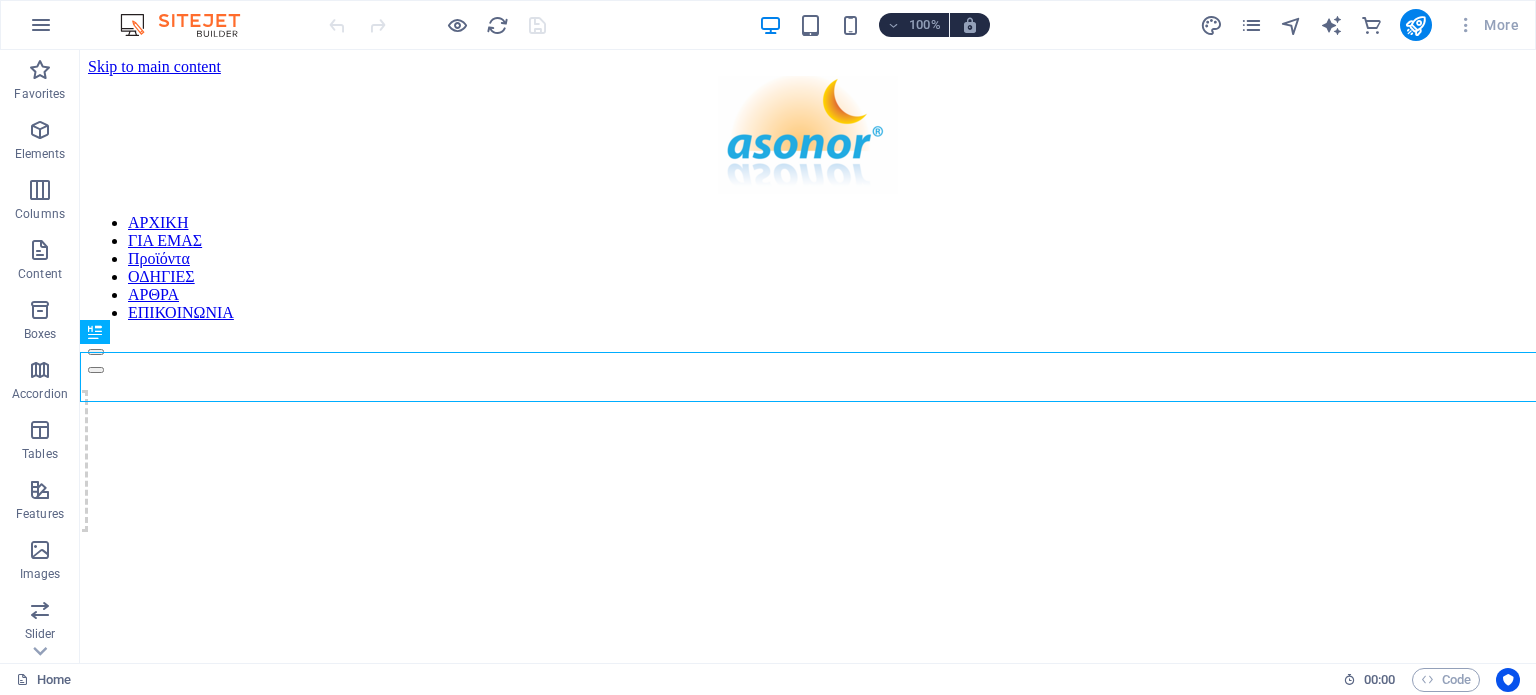 scroll, scrollTop: 0, scrollLeft: 0, axis: both 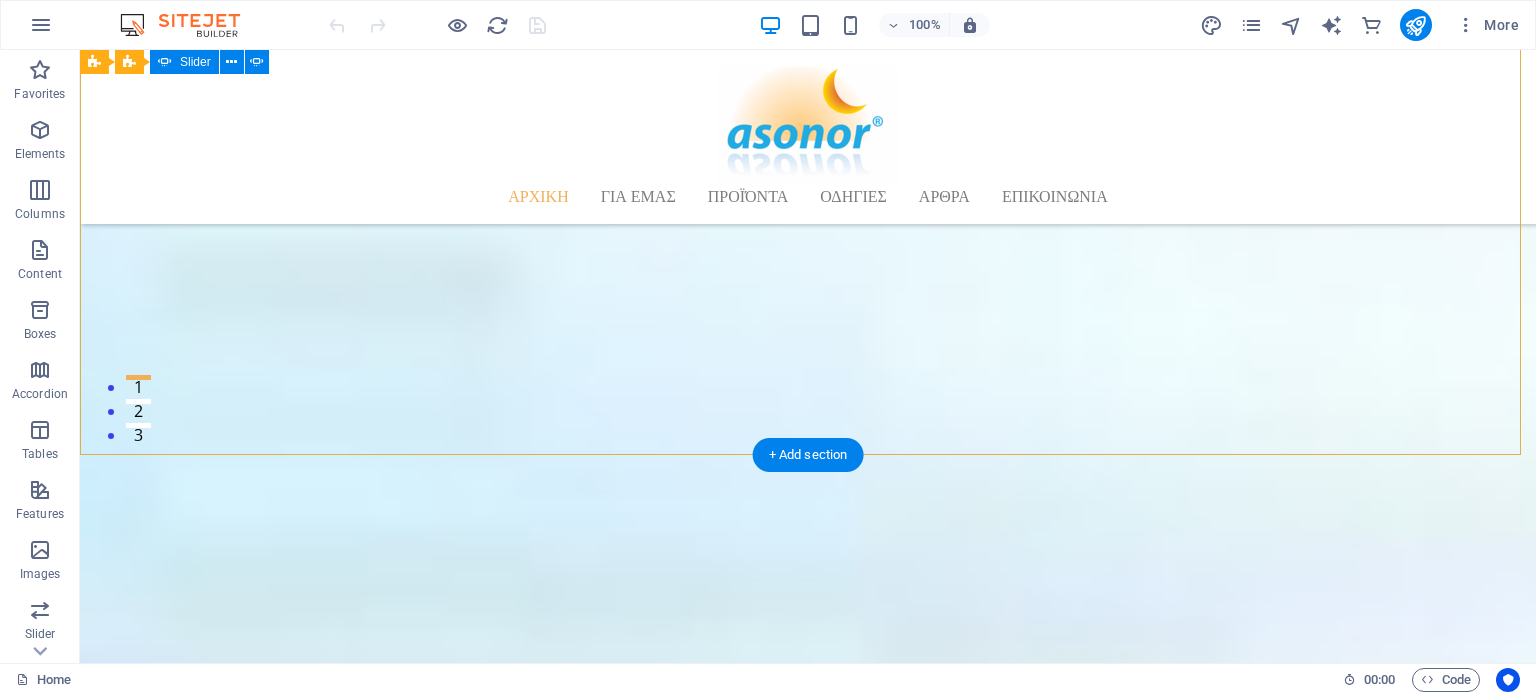 click on "2" at bounding box center (138, 401) 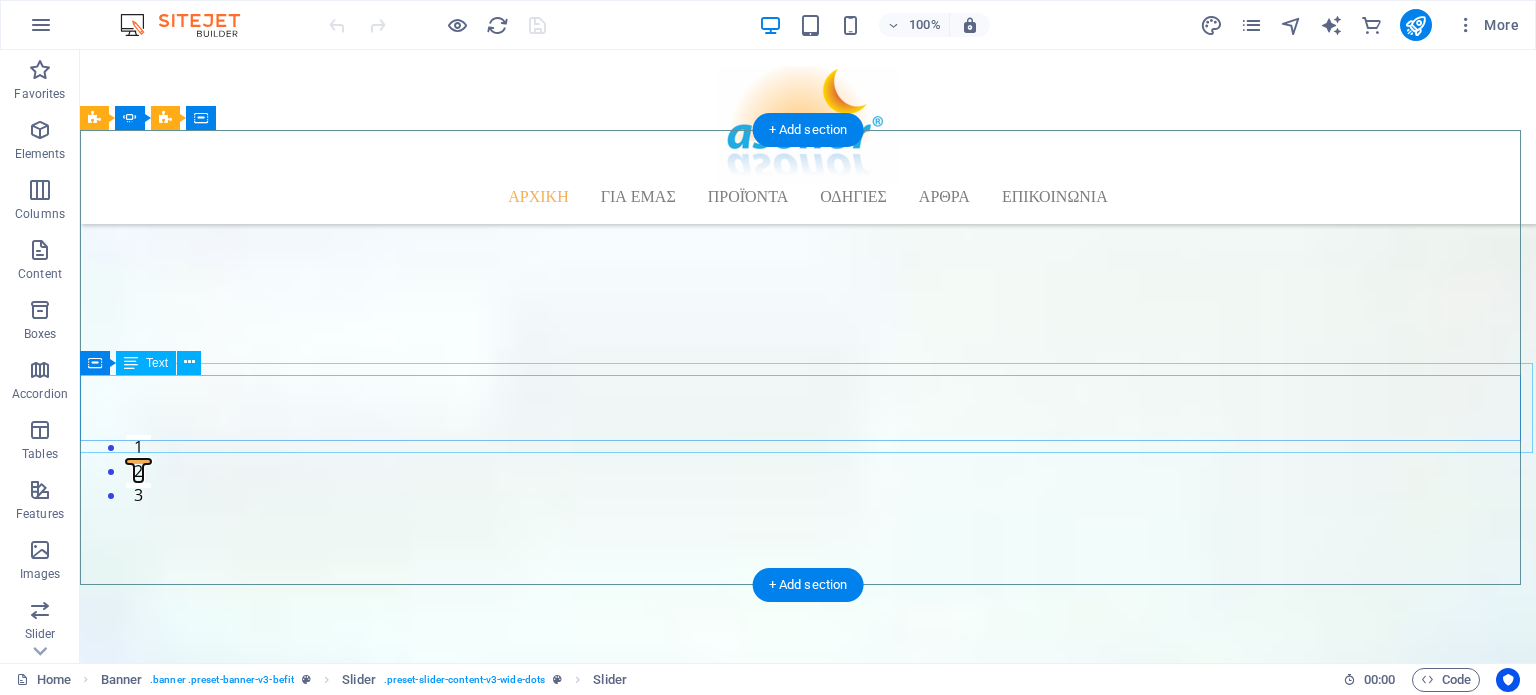 scroll, scrollTop: 200, scrollLeft: 0, axis: vertical 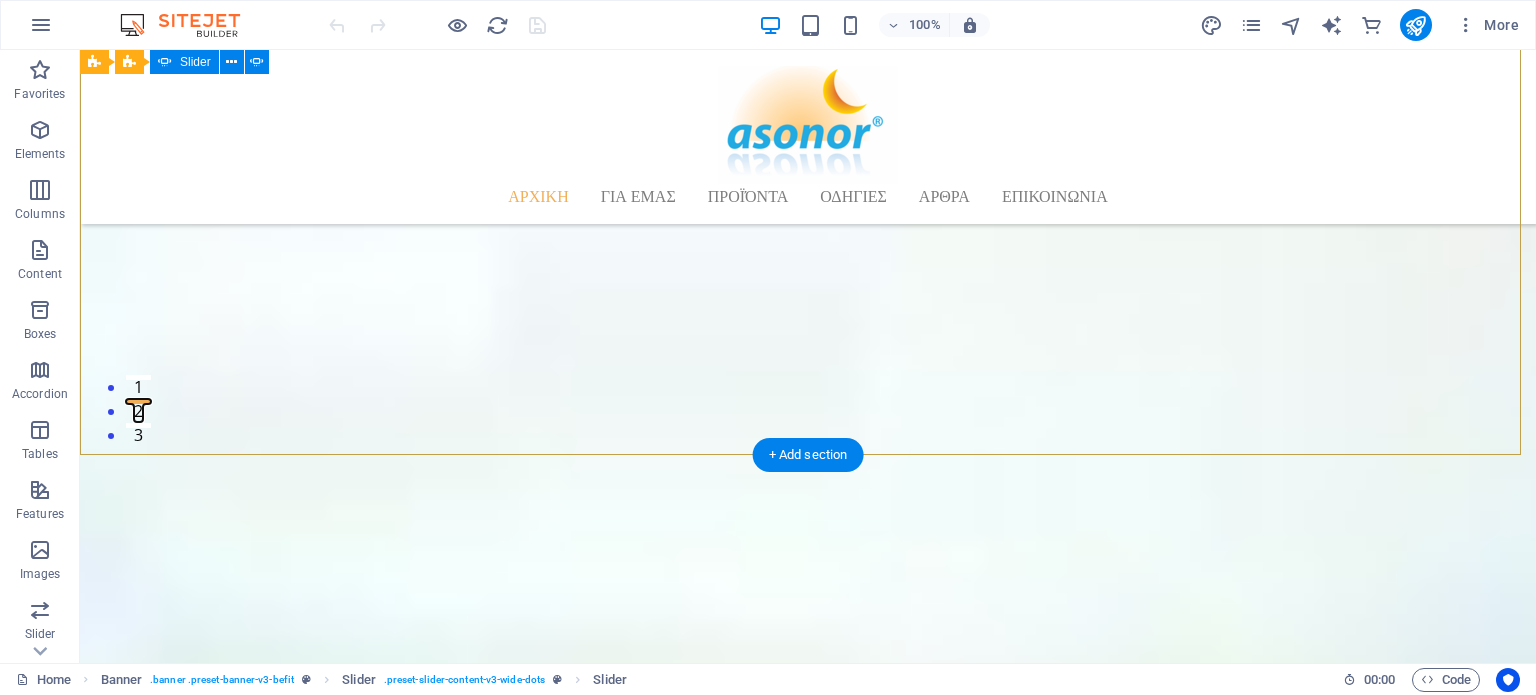 click on "3" at bounding box center (138, 425) 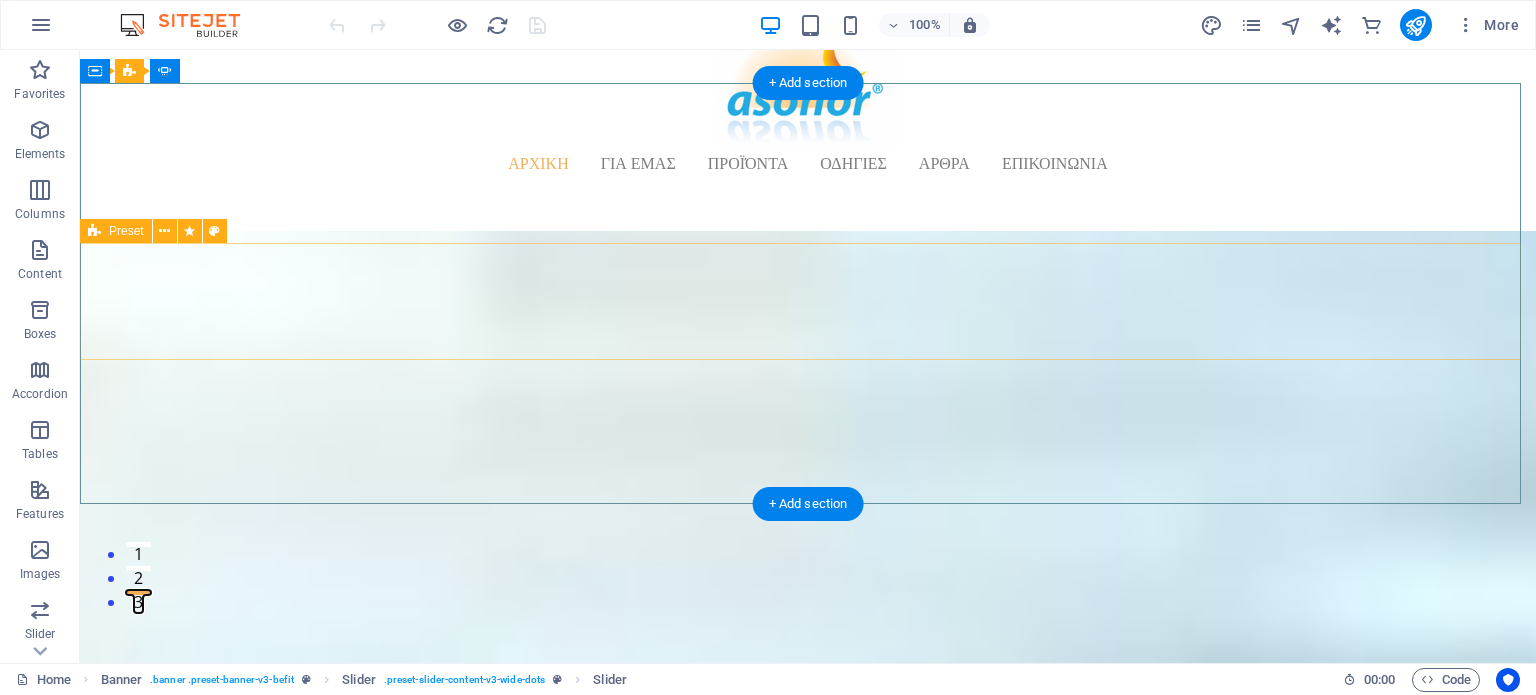 scroll, scrollTop: 0, scrollLeft: 0, axis: both 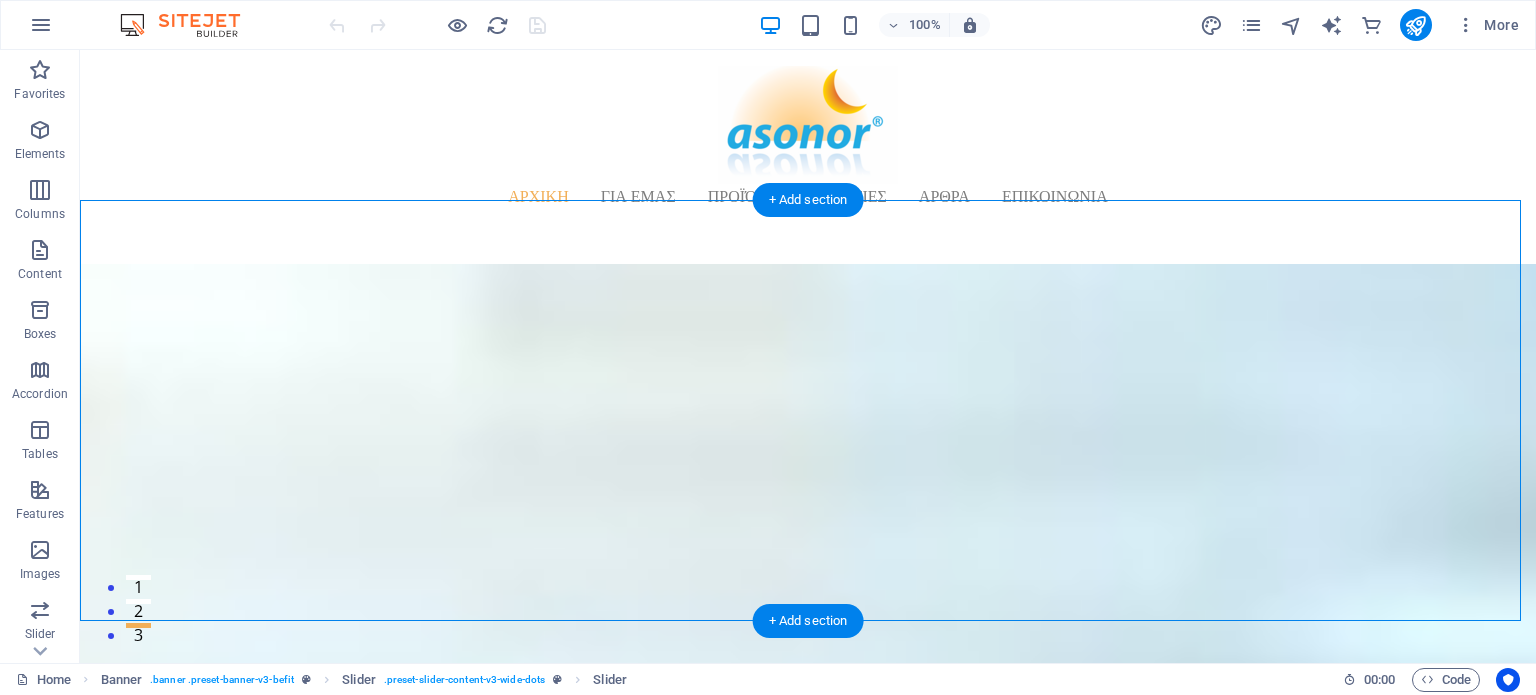 click at bounding box center (-3523, 2733) 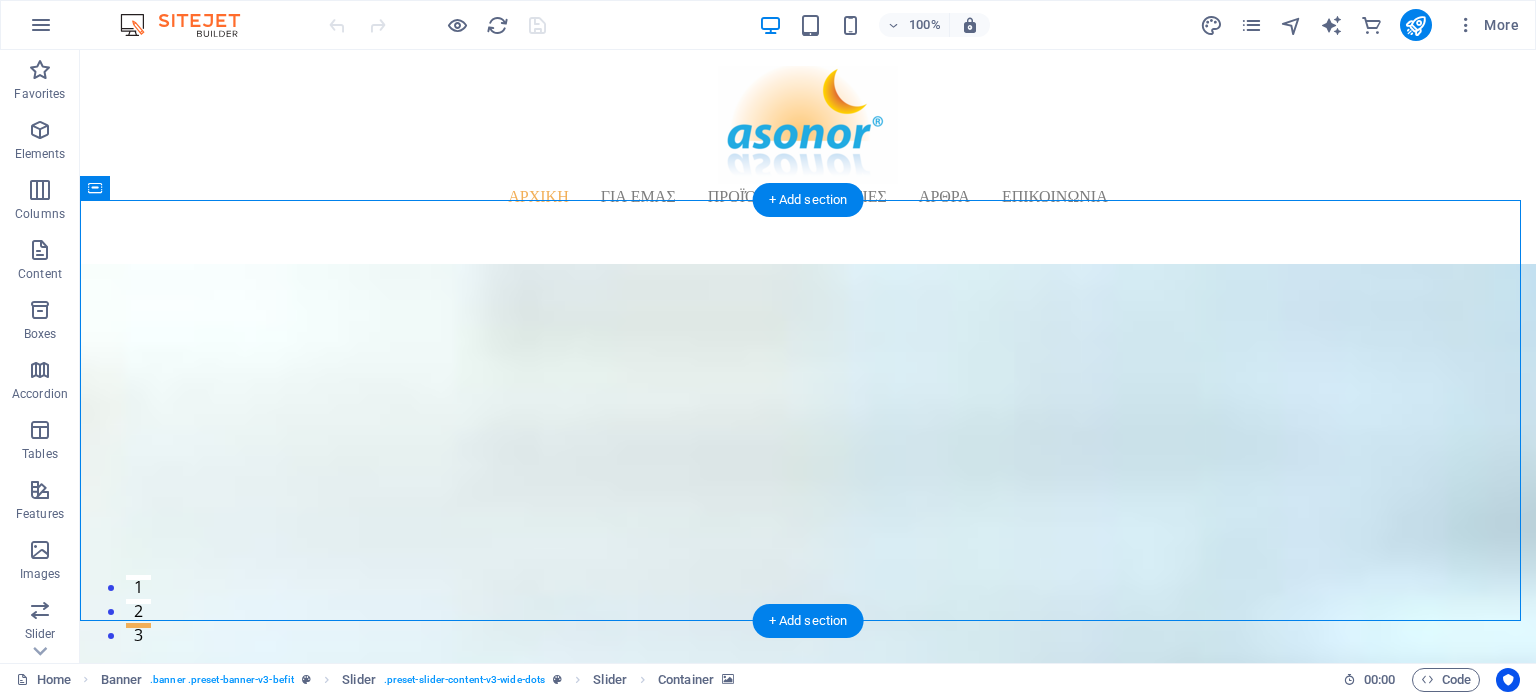 click at bounding box center [-3523, 2733] 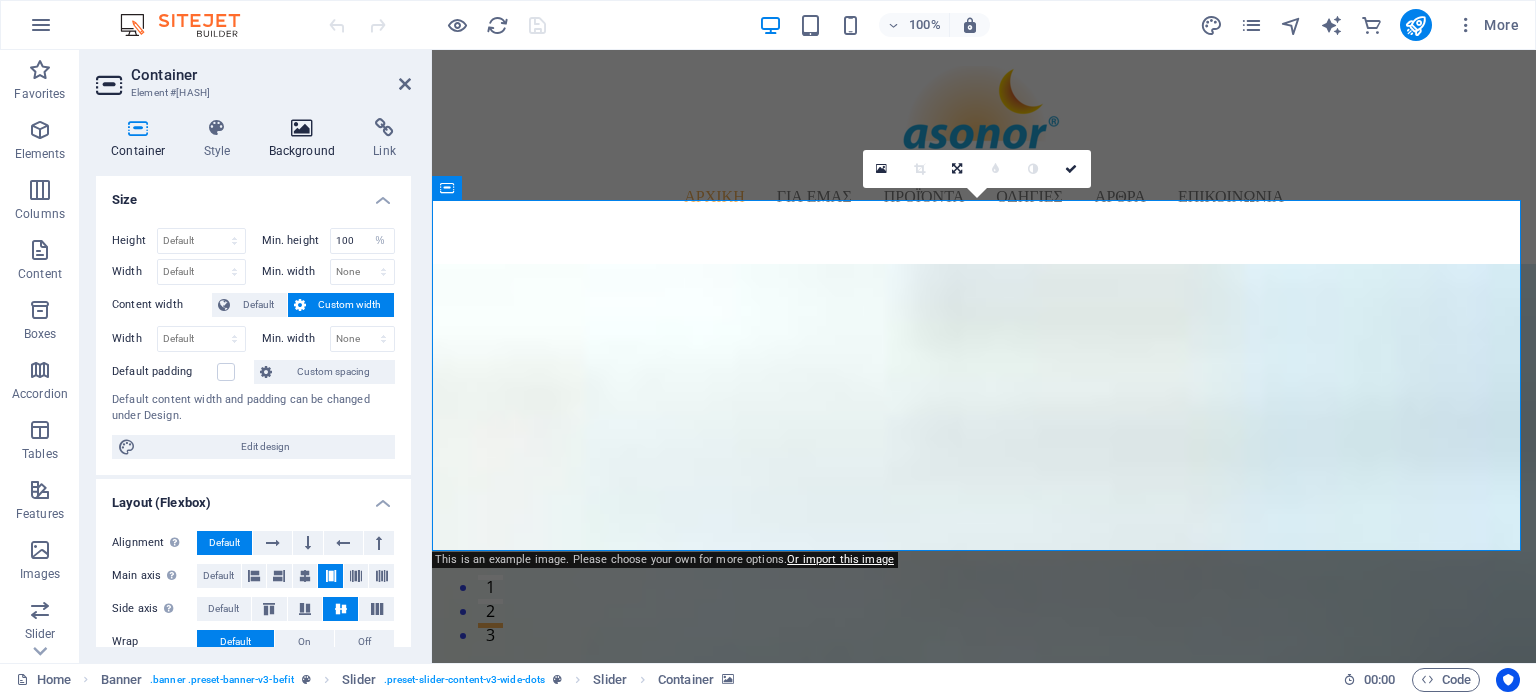 click at bounding box center (302, 128) 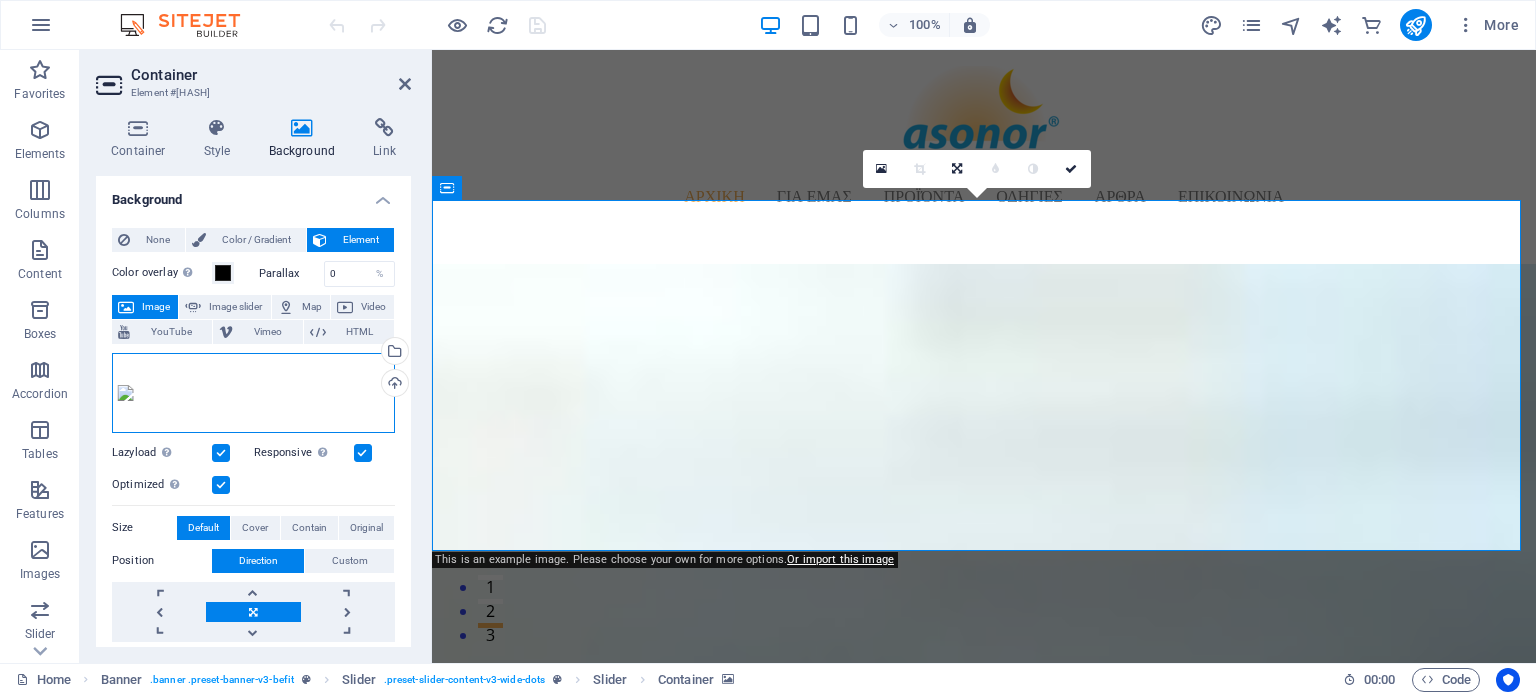 click on "Drag files here, click to choose files or select files from Files or our free stock photos & videos" at bounding box center [253, 393] 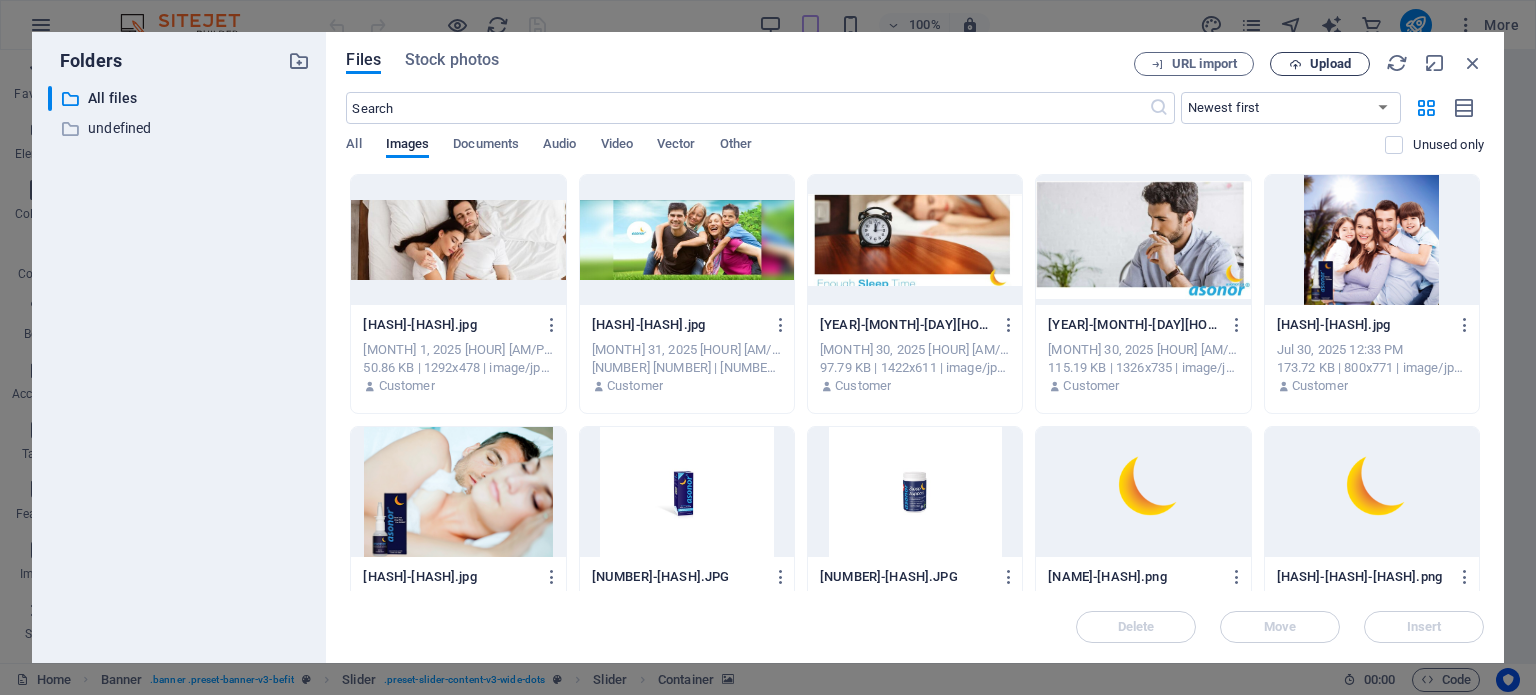 click on "Upload" at bounding box center (1330, 64) 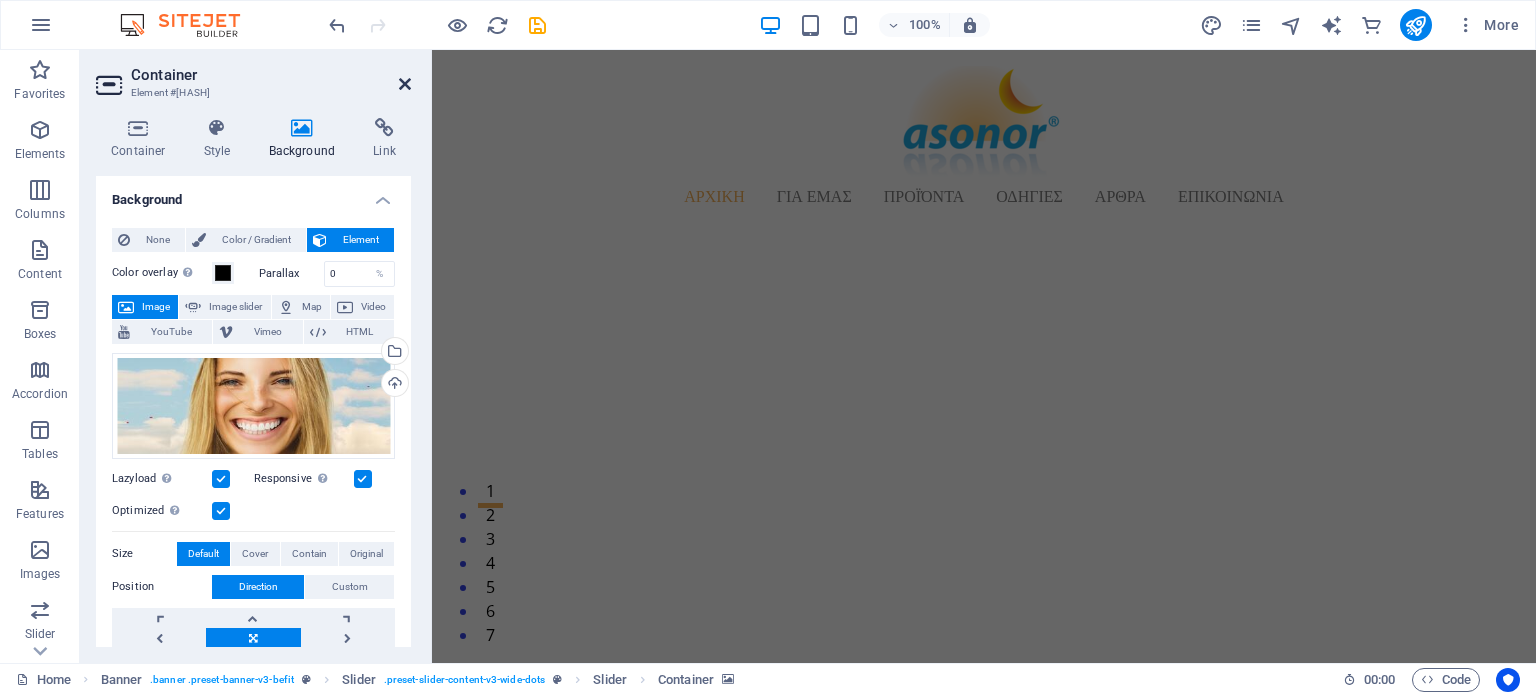 click at bounding box center (405, 84) 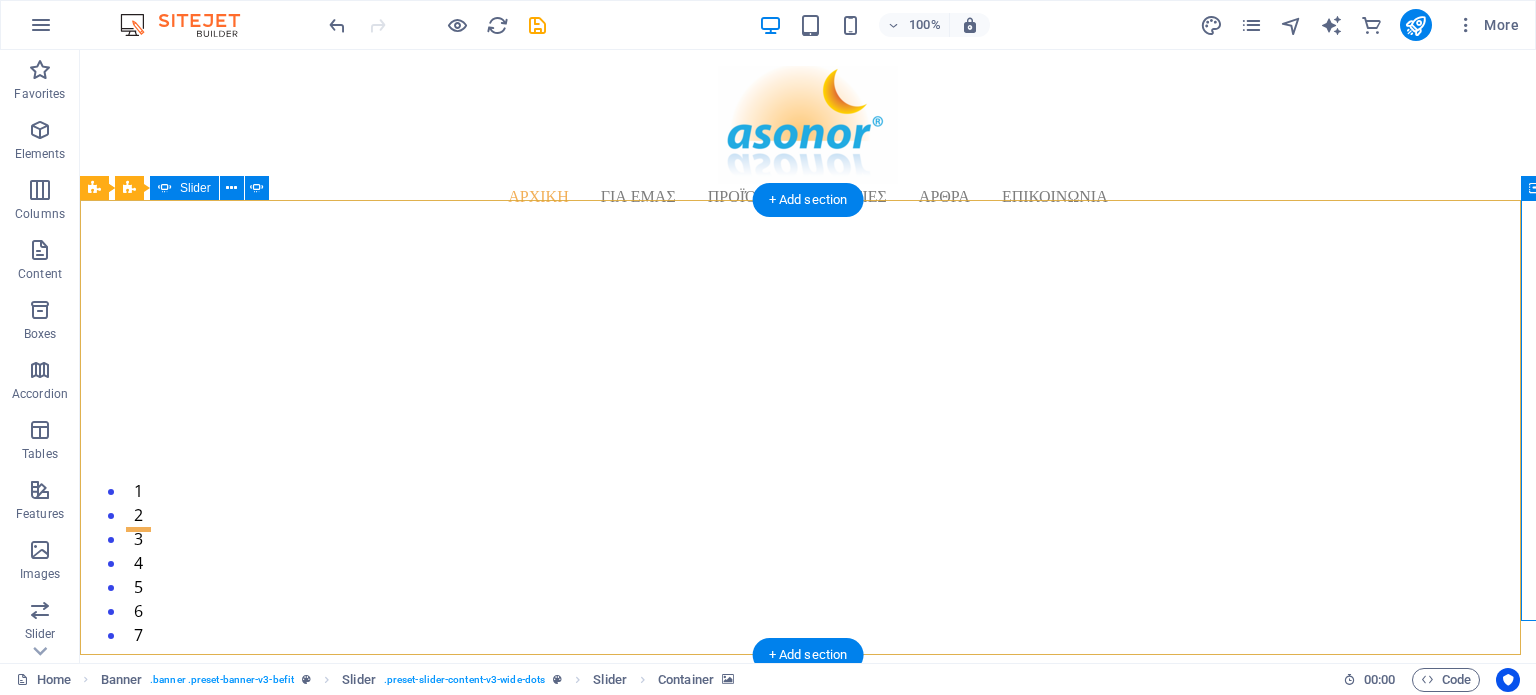 click on "7" at bounding box center (138, 625) 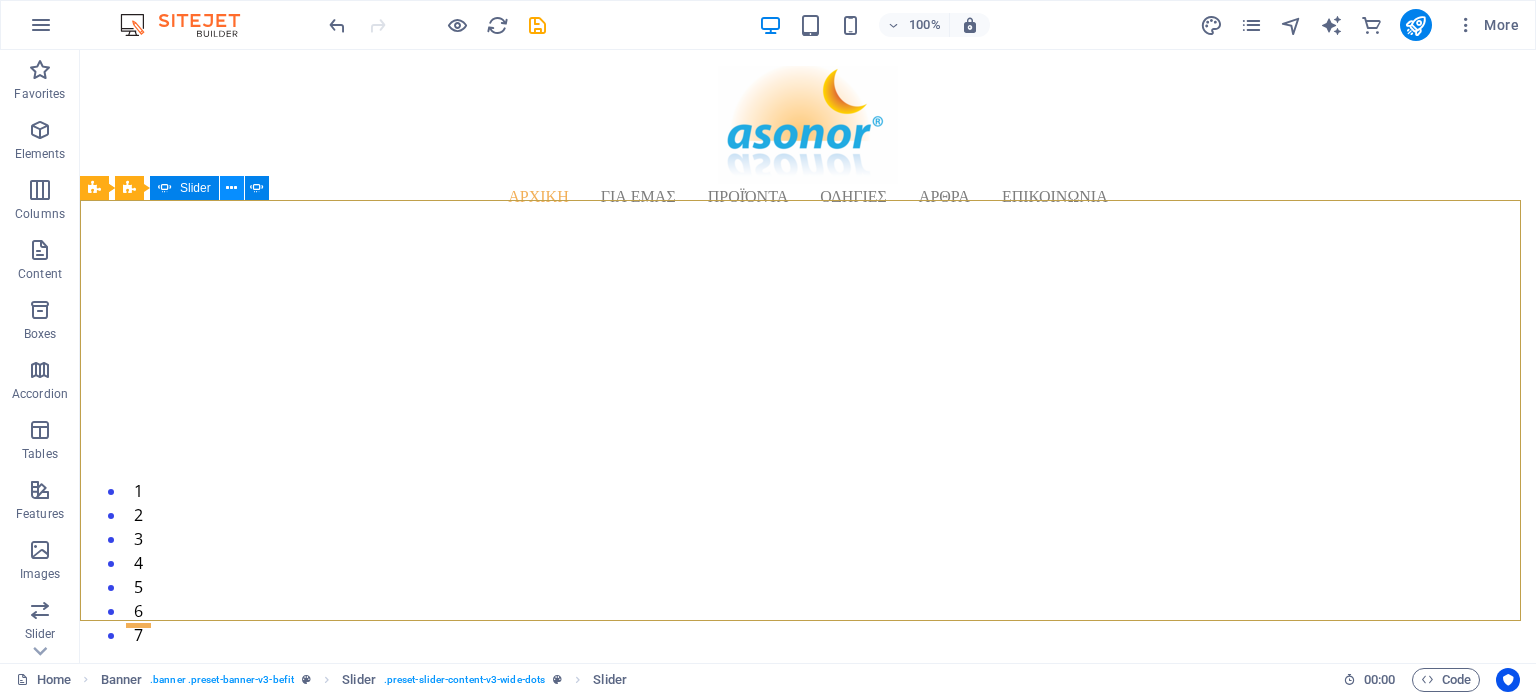 click at bounding box center (231, 188) 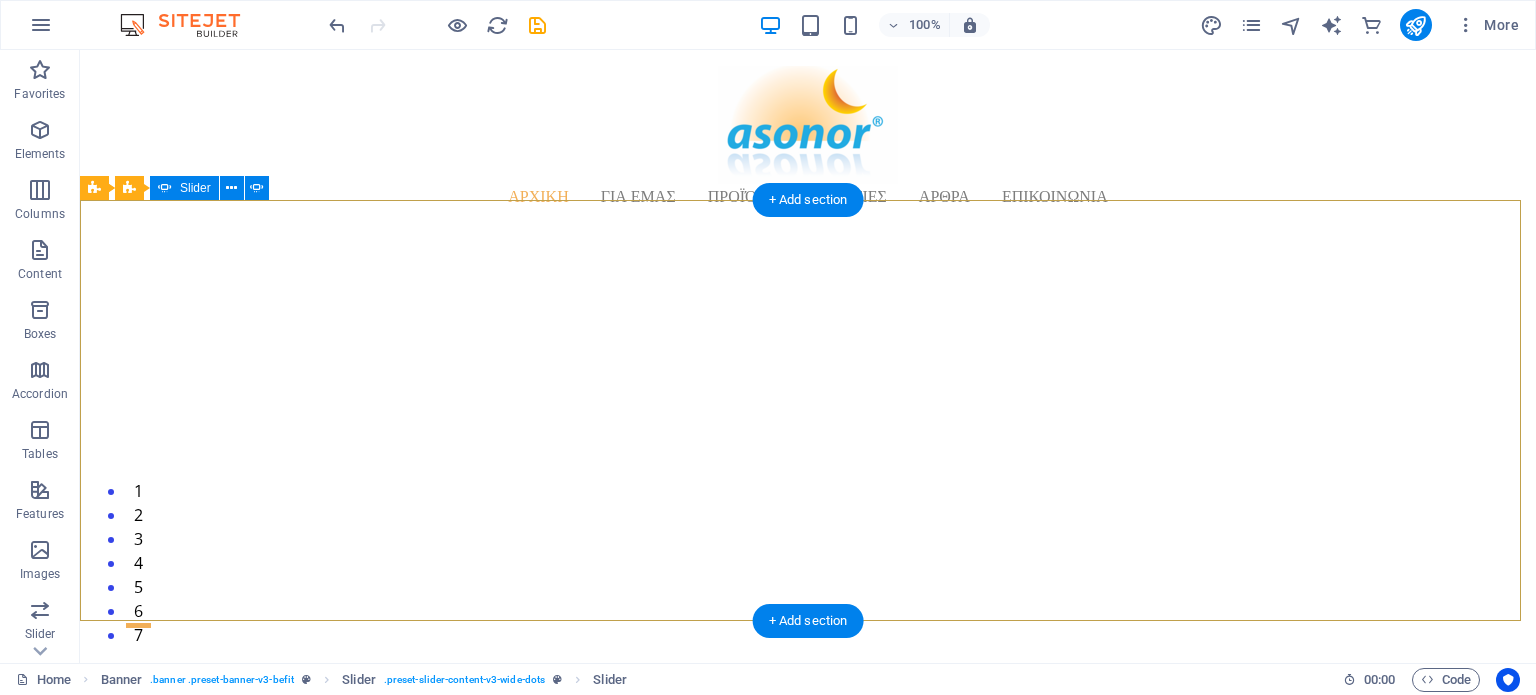 click on "Drop content here or  Add elements  Paste clipboard 1 2 3 [TEXT] [TEXT] [TEXT] [TEXT] Drop content here or  Add elements  Paste clipboard 1 2 3 4 5 6 7" at bounding box center [808, 474] 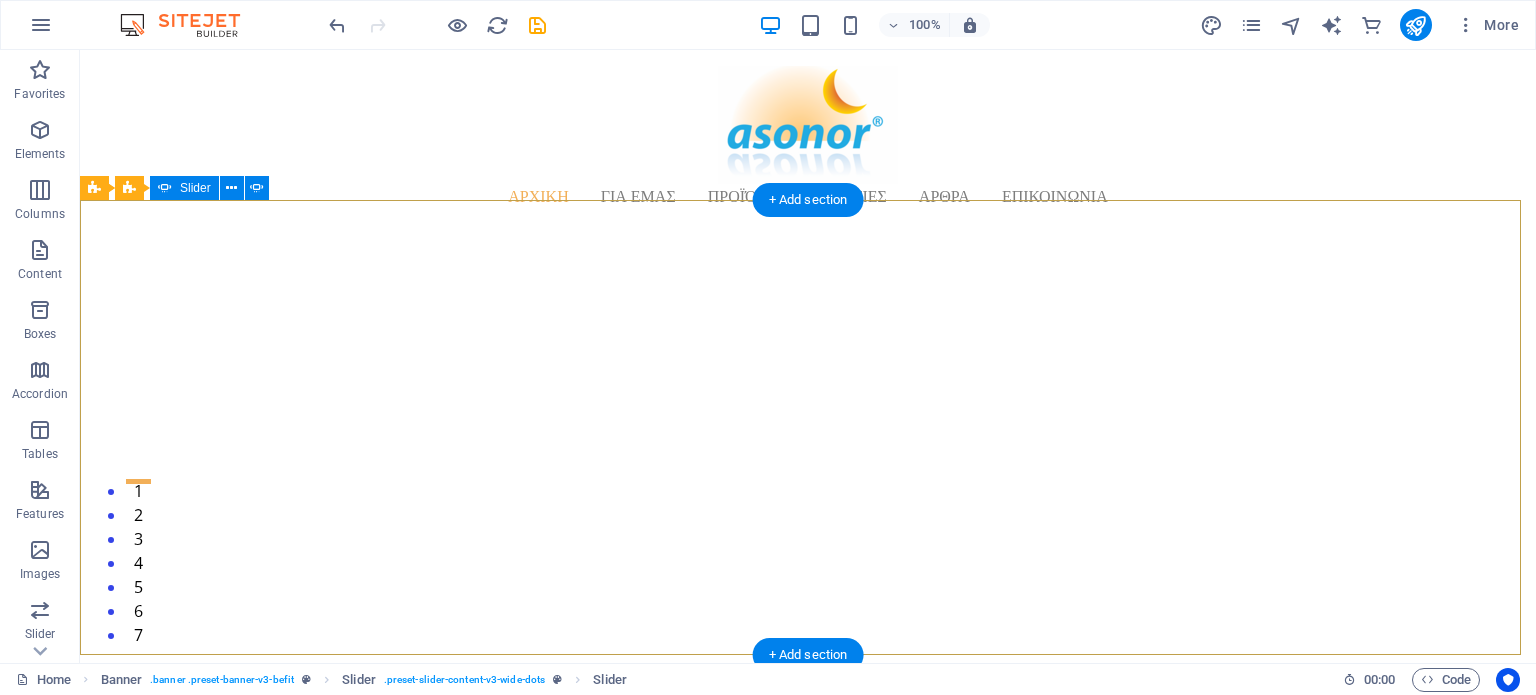 click on "6" at bounding box center [138, 601] 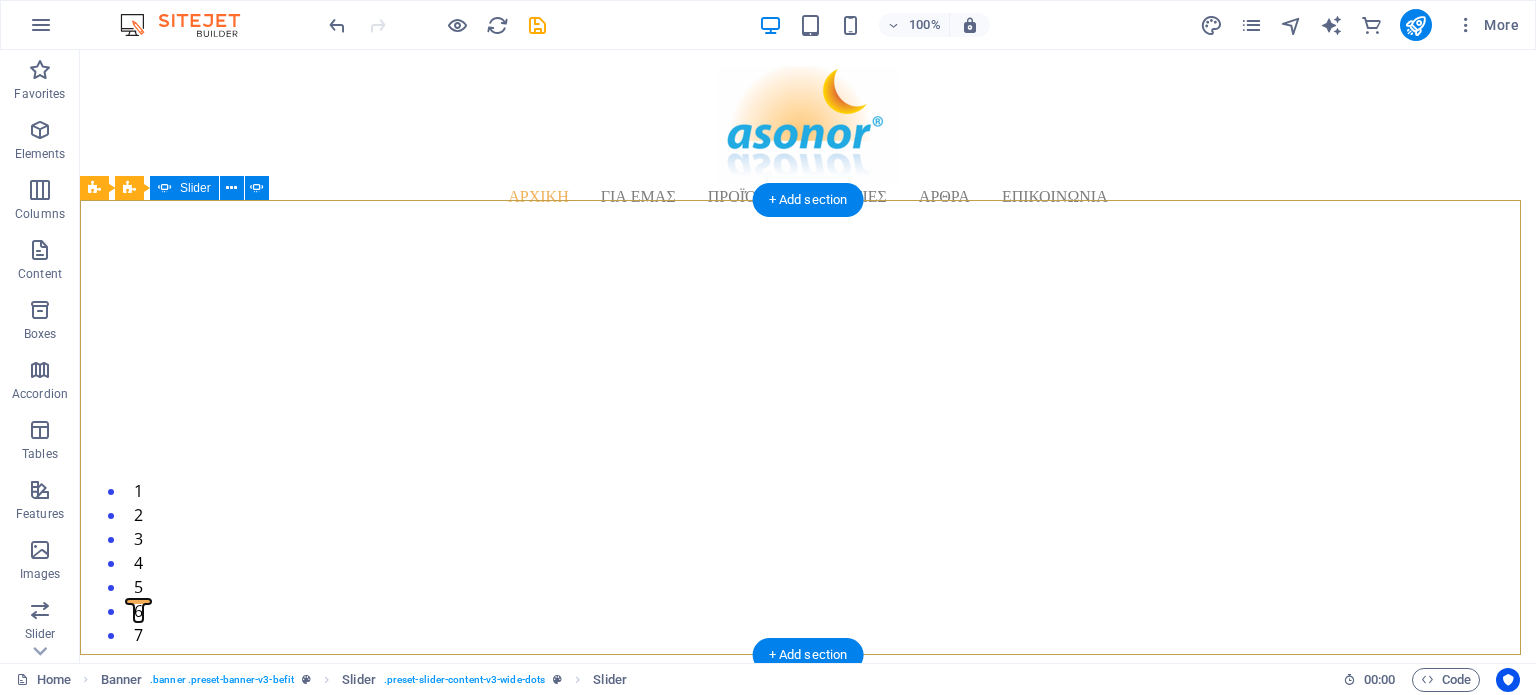 click on "5" at bounding box center (138, 577) 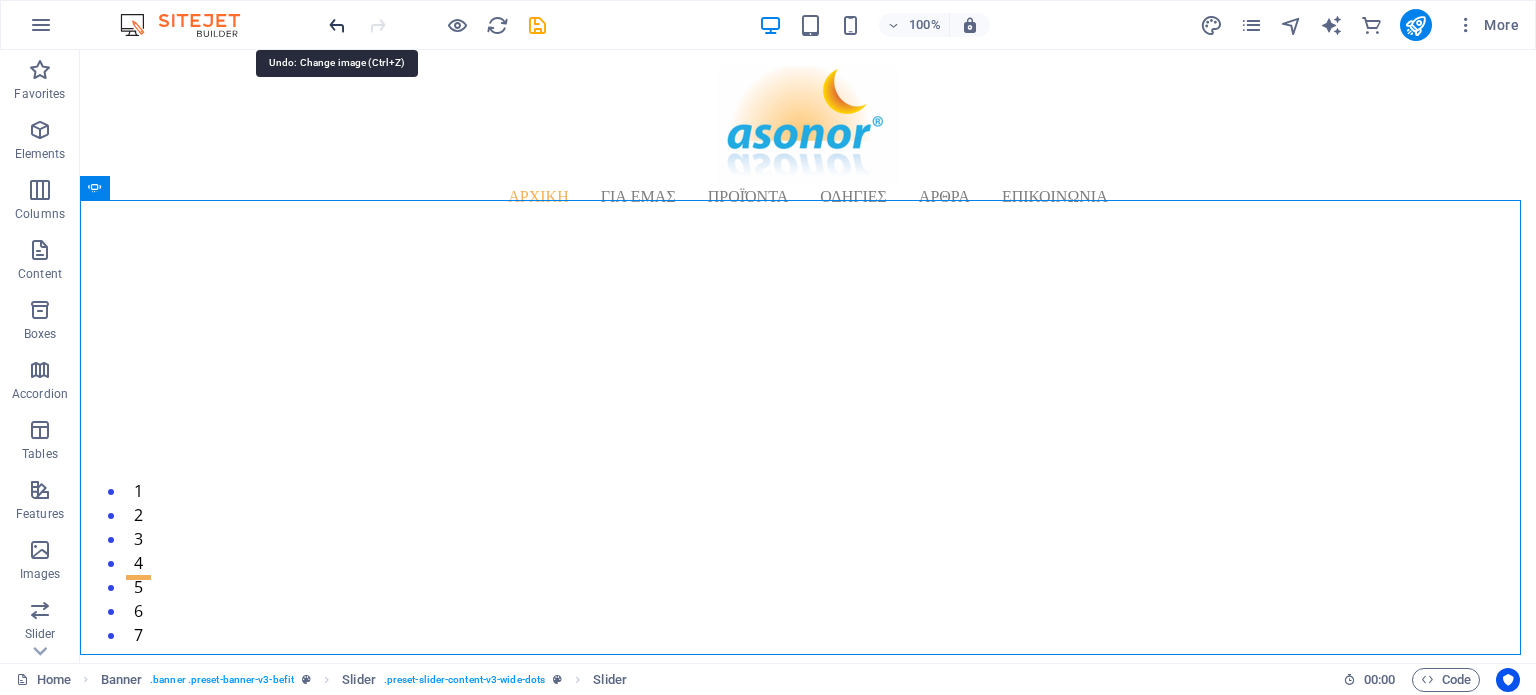 click at bounding box center [337, 25] 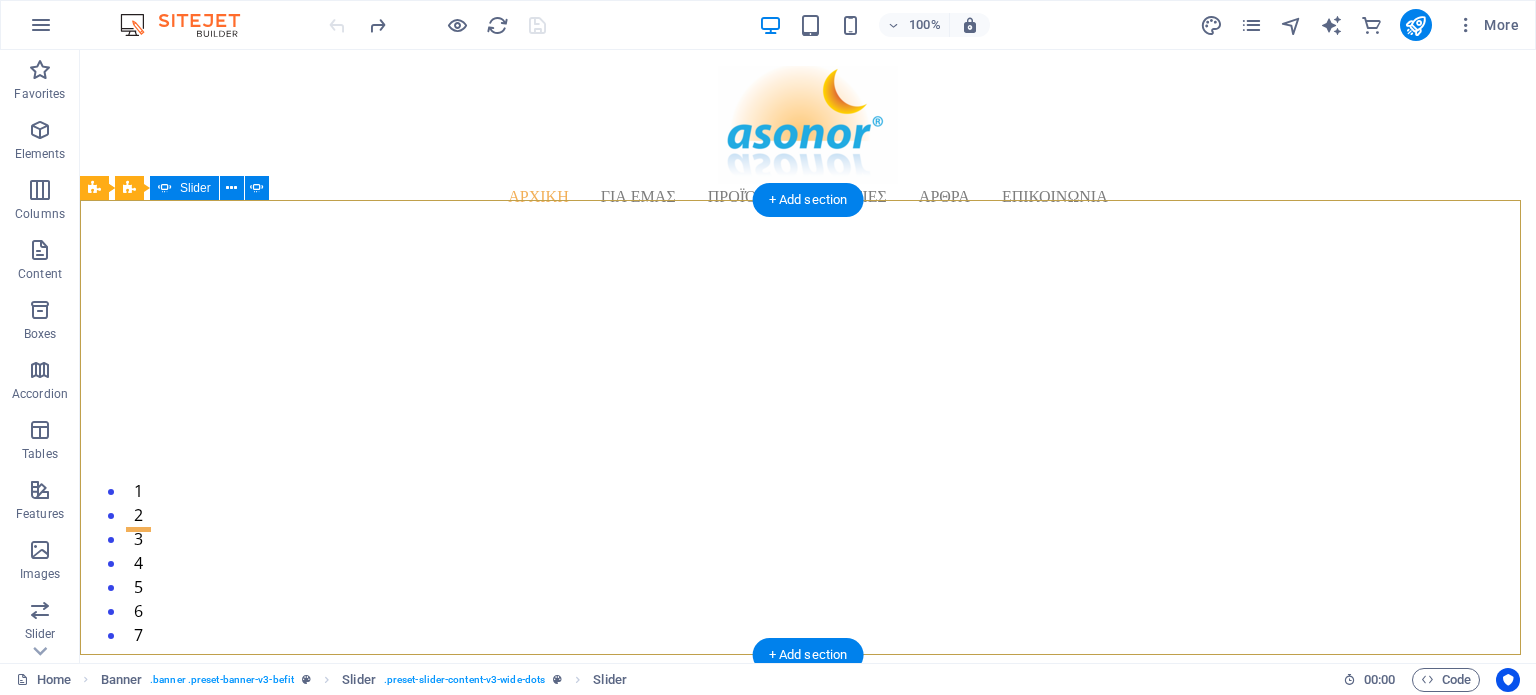 click on "1" at bounding box center [138, 481] 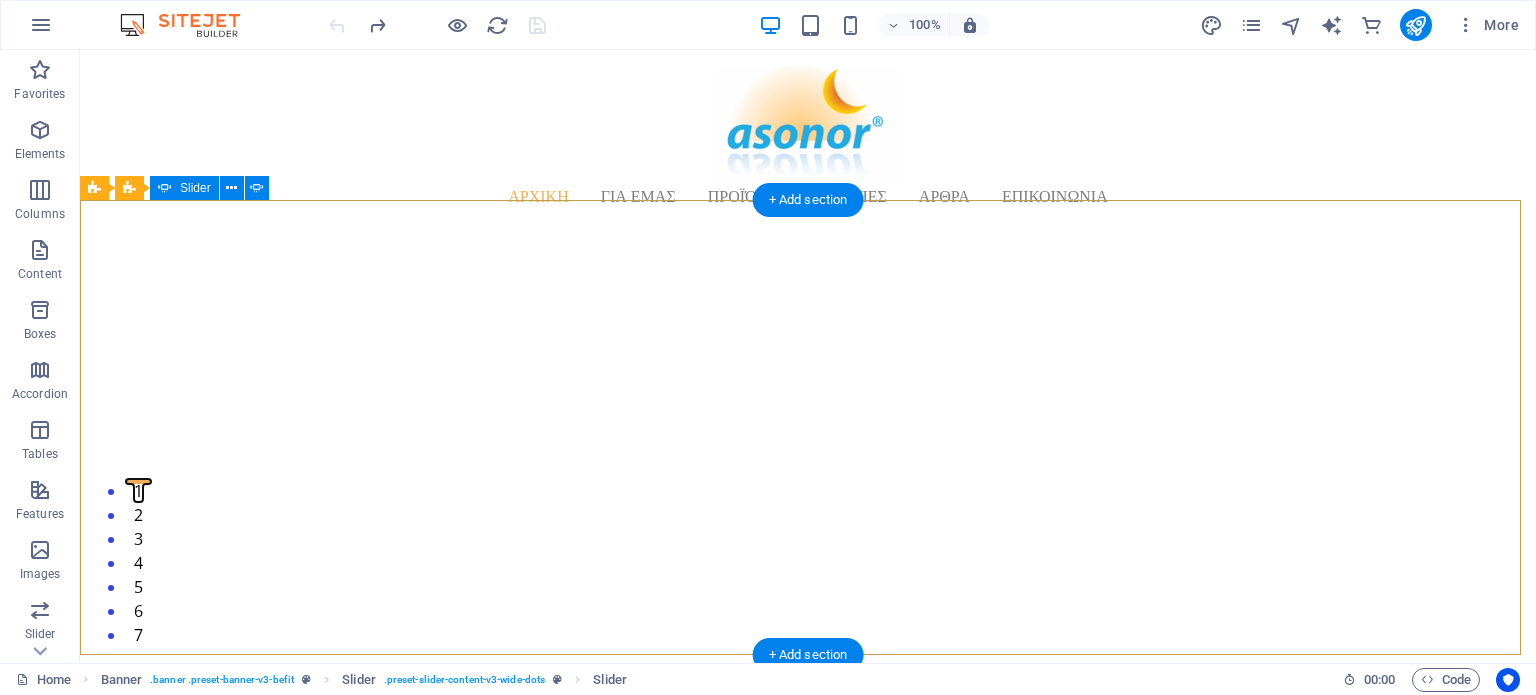 click on "2" at bounding box center (138, 505) 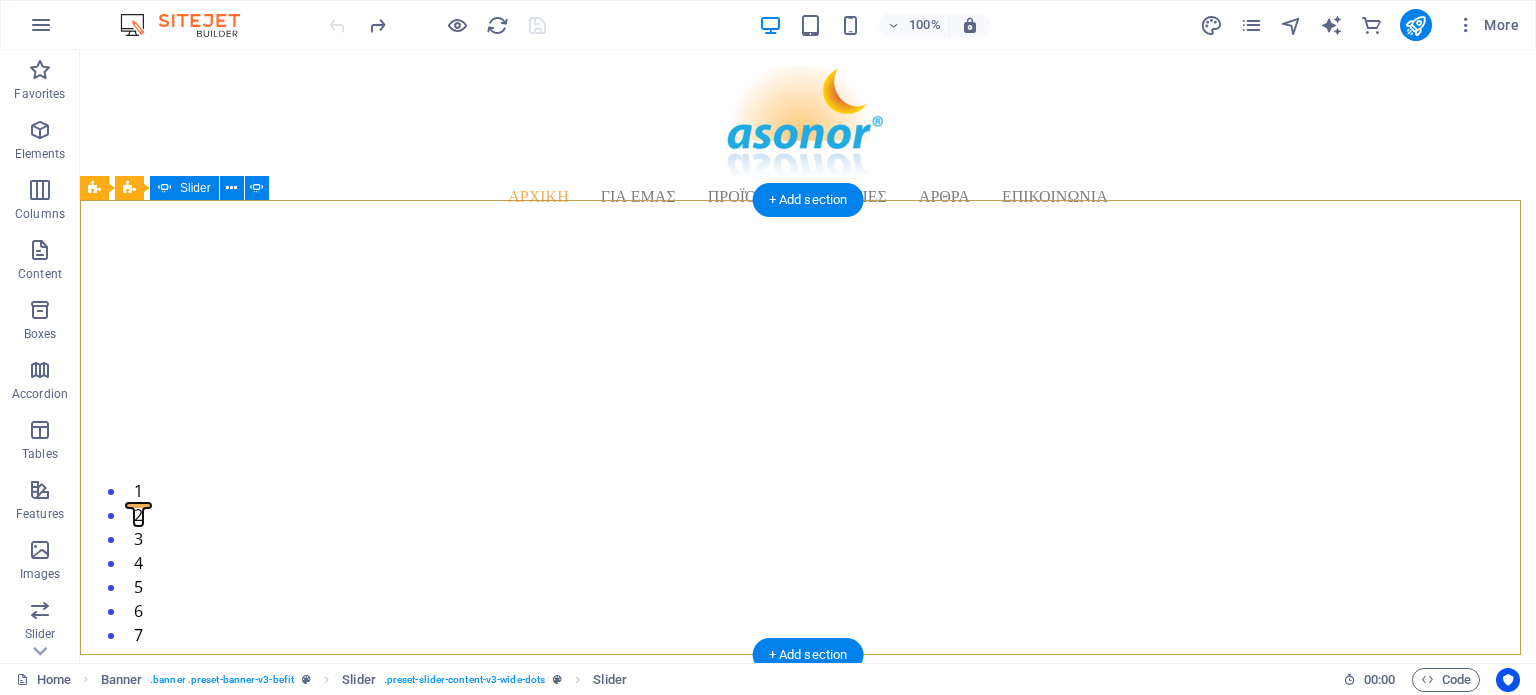 click on "3" at bounding box center (138, 529) 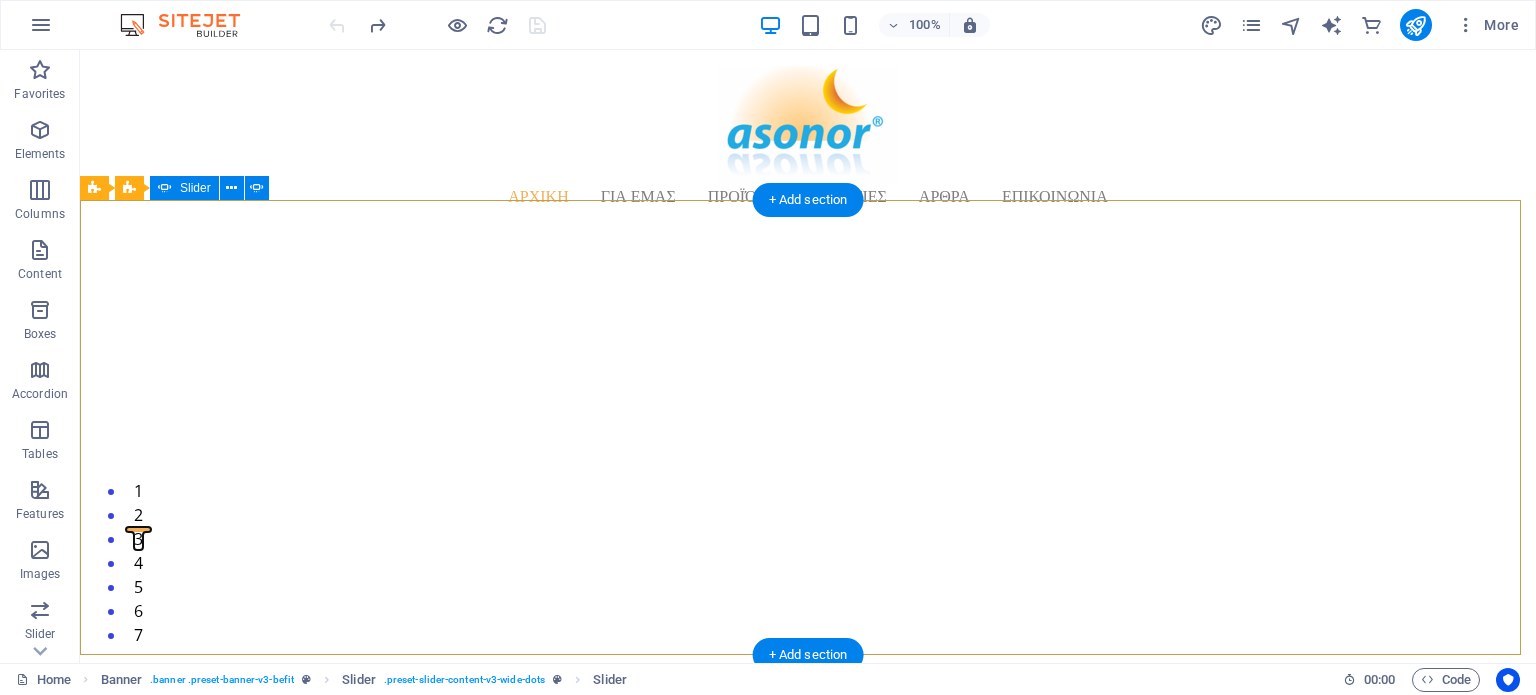 click on "4" at bounding box center [138, 553] 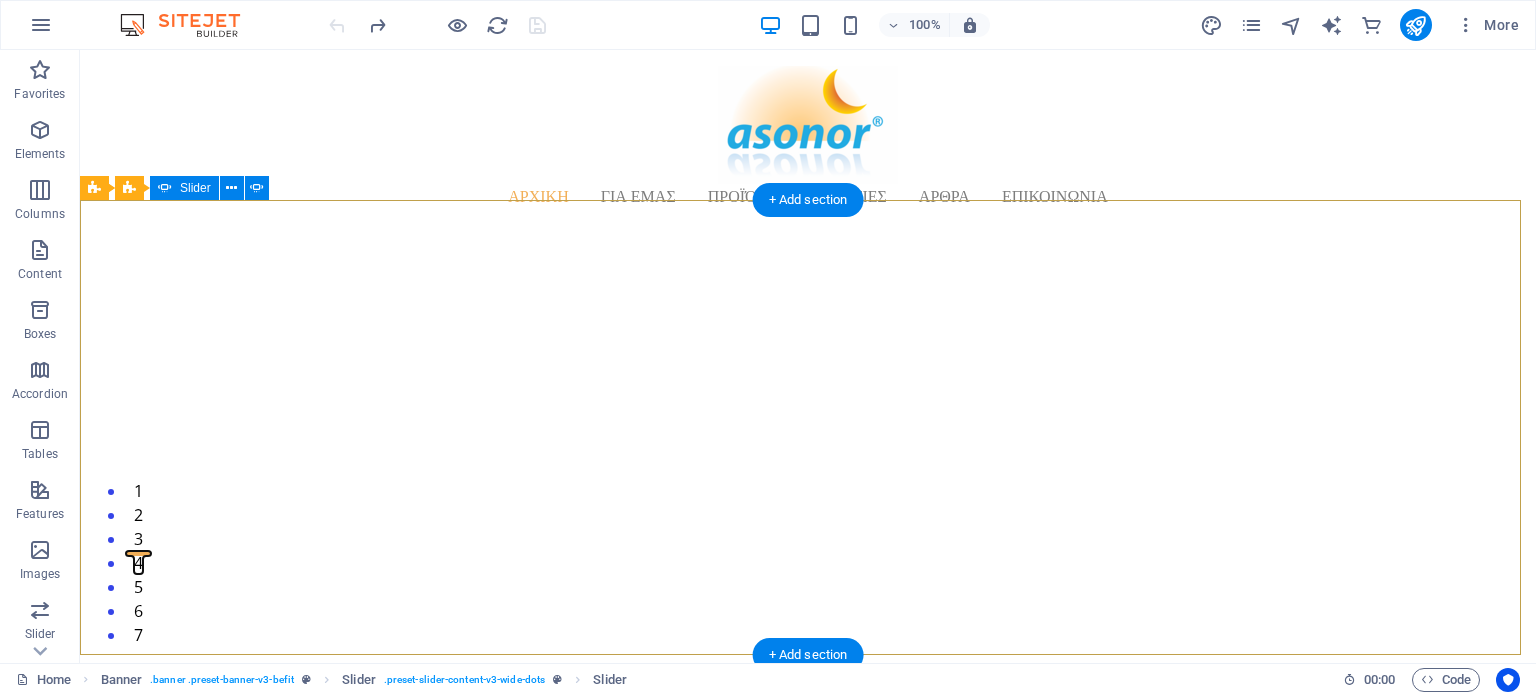 click on "5" at bounding box center [138, 577] 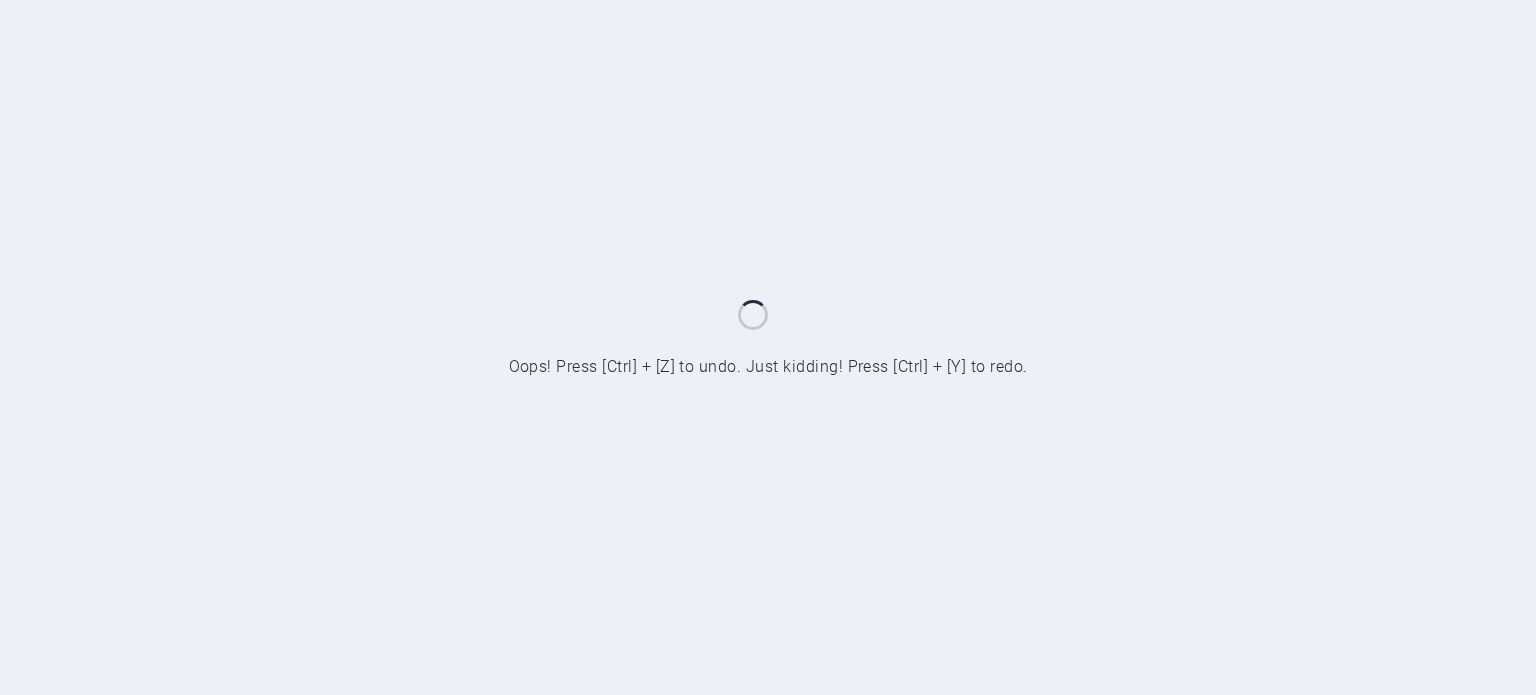 scroll, scrollTop: 0, scrollLeft: 0, axis: both 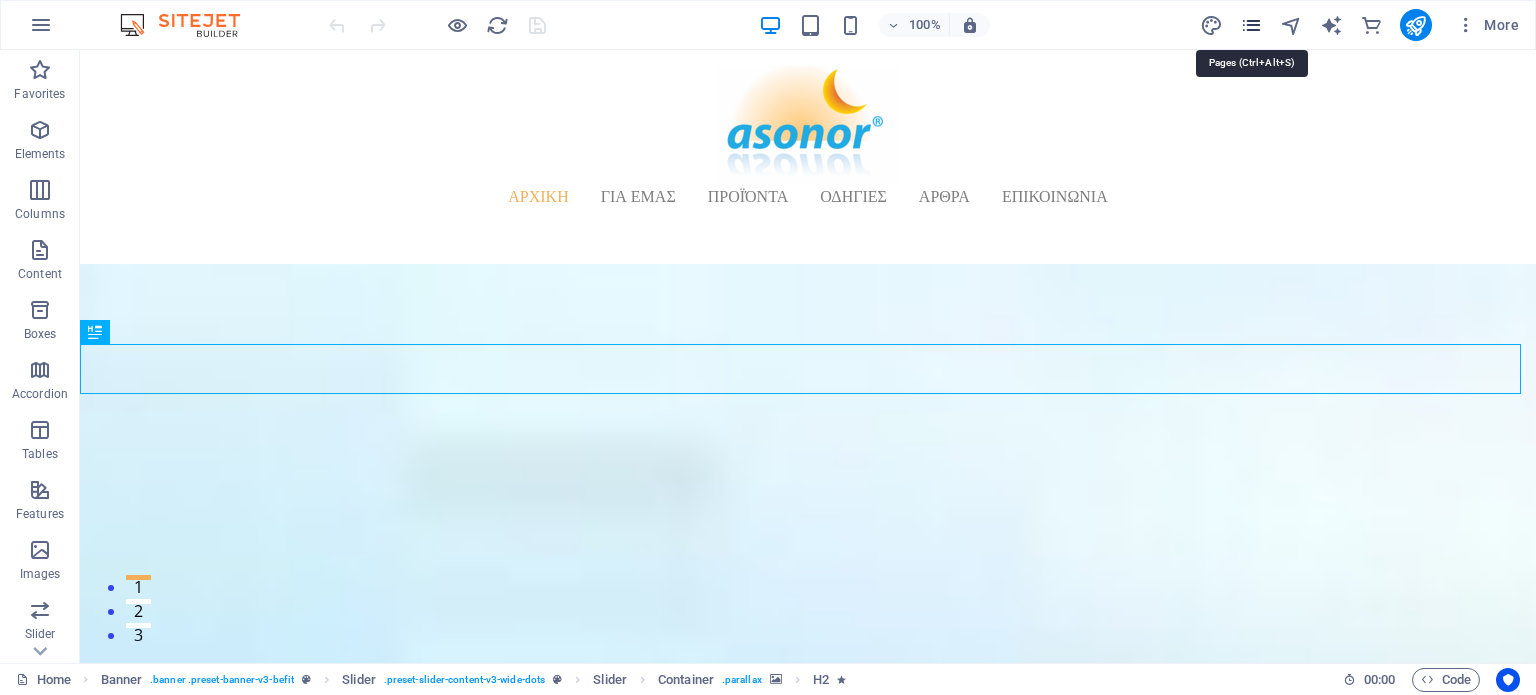 click at bounding box center [1251, 25] 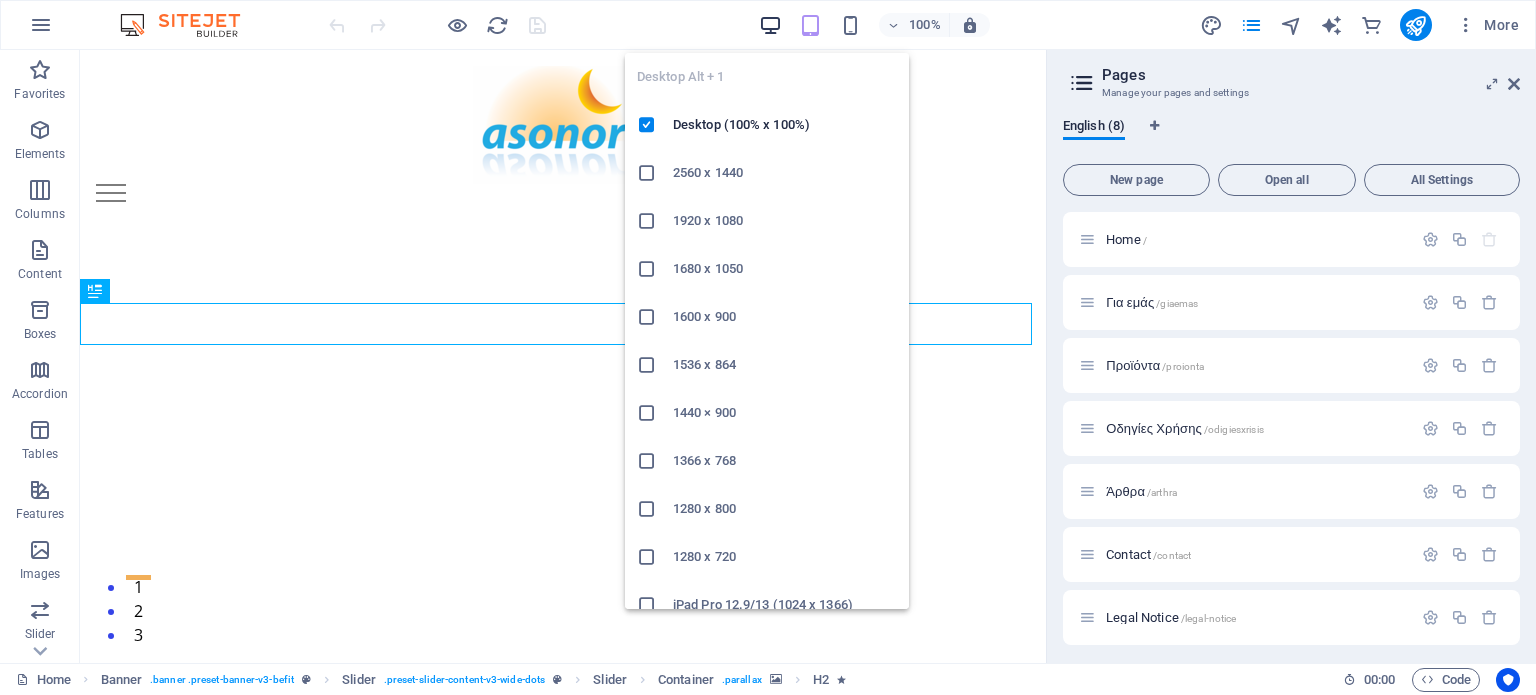 click at bounding box center (770, 25) 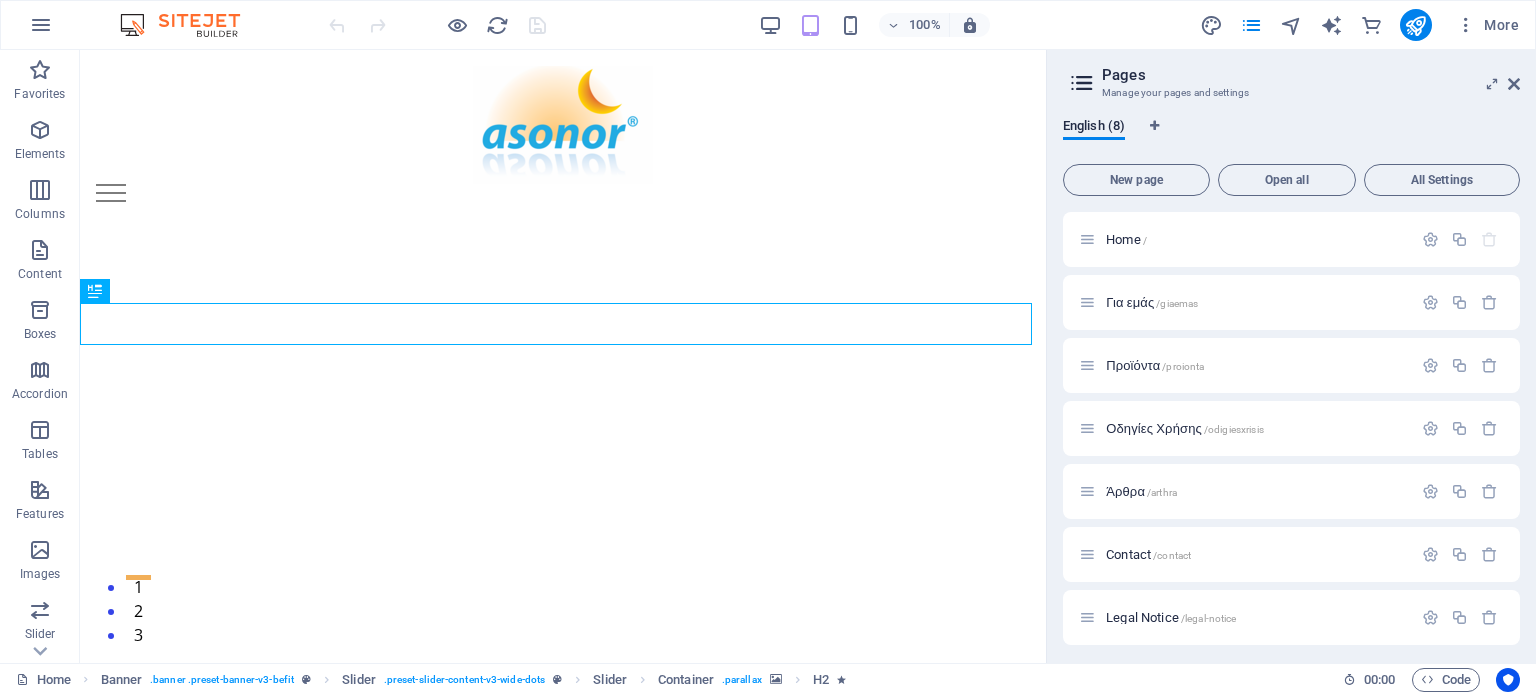 click on "100% More" at bounding box center [926, 25] 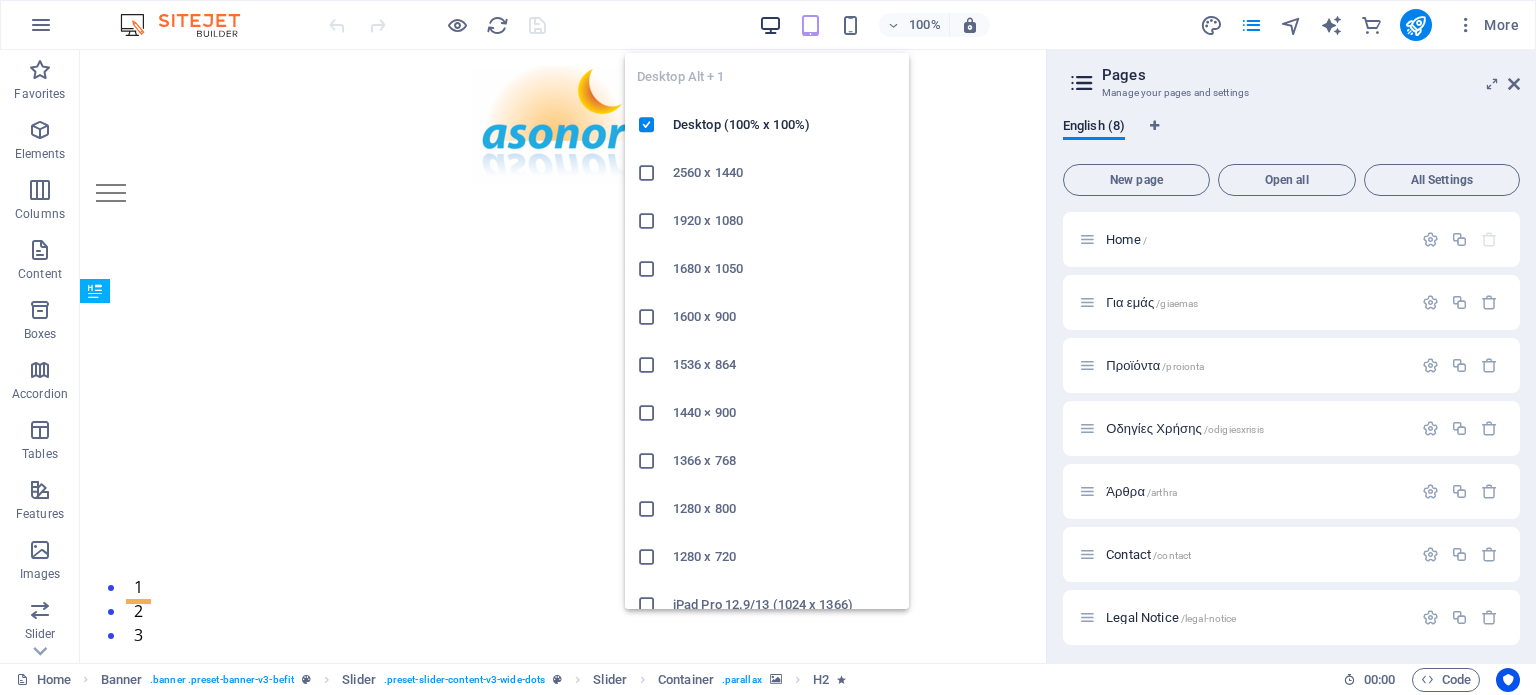 click at bounding box center (770, 25) 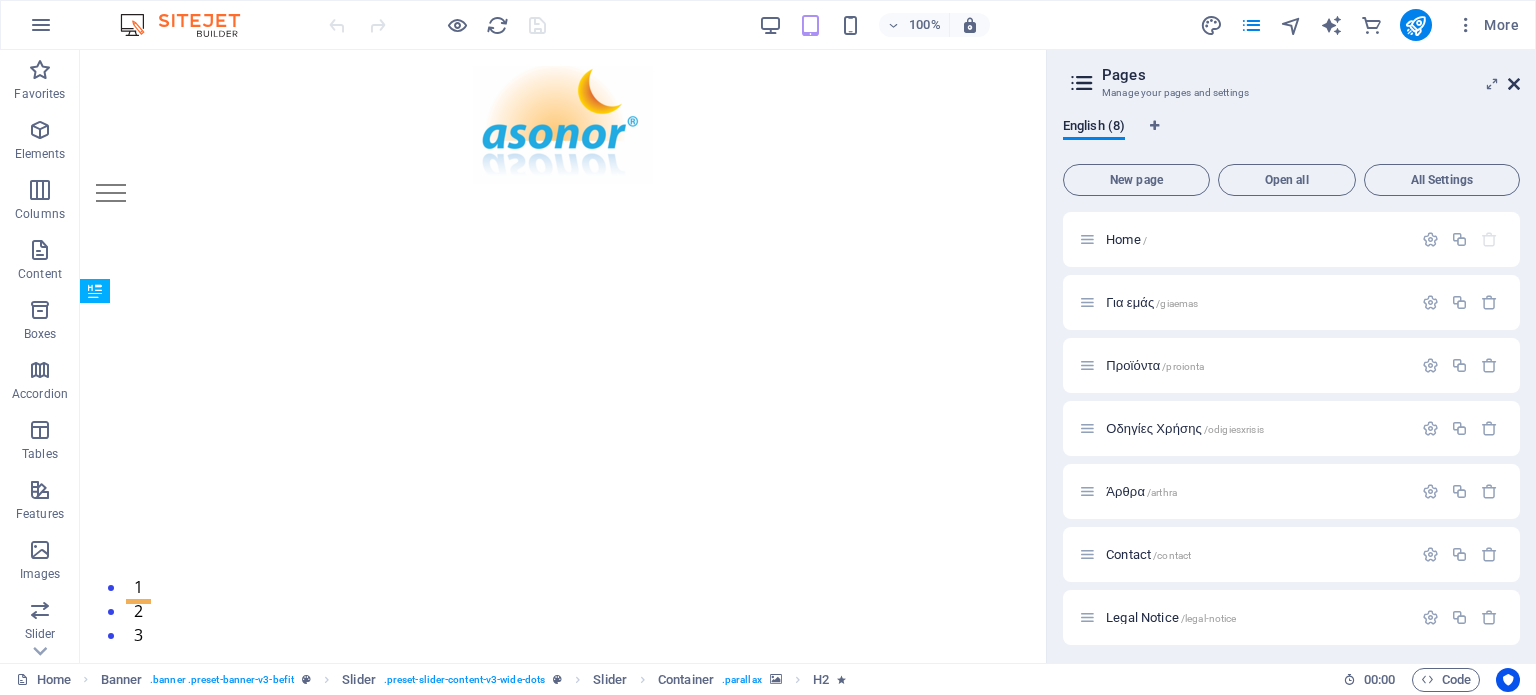 click at bounding box center [1514, 84] 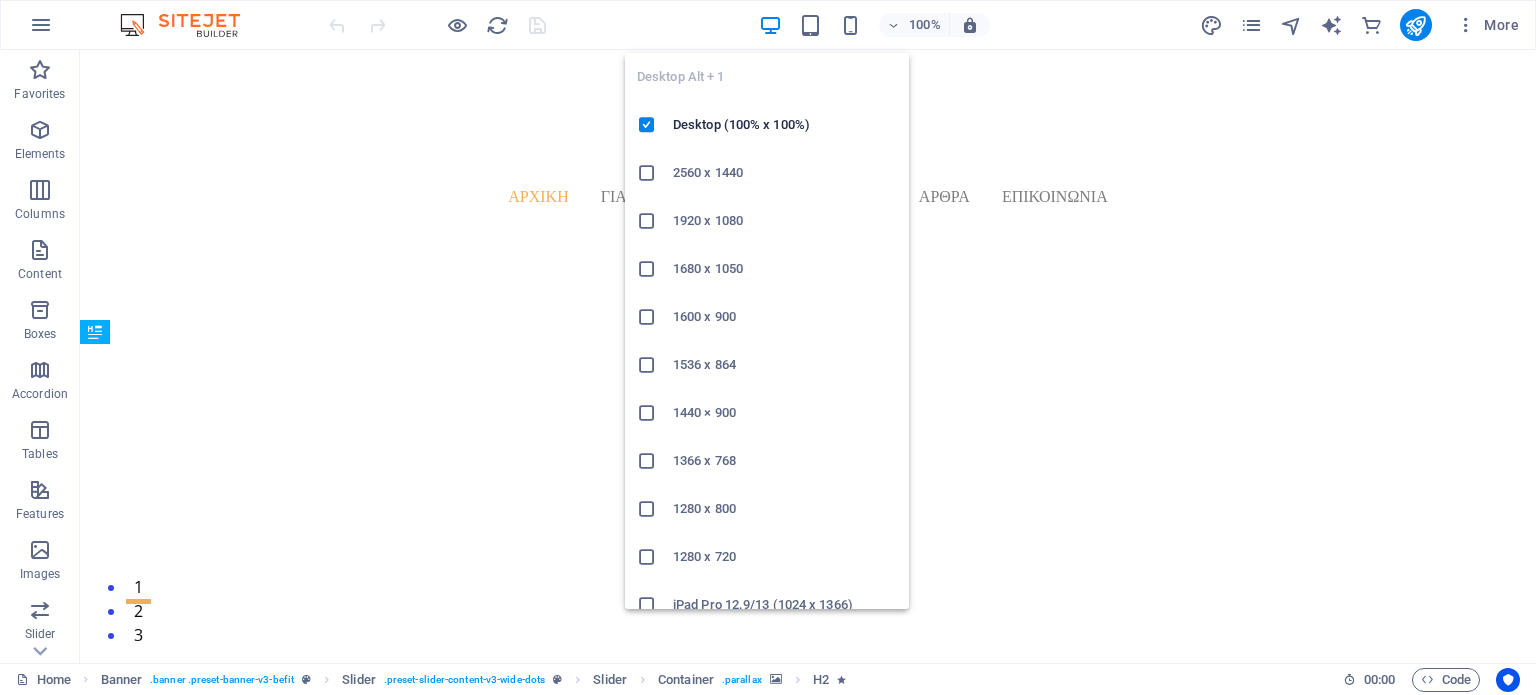 click at bounding box center (770, 25) 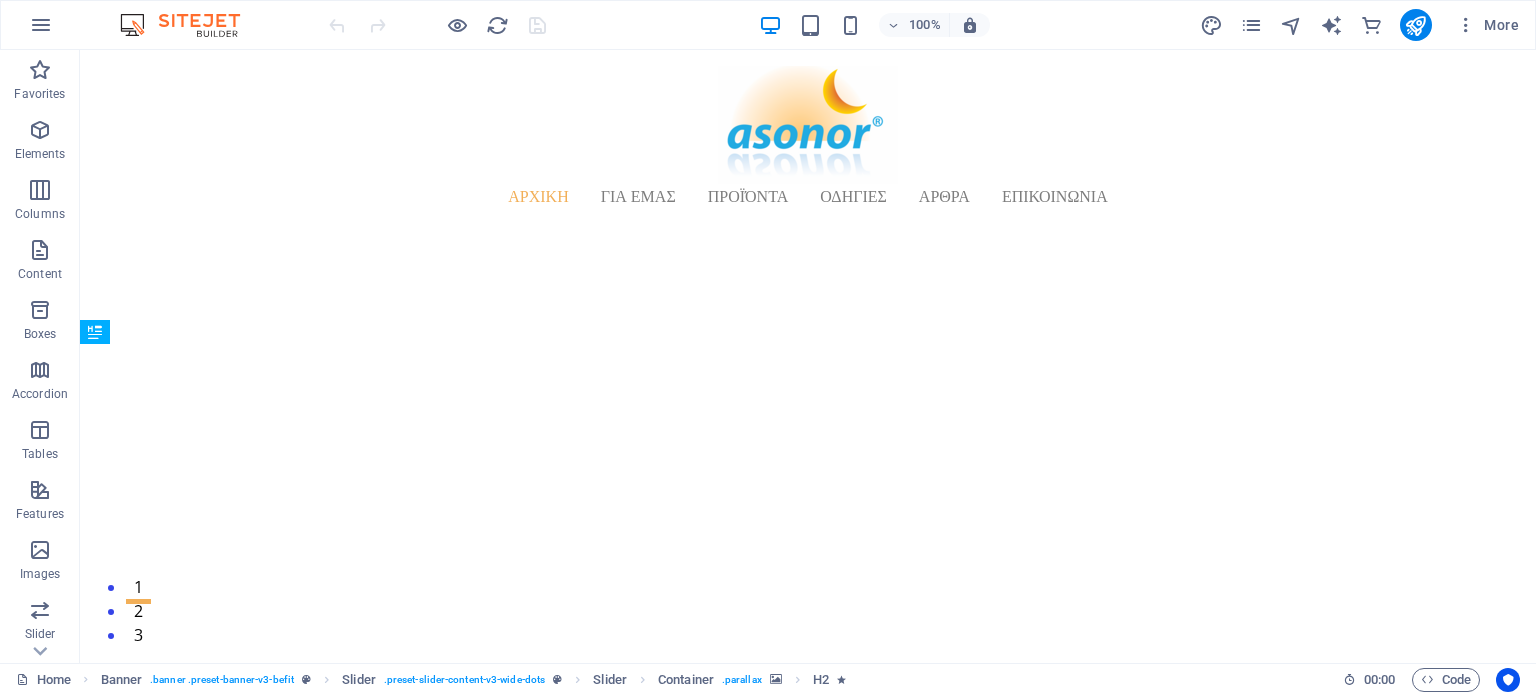 click on "100% More" at bounding box center (926, 25) 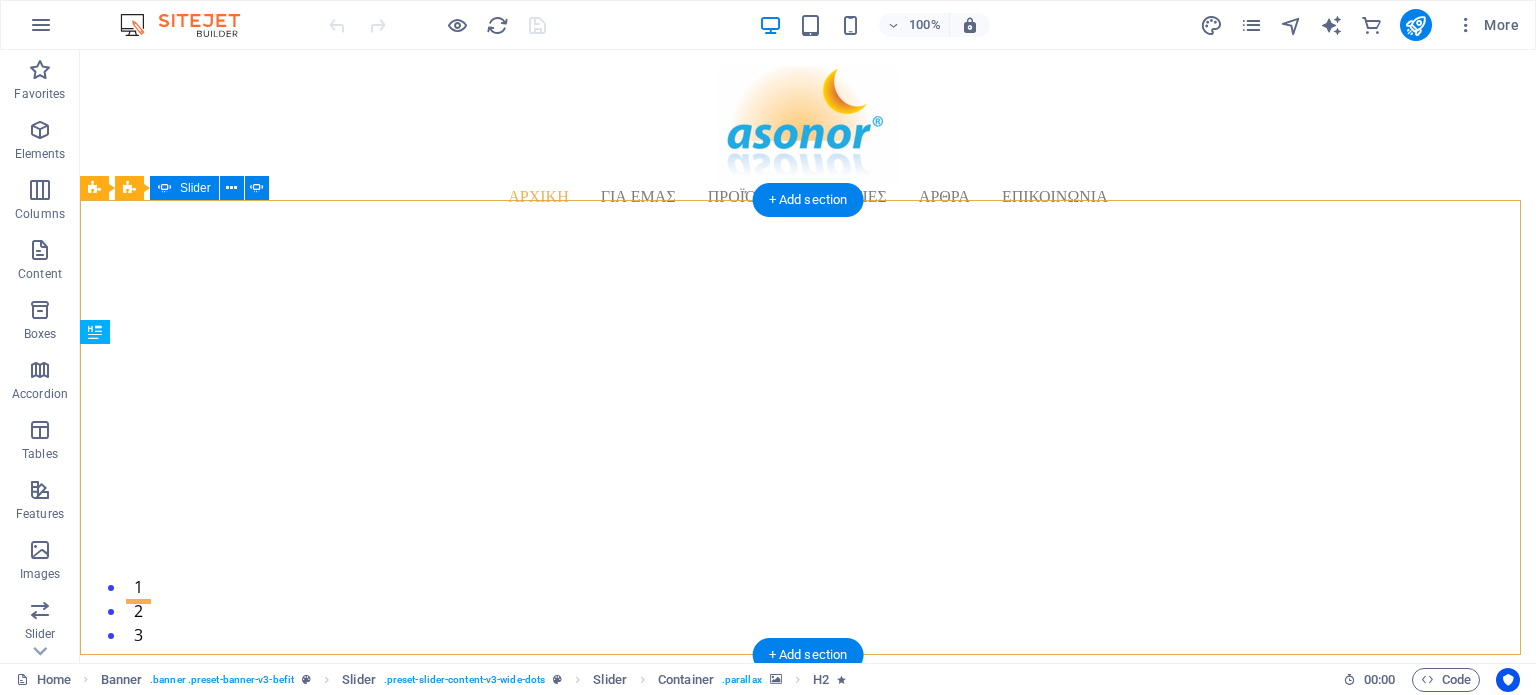click on "3" at bounding box center [138, 625] 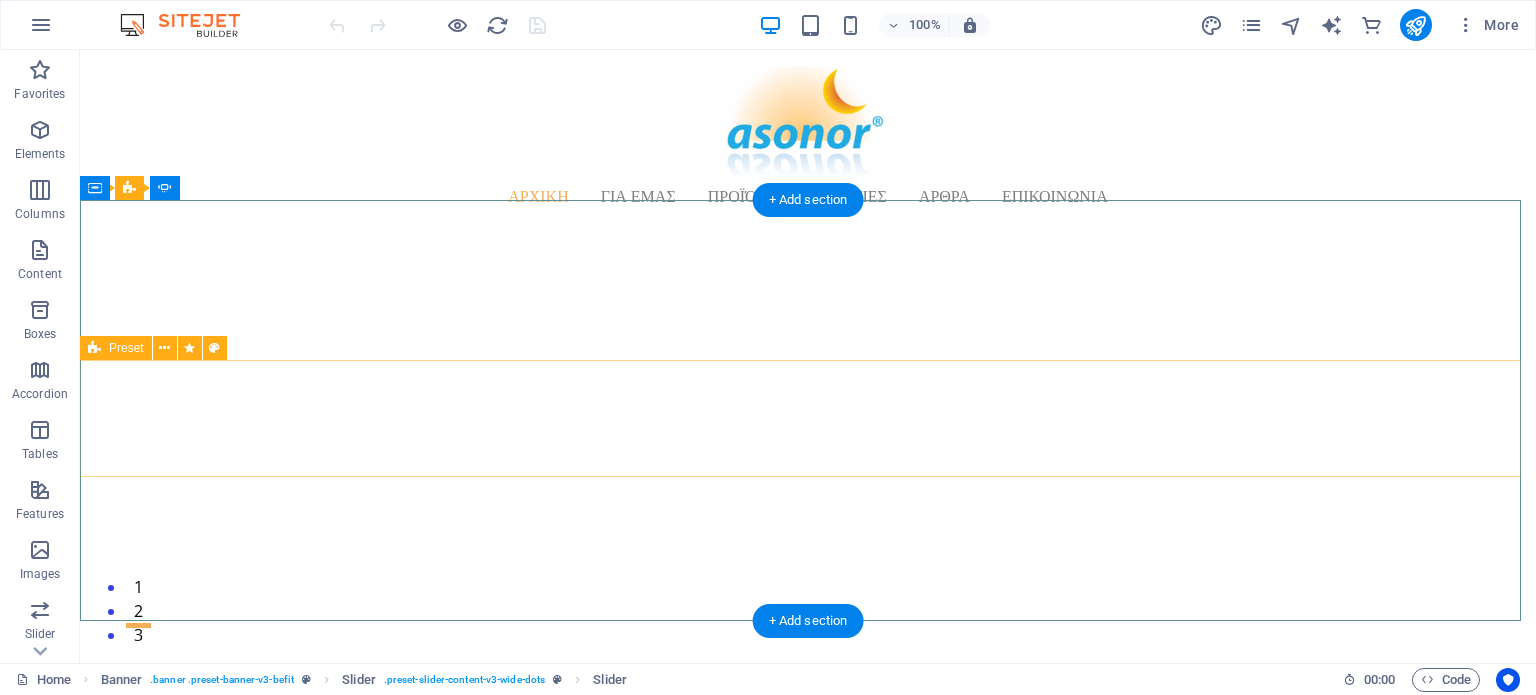 click on "Add elements" at bounding box center (-3582, 3614) 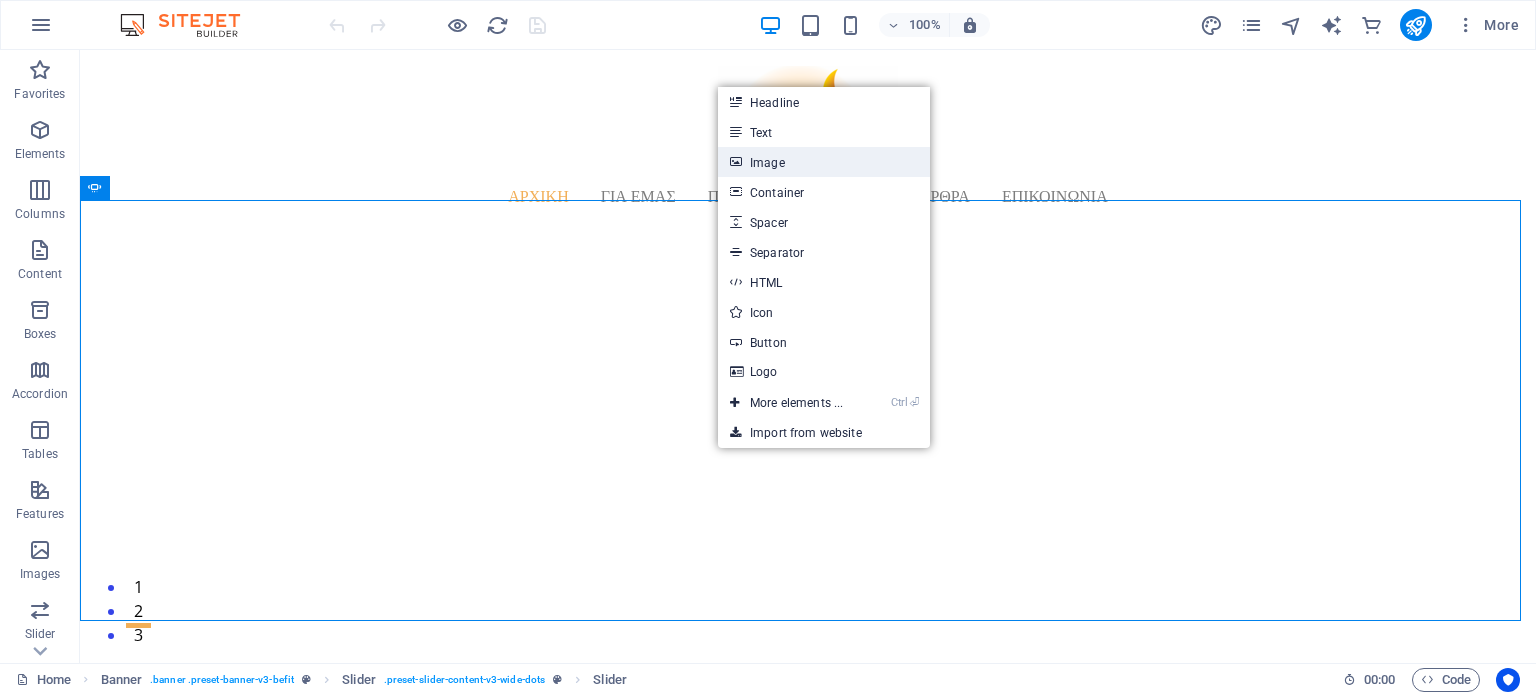 click on "Image" at bounding box center [824, 162] 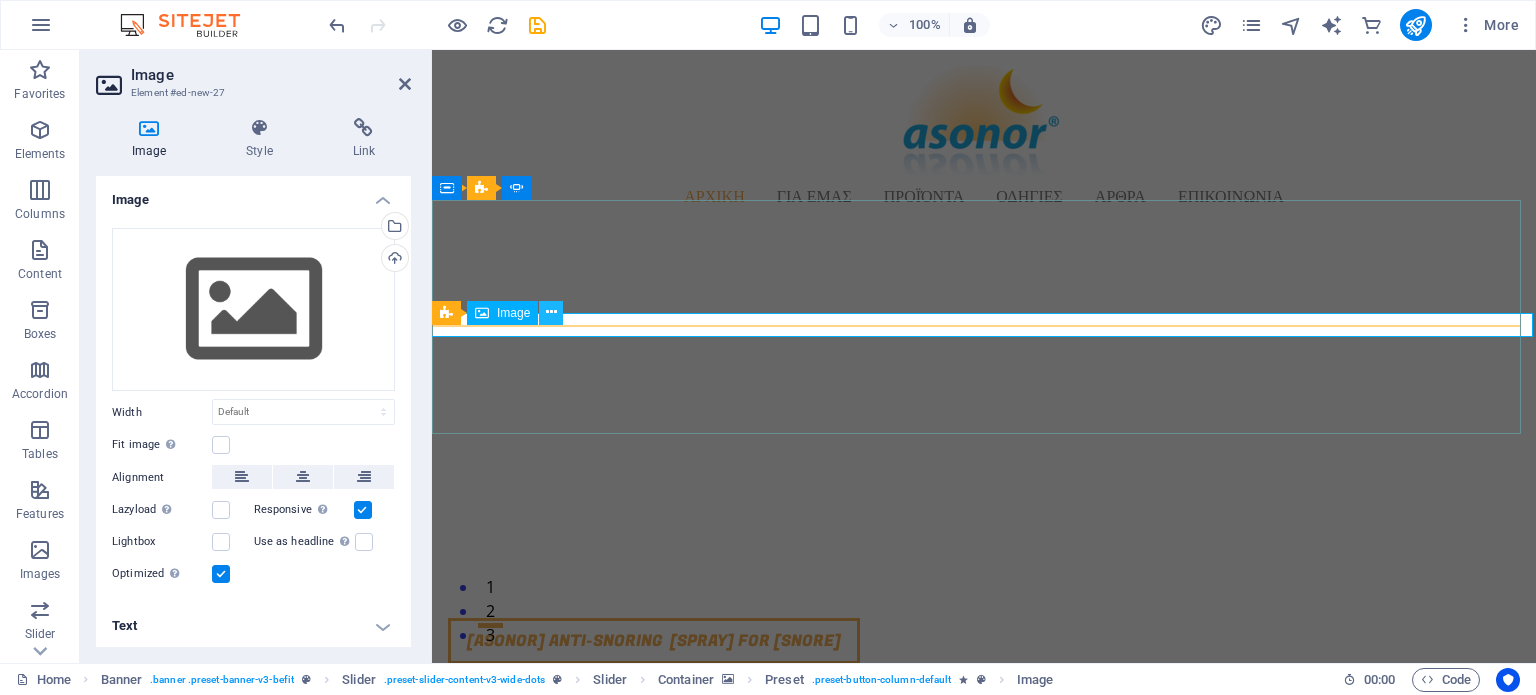 click at bounding box center [551, 312] 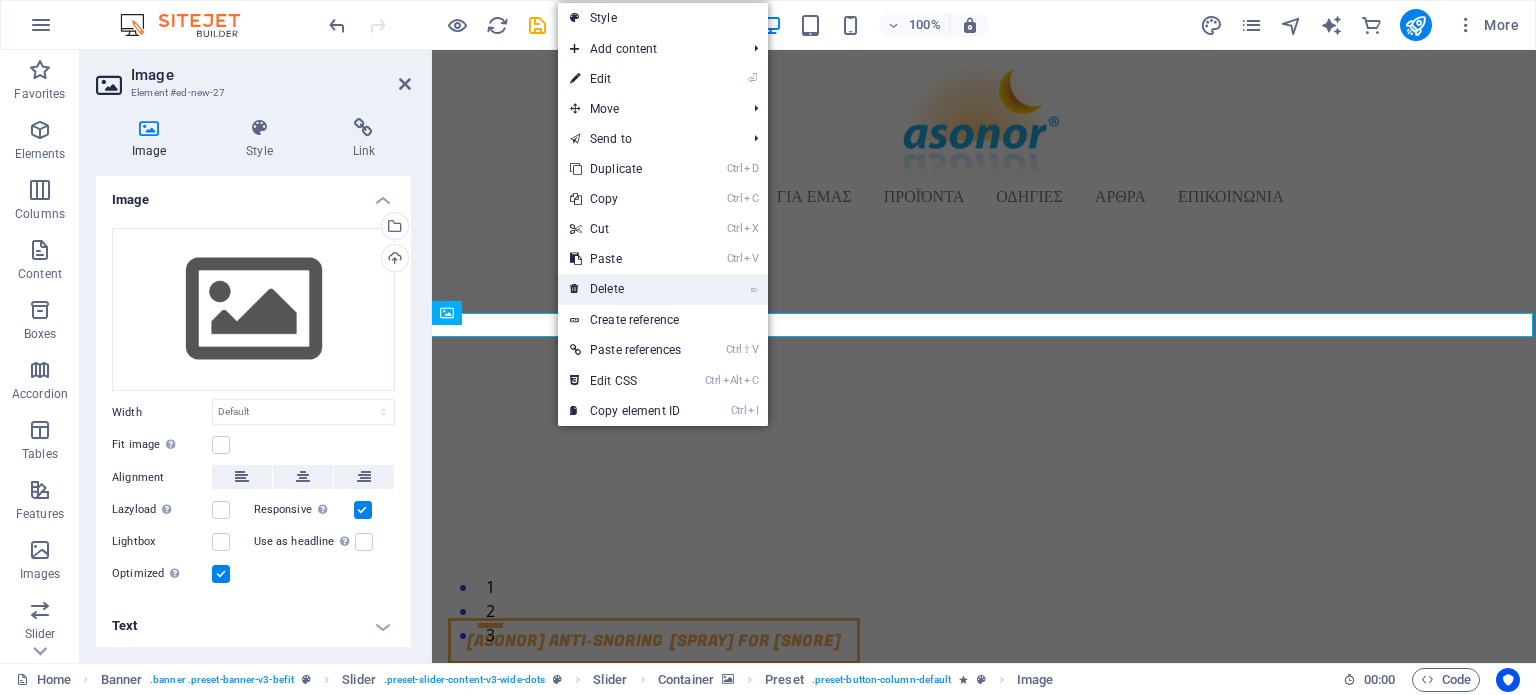 drag, startPoint x: 611, startPoint y: 294, endPoint x: 531, endPoint y: 243, distance: 94.873604 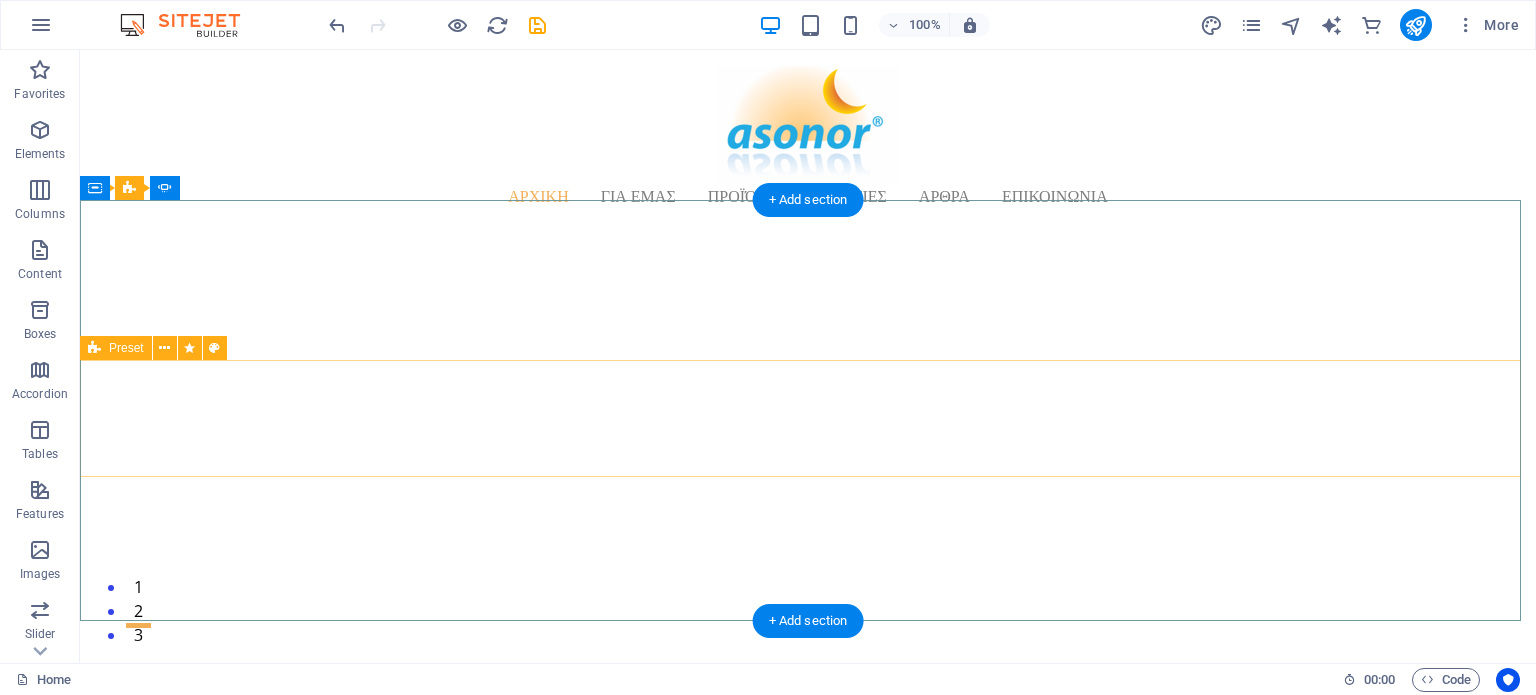 click on "Add elements" at bounding box center (-3582, 3497) 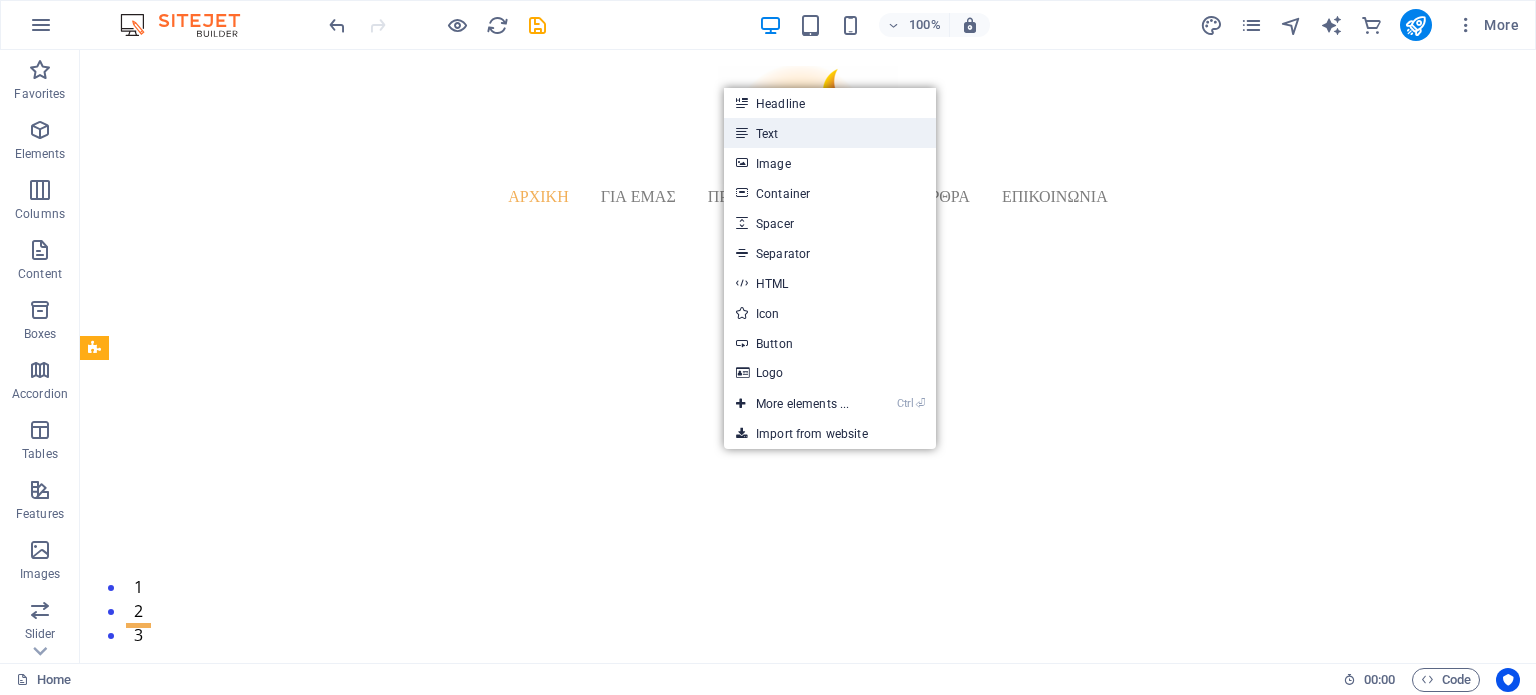 drag, startPoint x: 777, startPoint y: 136, endPoint x: 345, endPoint y: 85, distance: 435 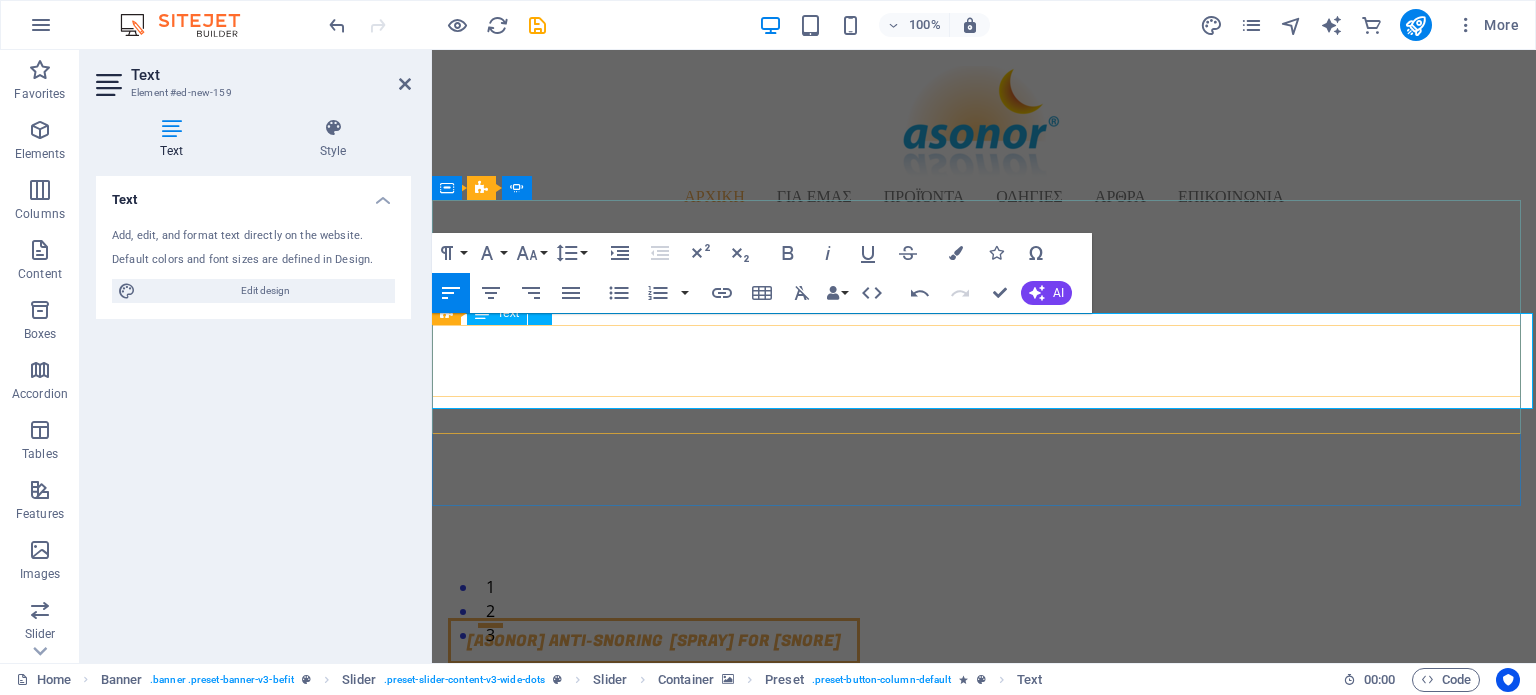 drag, startPoint x: 1277, startPoint y: 383, endPoint x: 900, endPoint y: 363, distance: 377.53012 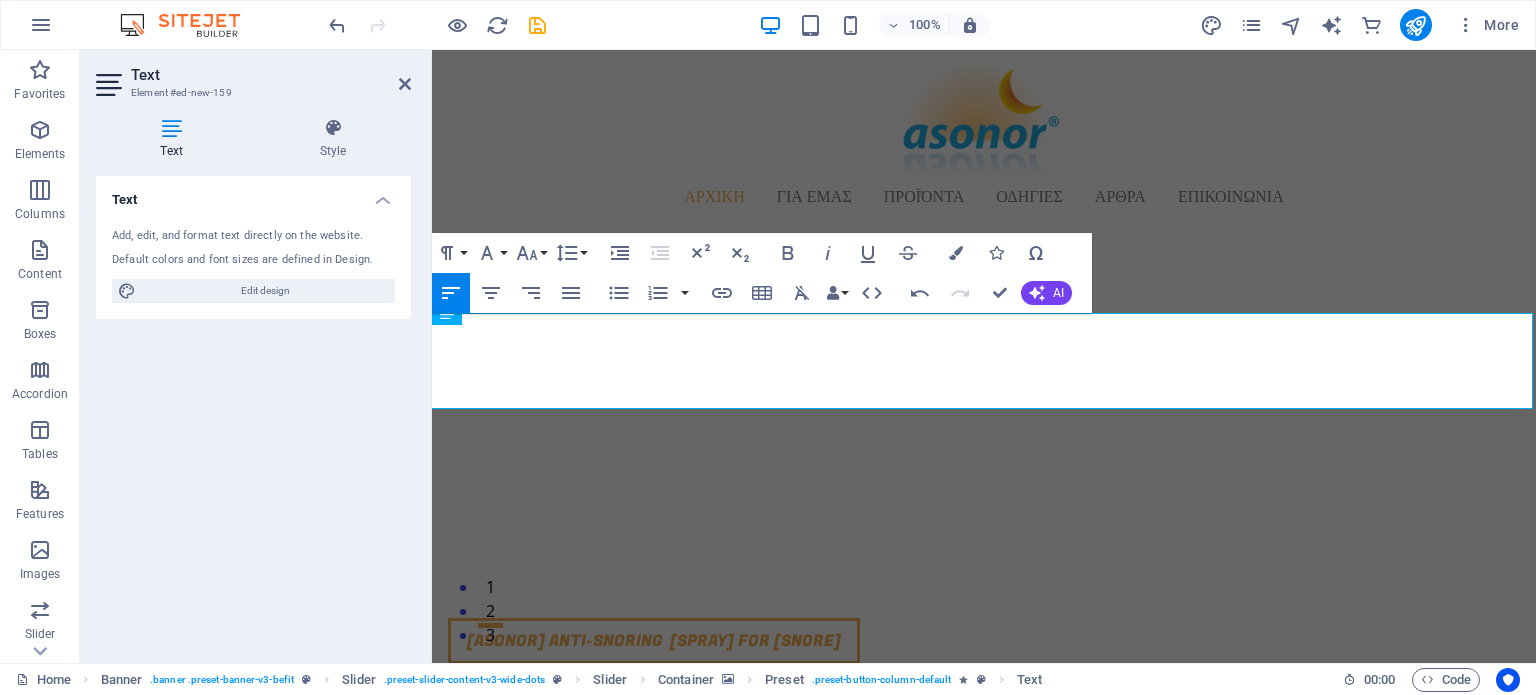 click at bounding box center [-2291, 474] 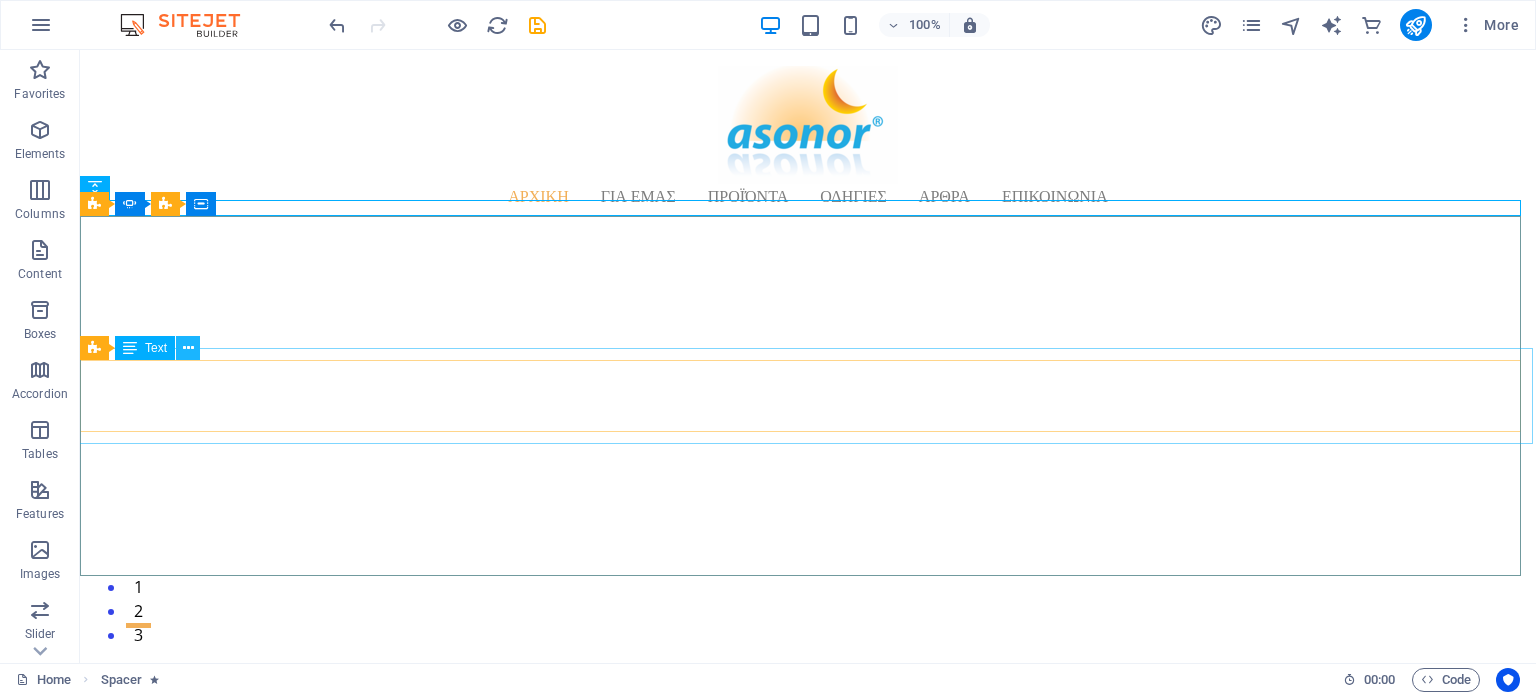 click at bounding box center (188, 348) 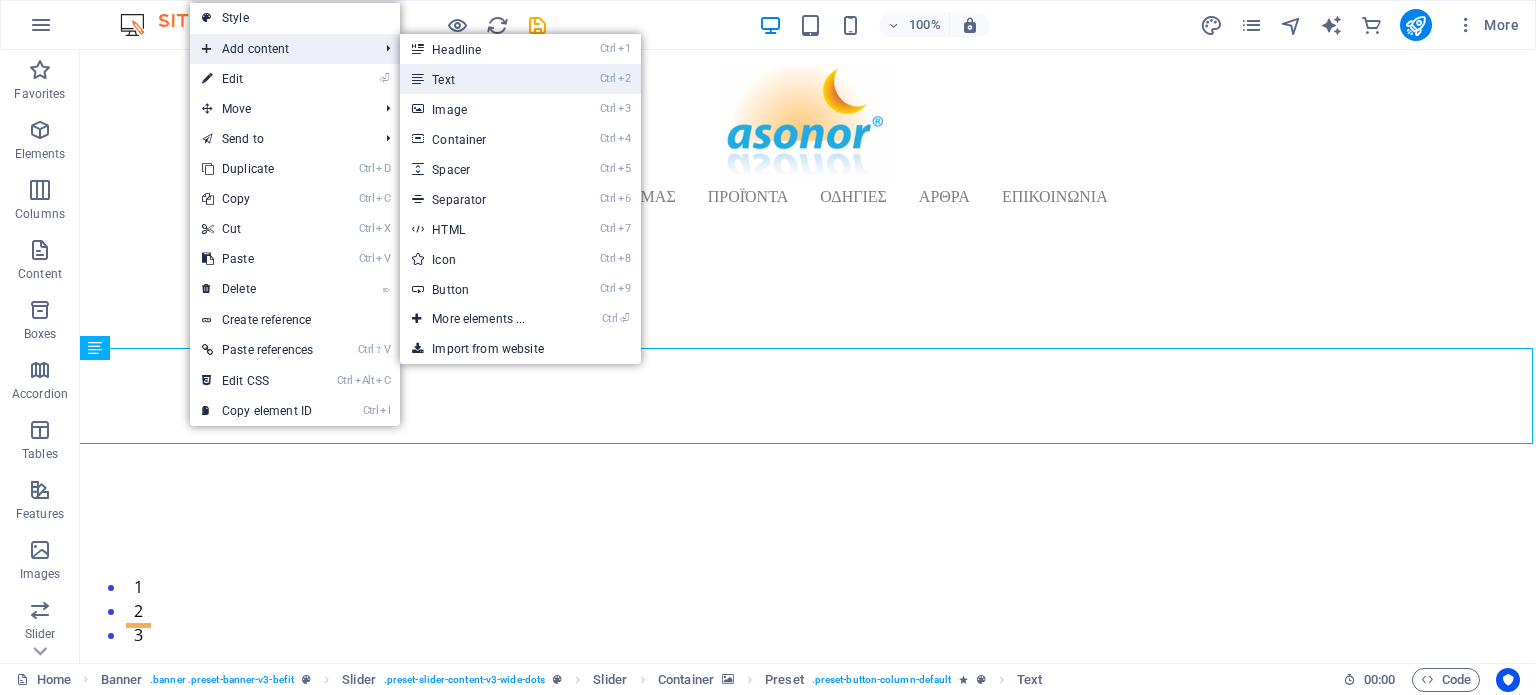 click on "Ctrl 2  Text" at bounding box center [482, 79] 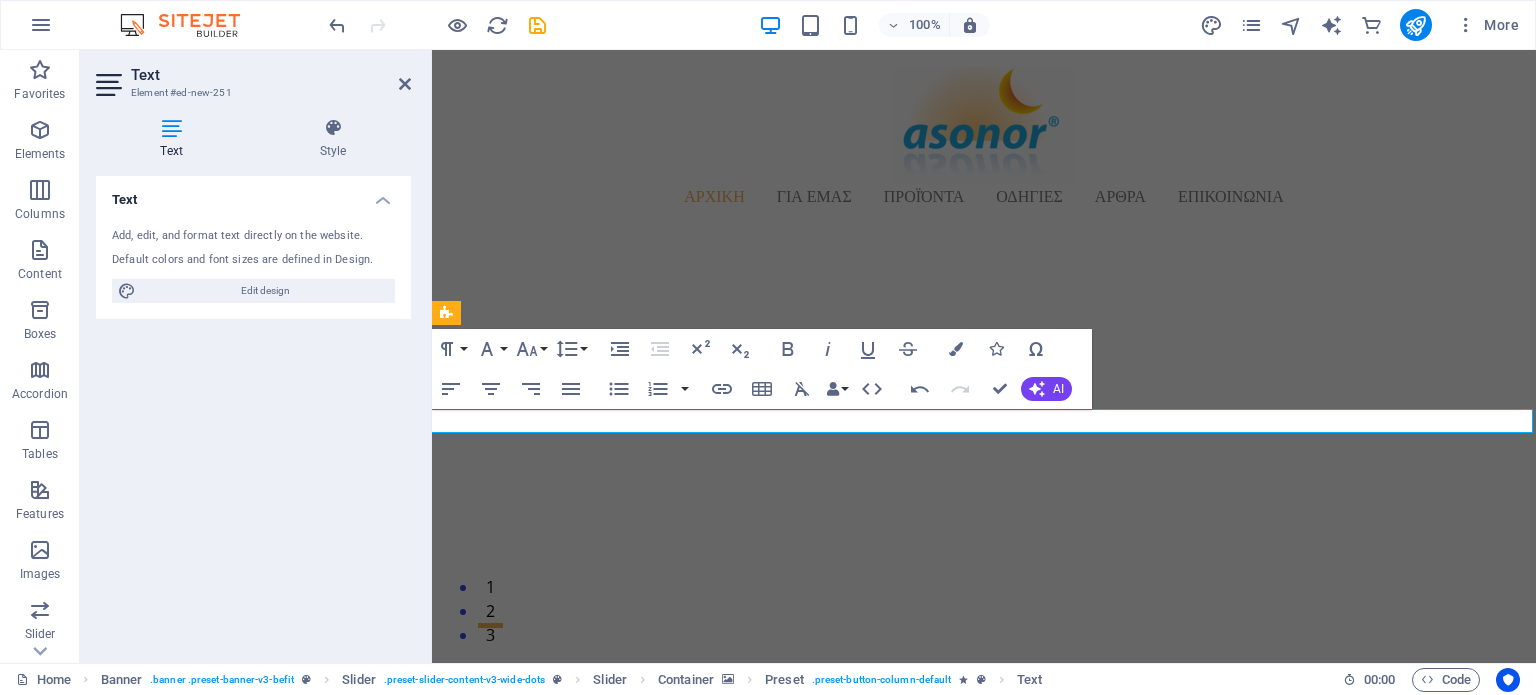 click at bounding box center (-2291, 2673) 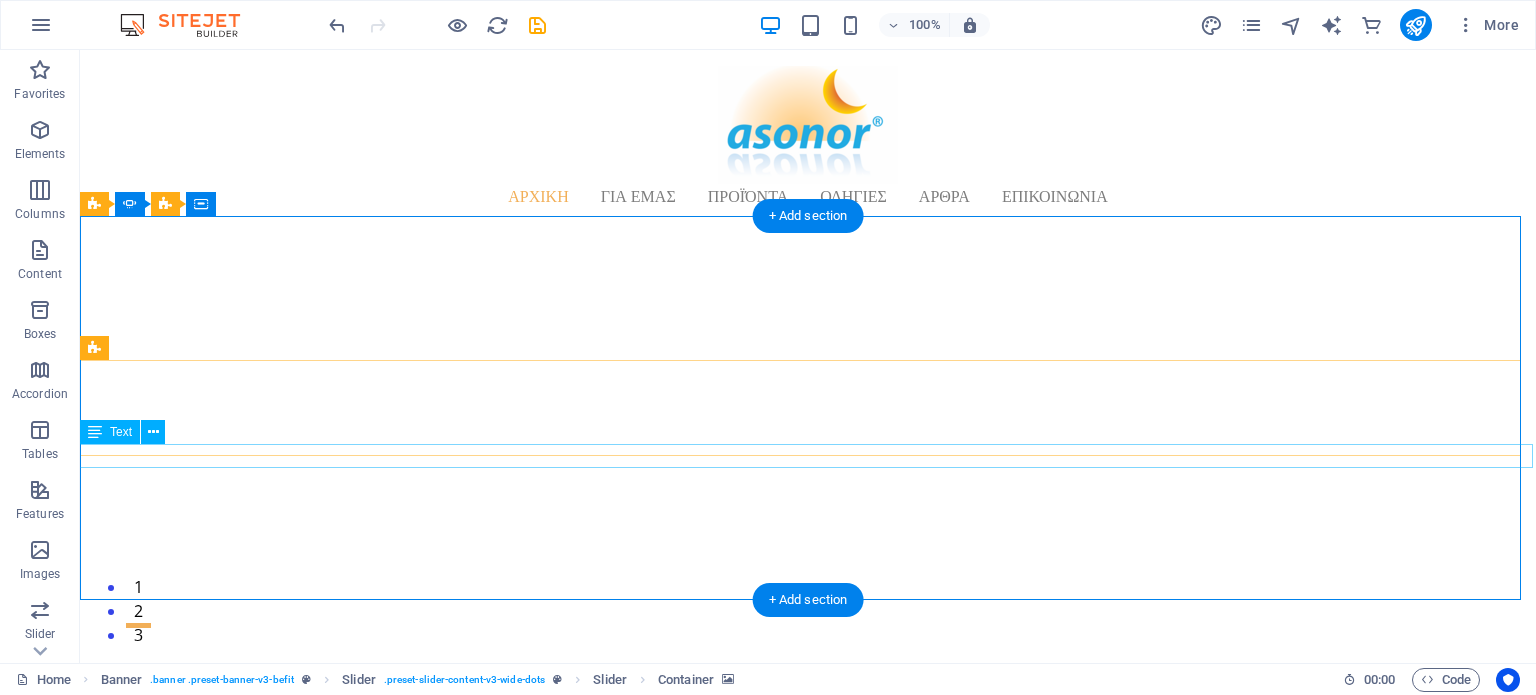 click on "περισσότερα χαμόγελα!" at bounding box center (-3523, 3439) 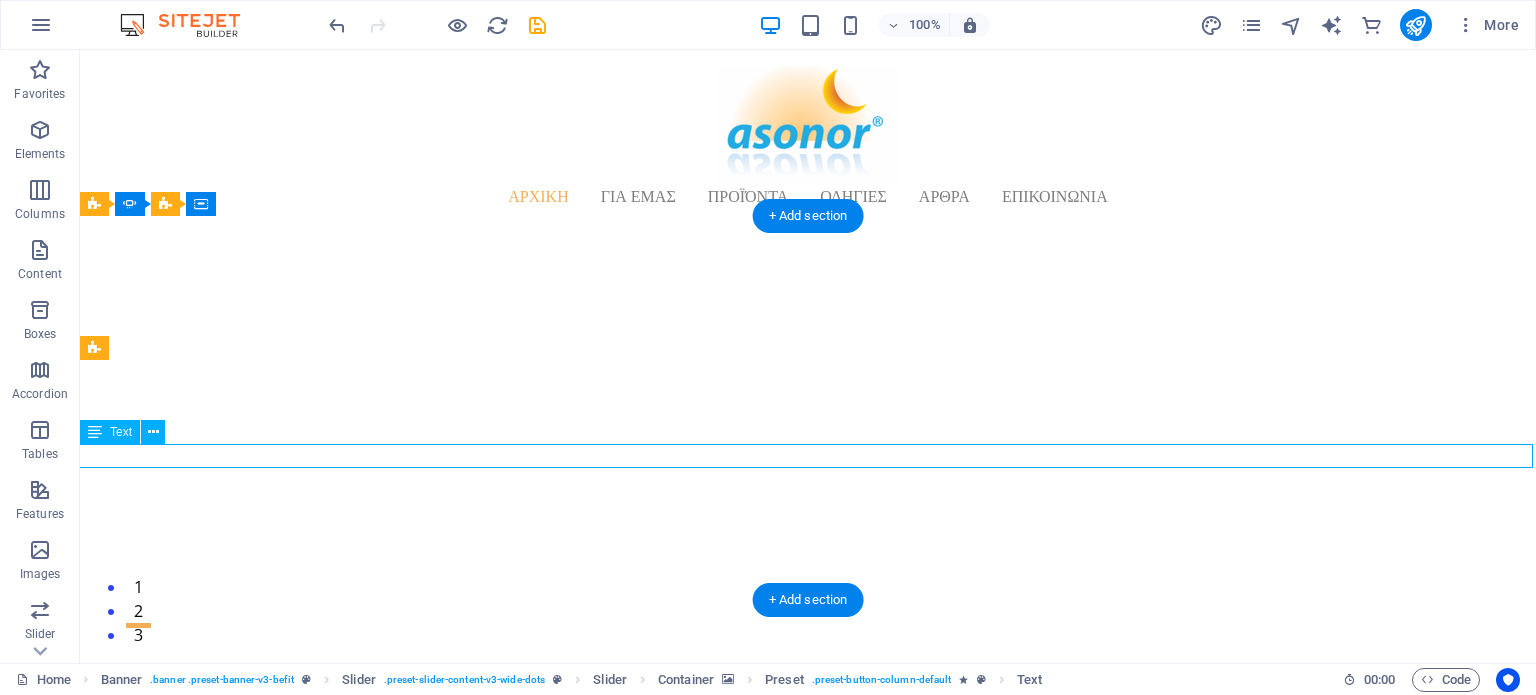 click on "περισσότερα χαμόγελα!" at bounding box center [-3523, 3439] 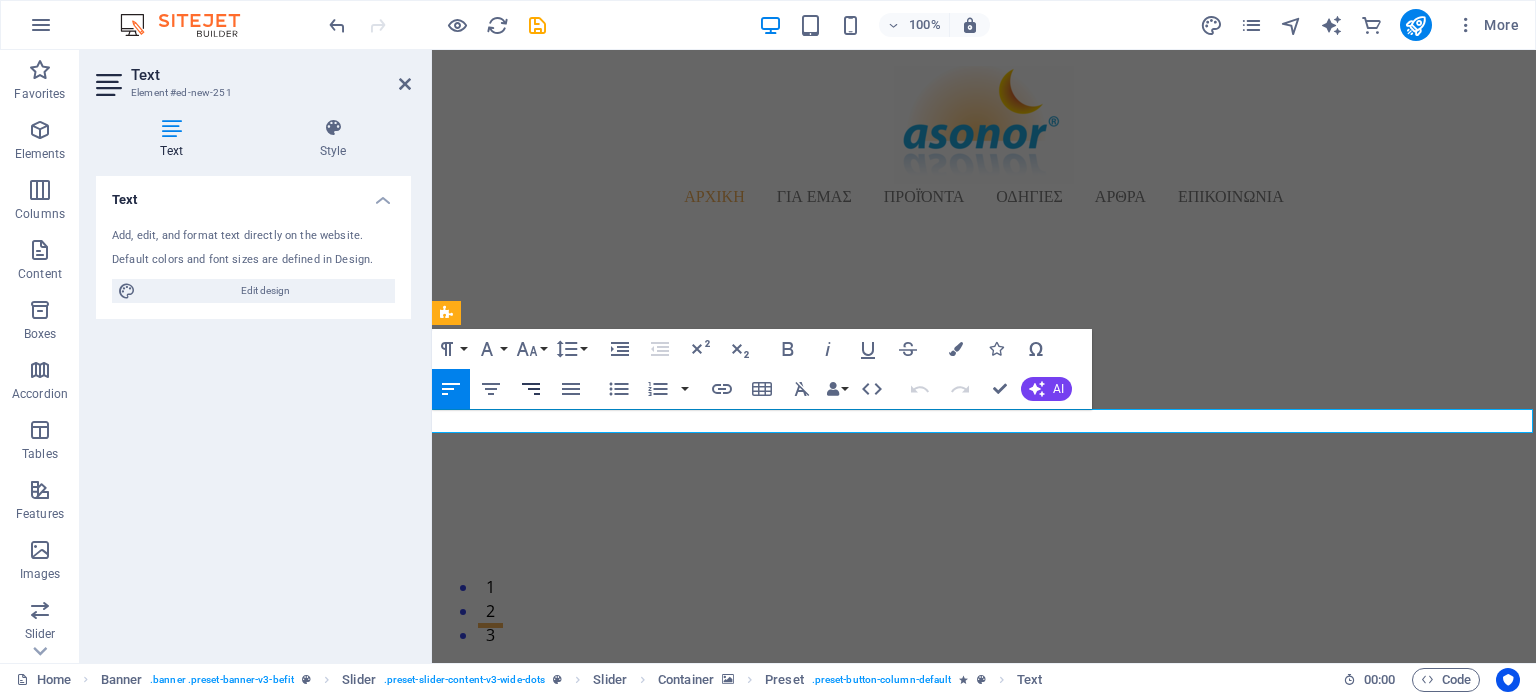 click 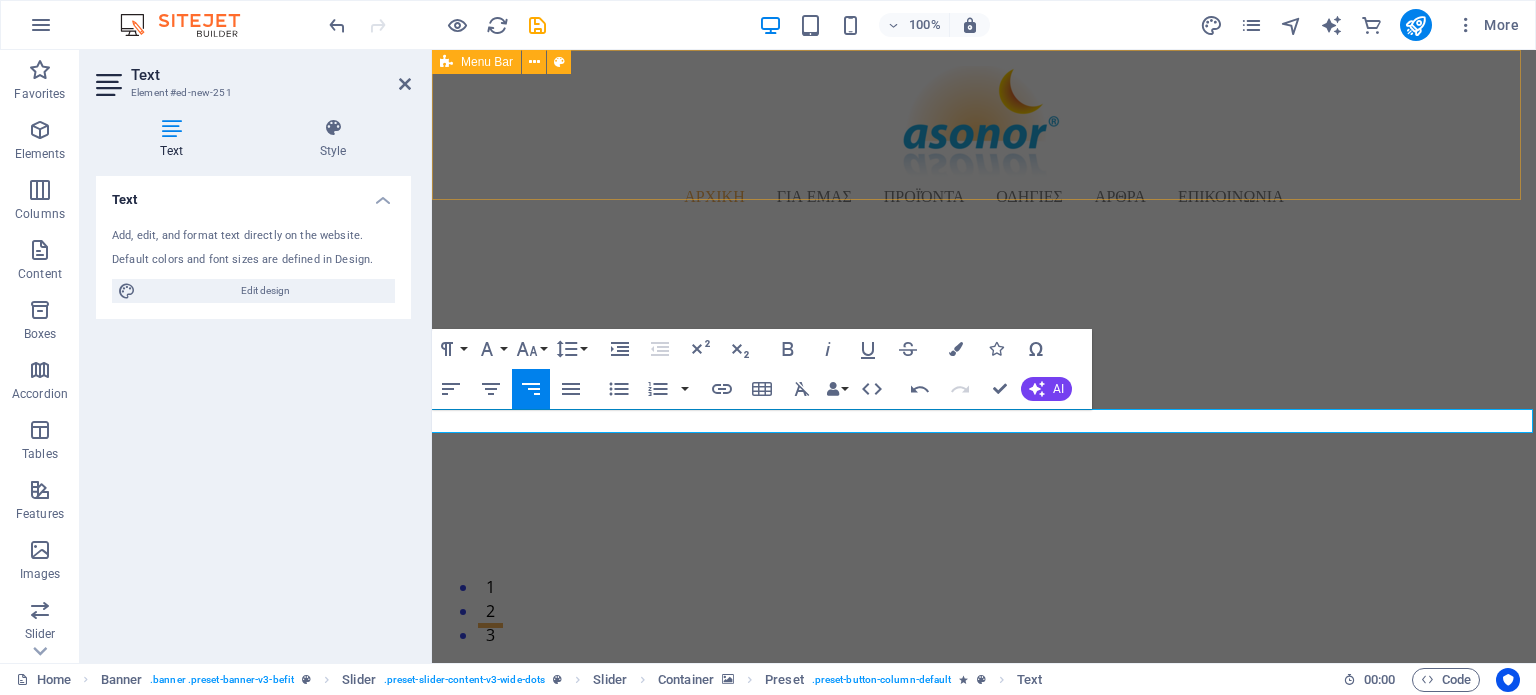 click on "ΑΡΧΙΚΗ  ΓΙΑ ΕΜΑΣ Προϊόντα ΟΔΗΓΙΕΣ ΑΡΘΡΑ ΕΠΙΚΟΙΝΩΝΙΑ" at bounding box center (984, 137) 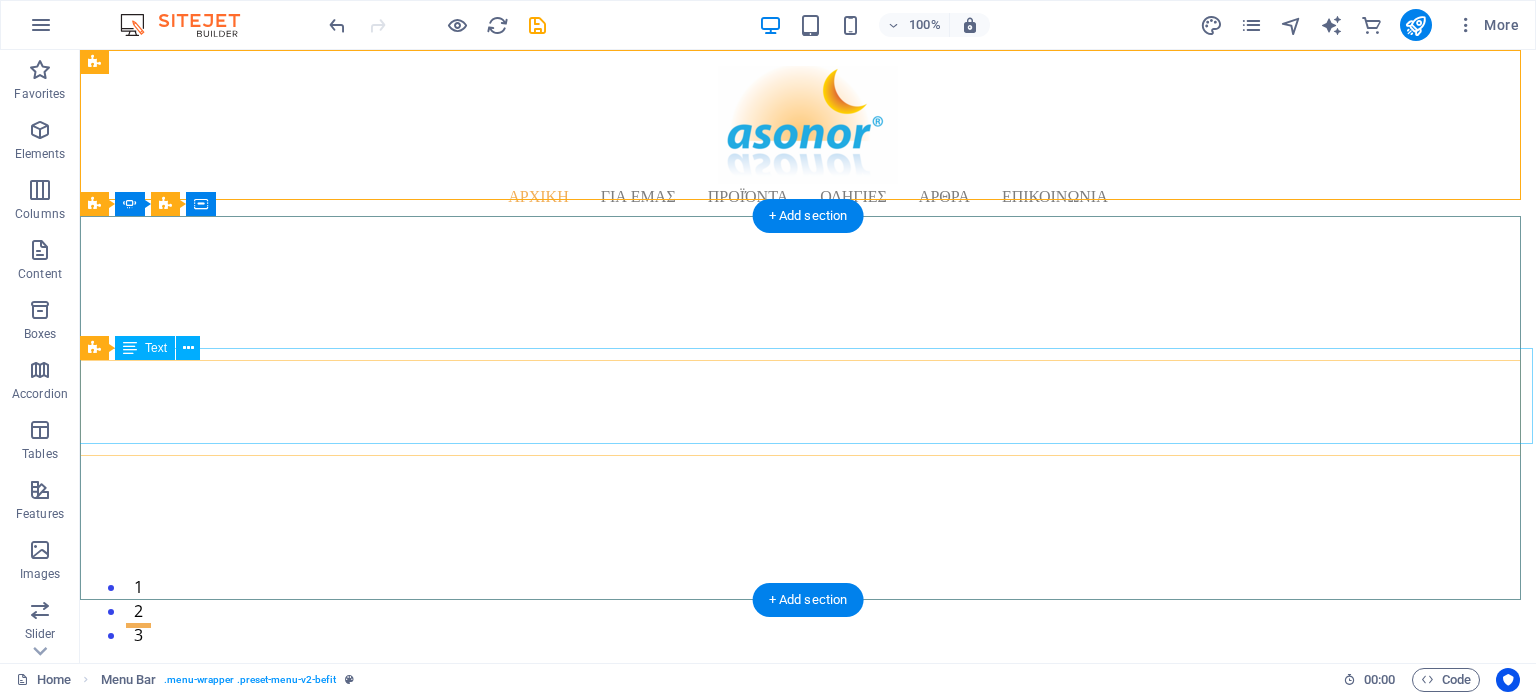 click on "Απόλαυσε ήσυχο ύπνο… μέγιστη ξεκούραση και ενέργεια" at bounding box center [-3523, 3379] 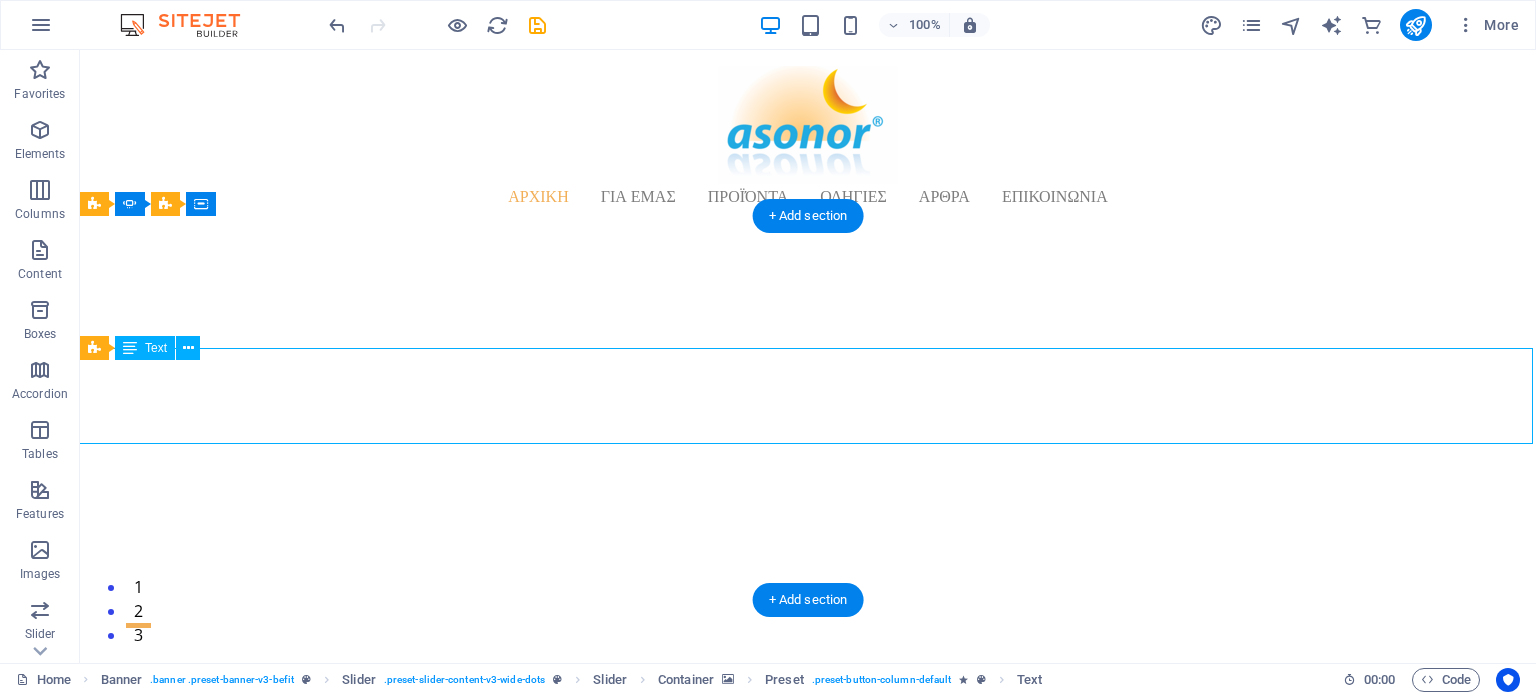 click on "Απόλαυσε ήσυχο ύπνο… μέγιστη ξεκούραση και ενέργεια" at bounding box center [-3523, 3379] 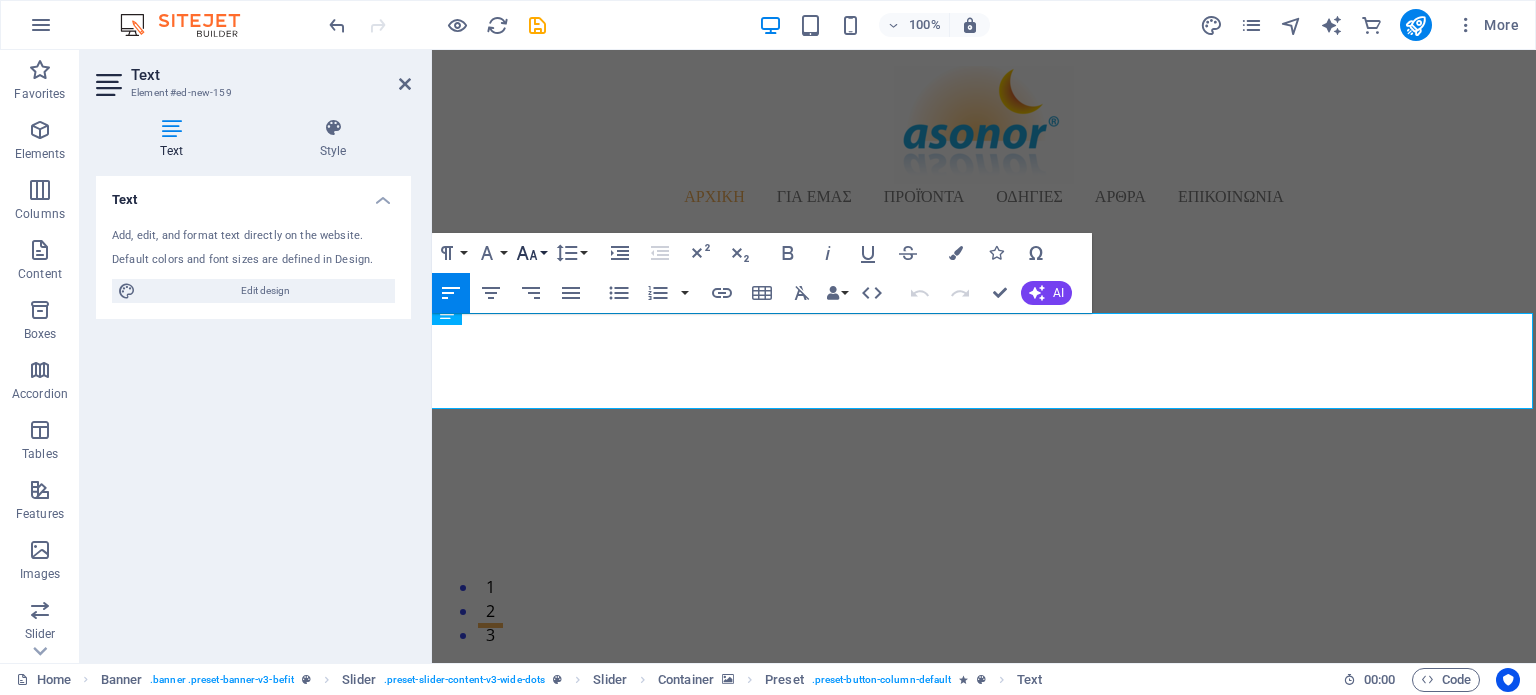 click on "Font Size" at bounding box center [531, 253] 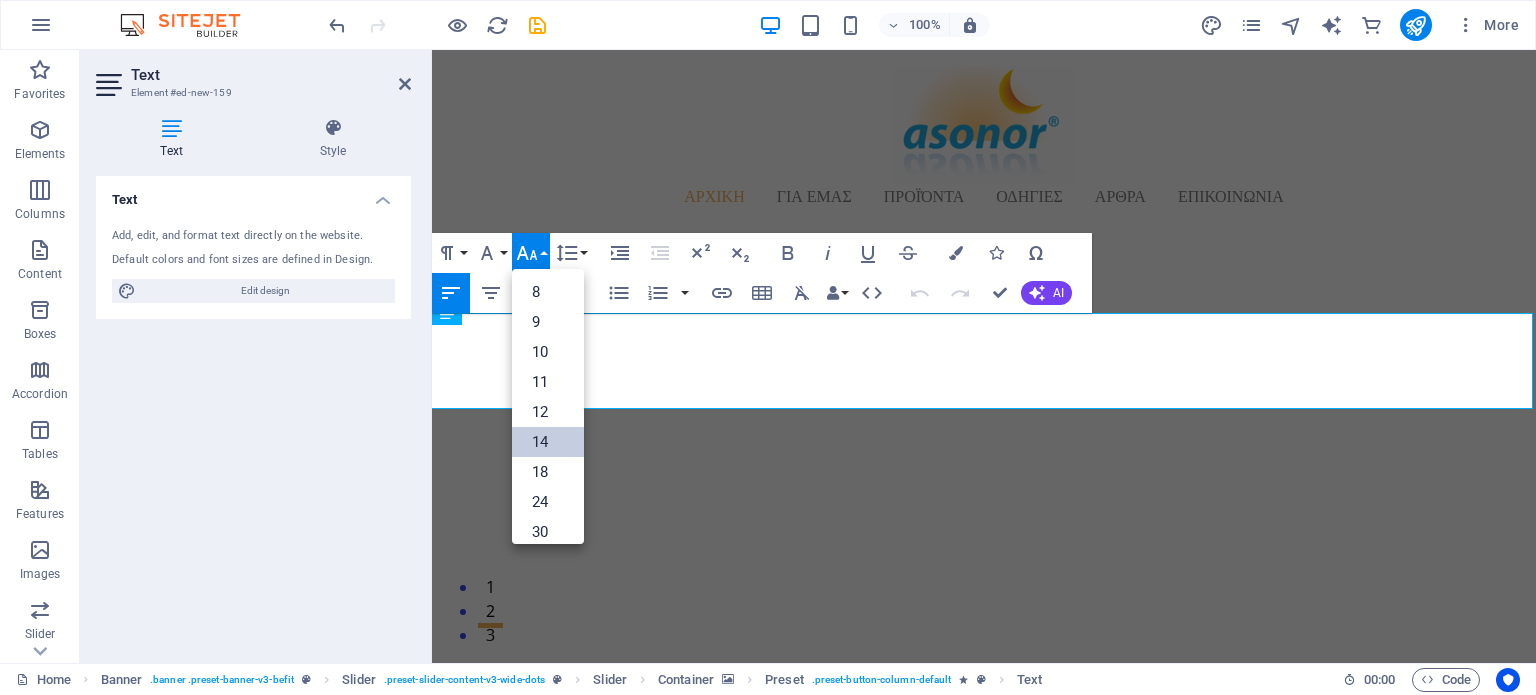 click on "14" at bounding box center [548, 442] 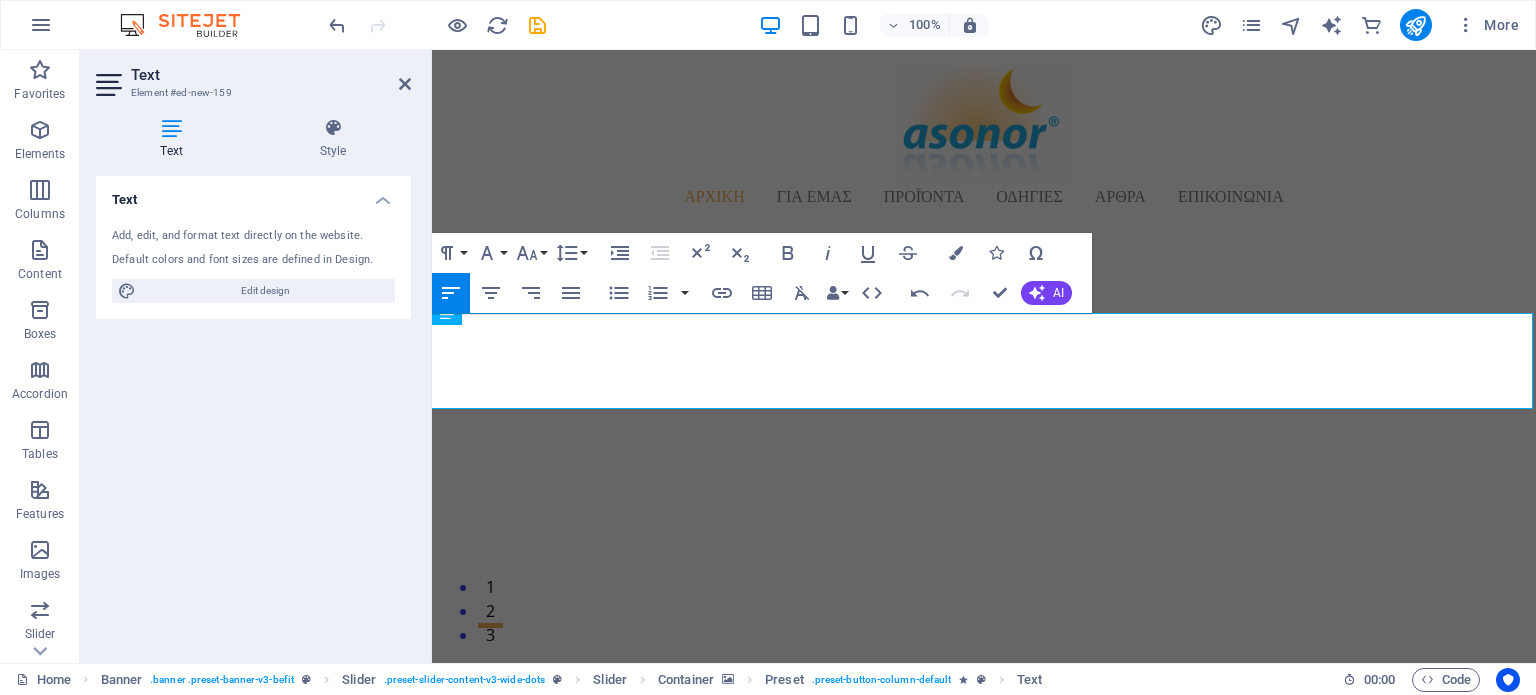drag, startPoint x: 525, startPoint y: 392, endPoint x: 866, endPoint y: 347, distance: 343.9564 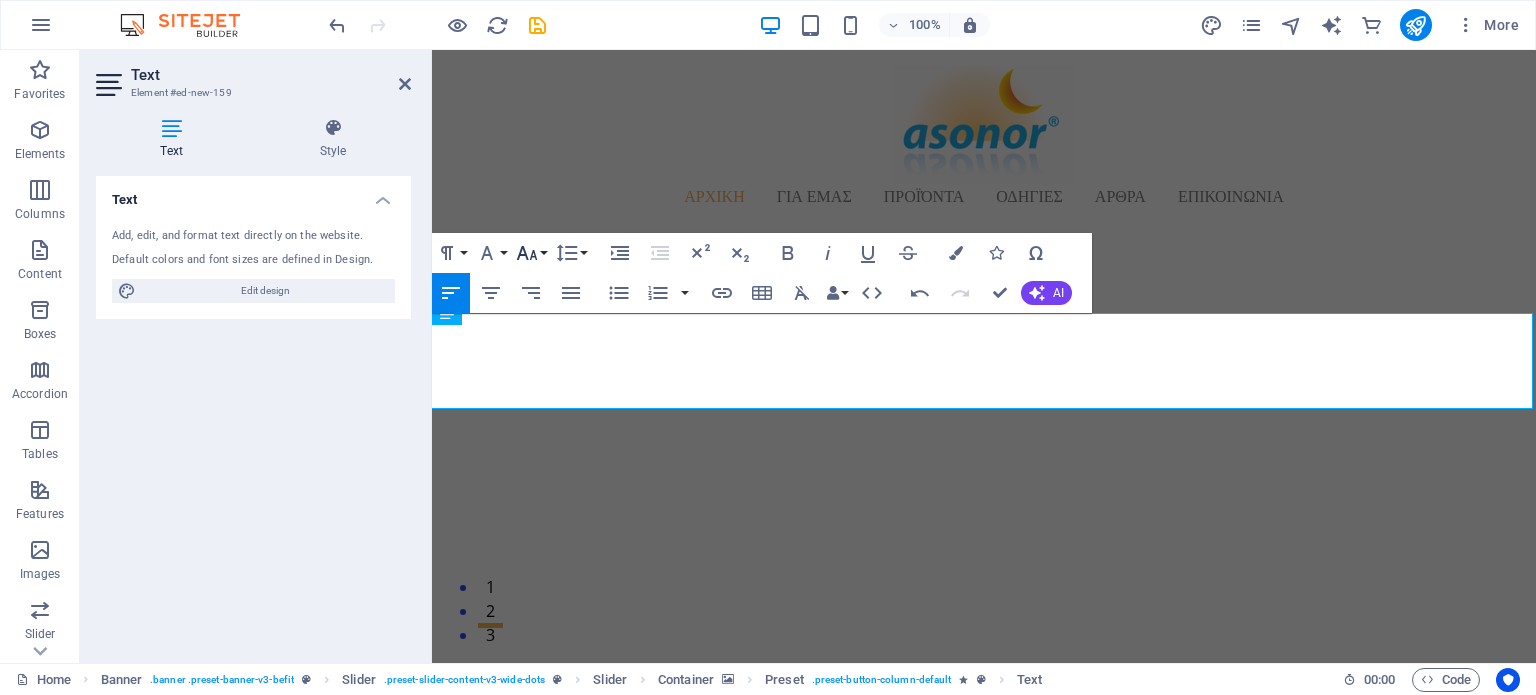 click on "Font Size" at bounding box center [531, 253] 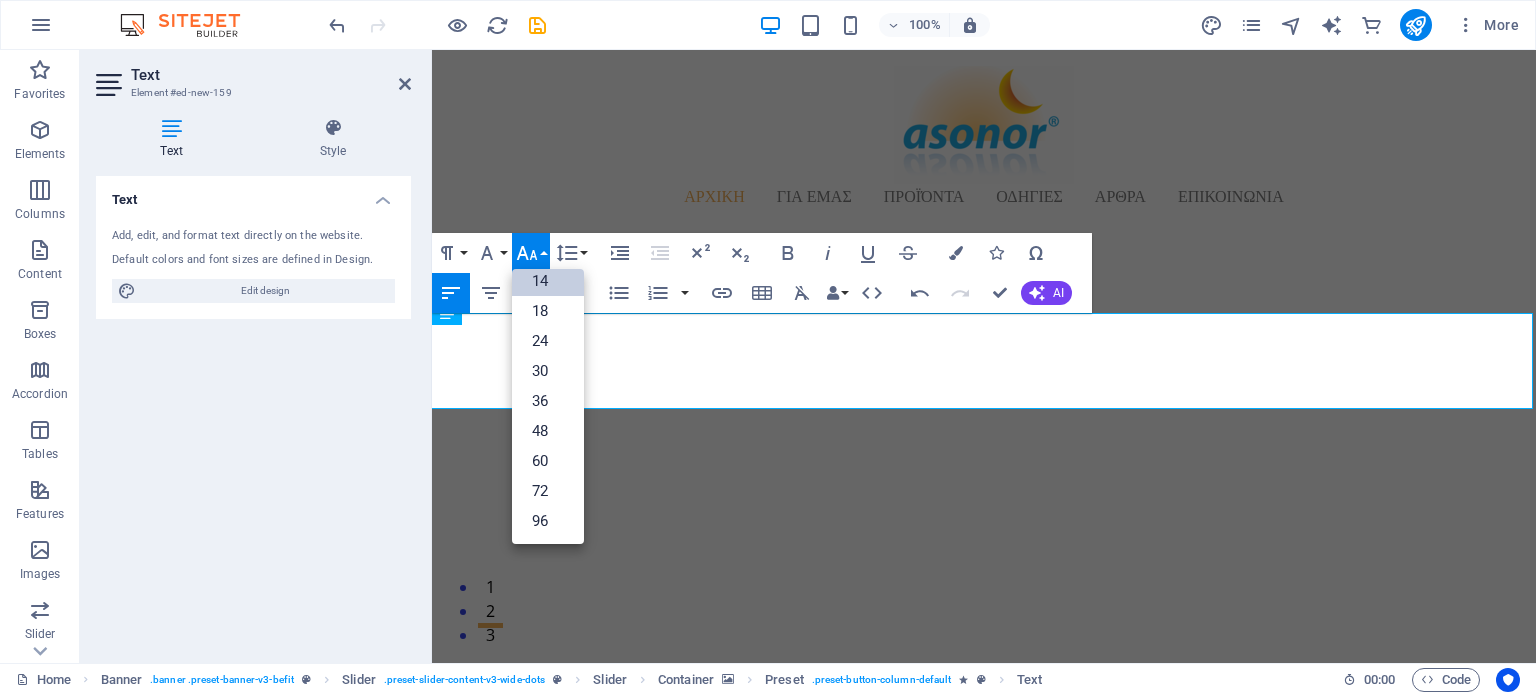 scroll, scrollTop: 160, scrollLeft: 0, axis: vertical 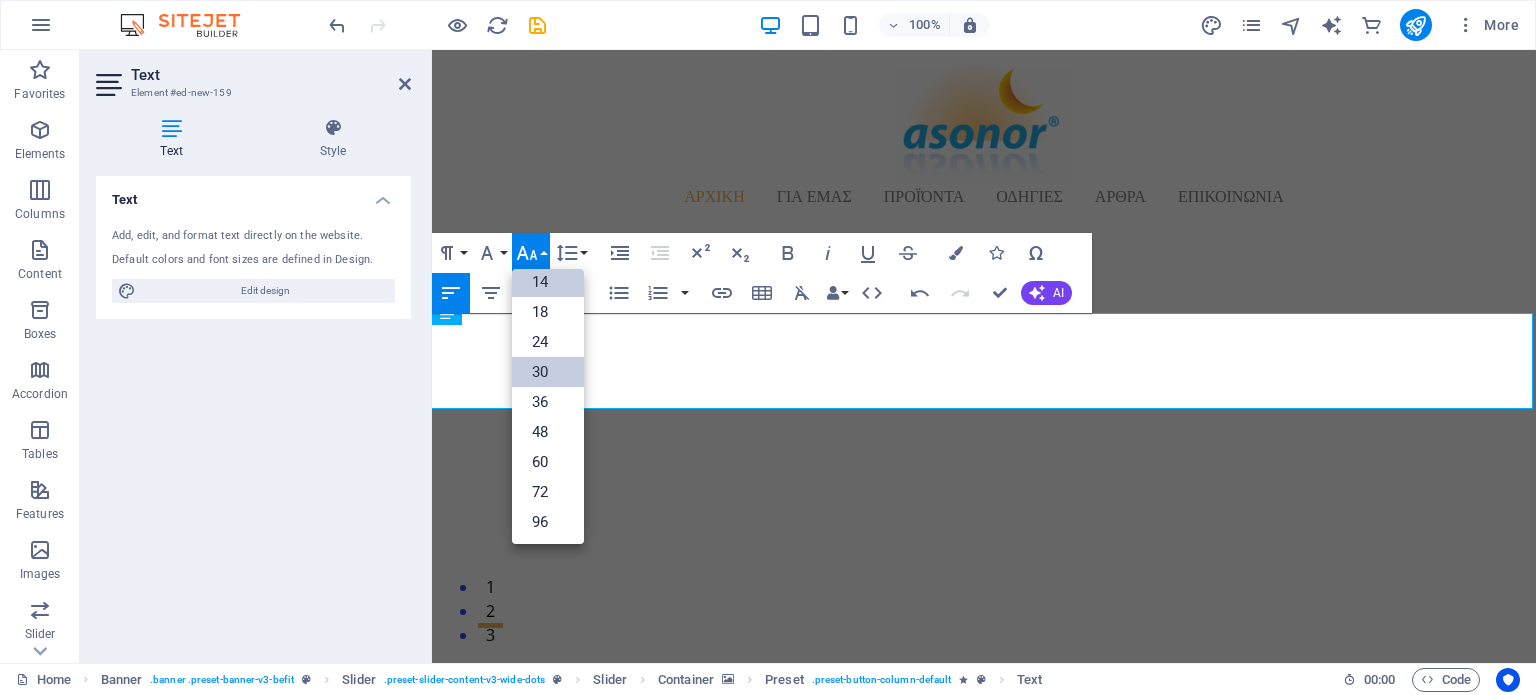 click on "30" at bounding box center [548, 372] 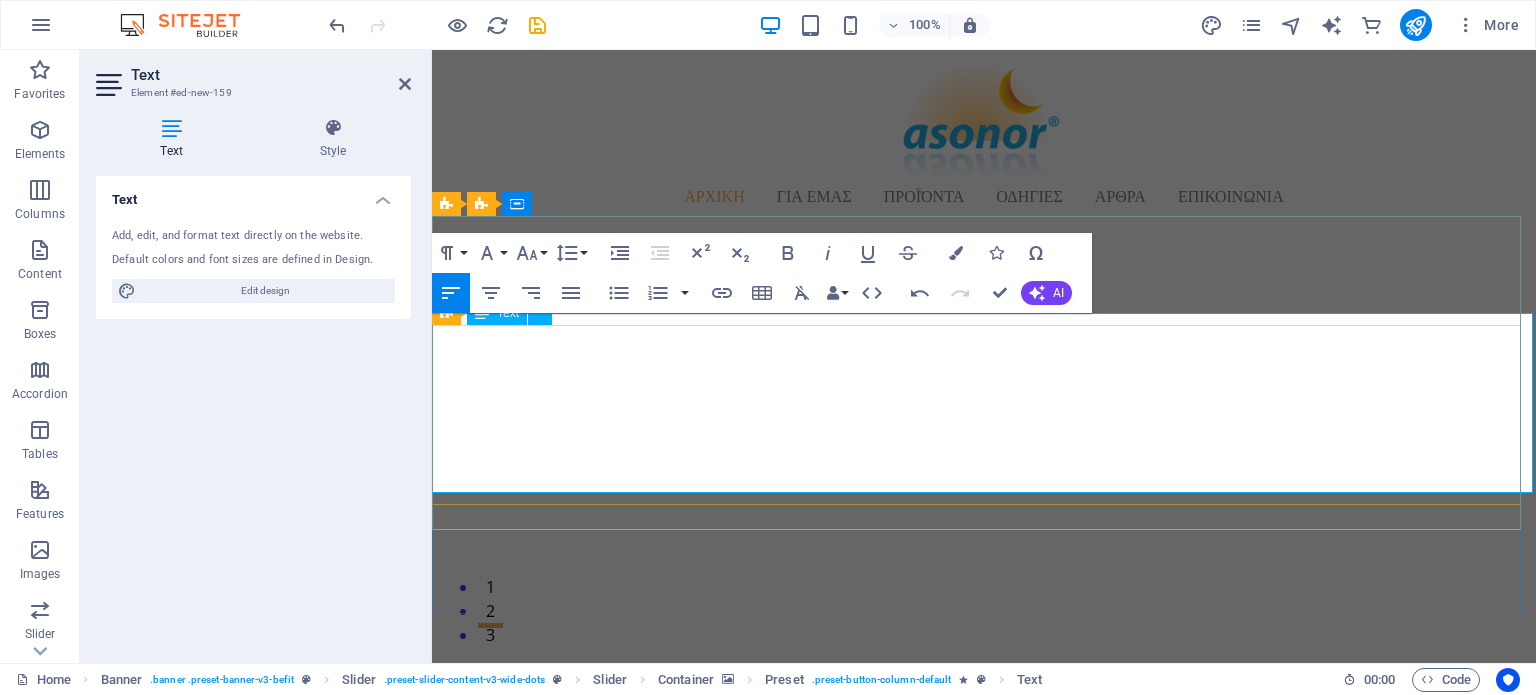 click on "και ενέργεια" at bounding box center (-2764, 3122) 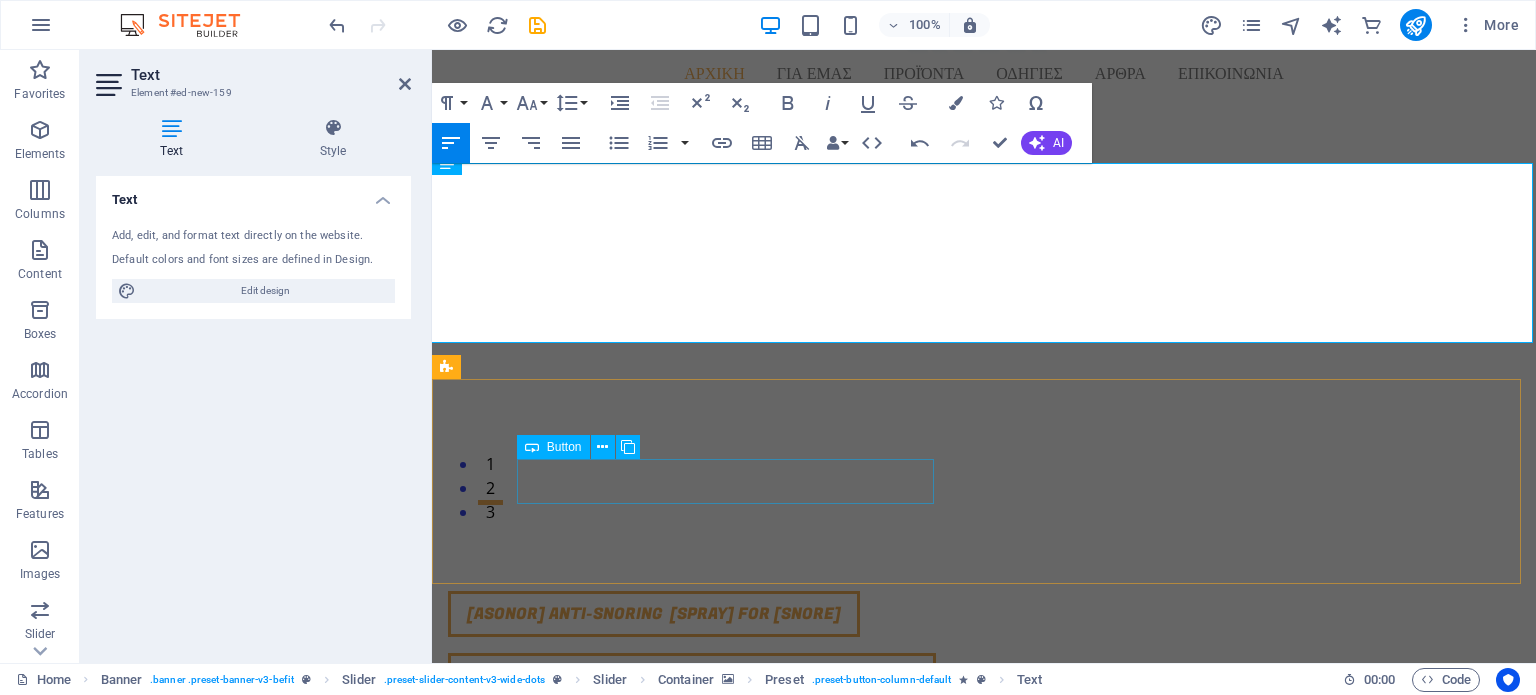 scroll, scrollTop: 100, scrollLeft: 0, axis: vertical 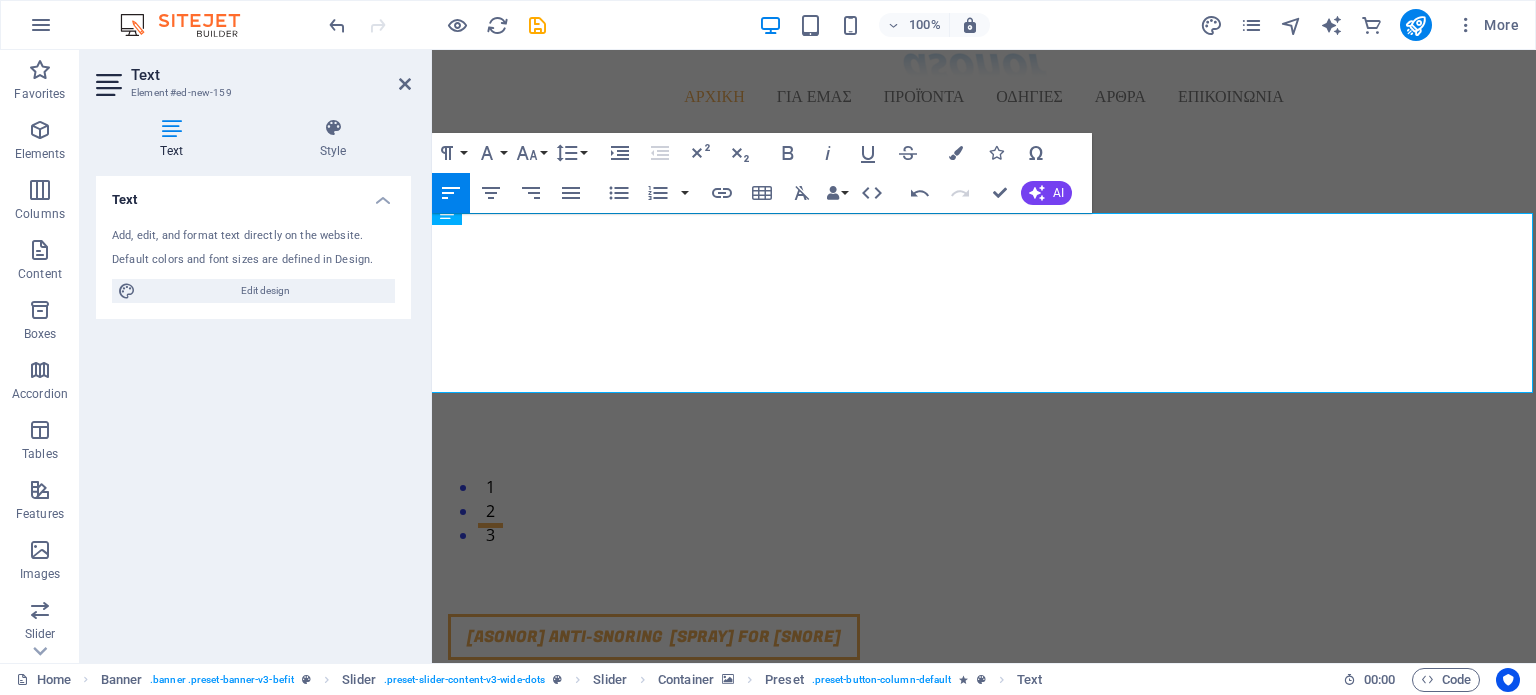 drag, startPoint x: 579, startPoint y: 378, endPoint x: 836, endPoint y: 292, distance: 271.0074 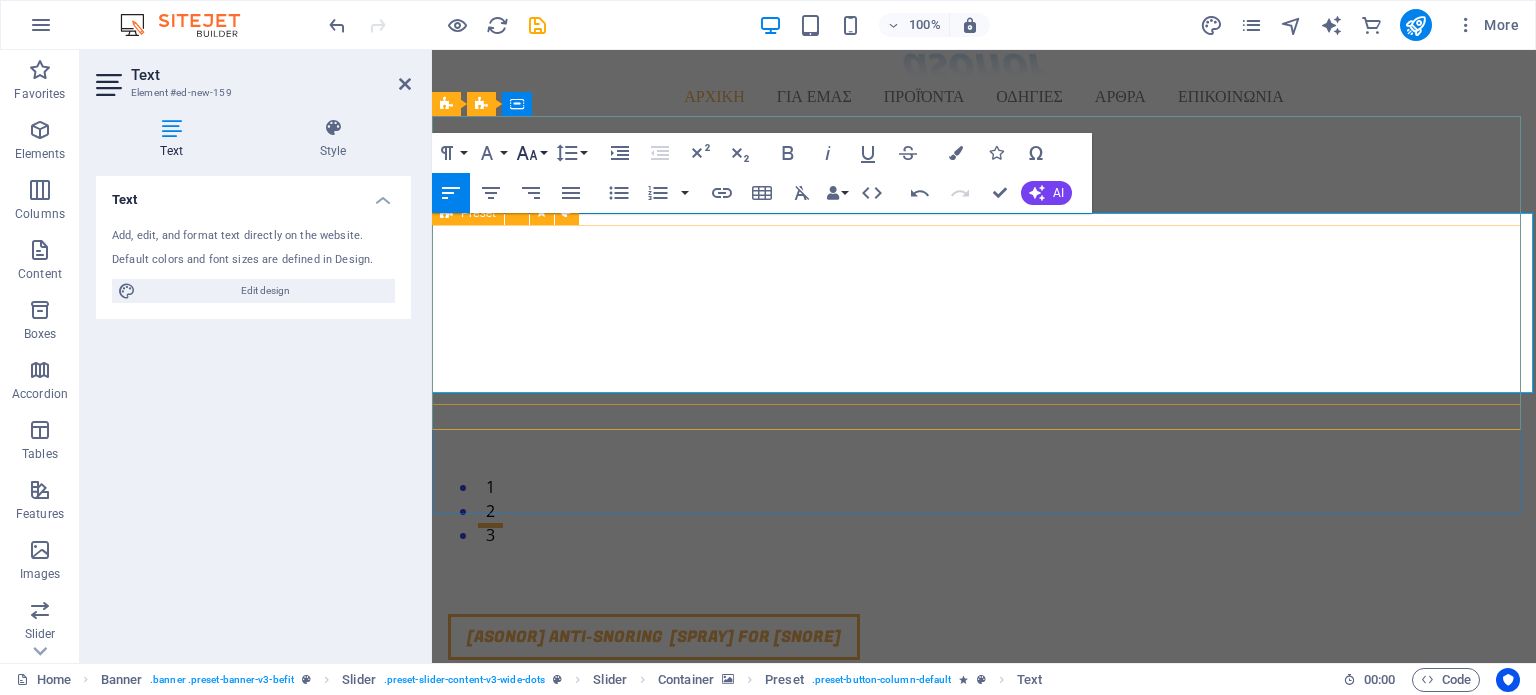 click on "Font Size" at bounding box center [531, 153] 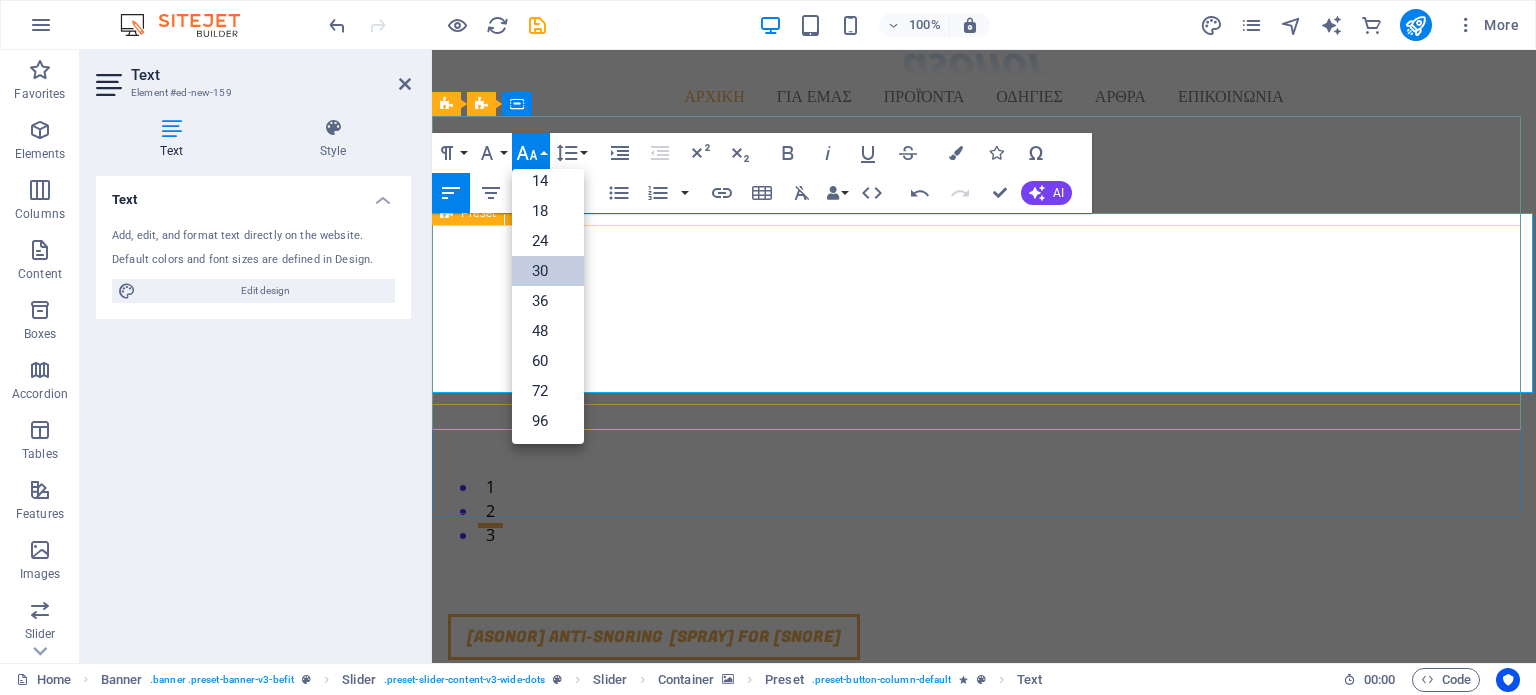 scroll, scrollTop: 160, scrollLeft: 0, axis: vertical 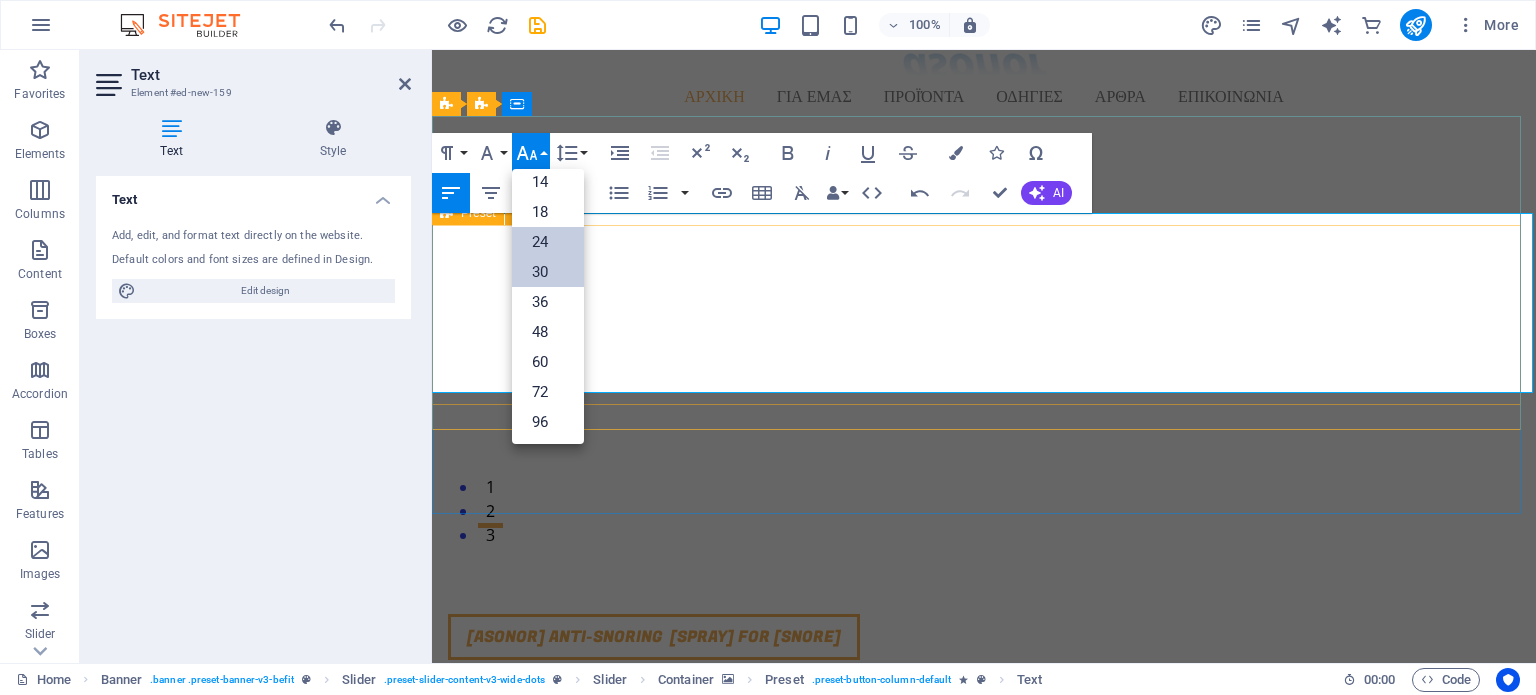 click on "24" at bounding box center [548, 242] 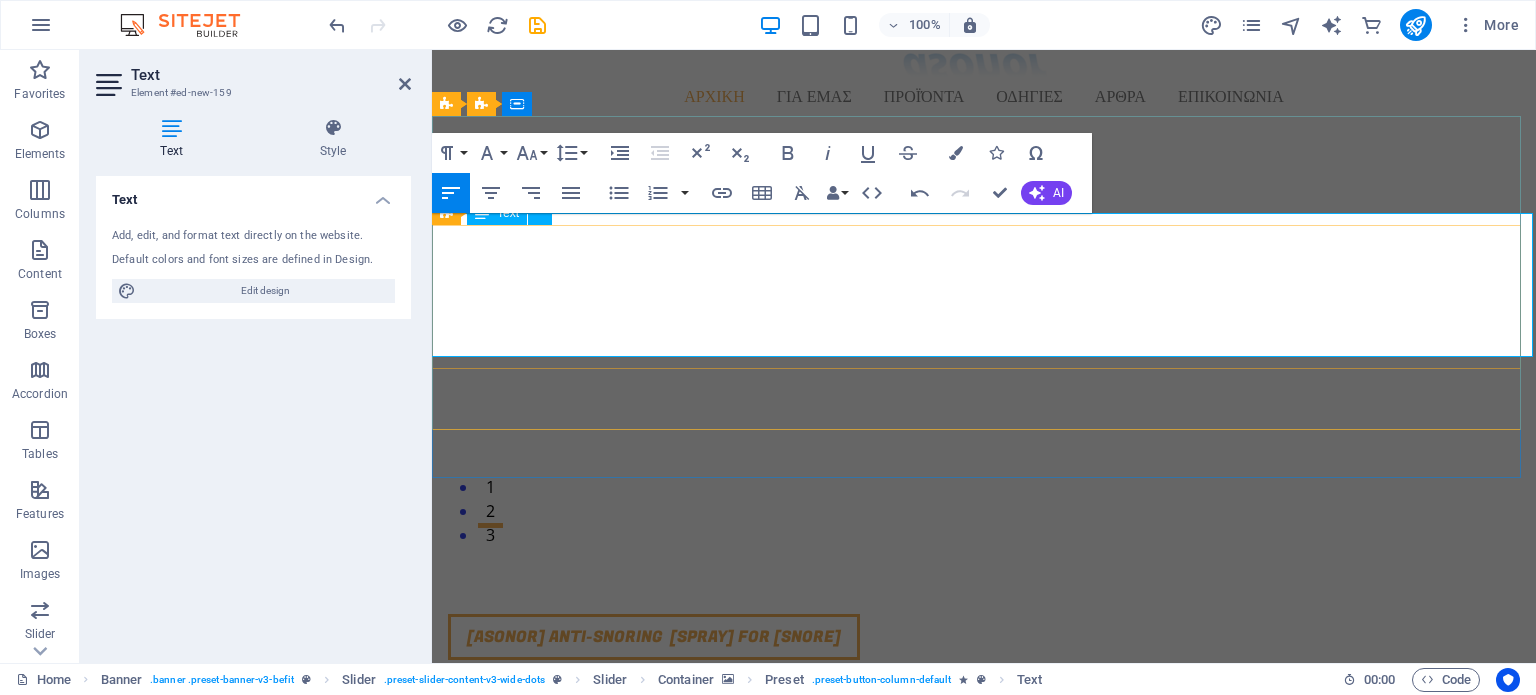 click on "και ενέργεια" at bounding box center [-2291, 2955] 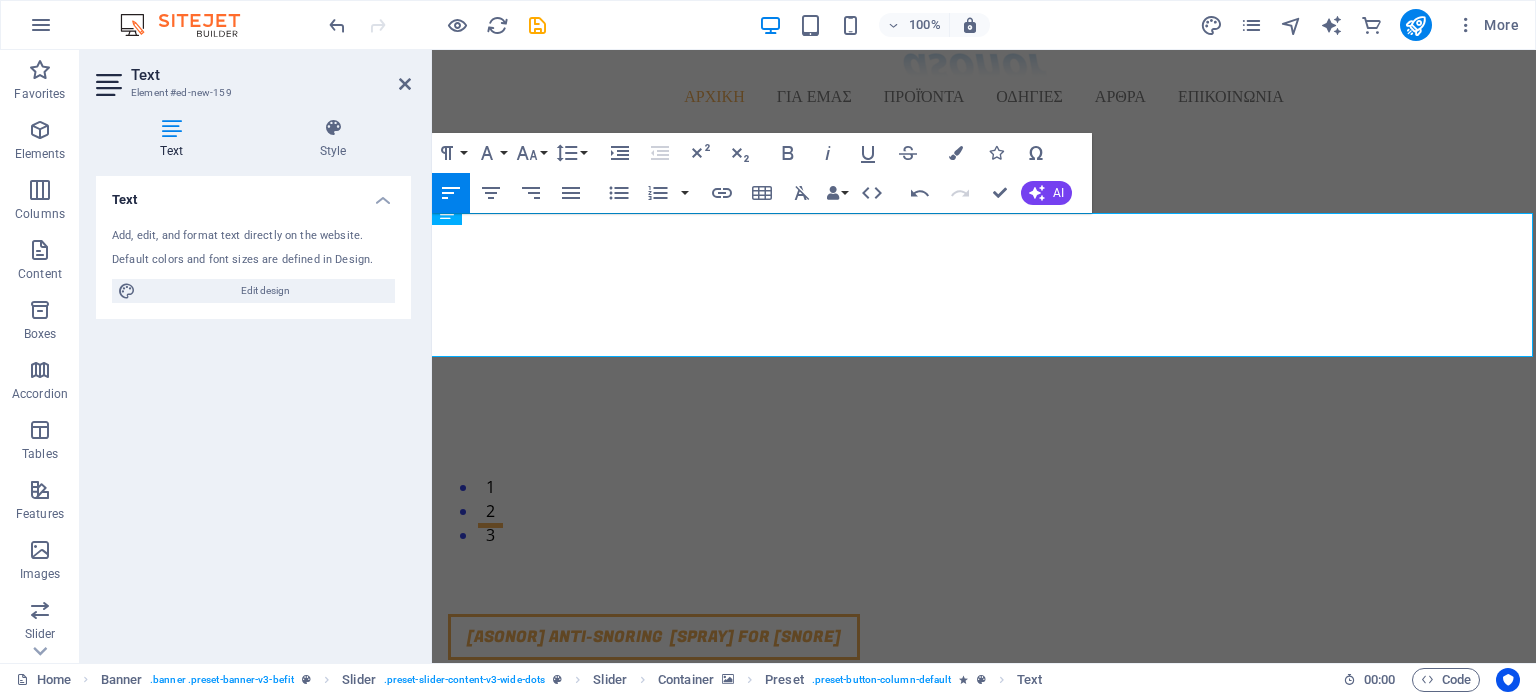 click on "Text Add, edit, and format text directly on the website. Default colors and font sizes are defined in Design. Edit design Alignment Left aligned Centered Right aligned" at bounding box center (253, 411) 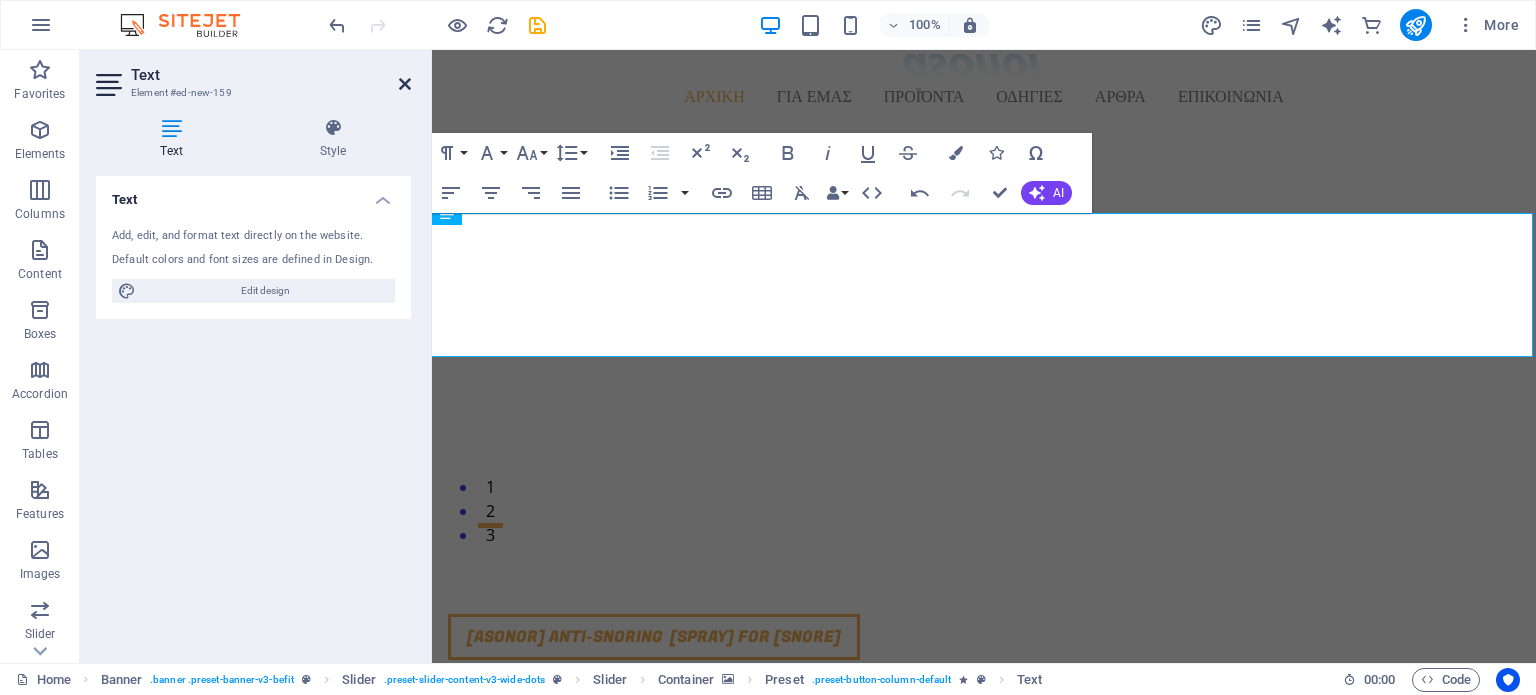 click at bounding box center (405, 84) 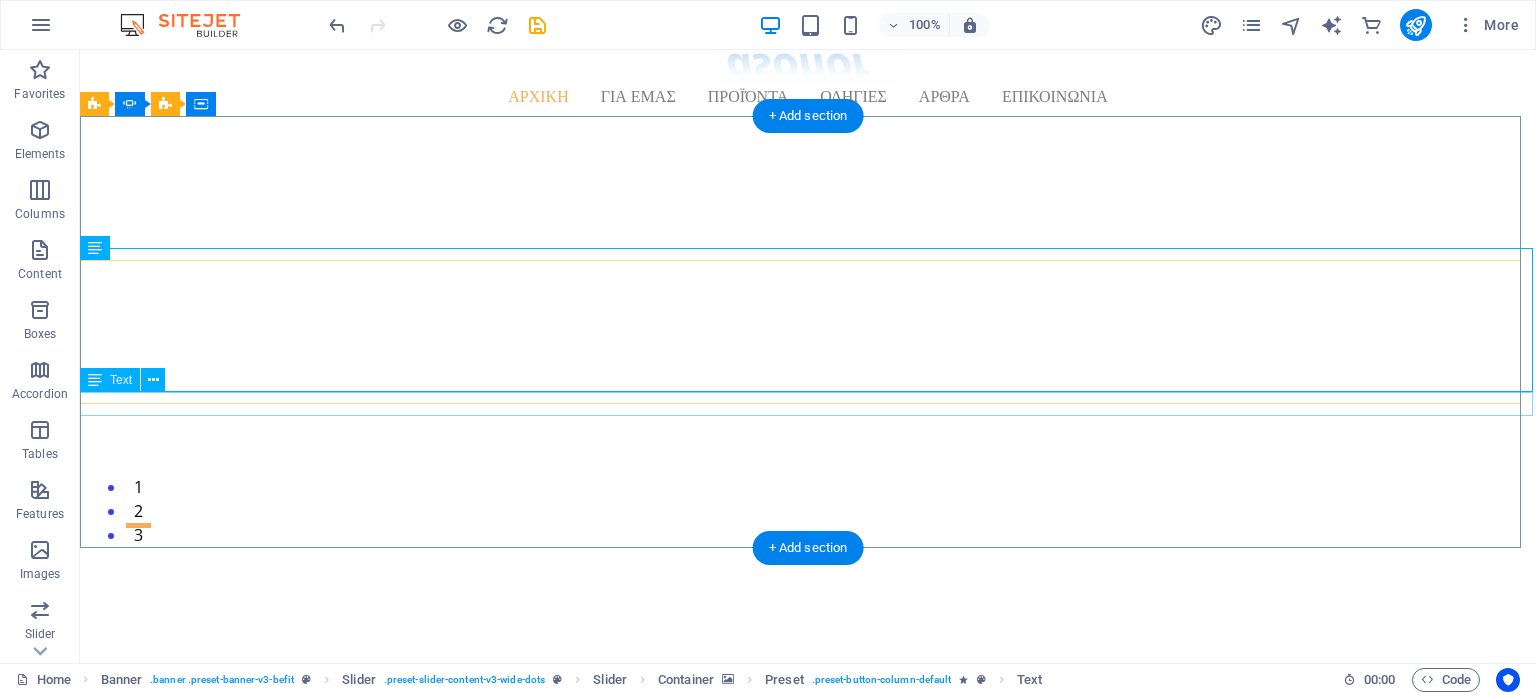 click on "περισσότερα χαμόγελα!" at bounding box center [-3523, 3531] 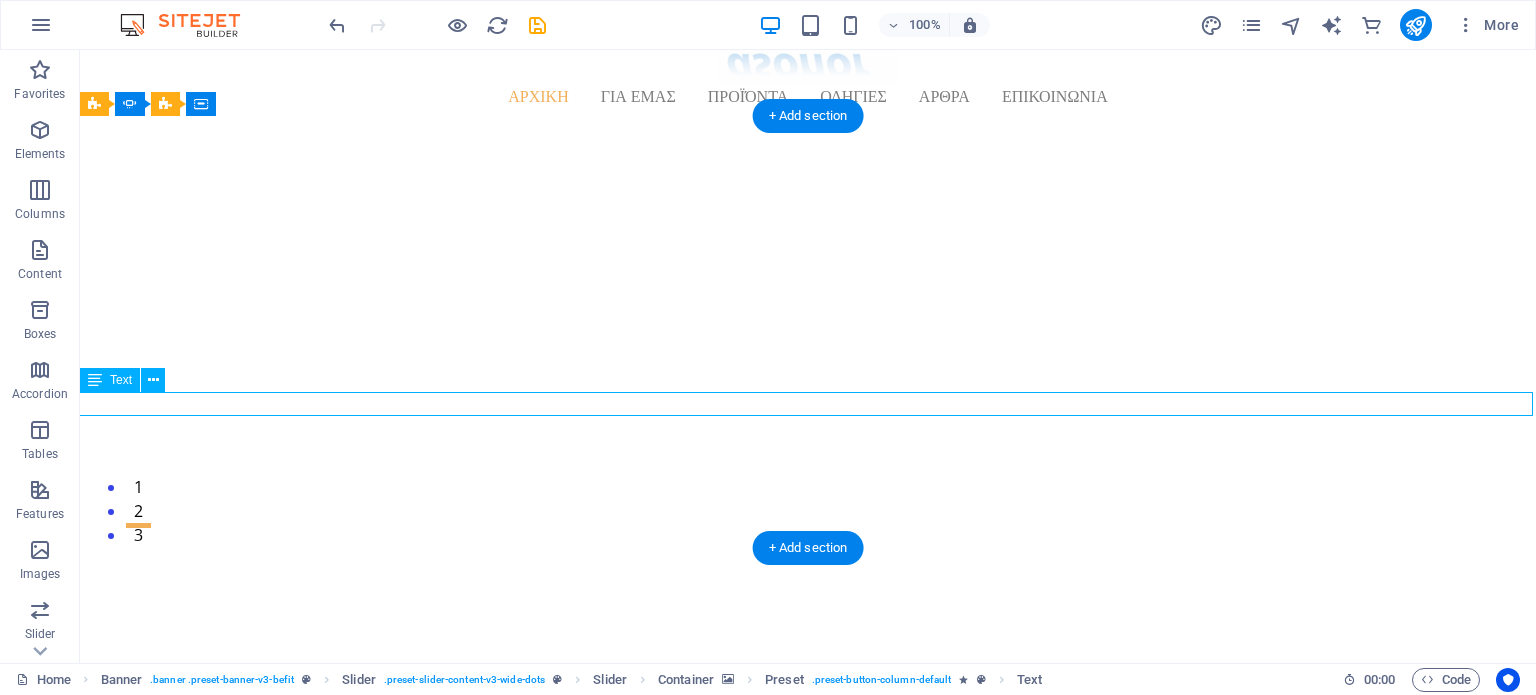 click on "περισσότερα χαμόγελα!" at bounding box center [-3523, 3531] 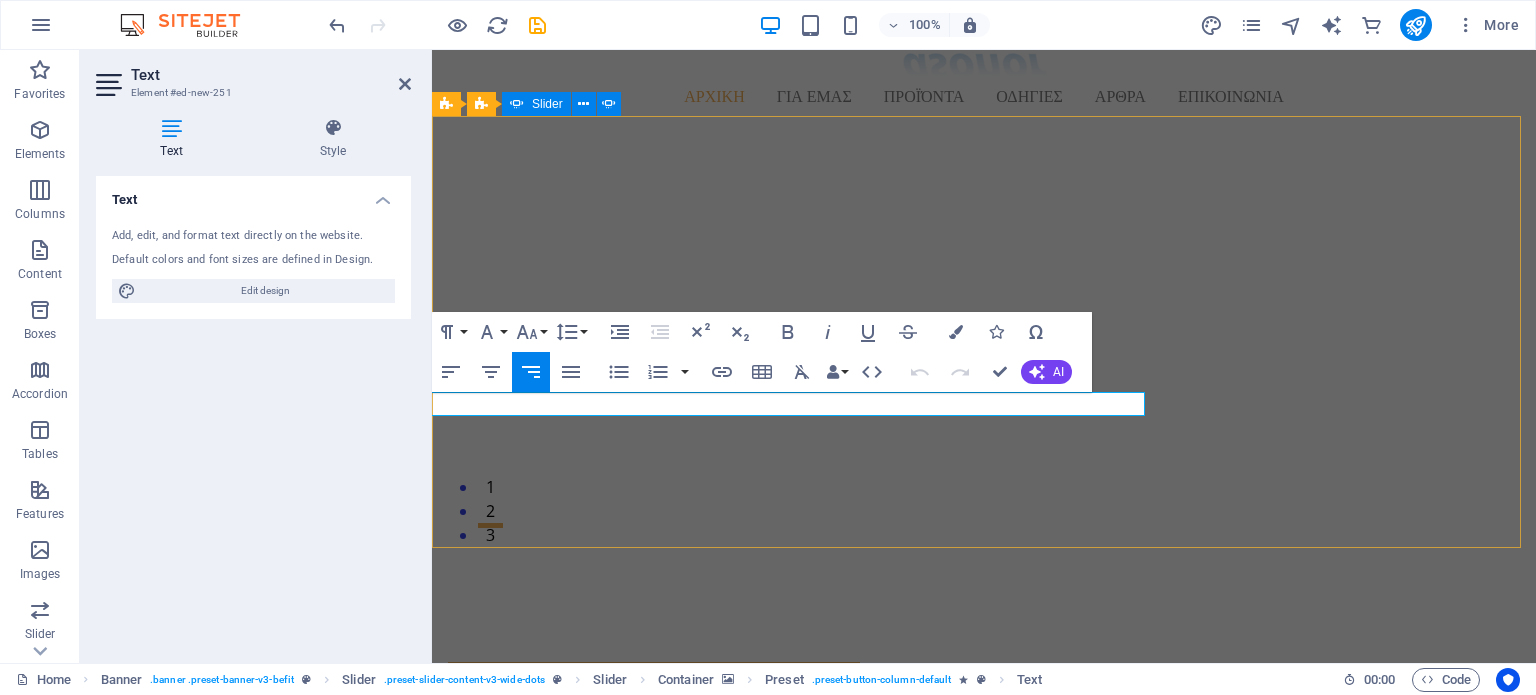 scroll, scrollTop: 0, scrollLeft: 740, axis: horizontal 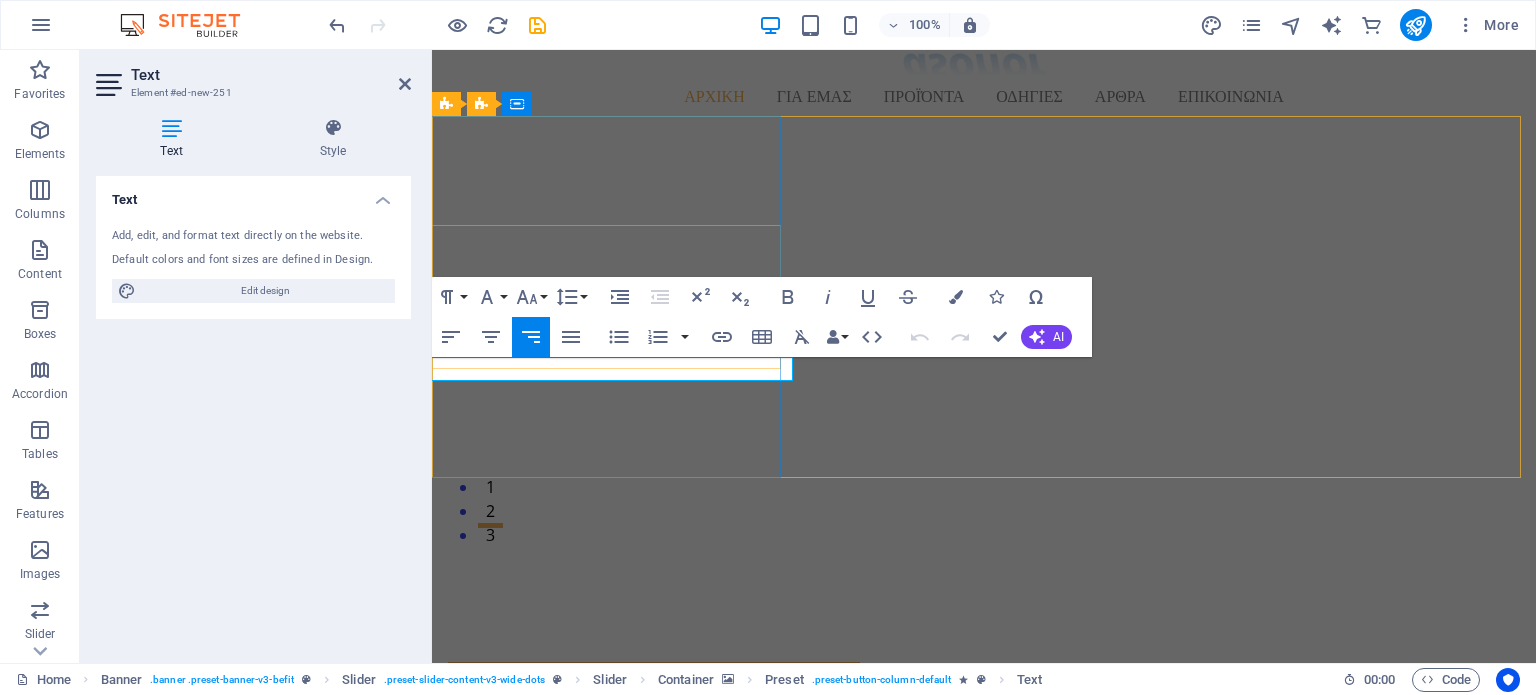 drag, startPoint x: 620, startPoint y: 371, endPoint x: 779, endPoint y: 371, distance: 159 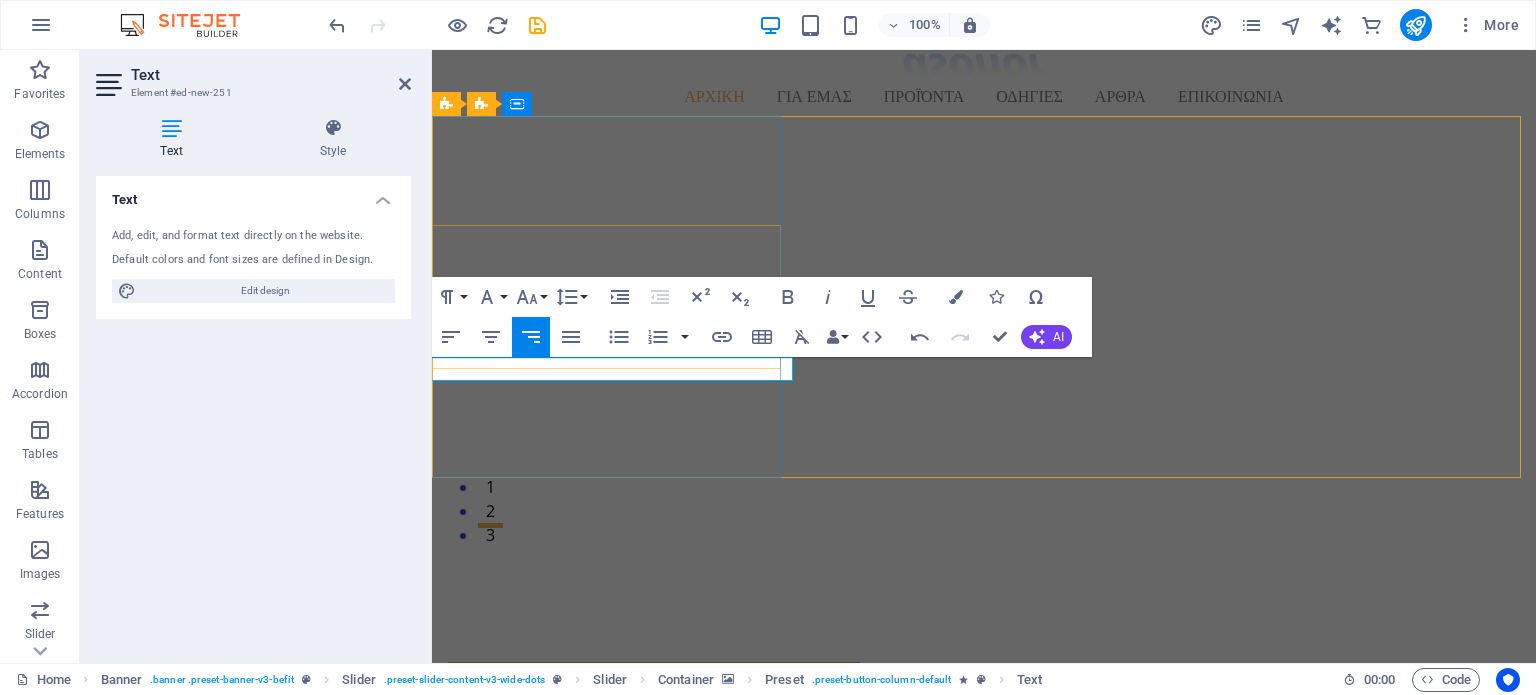 drag, startPoint x: 607, startPoint y: 369, endPoint x: 779, endPoint y: 371, distance: 172.01163 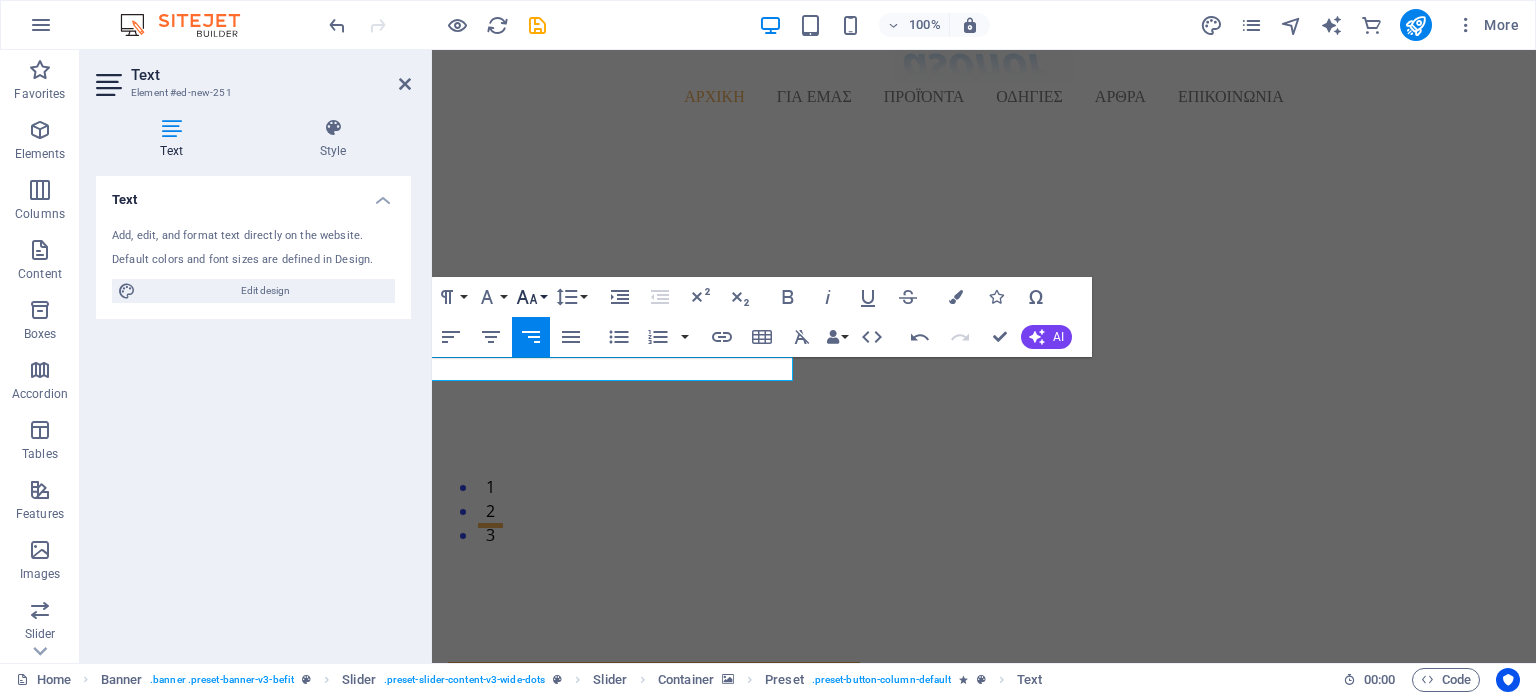 click on "Font Size" at bounding box center (531, 297) 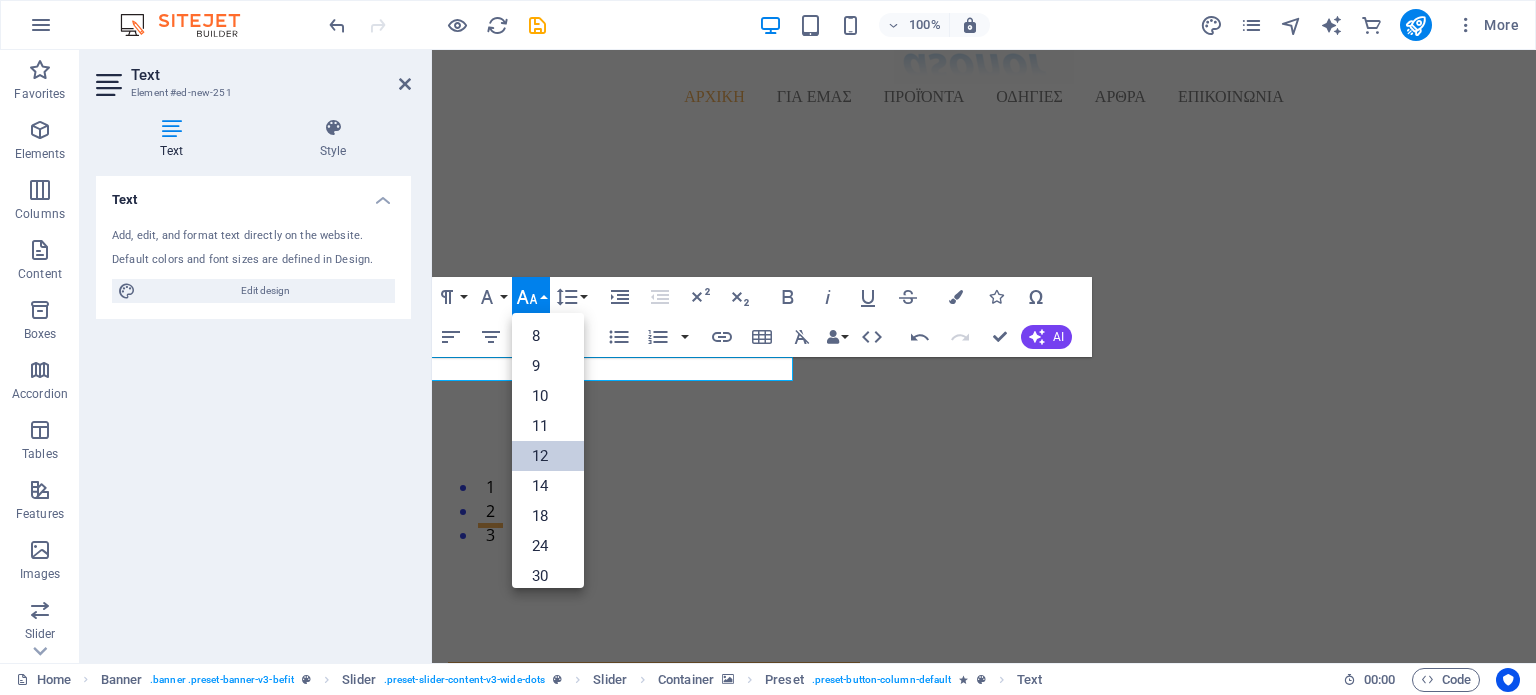 click on "12" at bounding box center [548, 456] 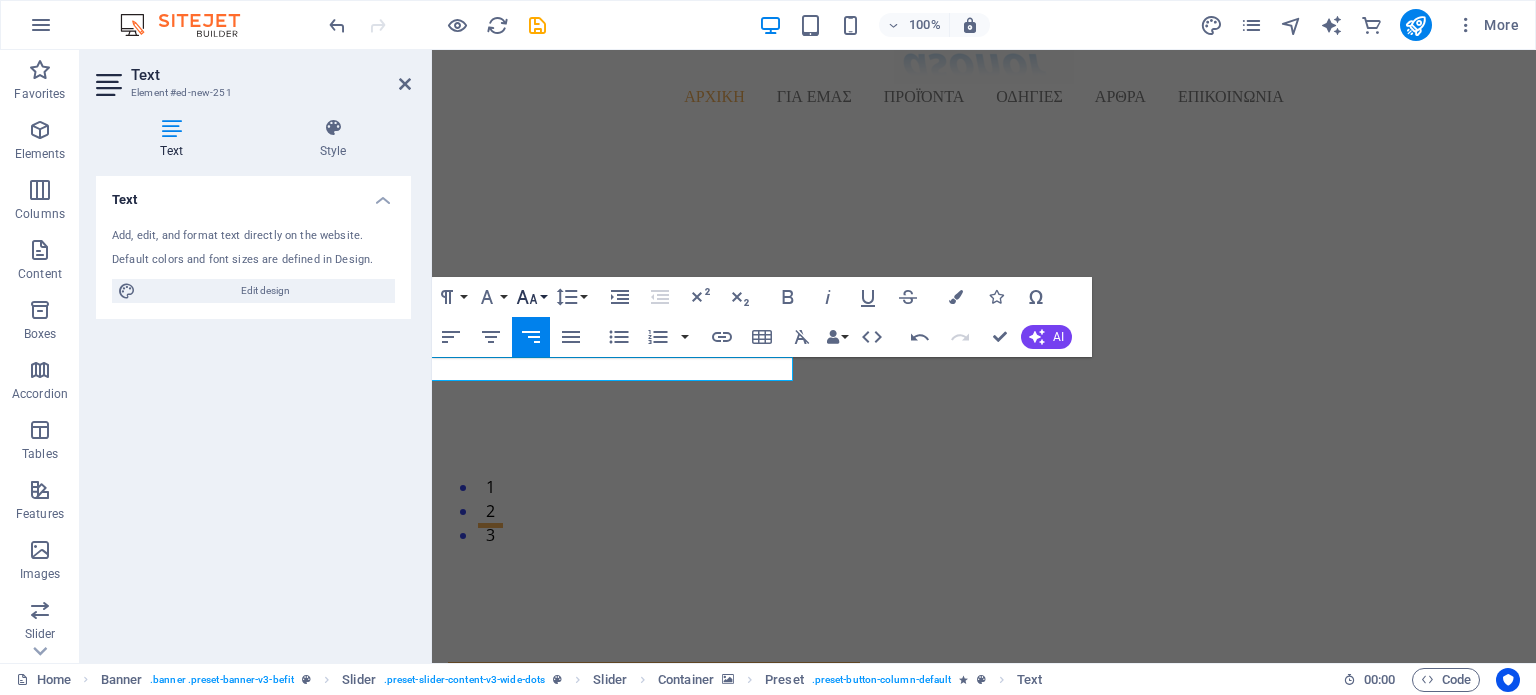 click on "Font Size" at bounding box center (531, 297) 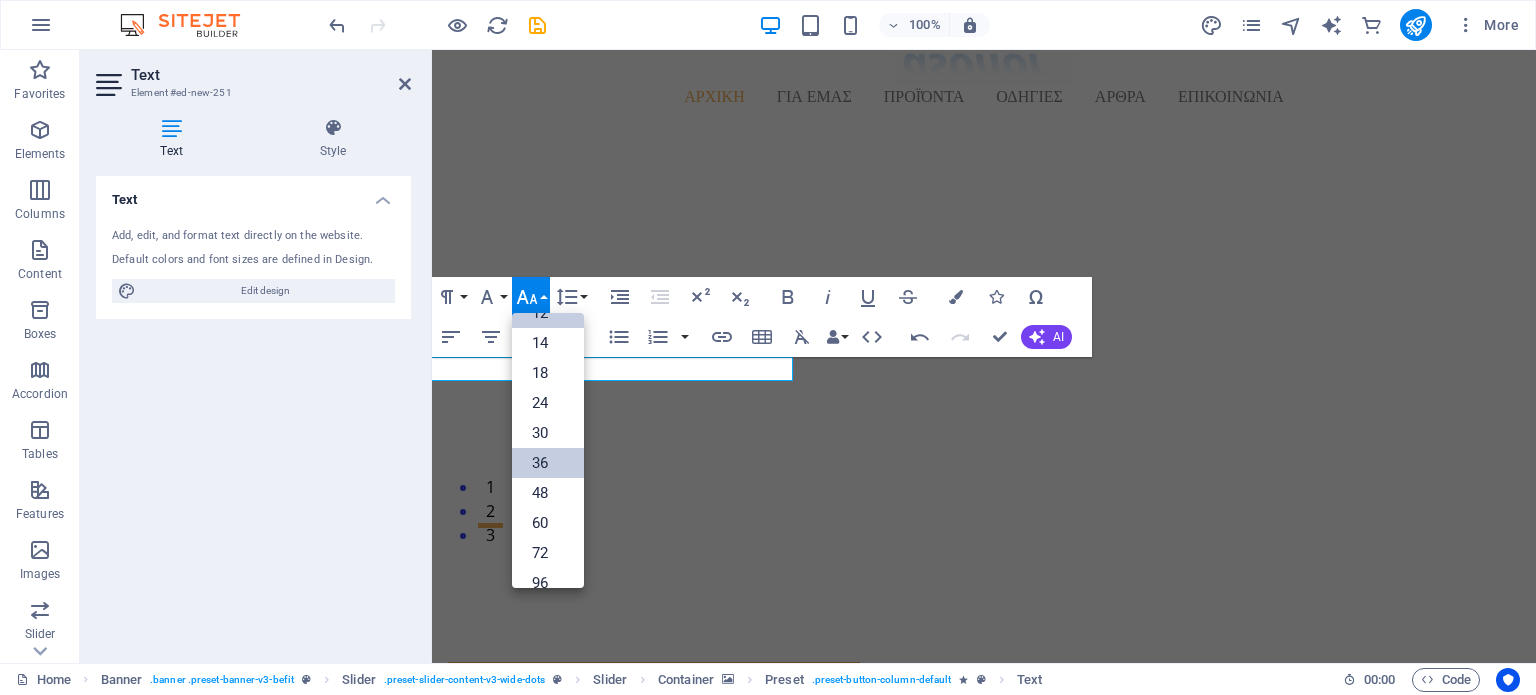 click on "36" at bounding box center [548, 463] 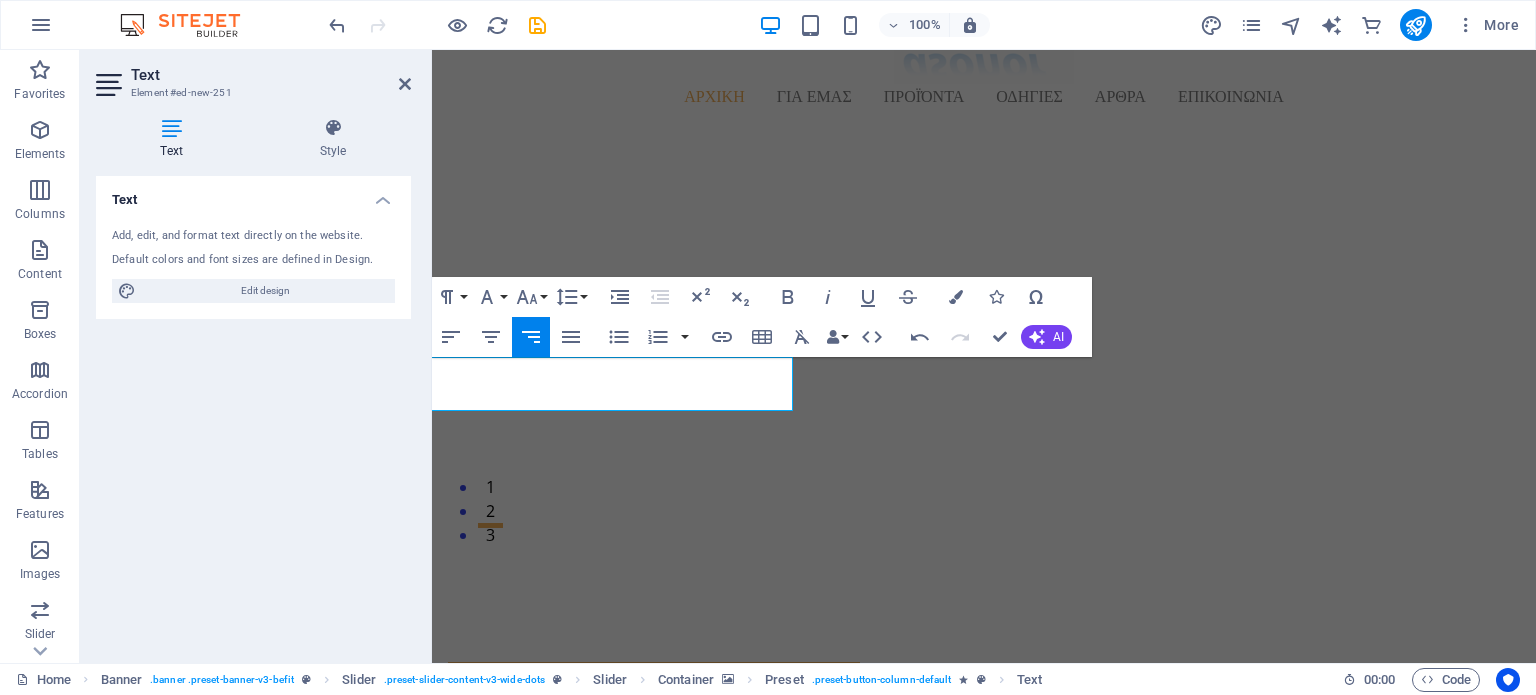 click at bounding box center (-2291, 2662) 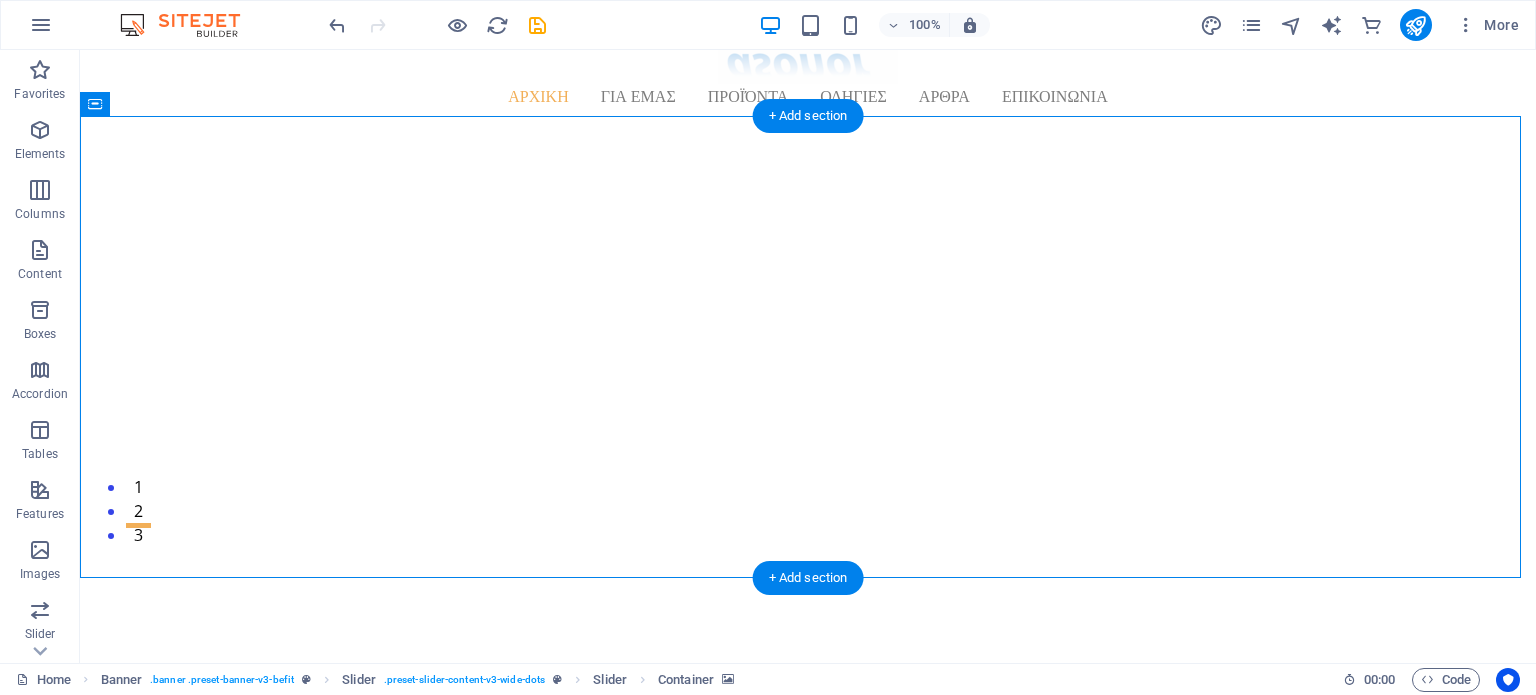 click at bounding box center [-3523, 3102] 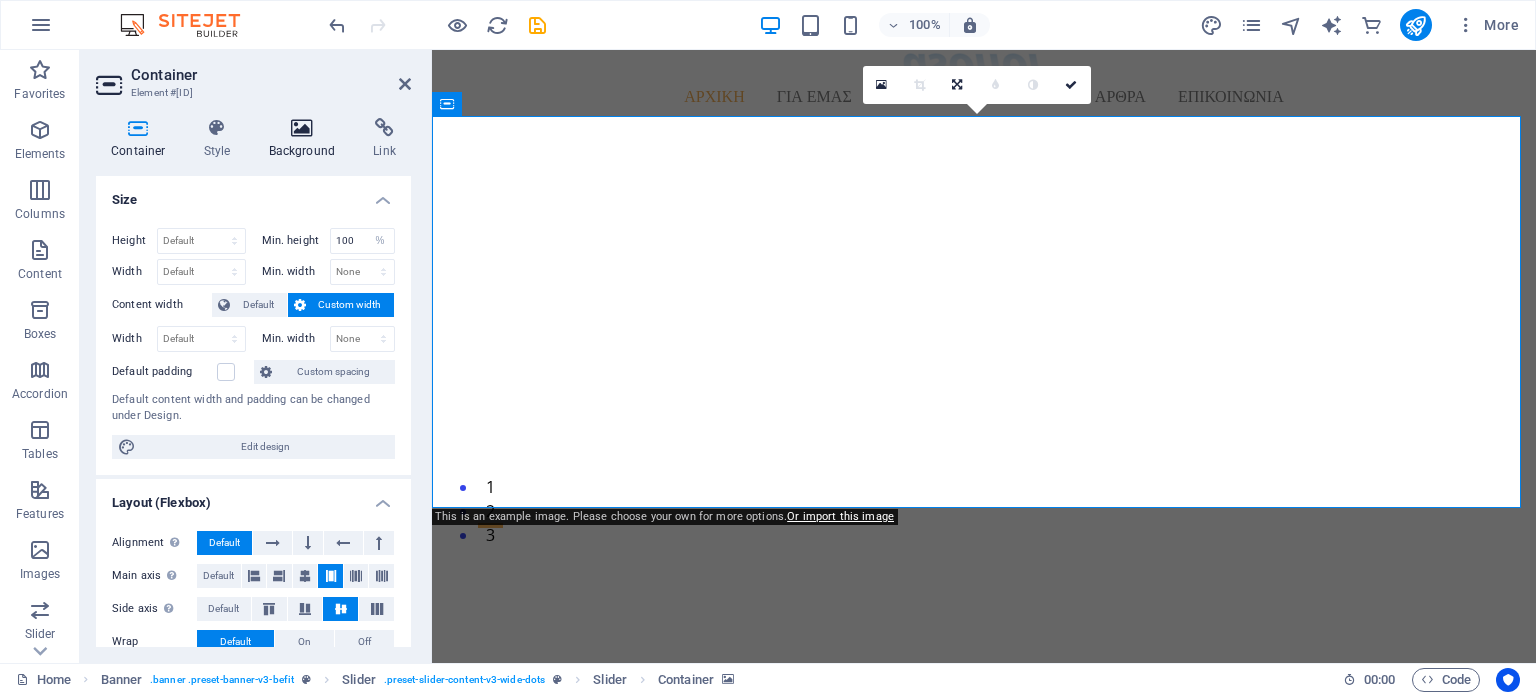 click at bounding box center (302, 128) 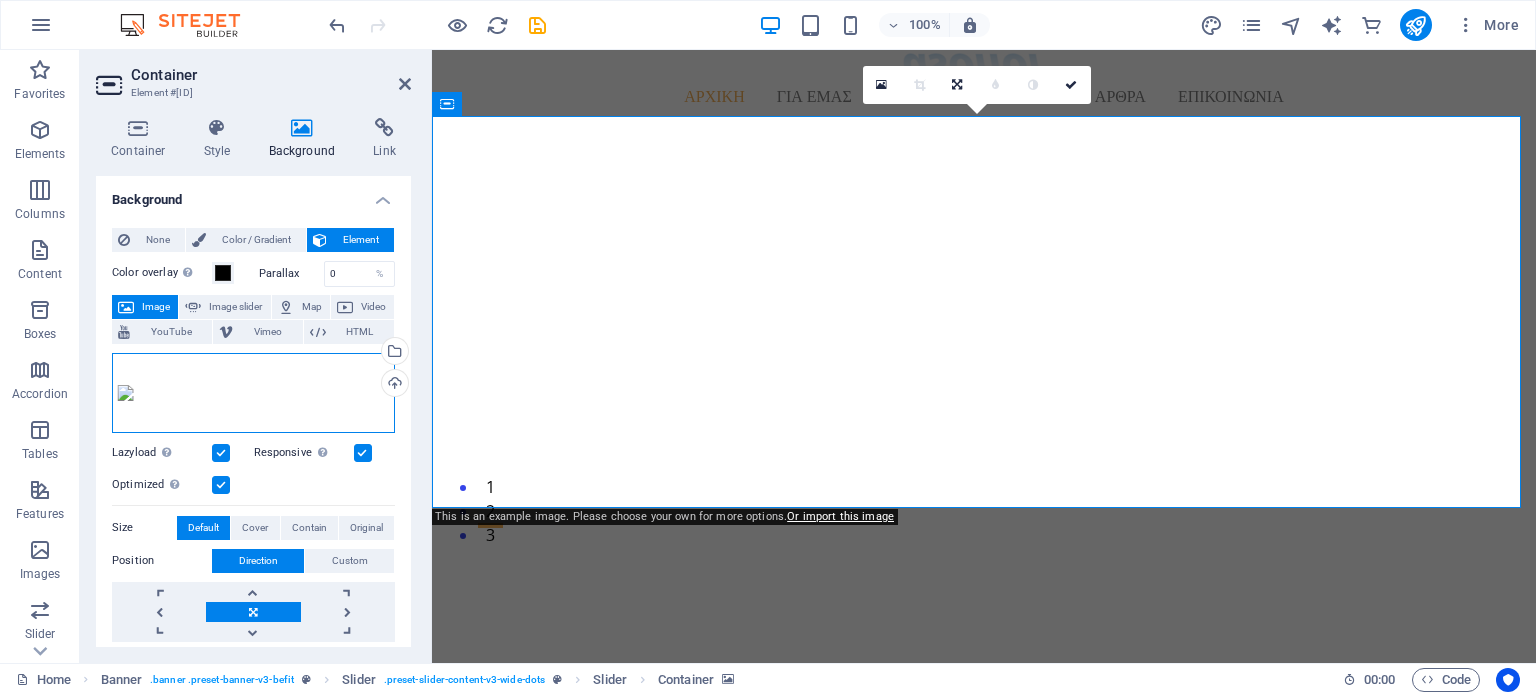 click on "Drag files here, click to choose files or select files from Files or our free stock photos & videos" at bounding box center (253, 393) 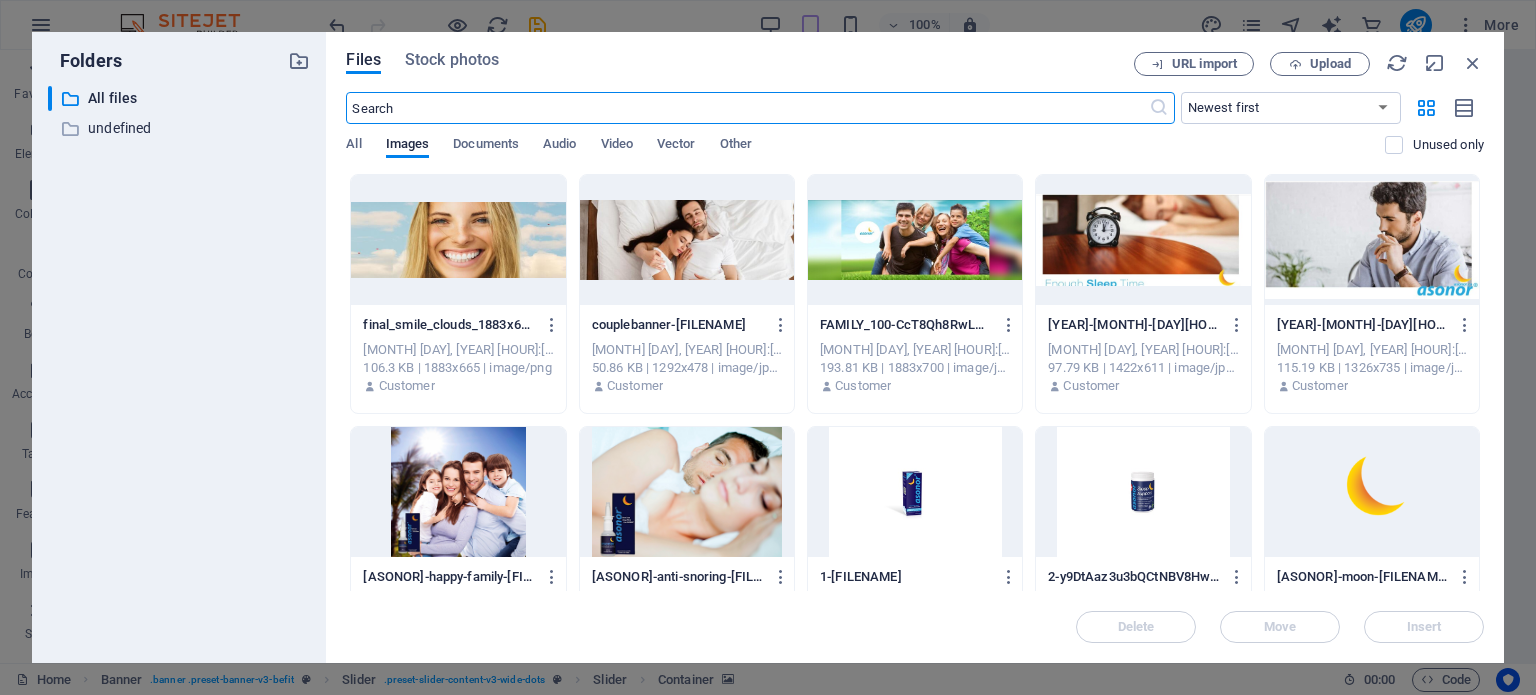 click at bounding box center (458, 240) 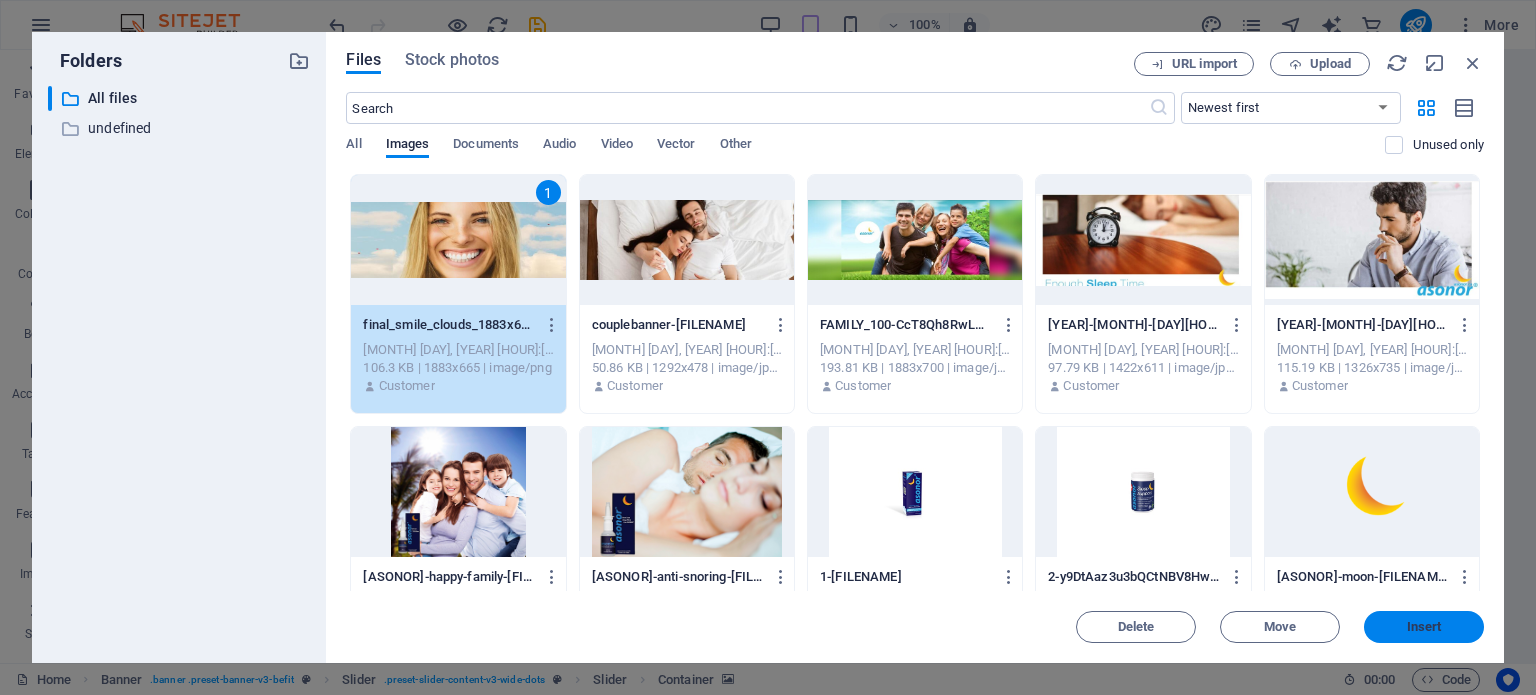 click on "Insert" at bounding box center [1424, 627] 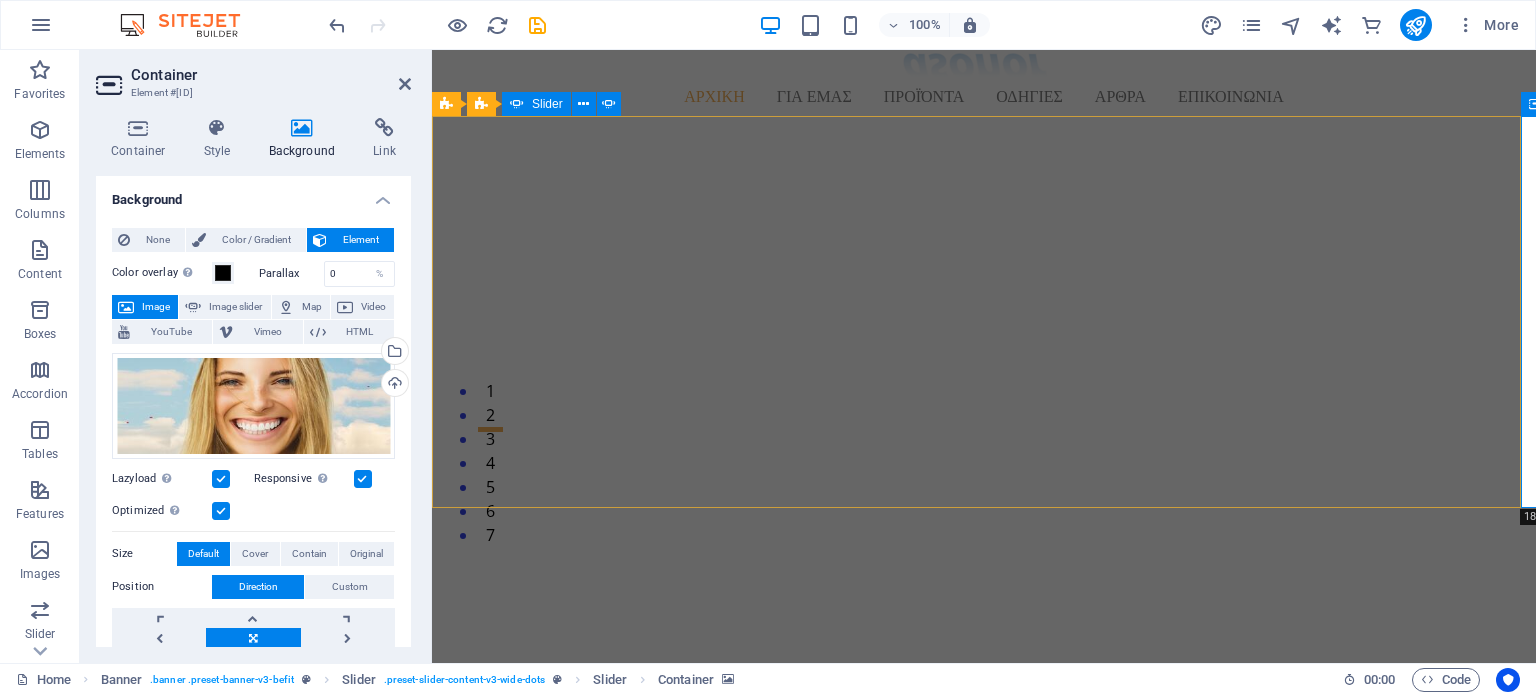 click on "1" at bounding box center [490, 381] 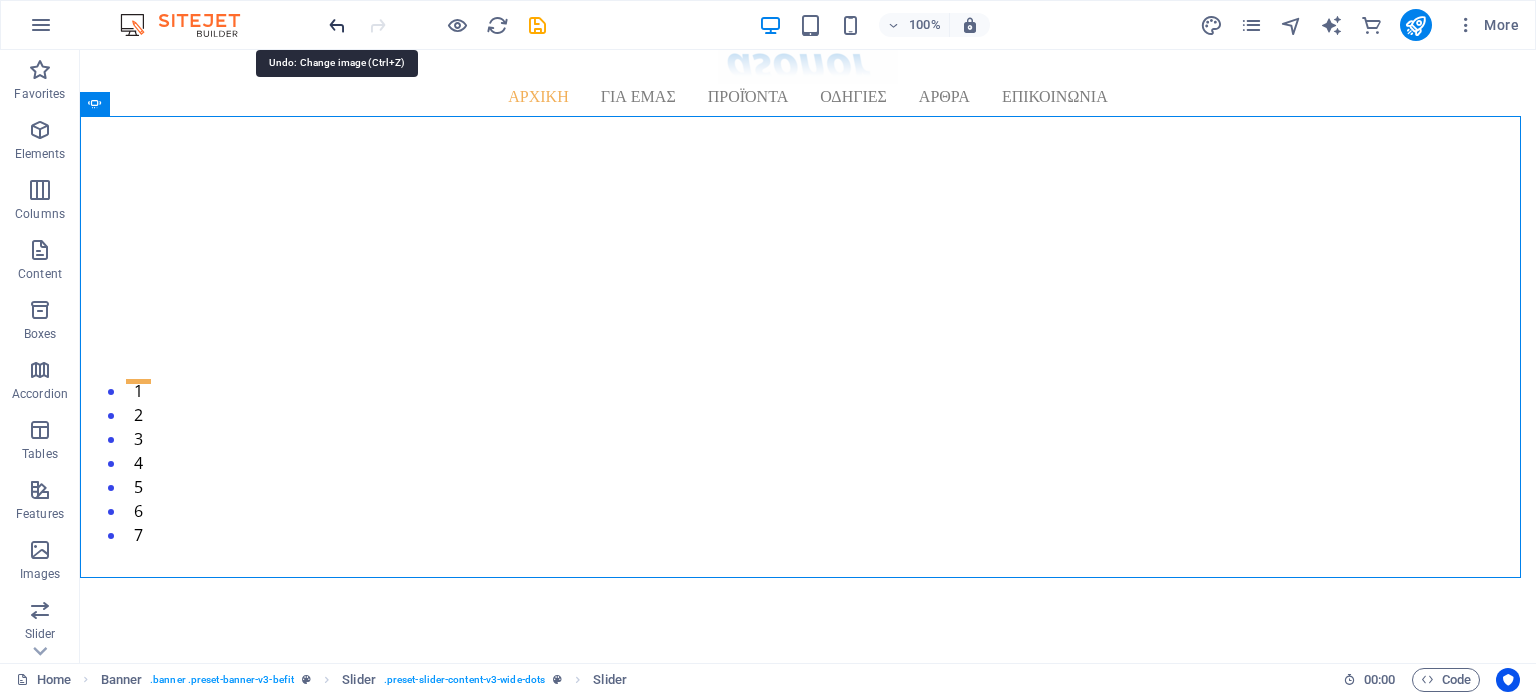 click at bounding box center (337, 25) 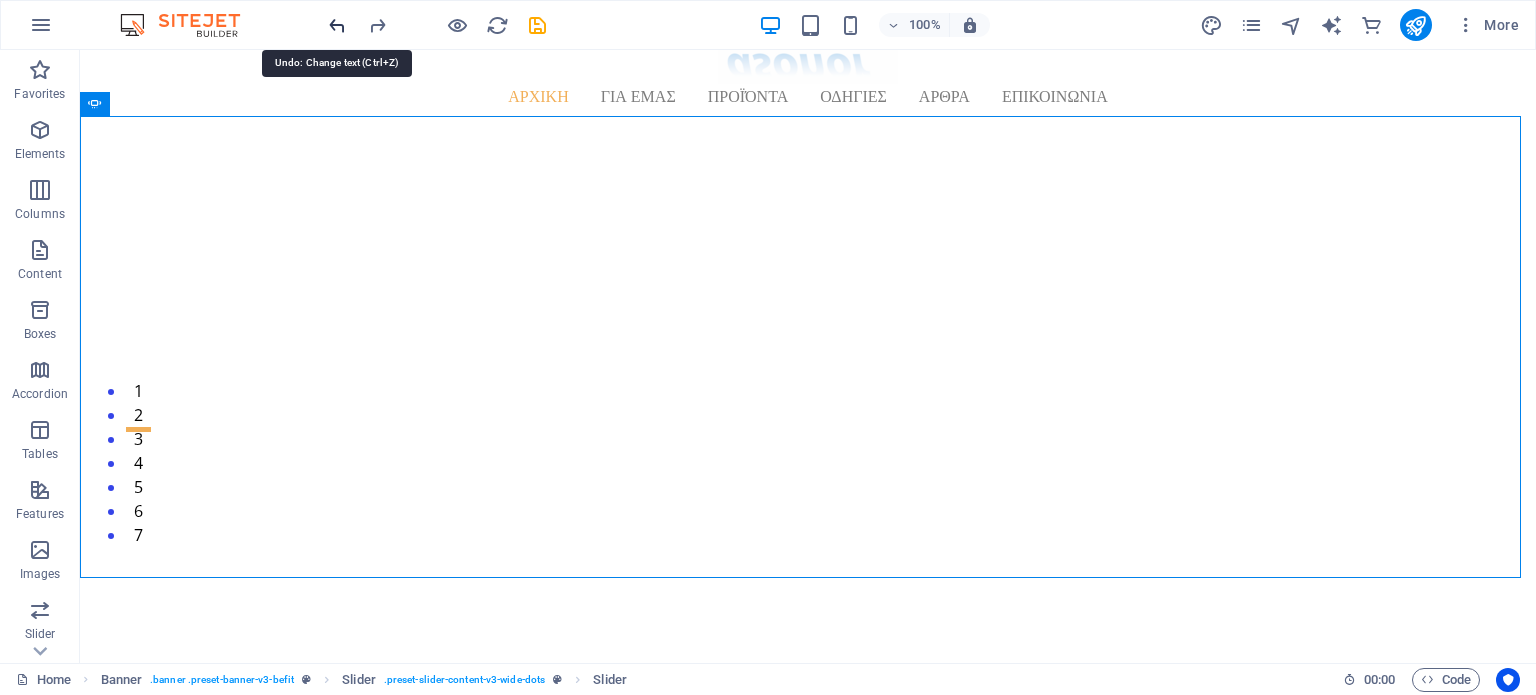 click at bounding box center (337, 25) 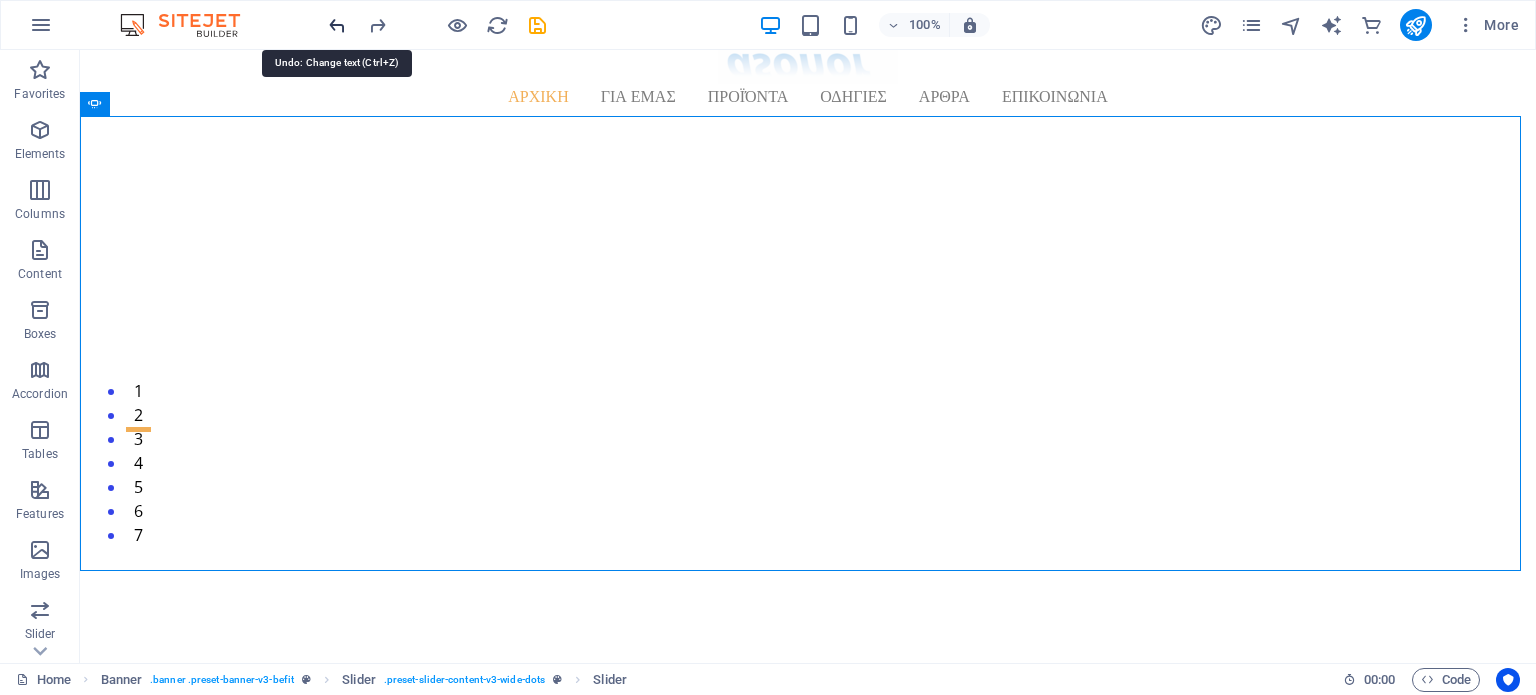 click at bounding box center [337, 25] 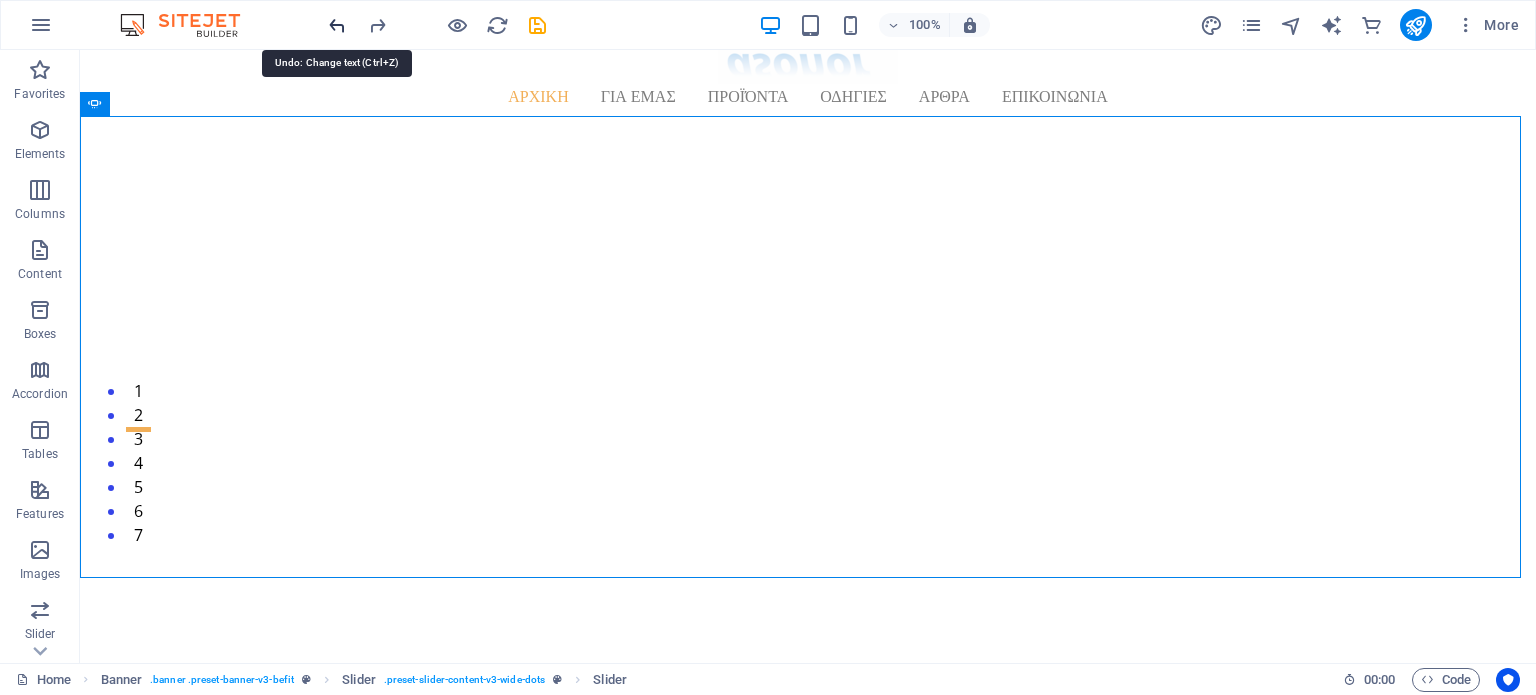 click at bounding box center (337, 25) 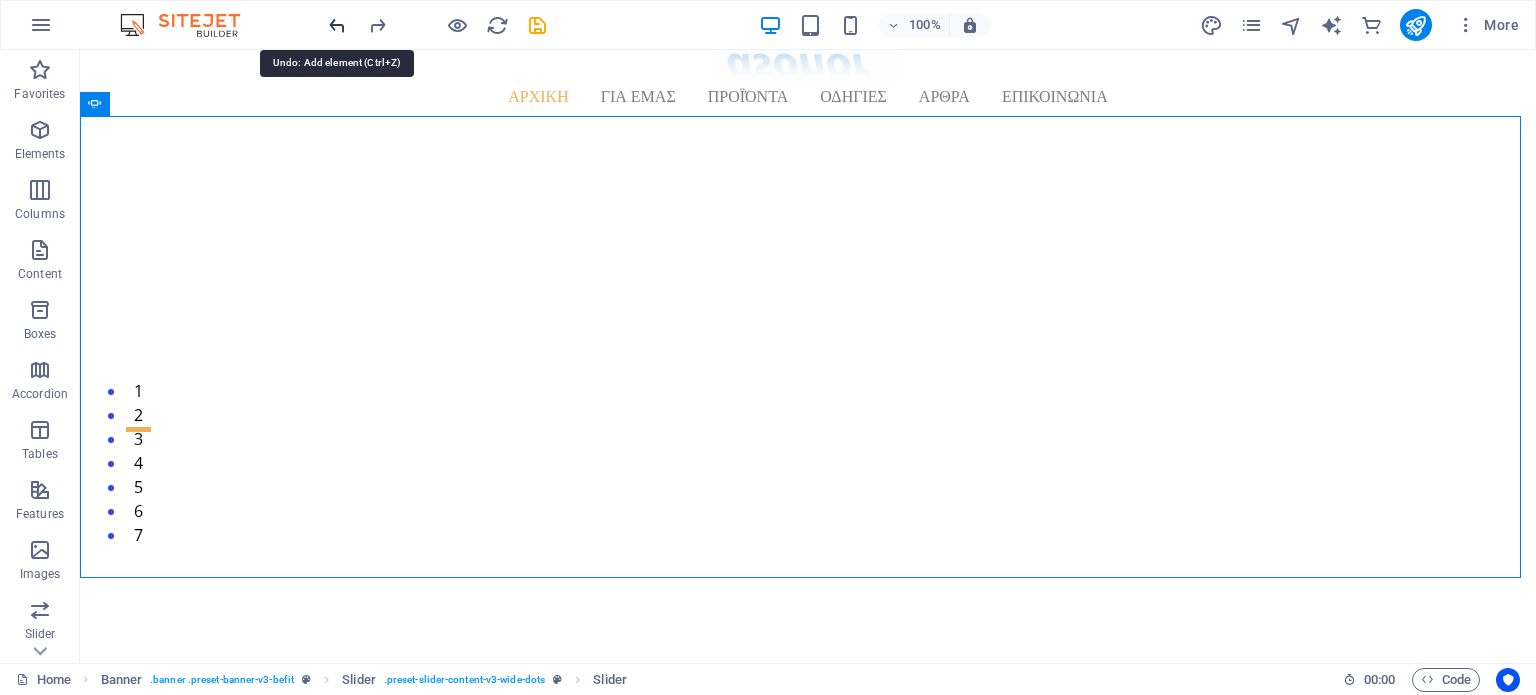 click at bounding box center (337, 25) 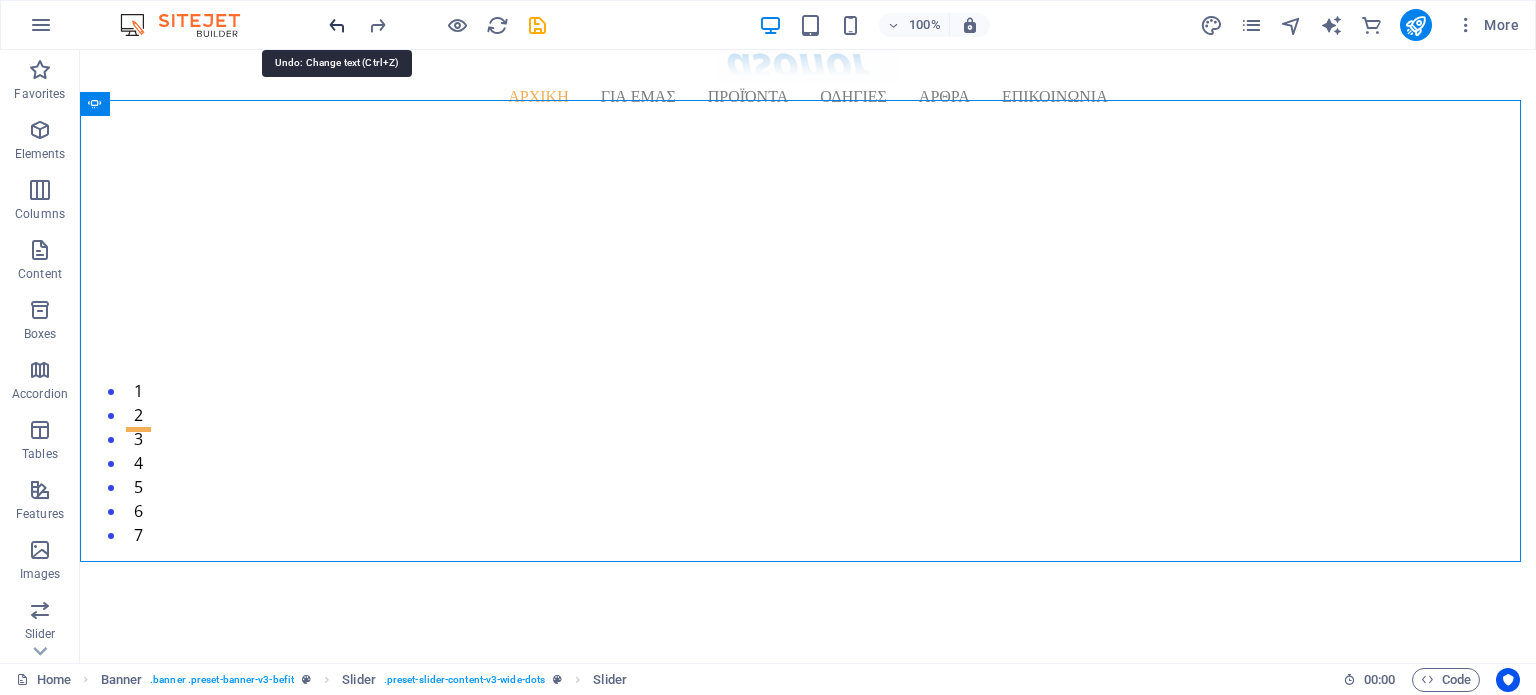 click at bounding box center [337, 25] 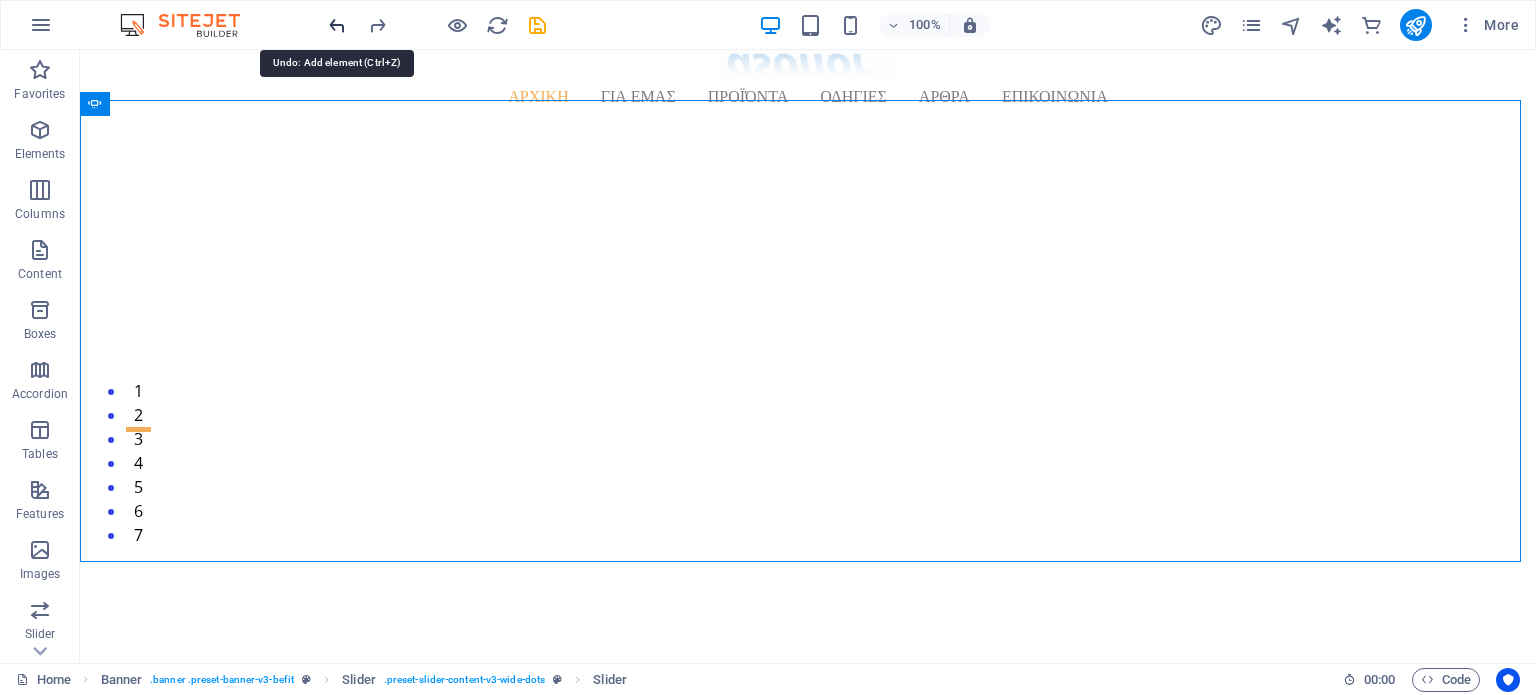 click at bounding box center (337, 25) 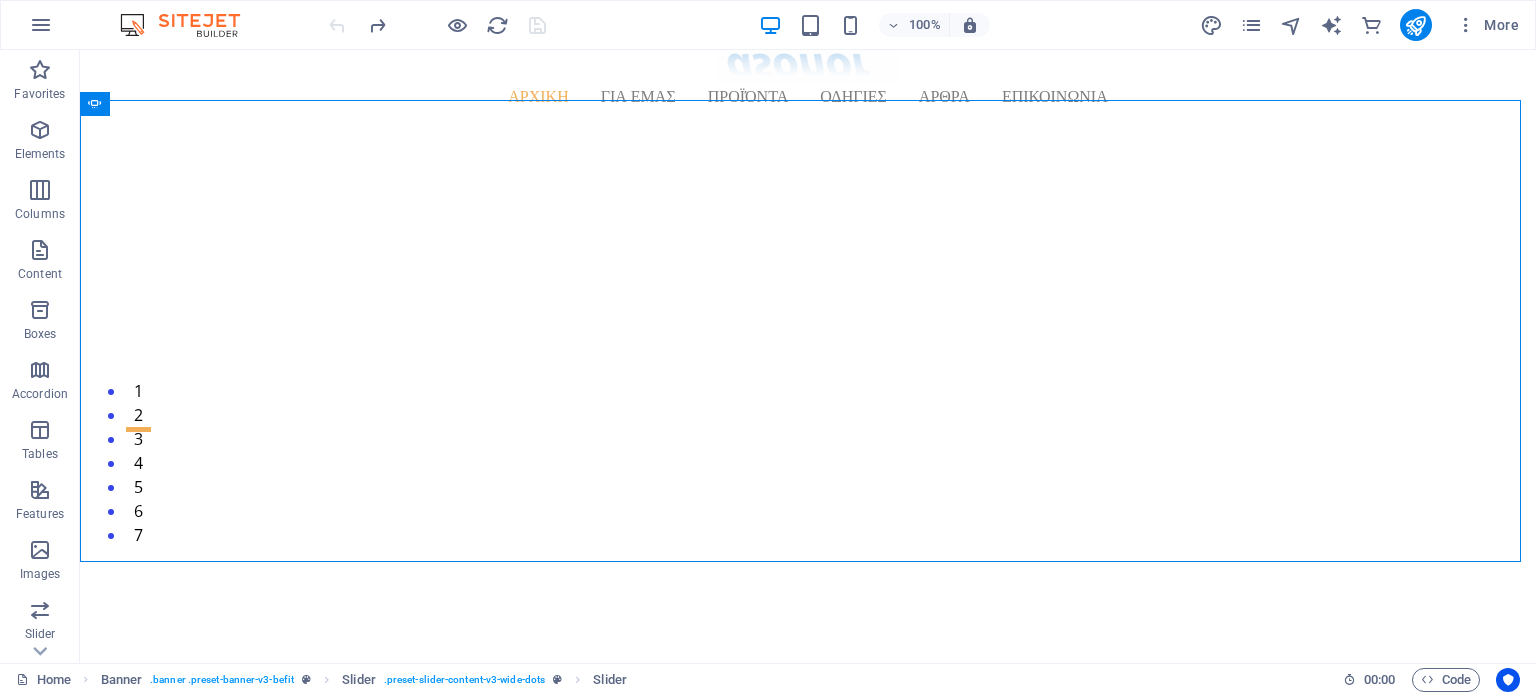 click at bounding box center (437, 25) 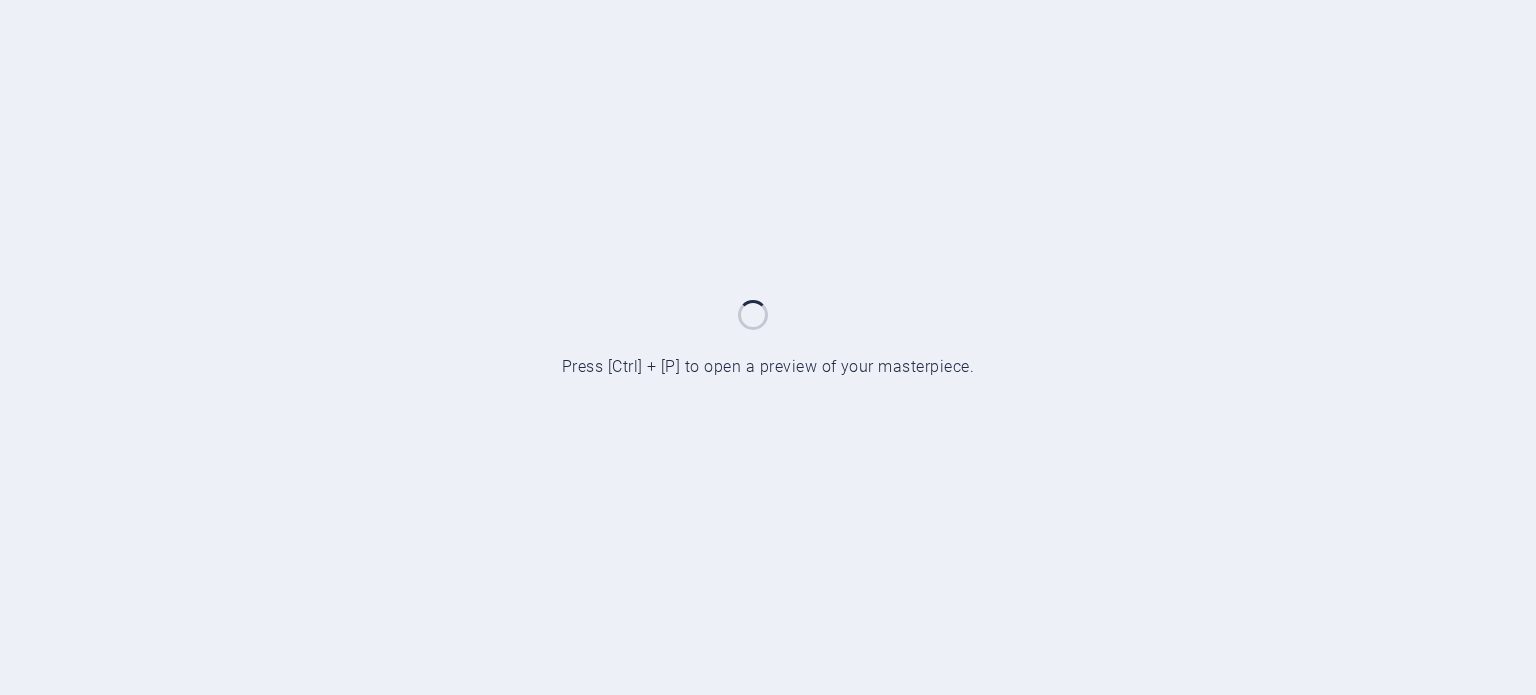 scroll, scrollTop: 0, scrollLeft: 0, axis: both 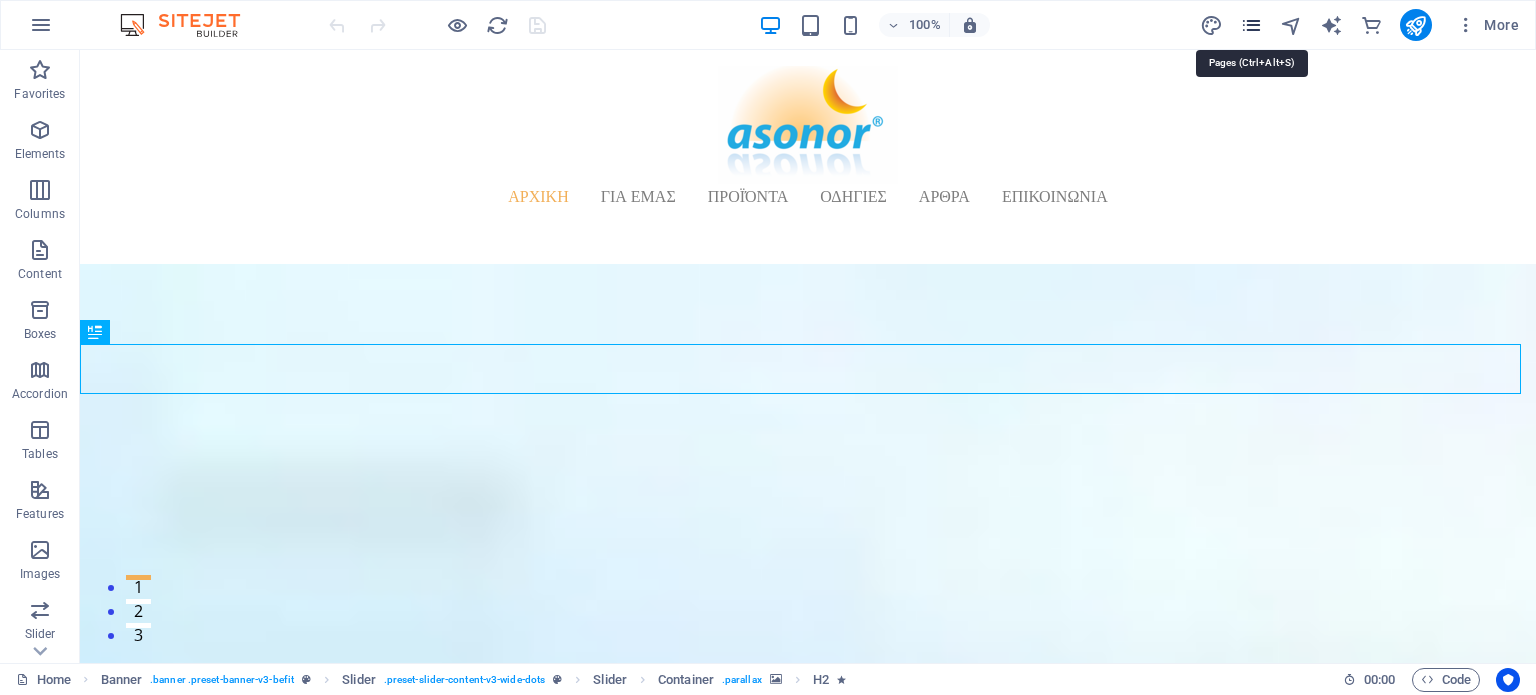 click at bounding box center (1251, 25) 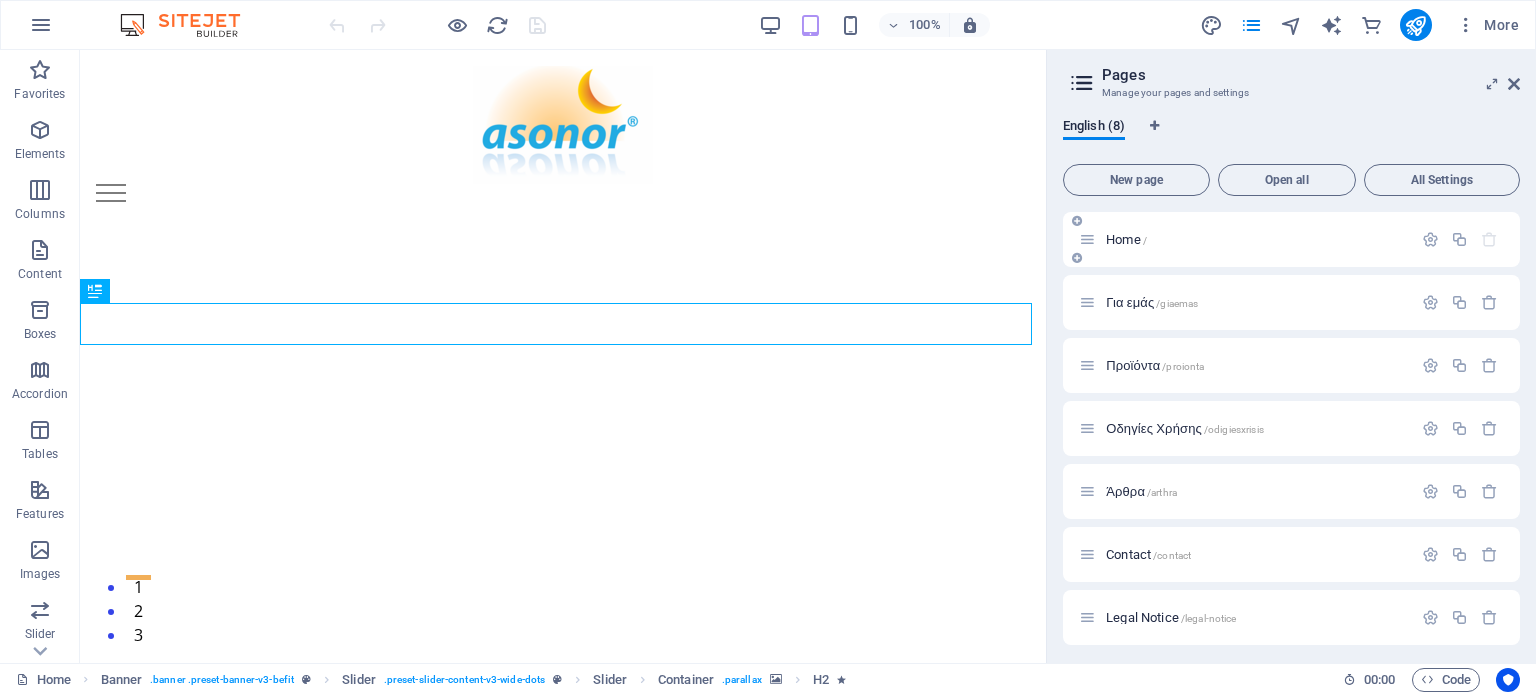 click on "Home /" at bounding box center [1245, 239] 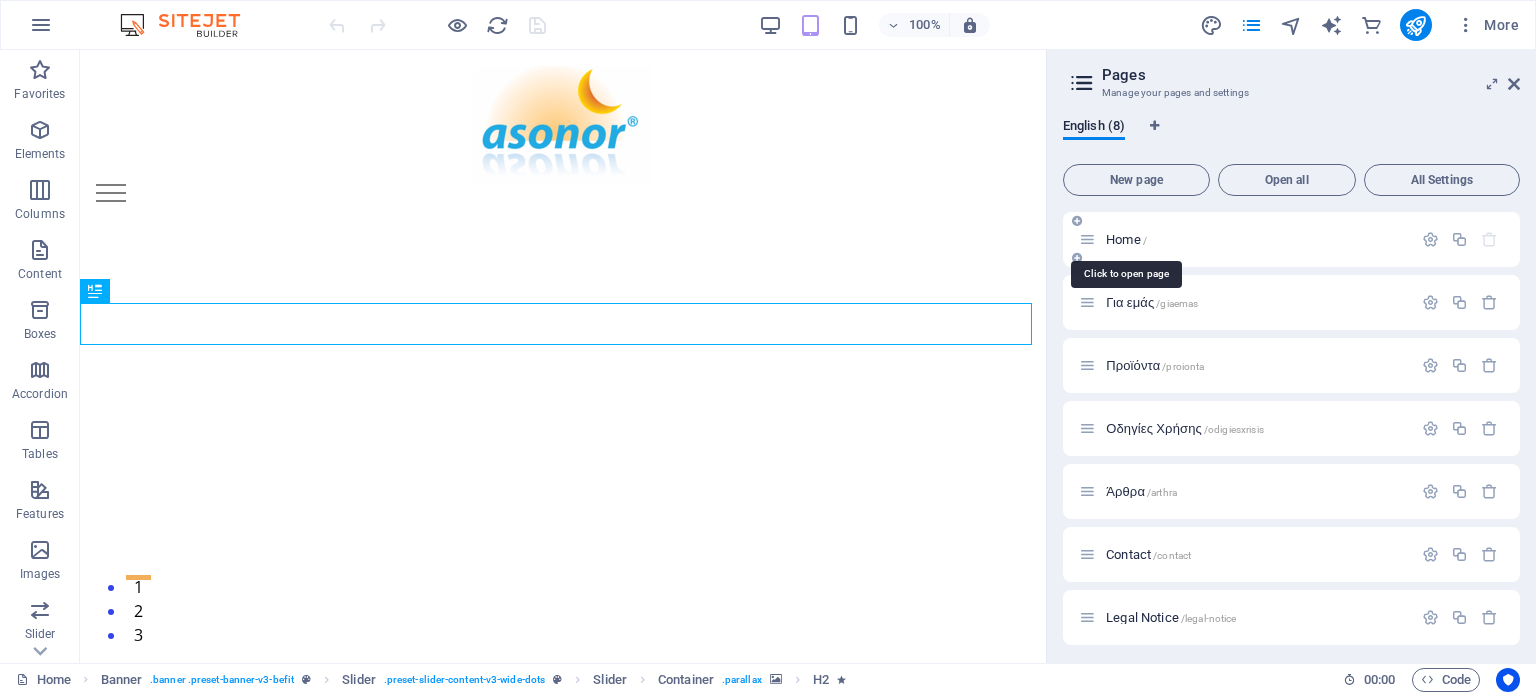 click on "Home /" at bounding box center [1126, 239] 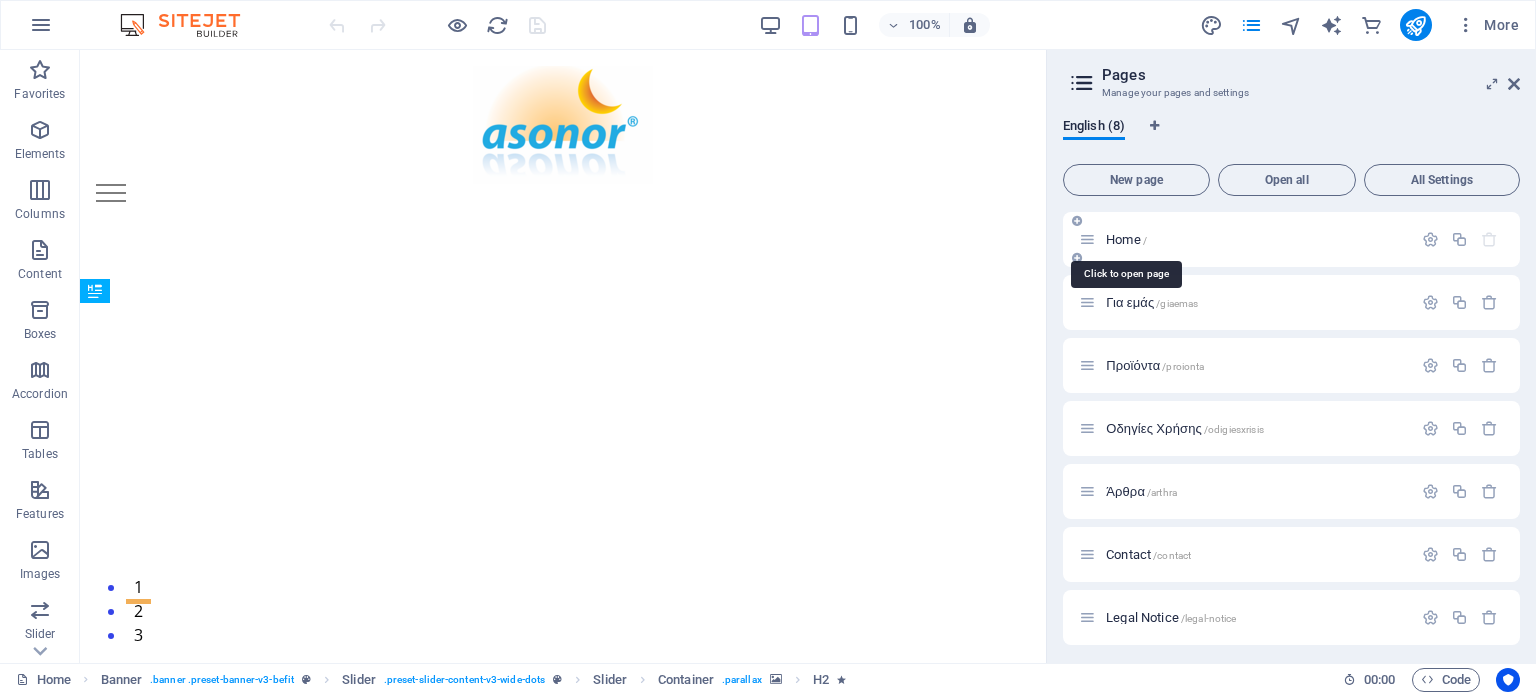 click on "Home /" at bounding box center (1126, 239) 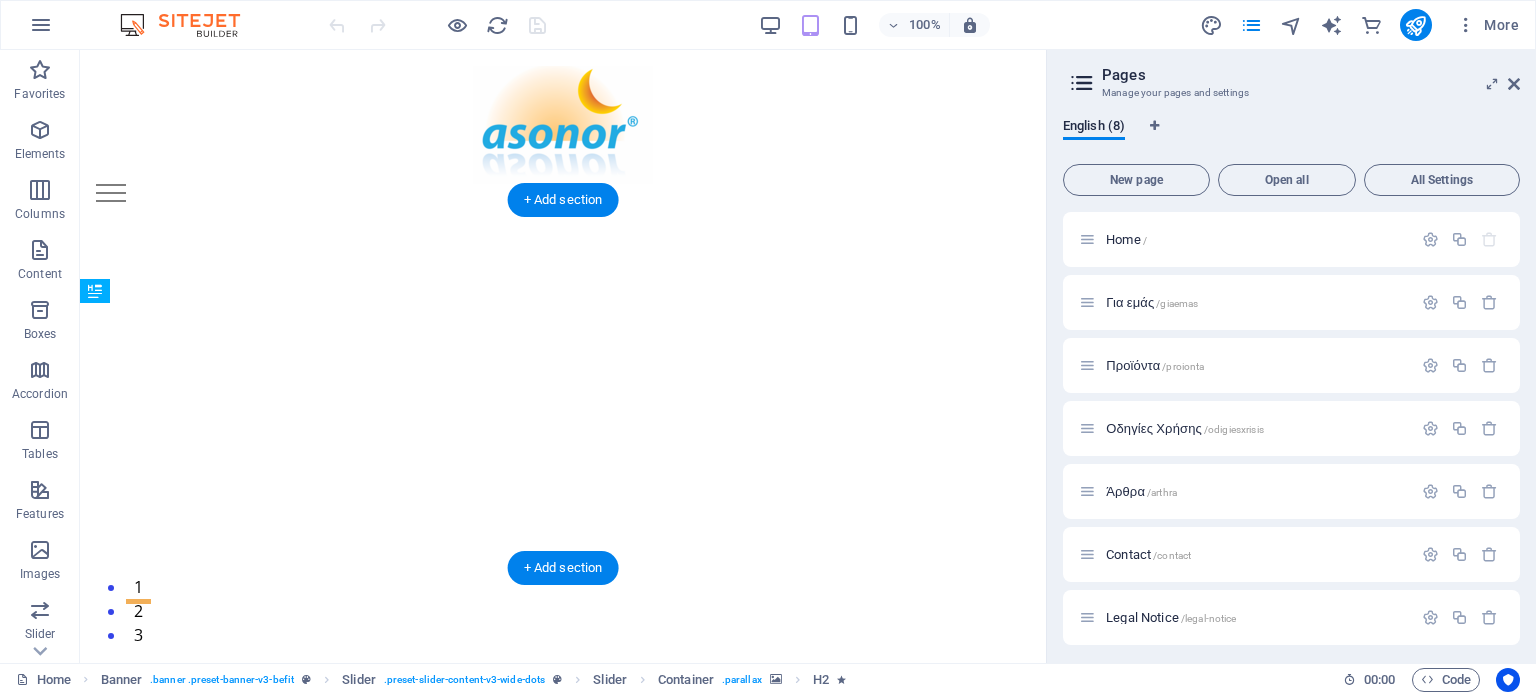 click at bounding box center (-1348, 2062) 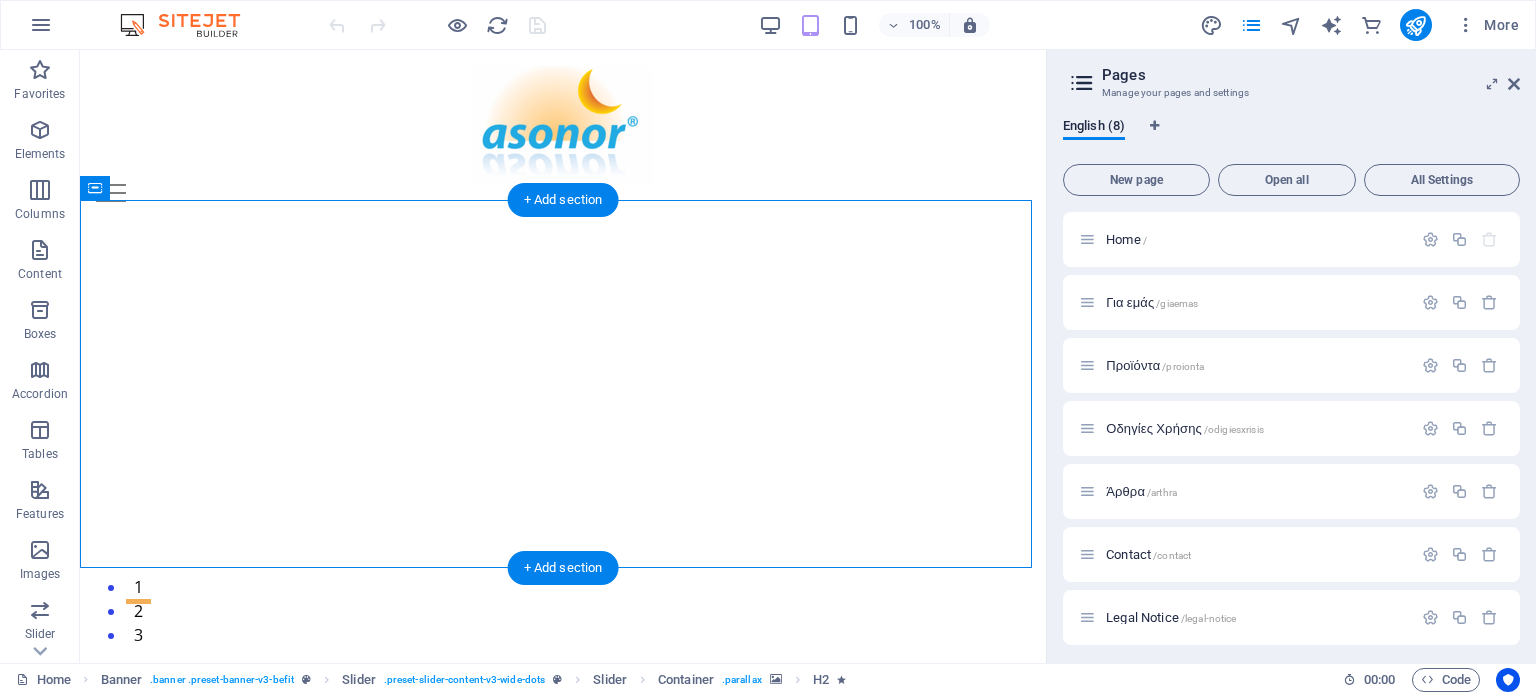 click at bounding box center [-1348, 2062] 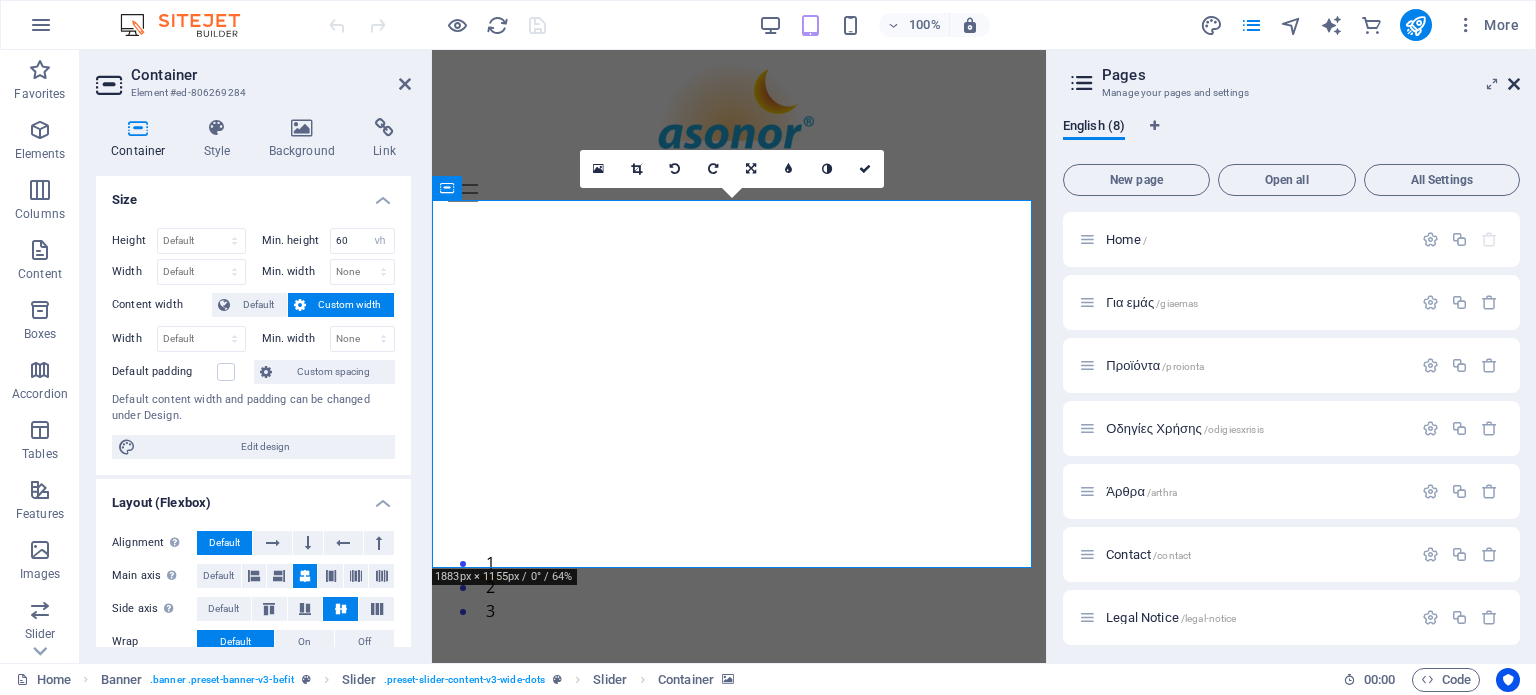 drag, startPoint x: 1516, startPoint y: 77, endPoint x: 1083, endPoint y: 26, distance: 435.99313 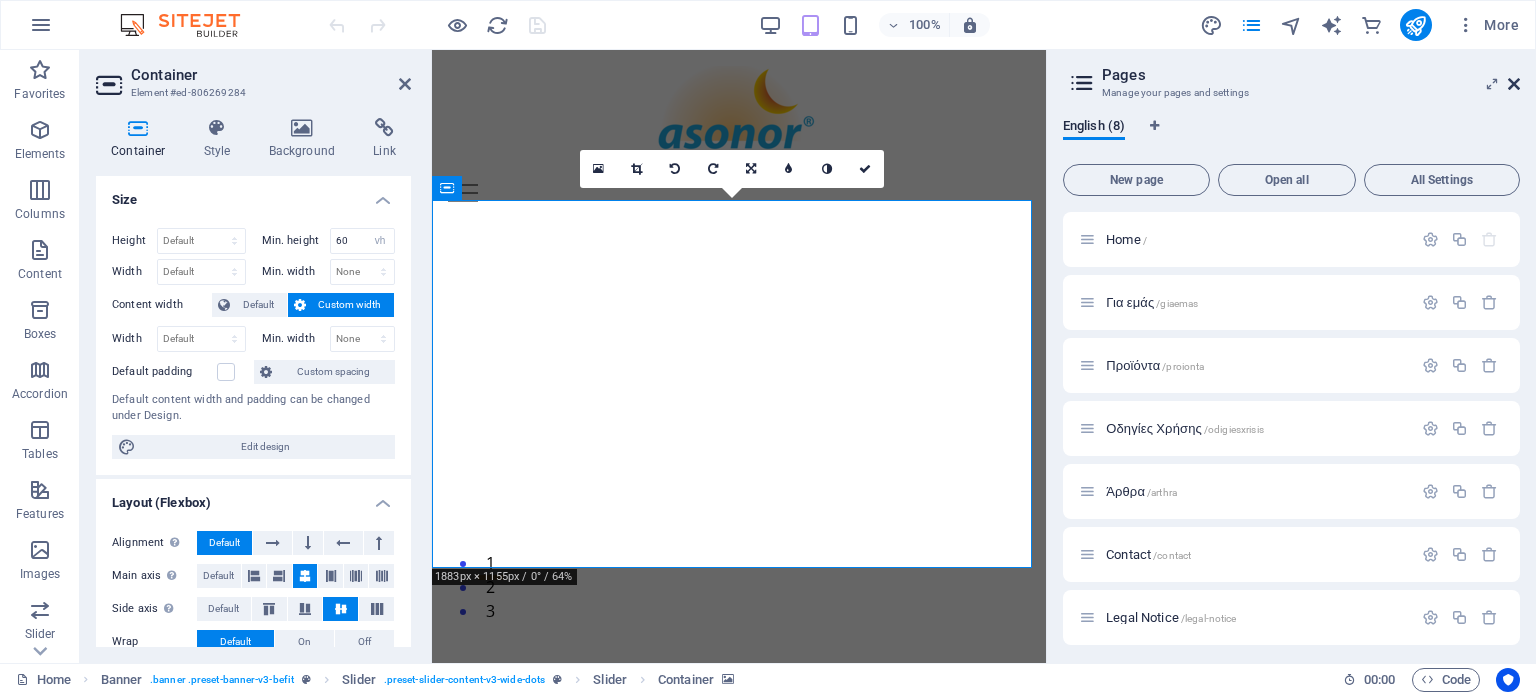 click at bounding box center (1514, 84) 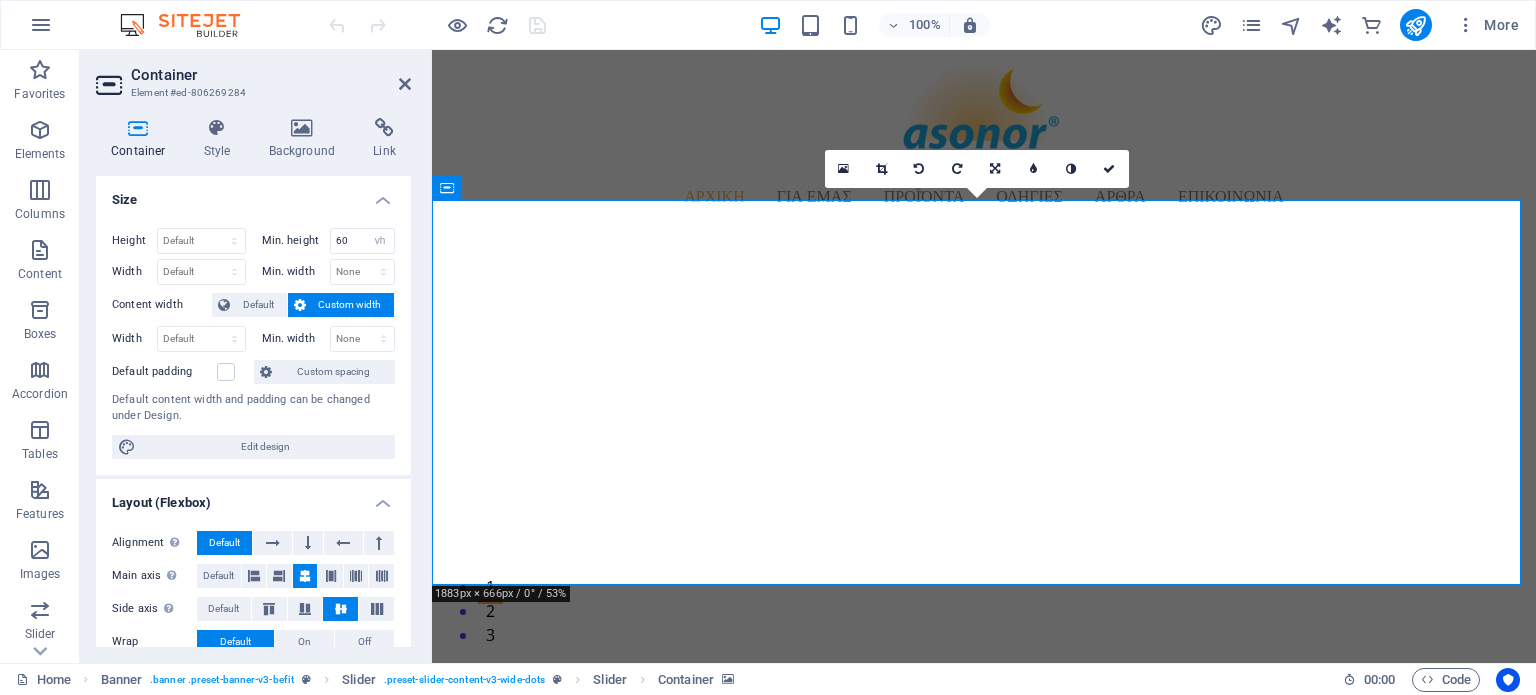 click at bounding box center [-1202, 2120] 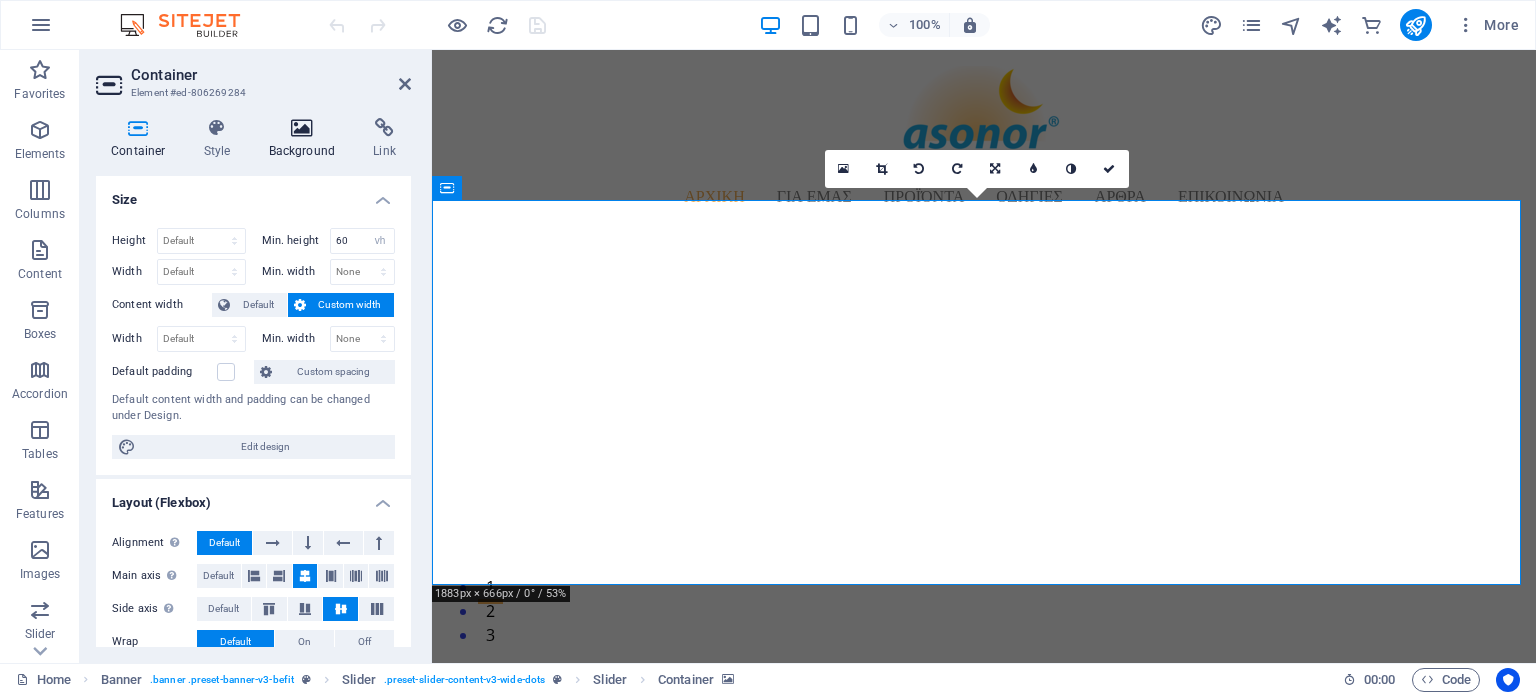 click on "Background" at bounding box center [306, 139] 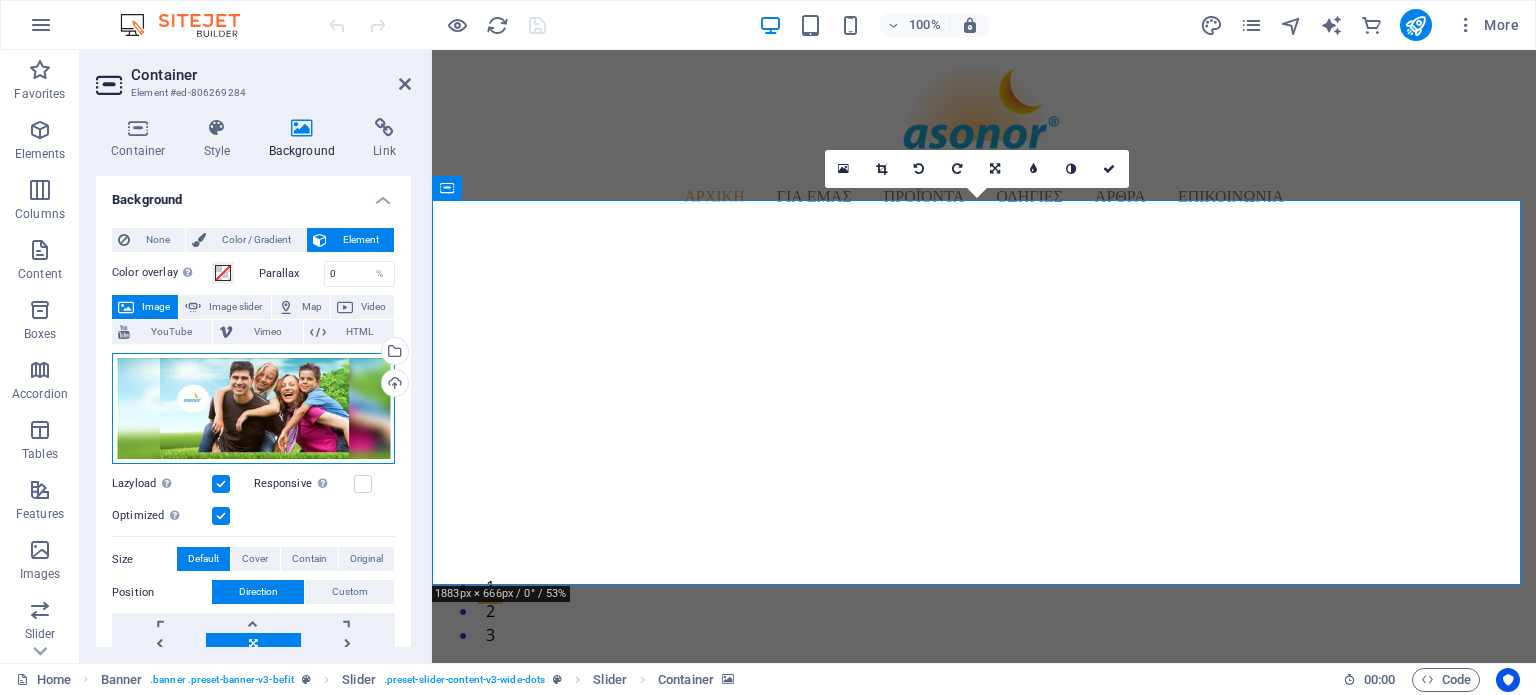 click on "Drag files here, click to choose files or select files from Files or our free stock photos & videos" at bounding box center (253, 409) 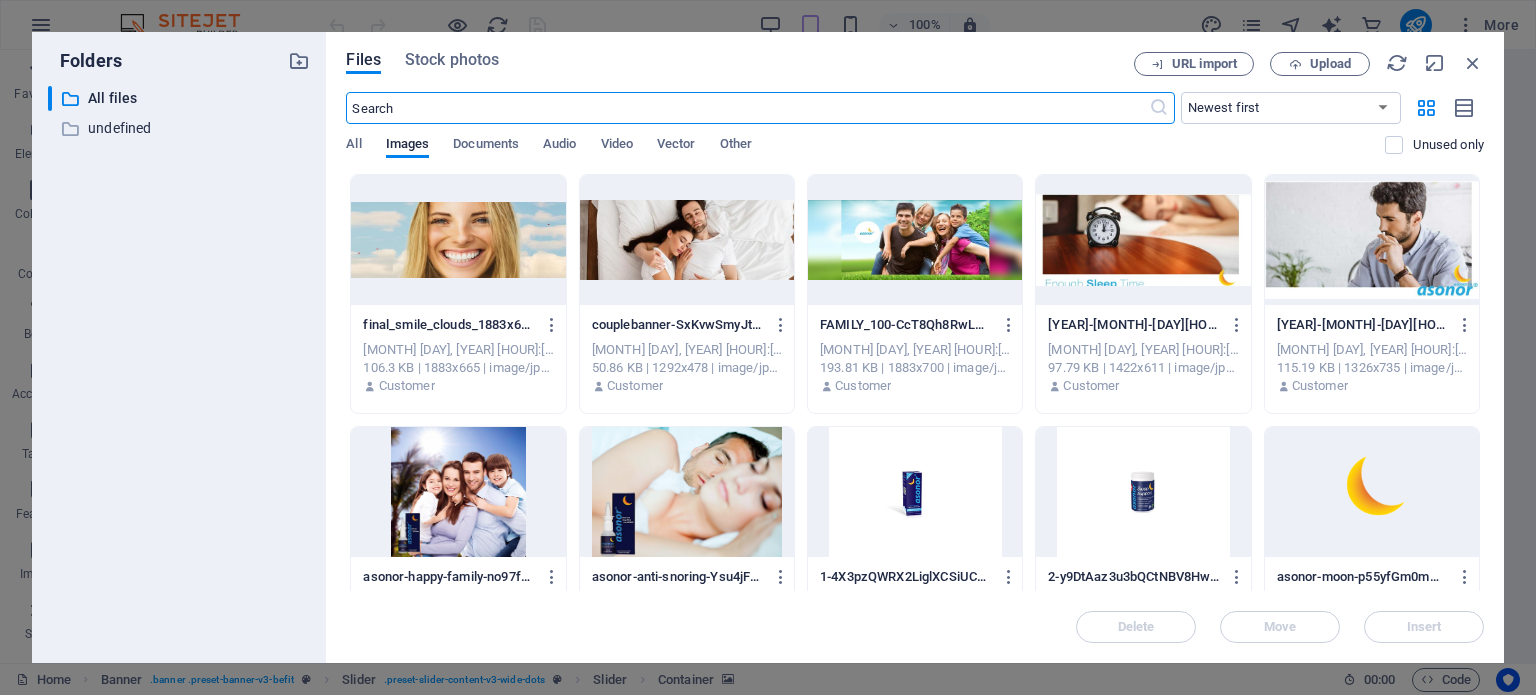click at bounding box center [458, 240] 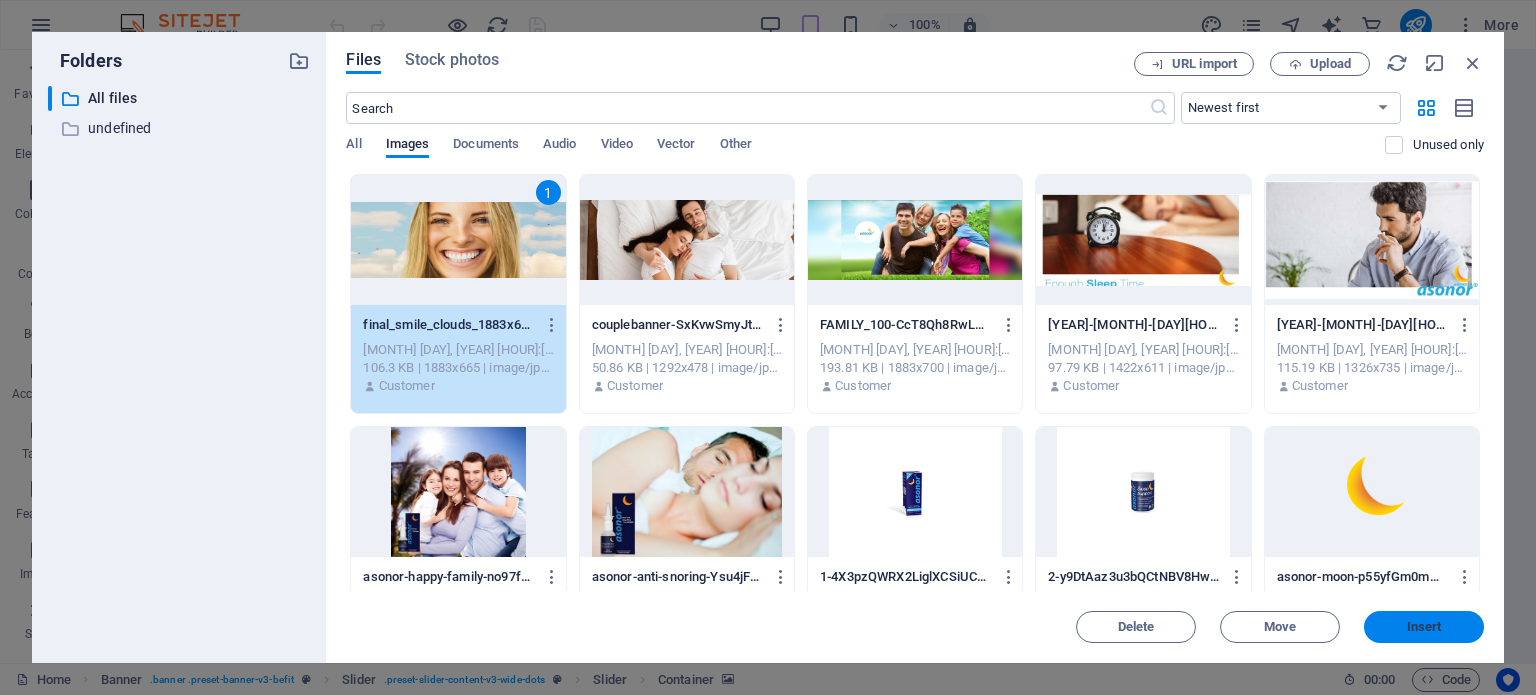 drag, startPoint x: 1439, startPoint y: 618, endPoint x: 1006, endPoint y: 568, distance: 435.8773 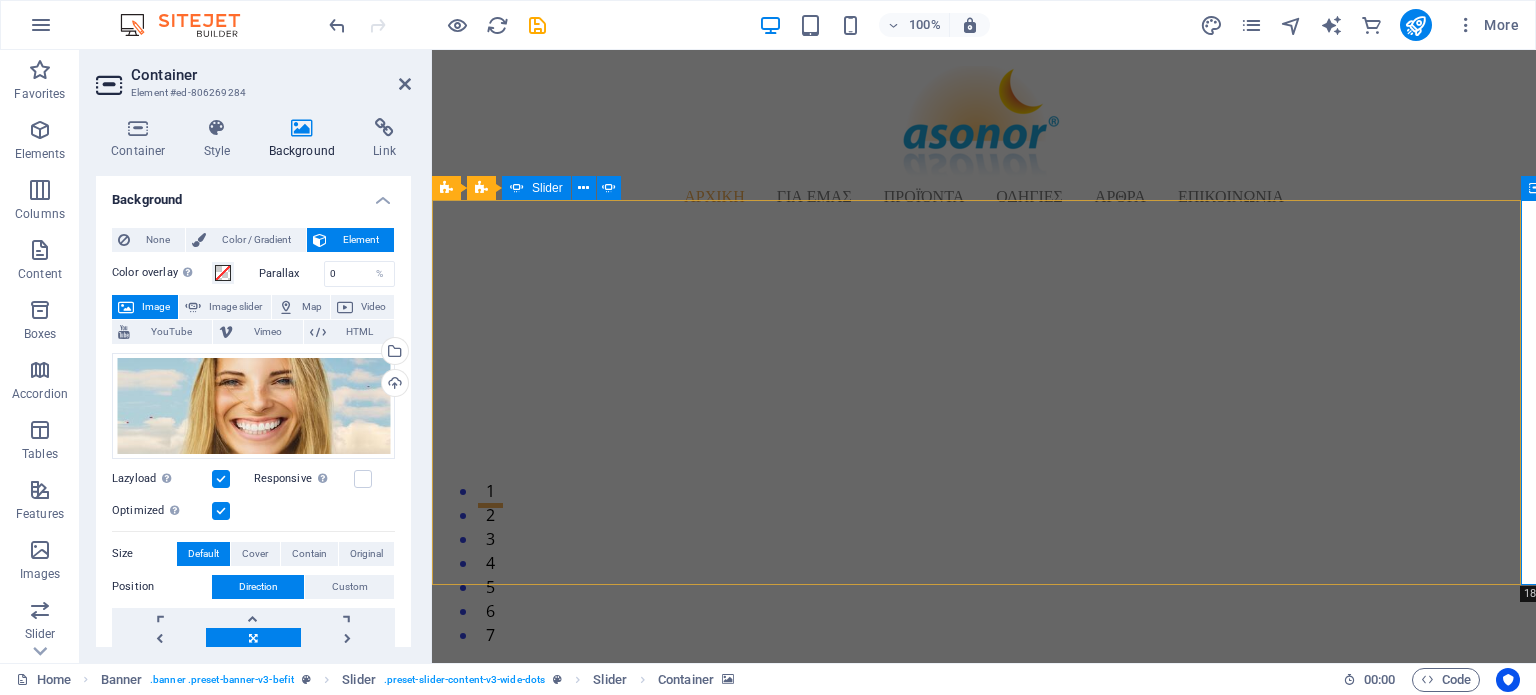 click on "3" at bounding box center (490, 529) 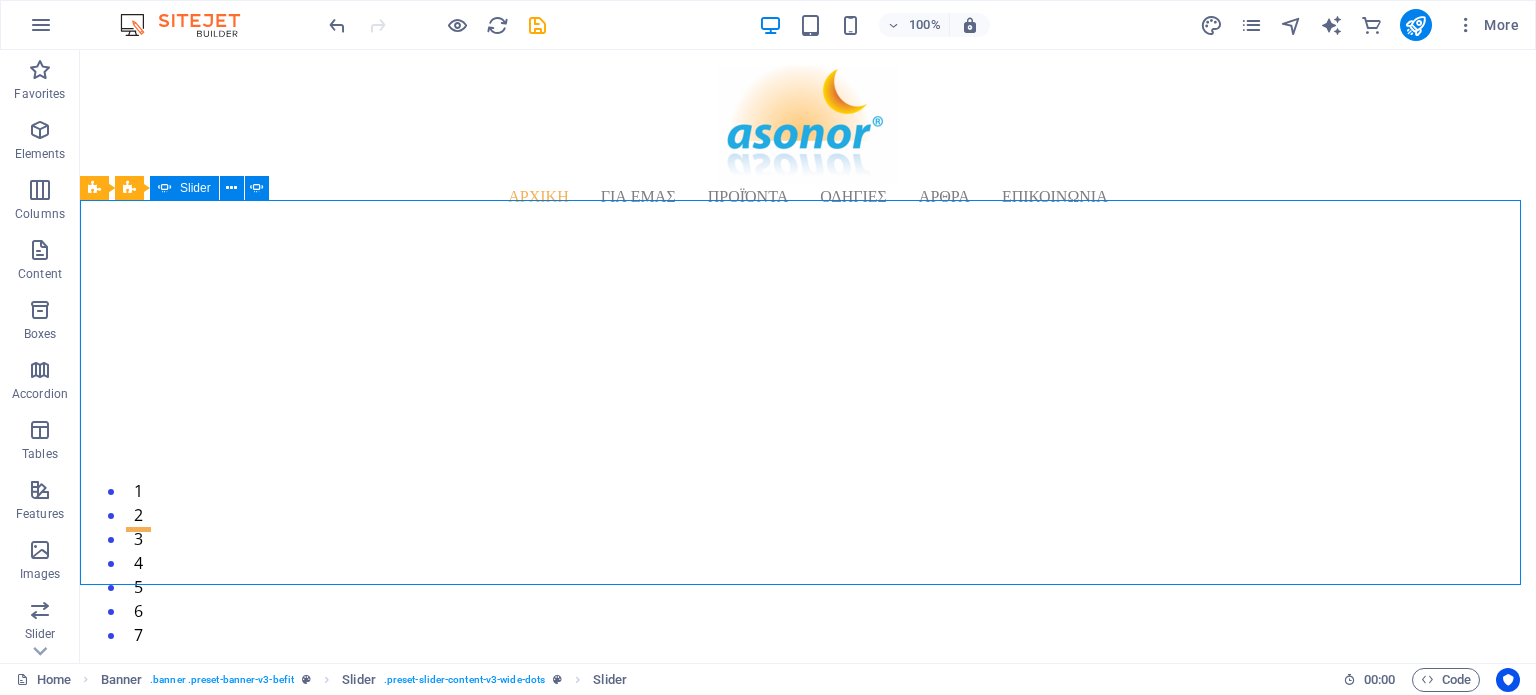 click on "4" at bounding box center (138, 553) 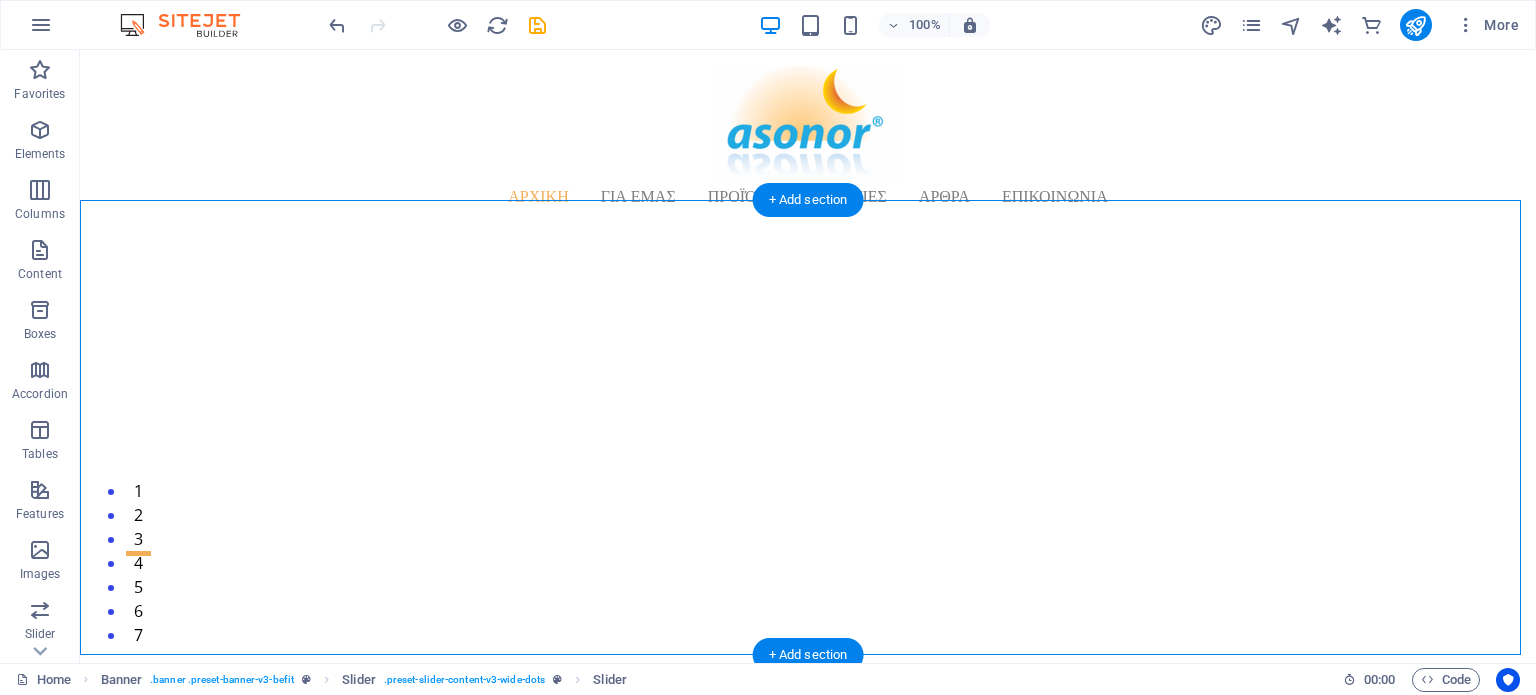 click at bounding box center [-4964, 3417] 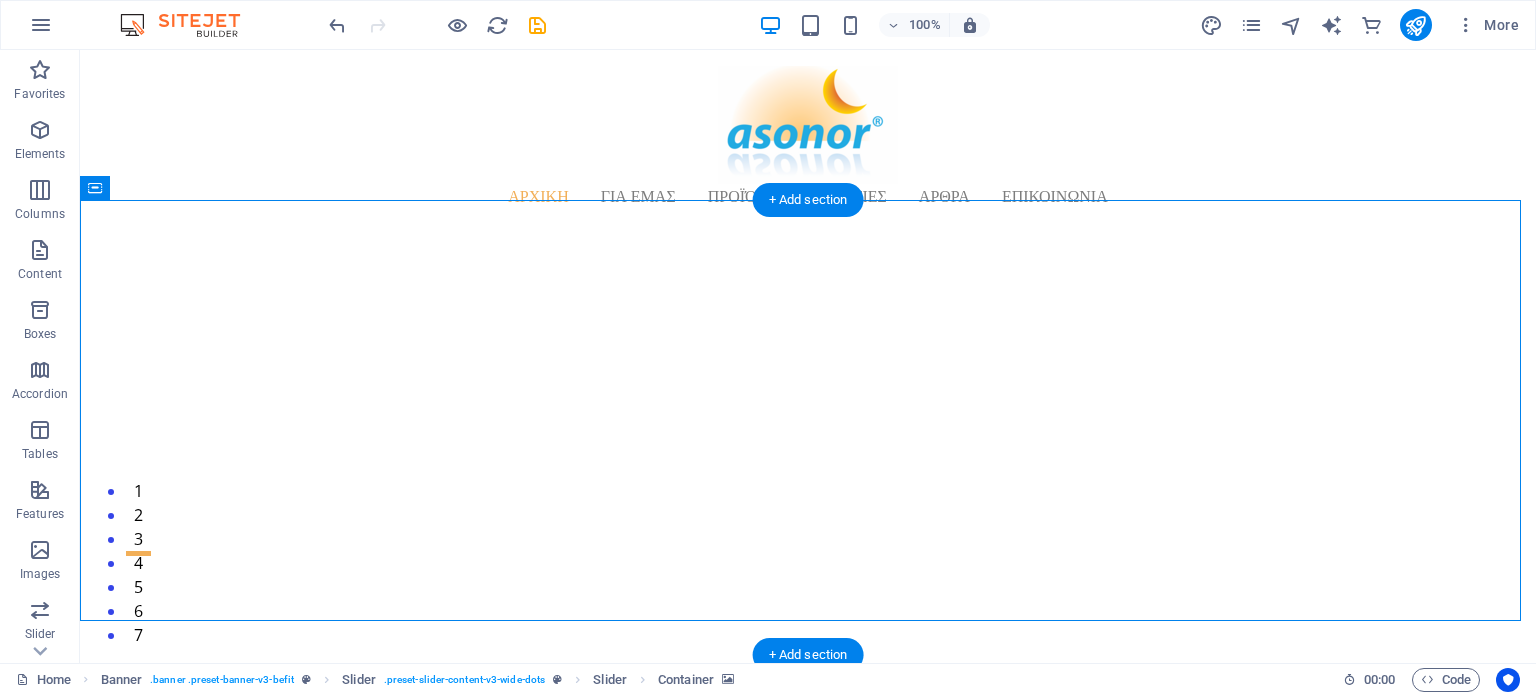 click at bounding box center [-4964, 3417] 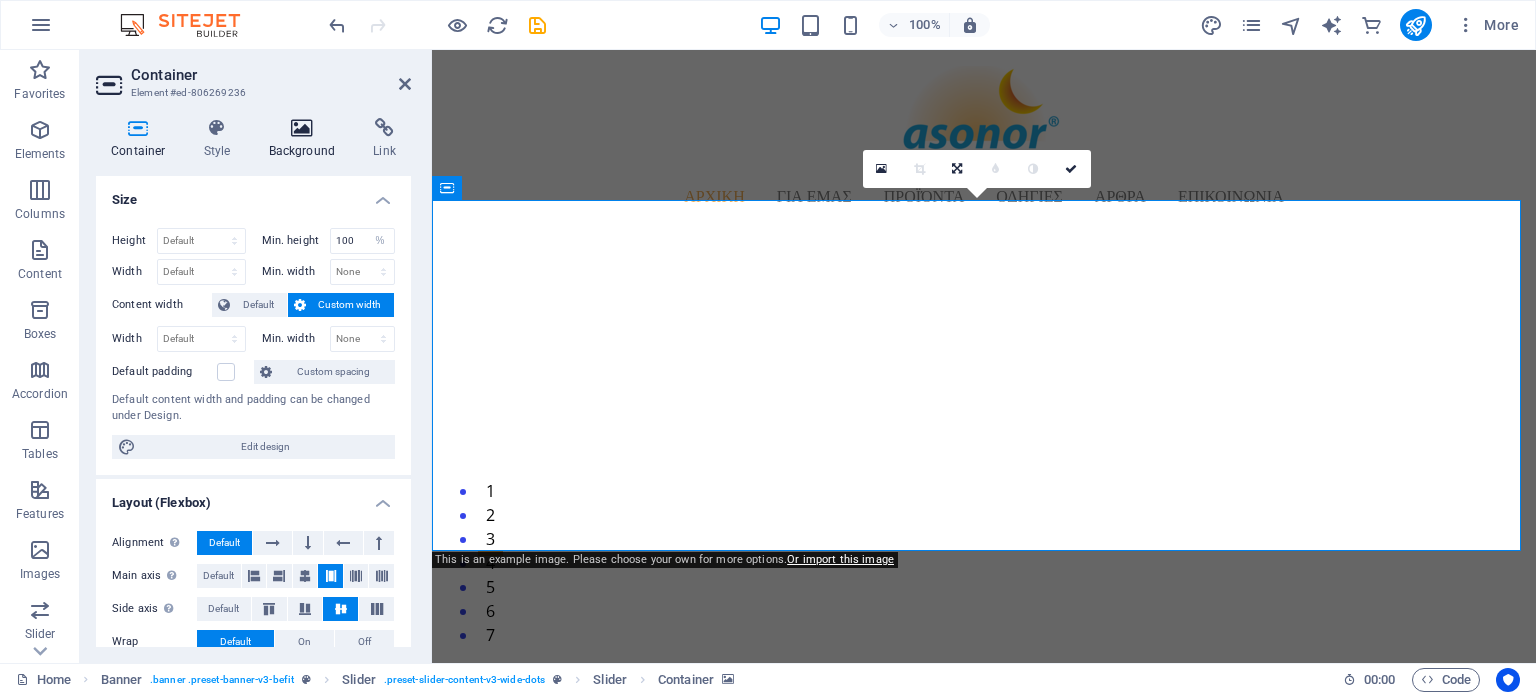click at bounding box center (302, 128) 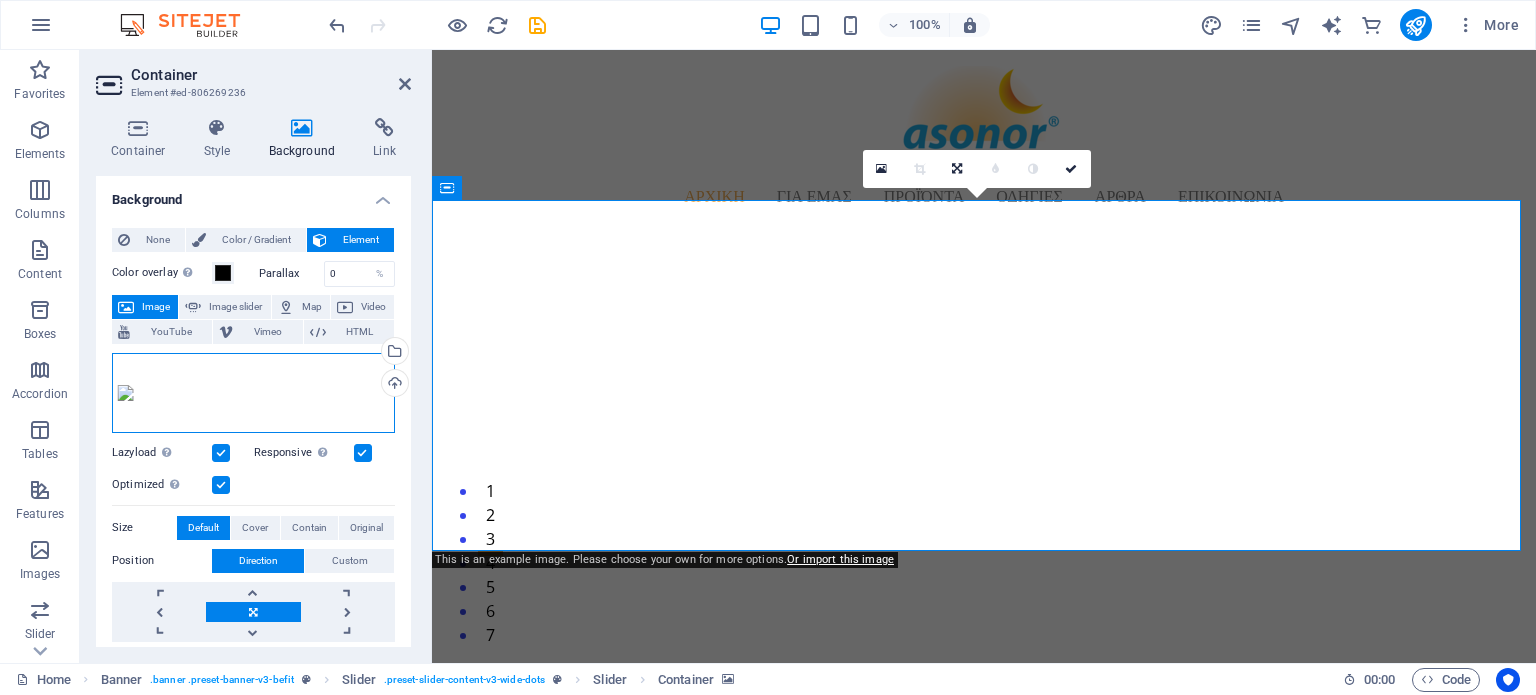 click on "Drag files here, click to choose files or select files from Files or our free stock photos & videos" at bounding box center [253, 393] 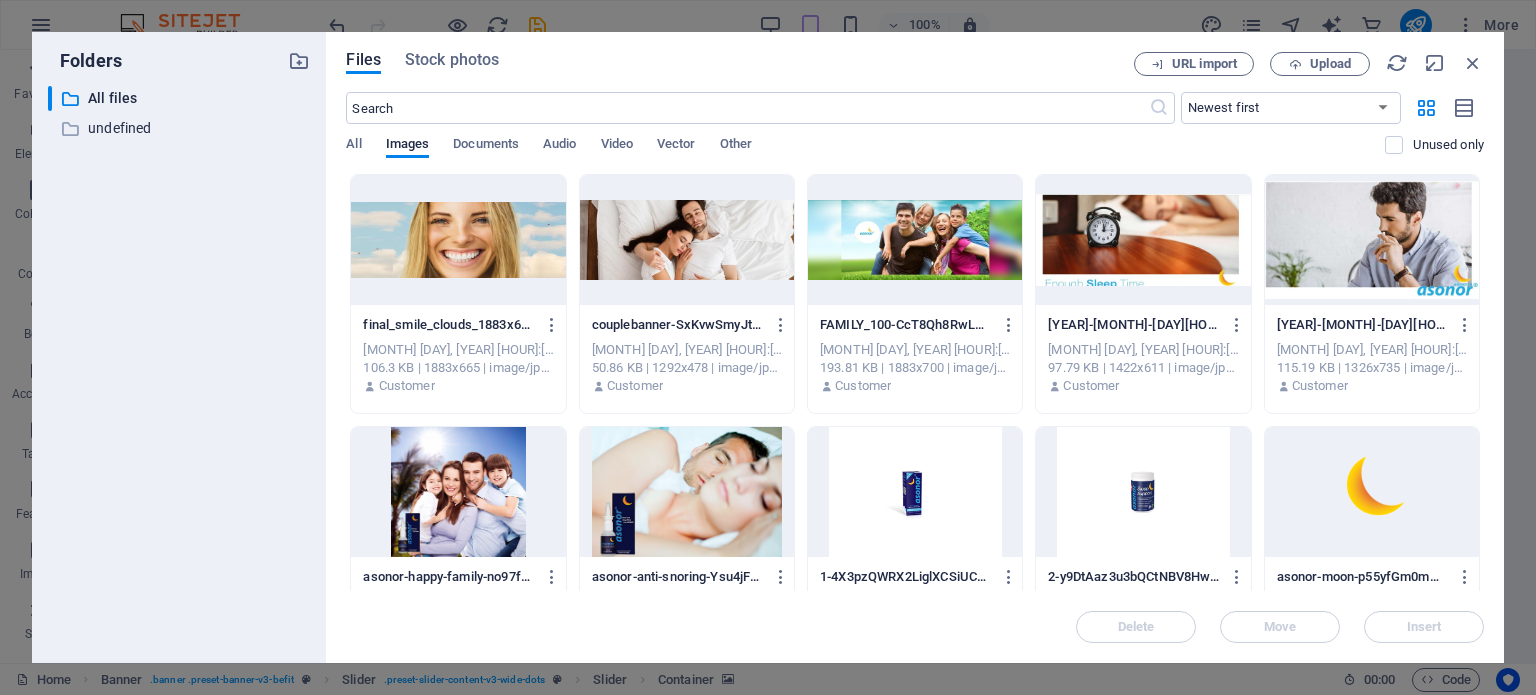 click at bounding box center (915, 240) 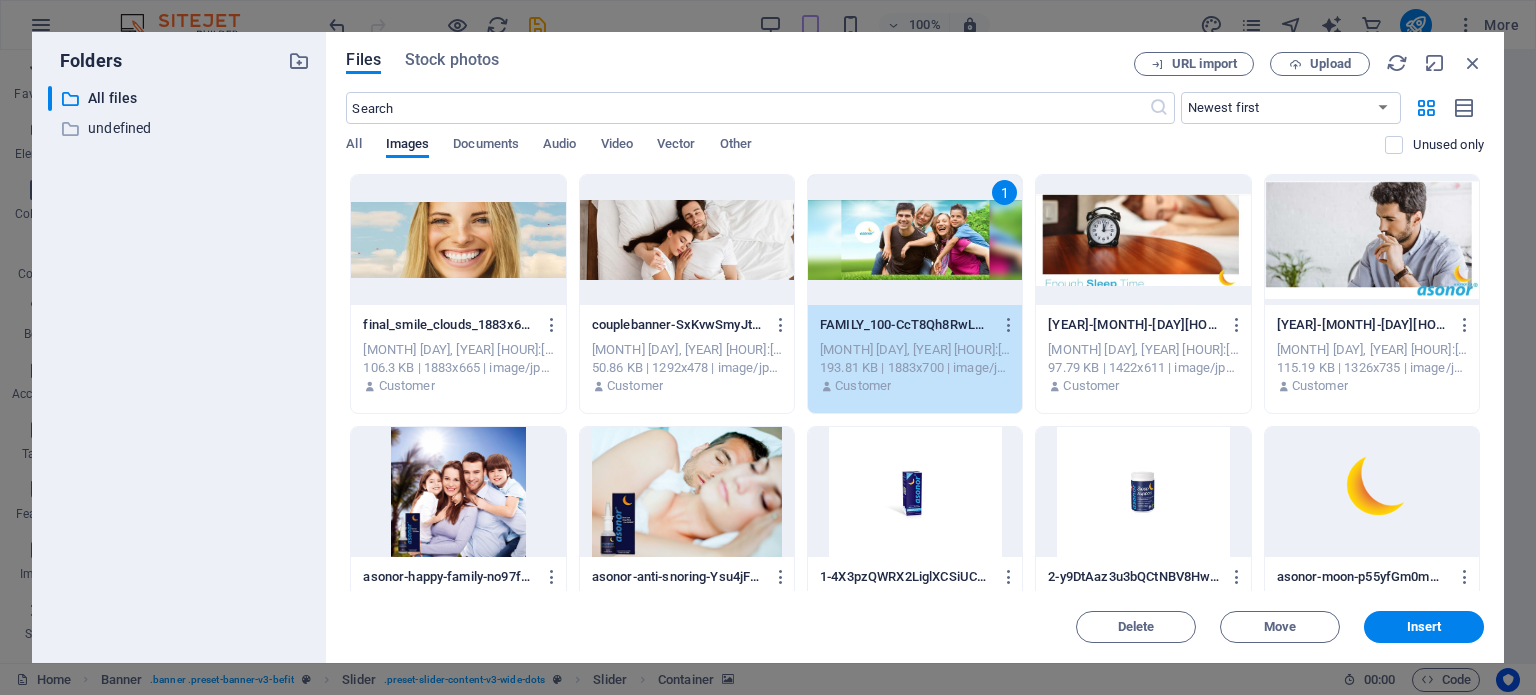 click on "1" at bounding box center [915, 240] 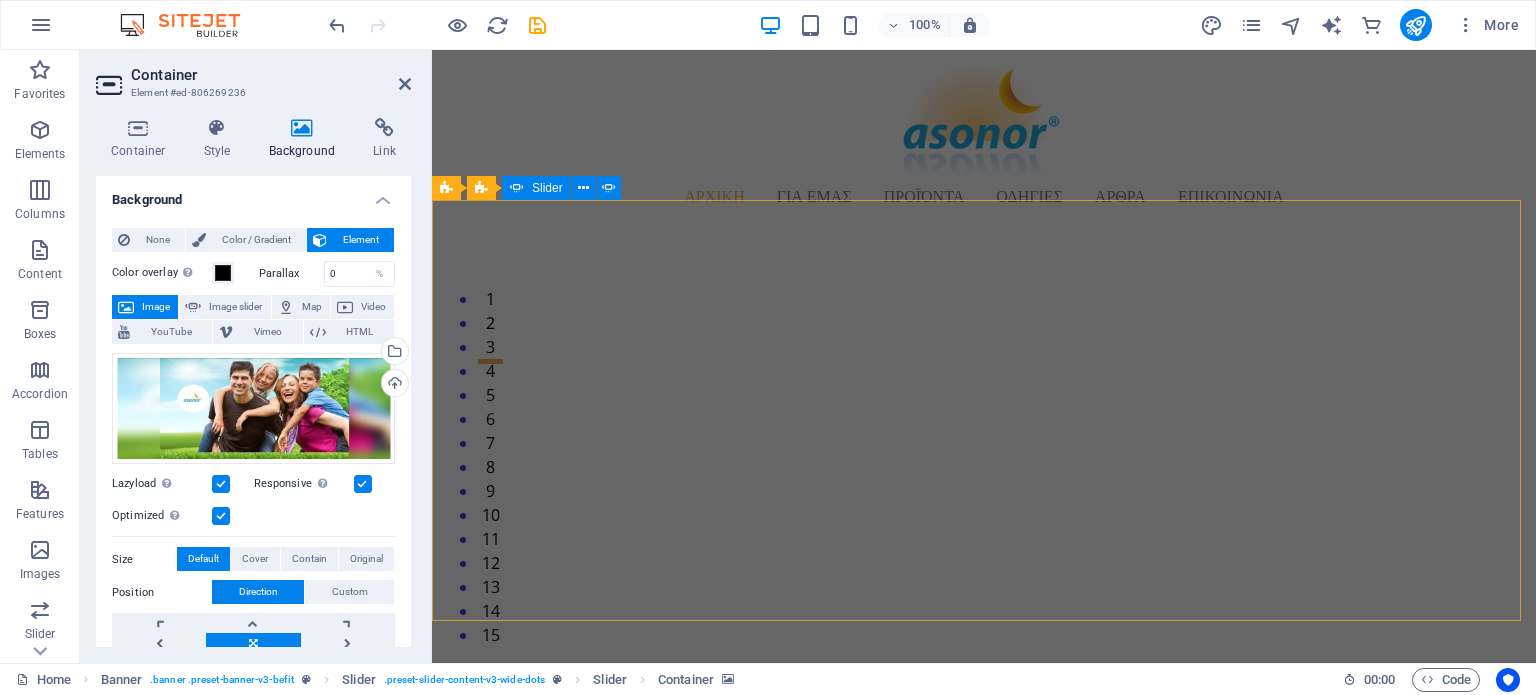 click on "5" at bounding box center [490, 385] 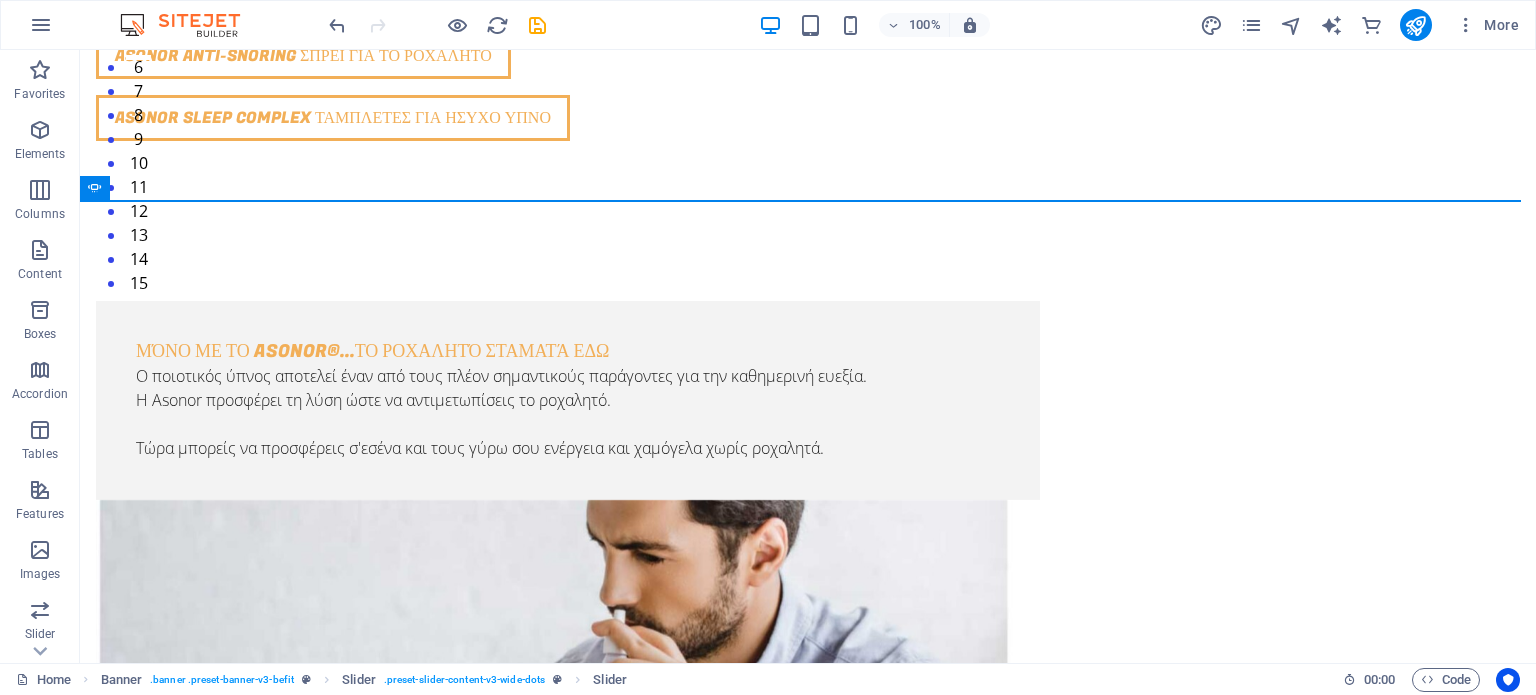 scroll, scrollTop: 0, scrollLeft: 0, axis: both 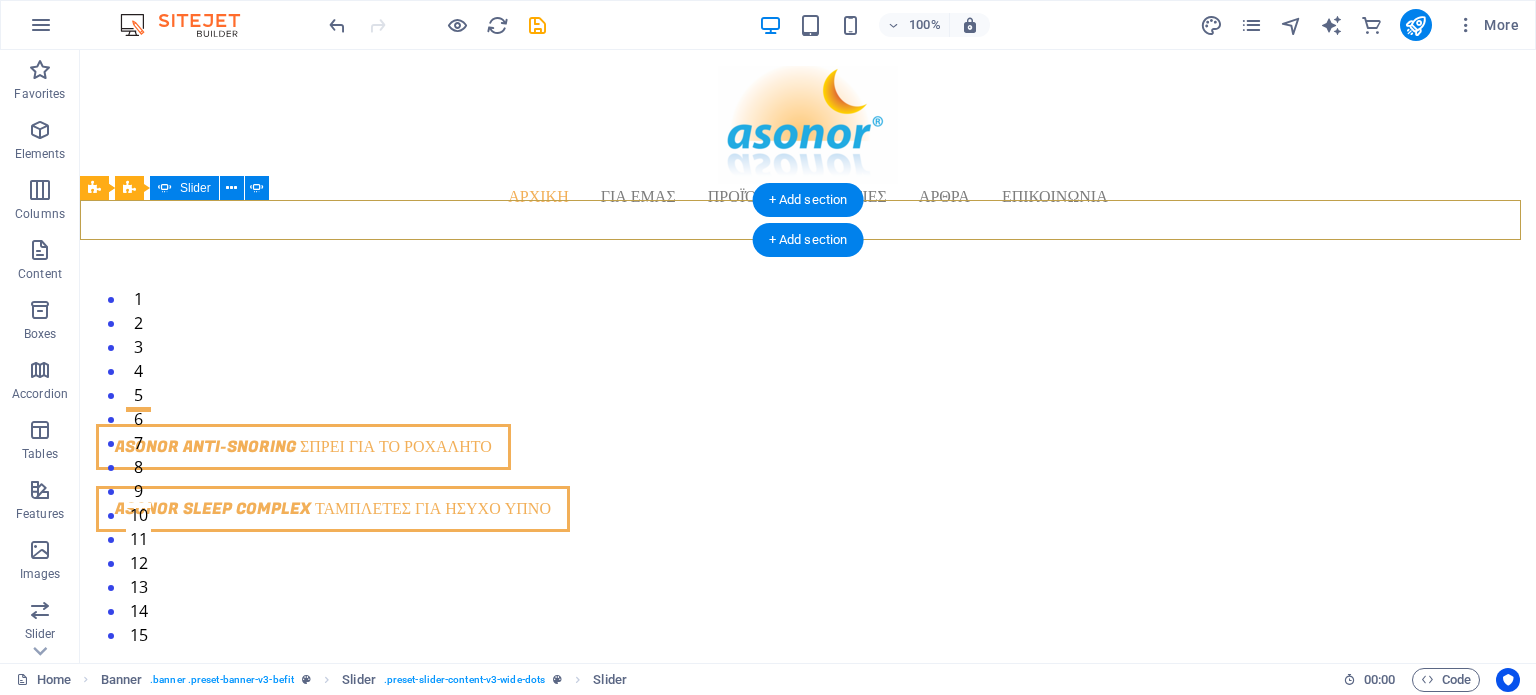 click on "1" at bounding box center (138, 289) 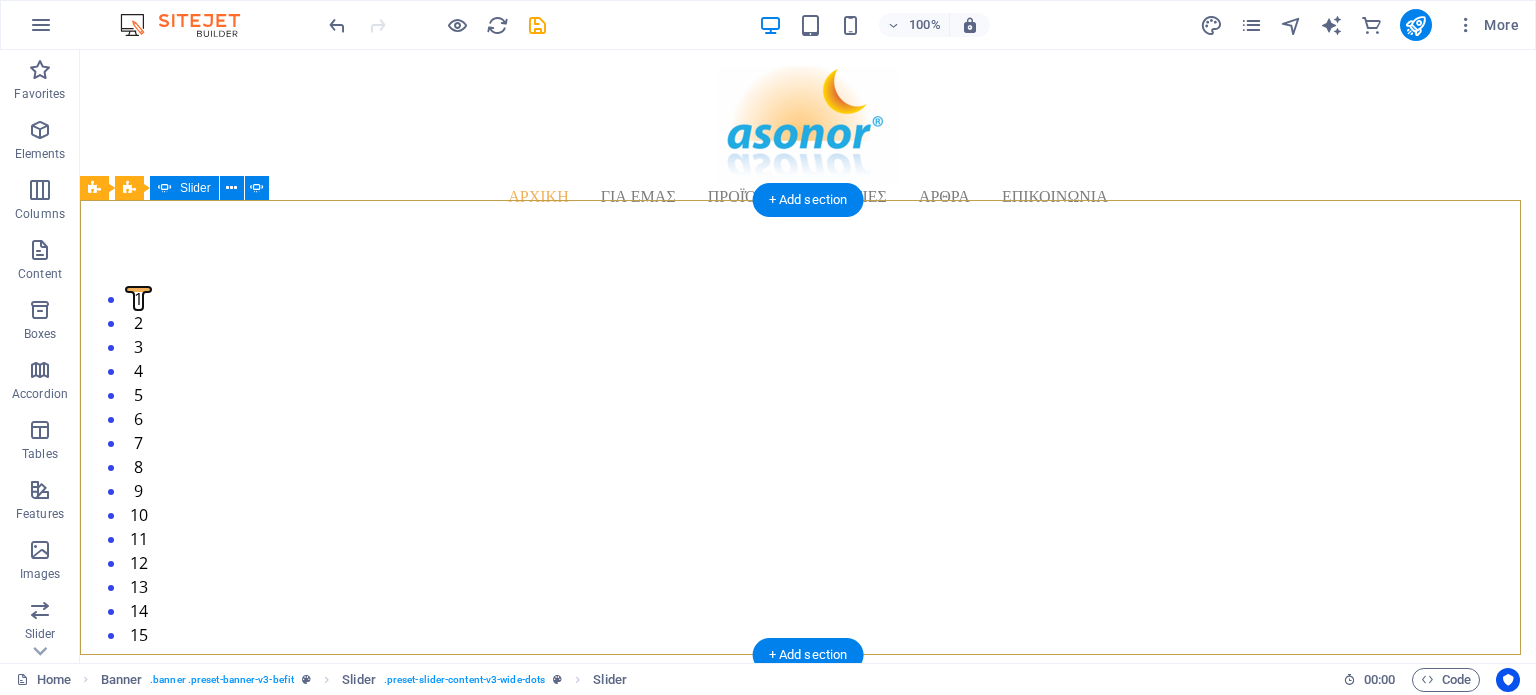click on "2" at bounding box center [138, 313] 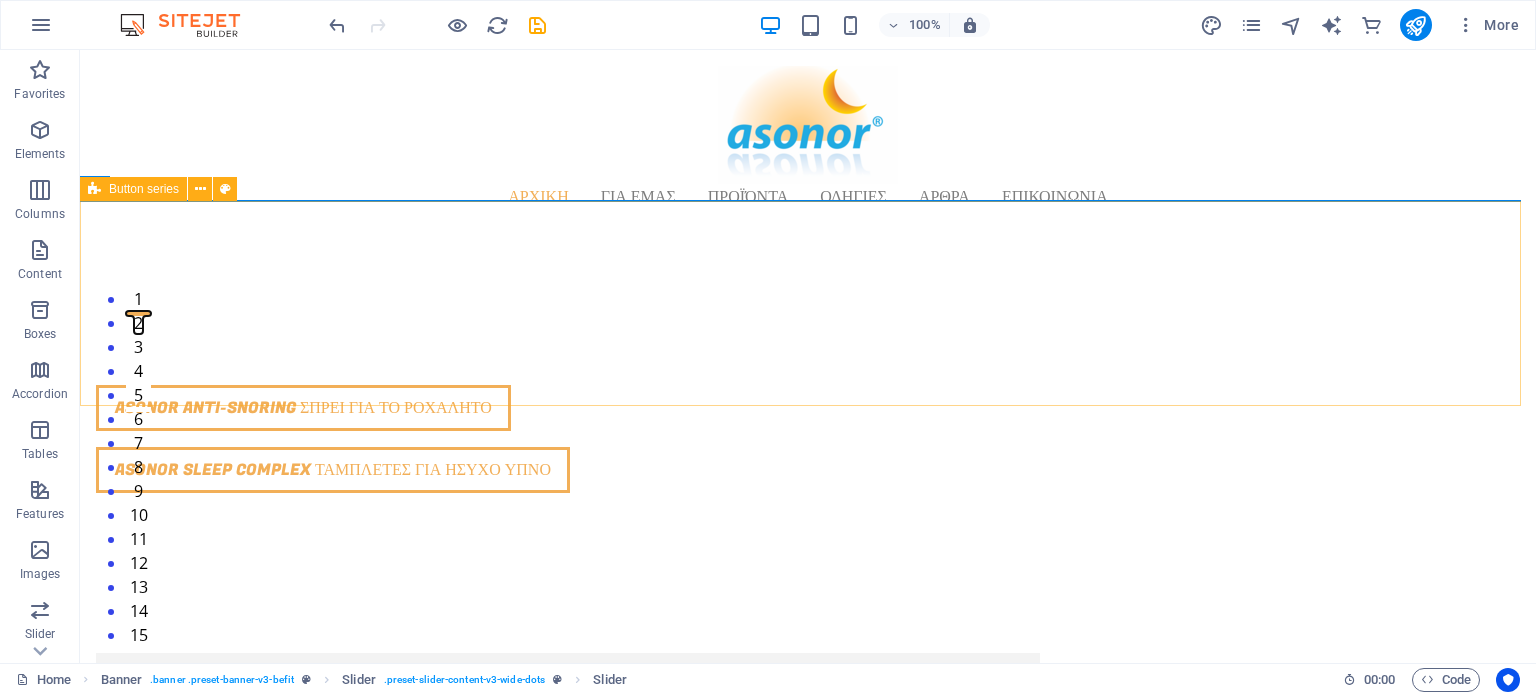 click at bounding box center [94, 189] 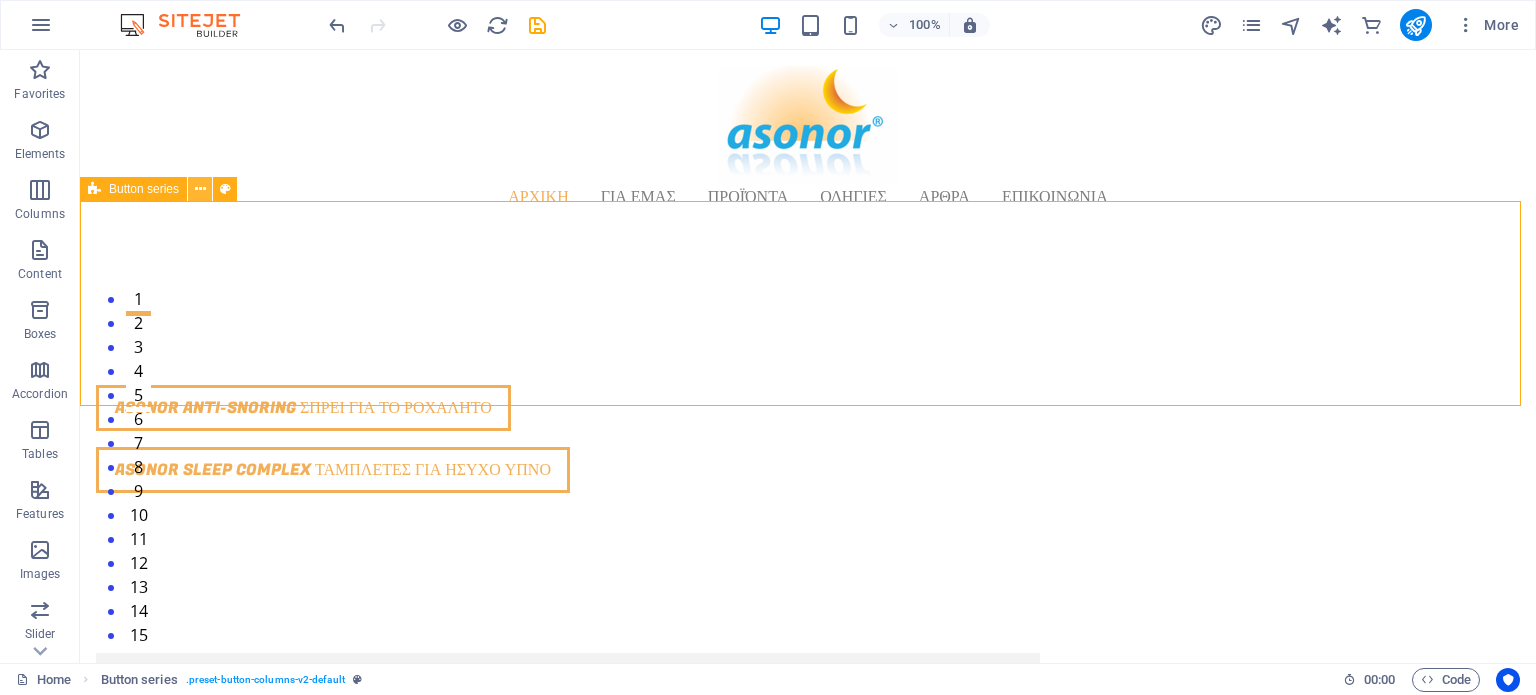 click at bounding box center [200, 189] 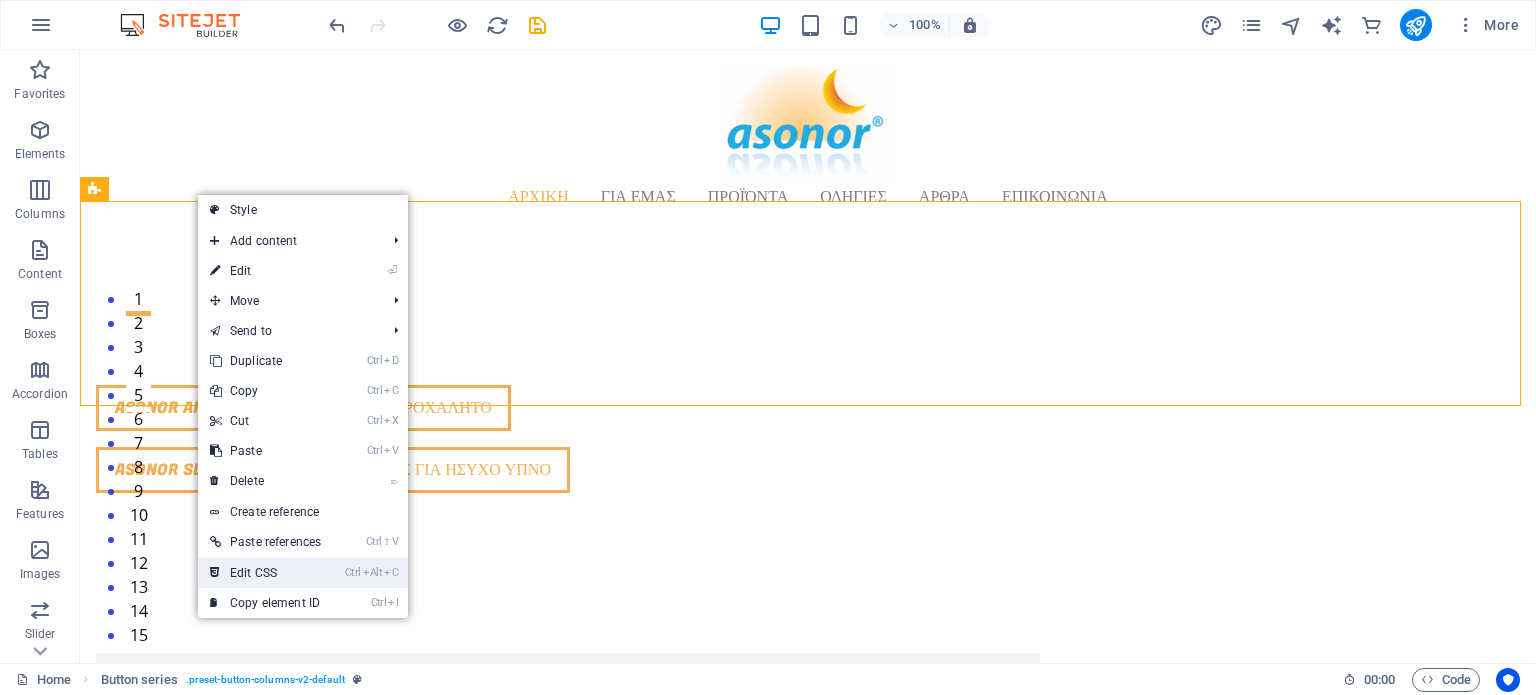 click on "Ctrl Alt C  Edit CSS" at bounding box center (265, 573) 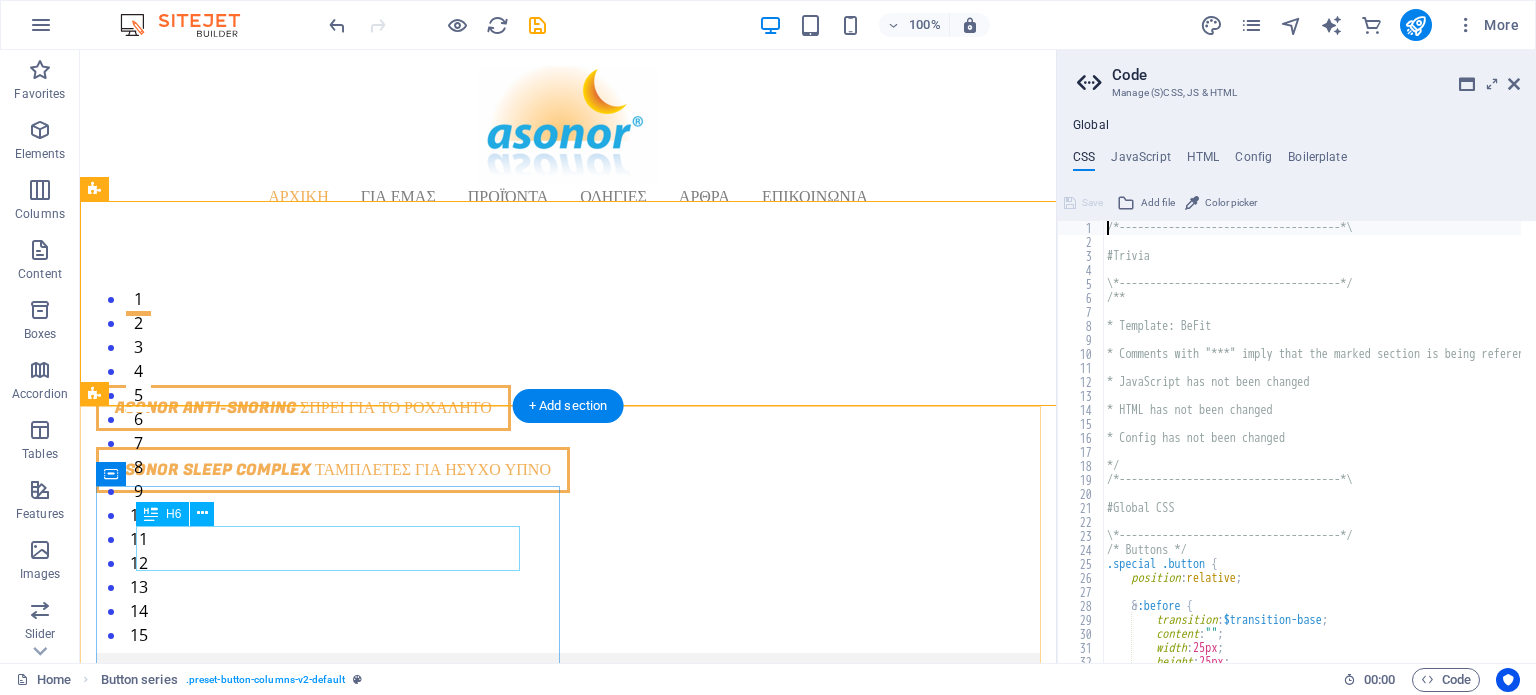 type on "@include button-columns-v2;" 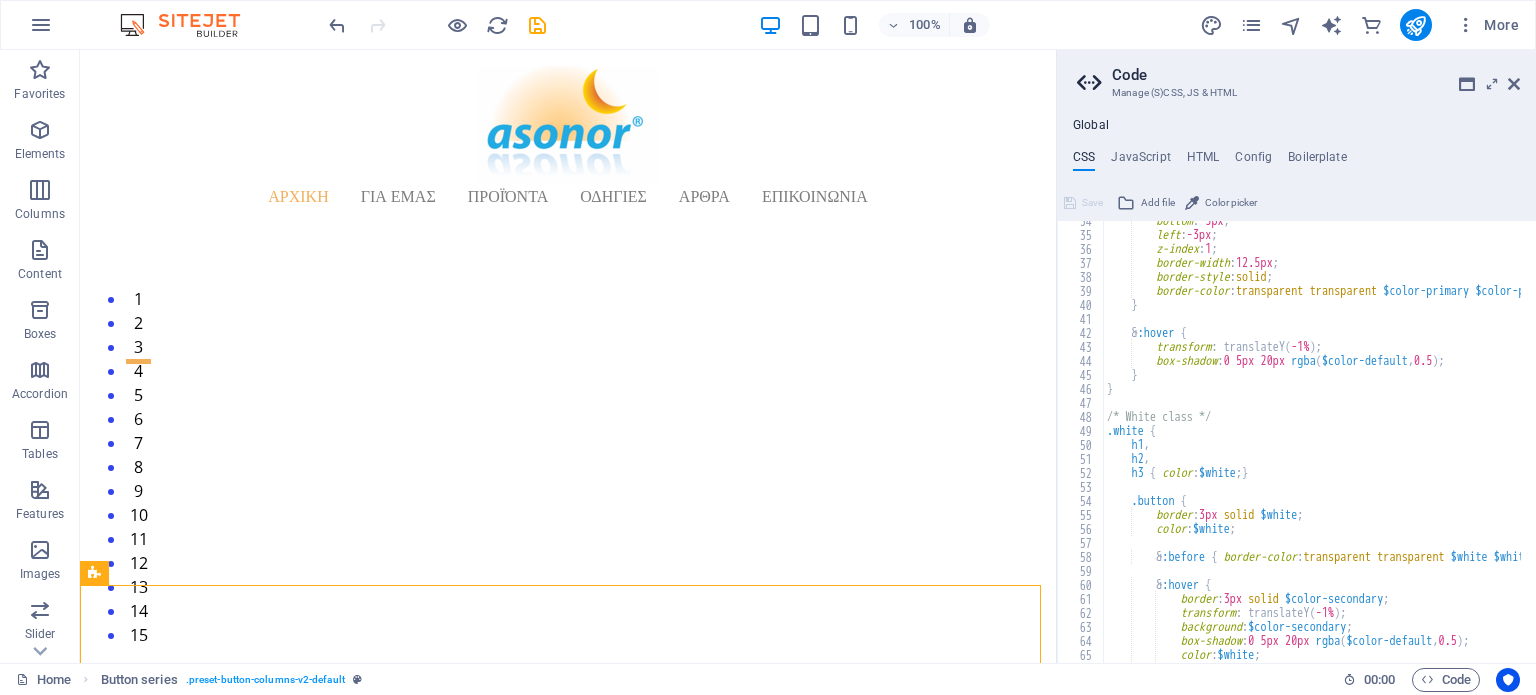 scroll, scrollTop: 468, scrollLeft: 0, axis: vertical 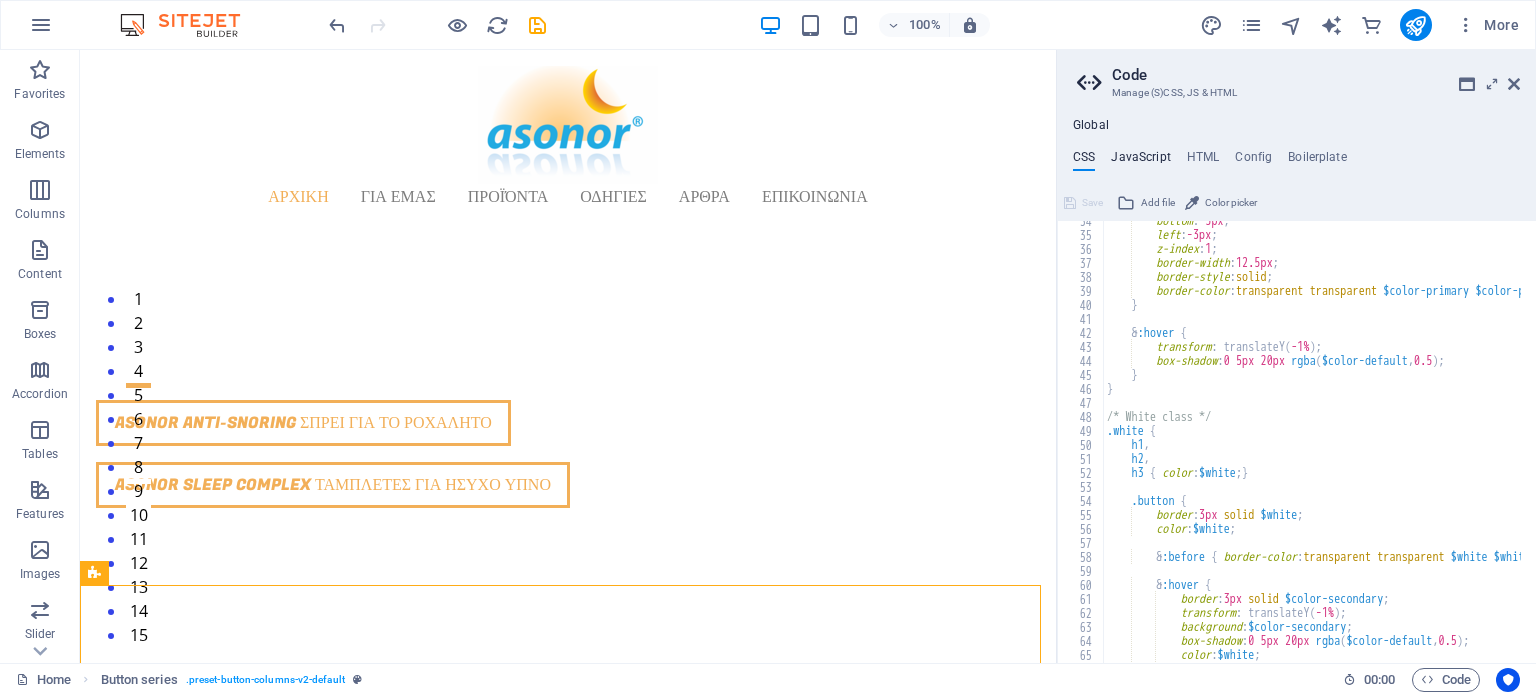 click on "JavaScript" at bounding box center [1140, 161] 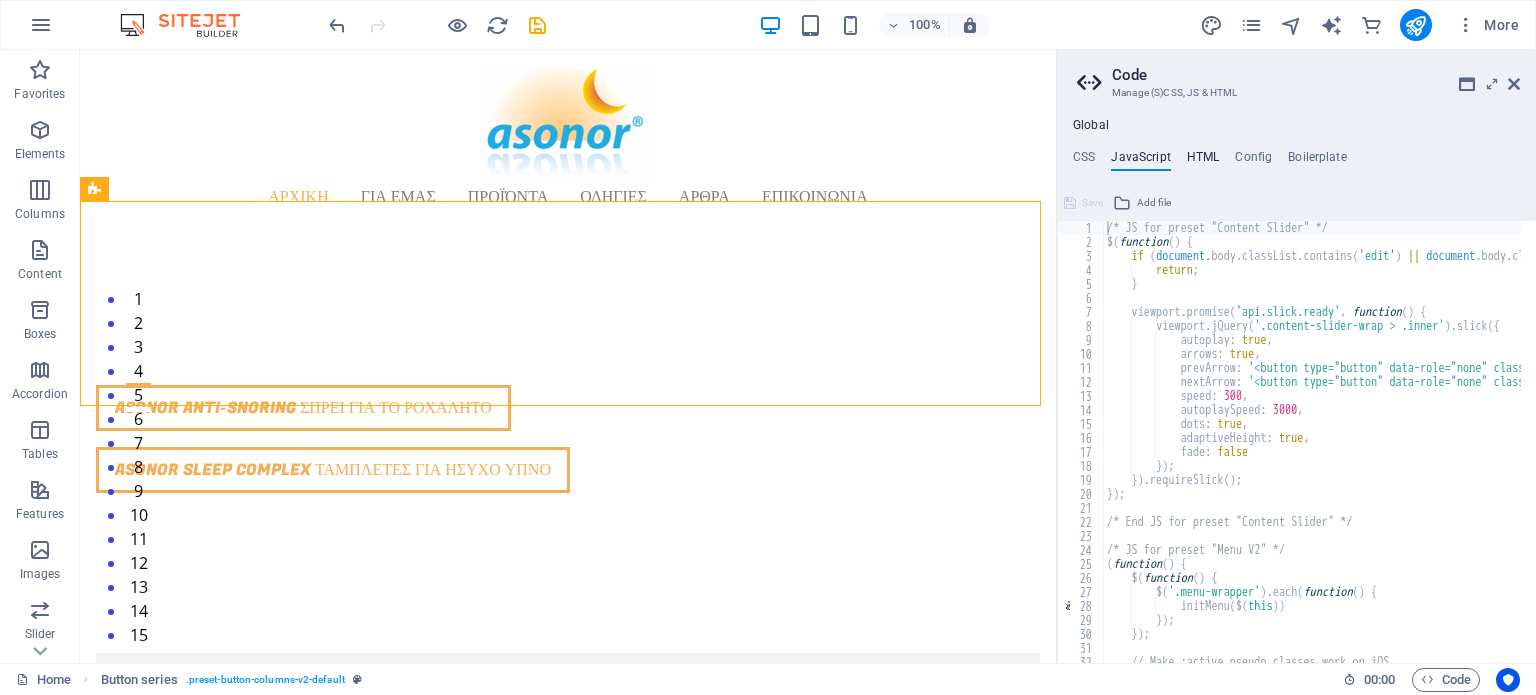 click on "HTML" at bounding box center (1203, 161) 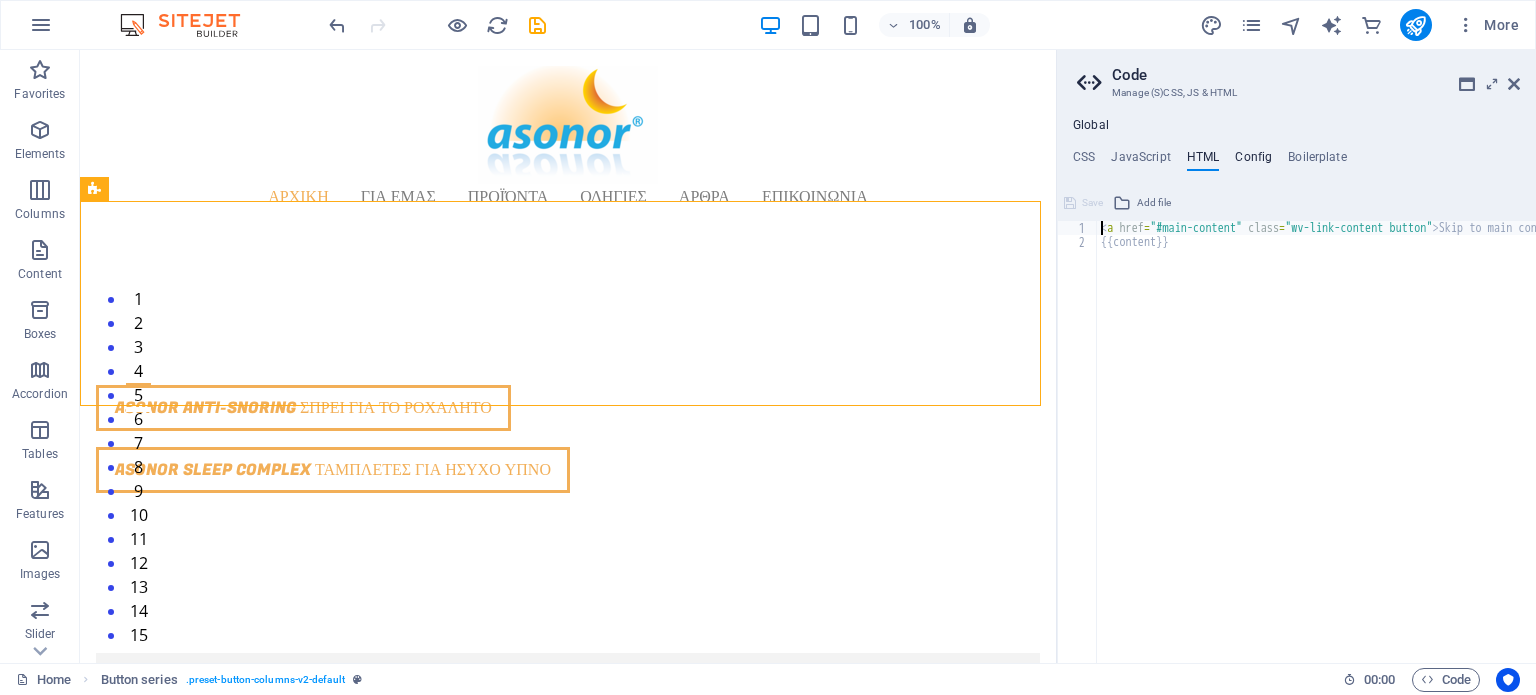 click on "Config" at bounding box center [1253, 161] 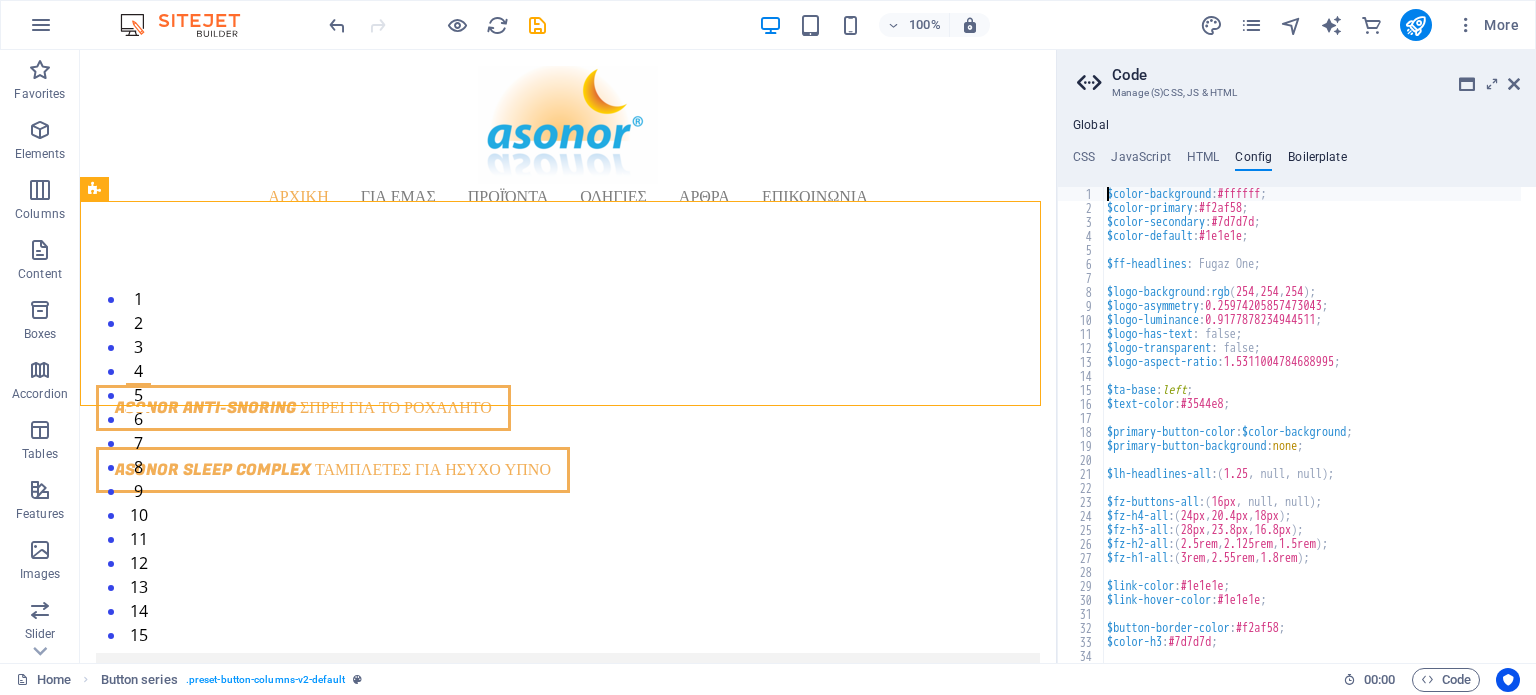 click on "Boilerplate" at bounding box center (1317, 161) 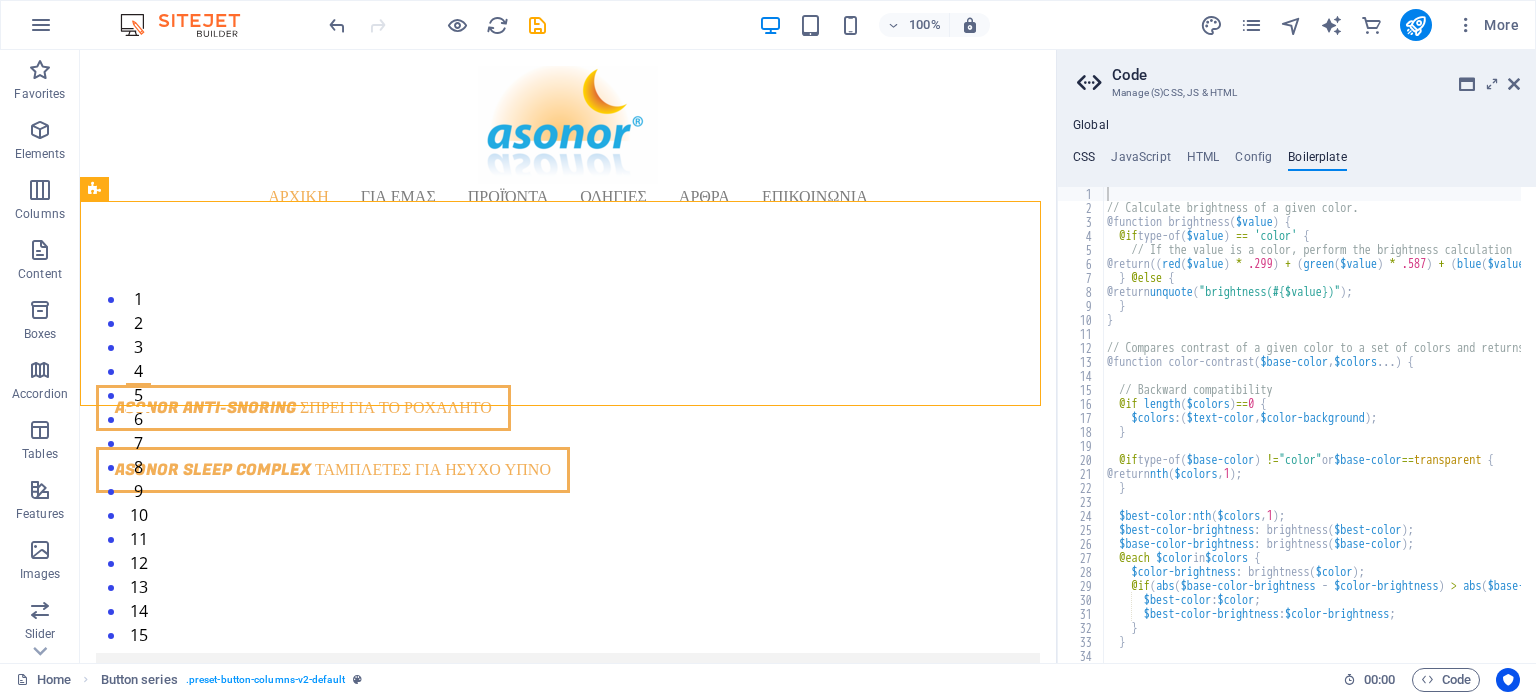 click on "CSS" at bounding box center (1084, 161) 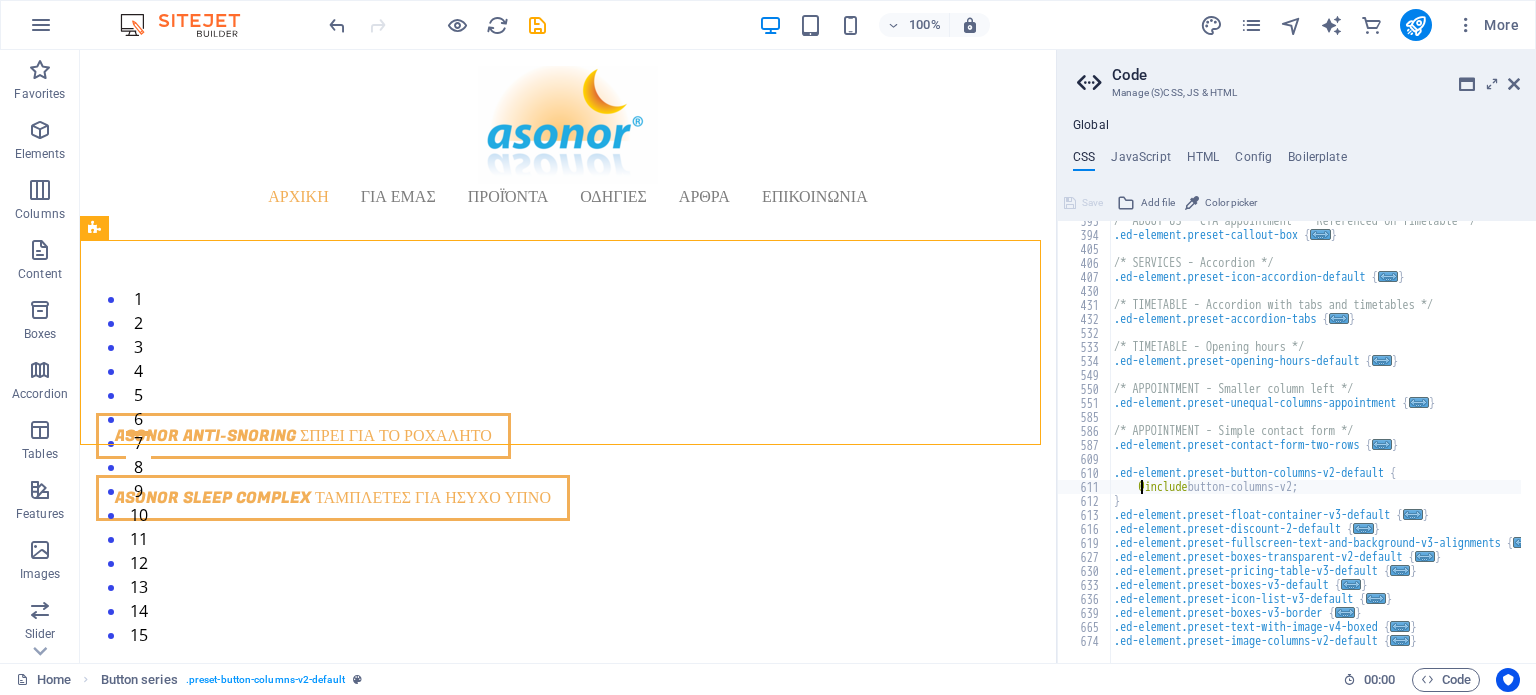 scroll, scrollTop: 1728, scrollLeft: 0, axis: vertical 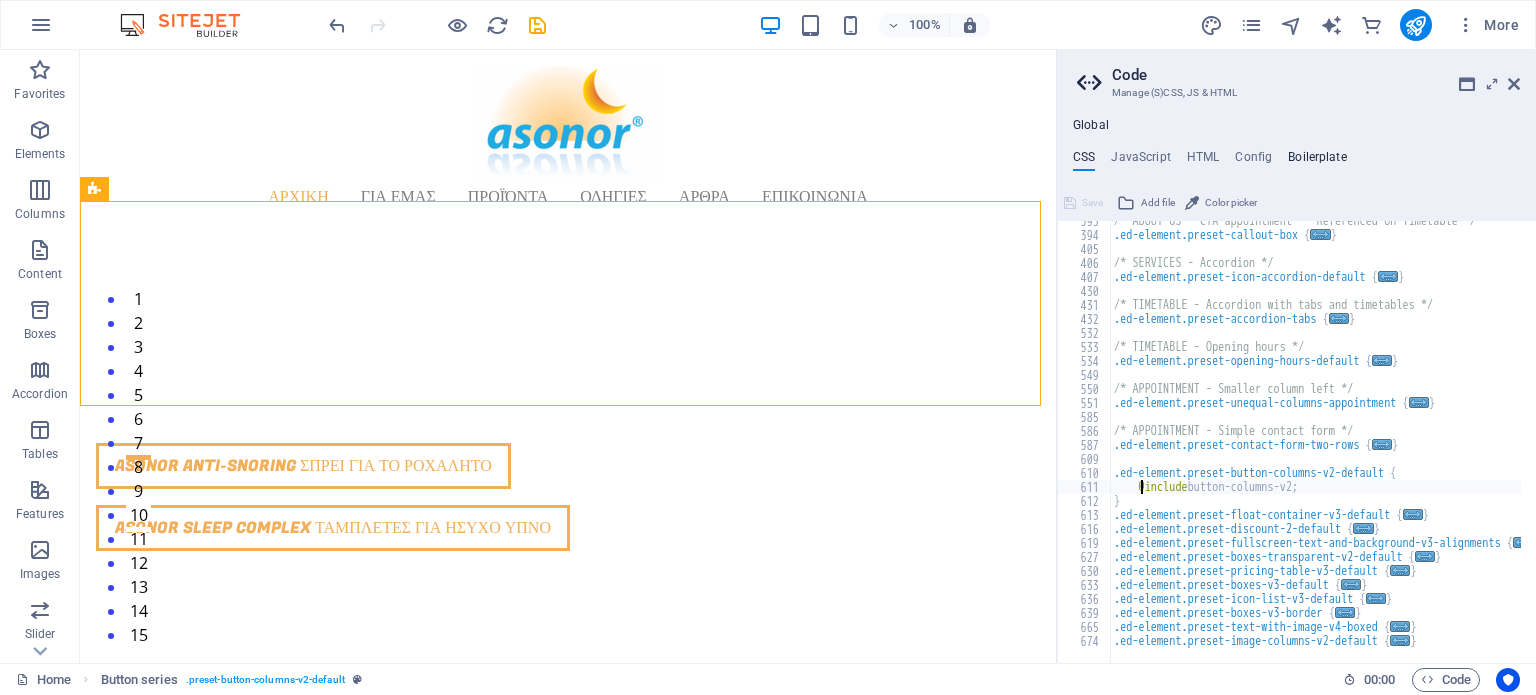 click on "Boilerplate" at bounding box center (1317, 161) 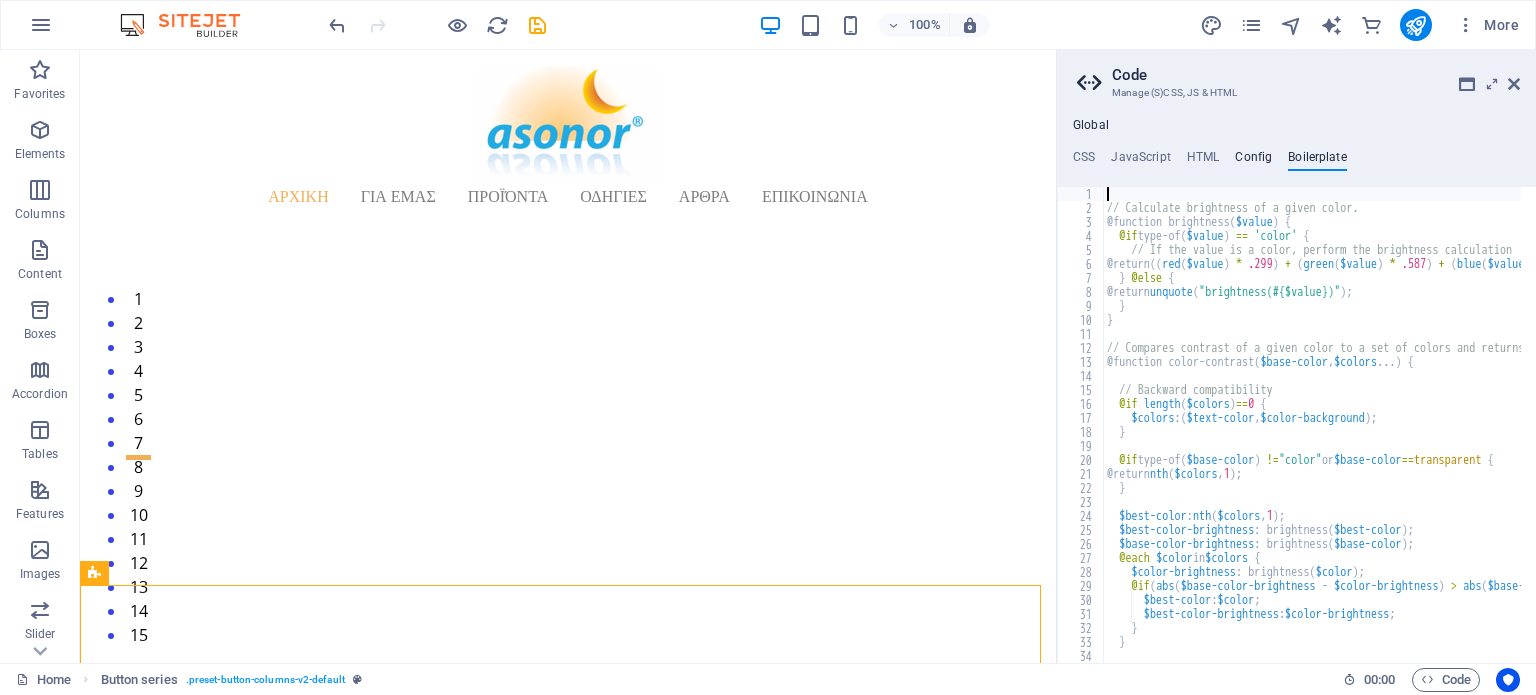 click on "Config" at bounding box center (1253, 161) 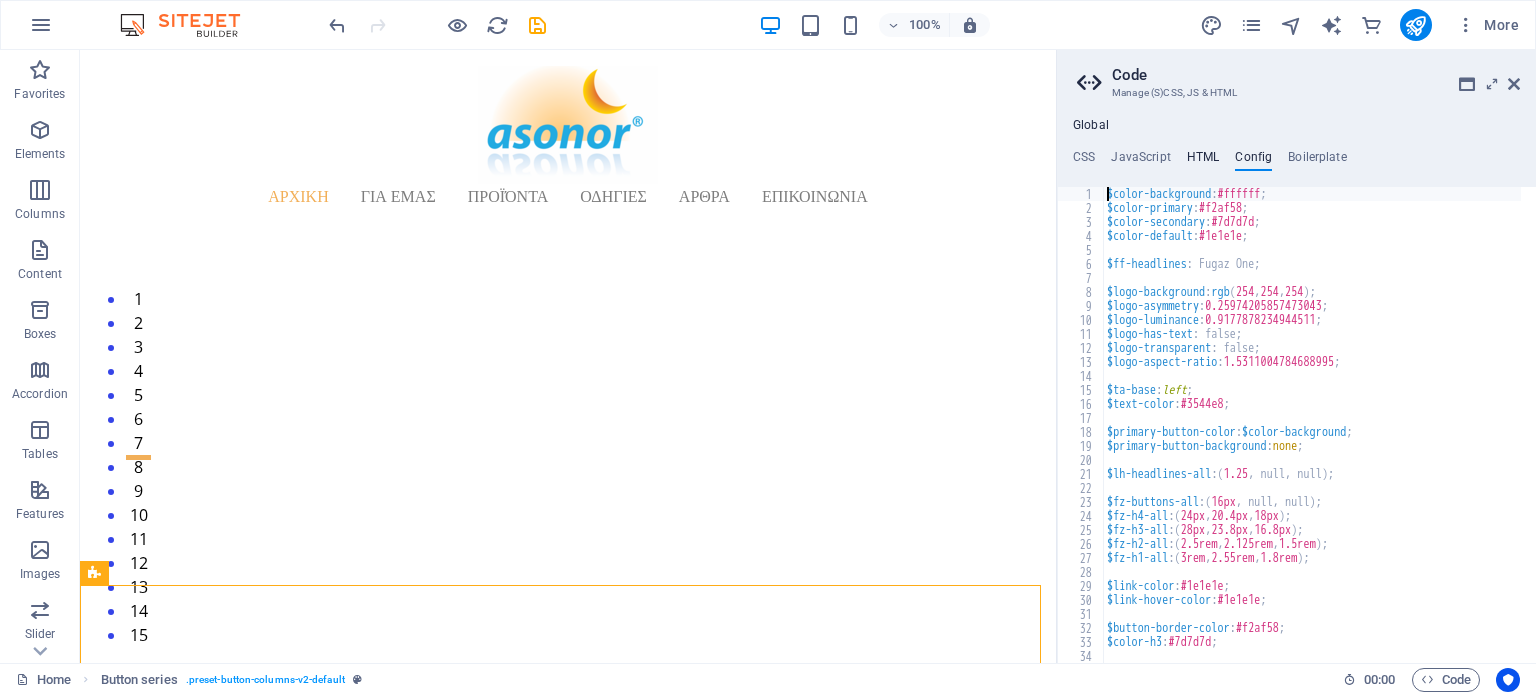 click on "HTML" at bounding box center [1203, 161] 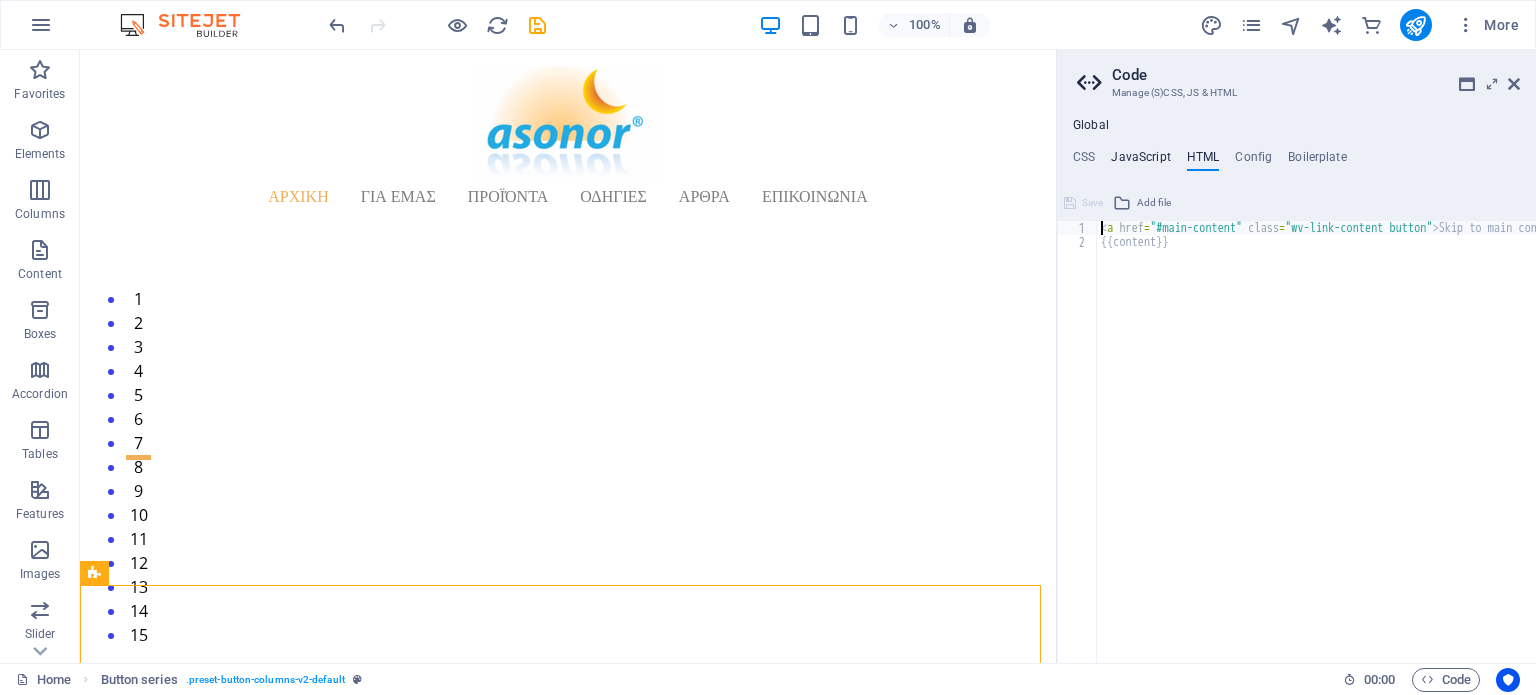 click on "JavaScript" at bounding box center [1140, 161] 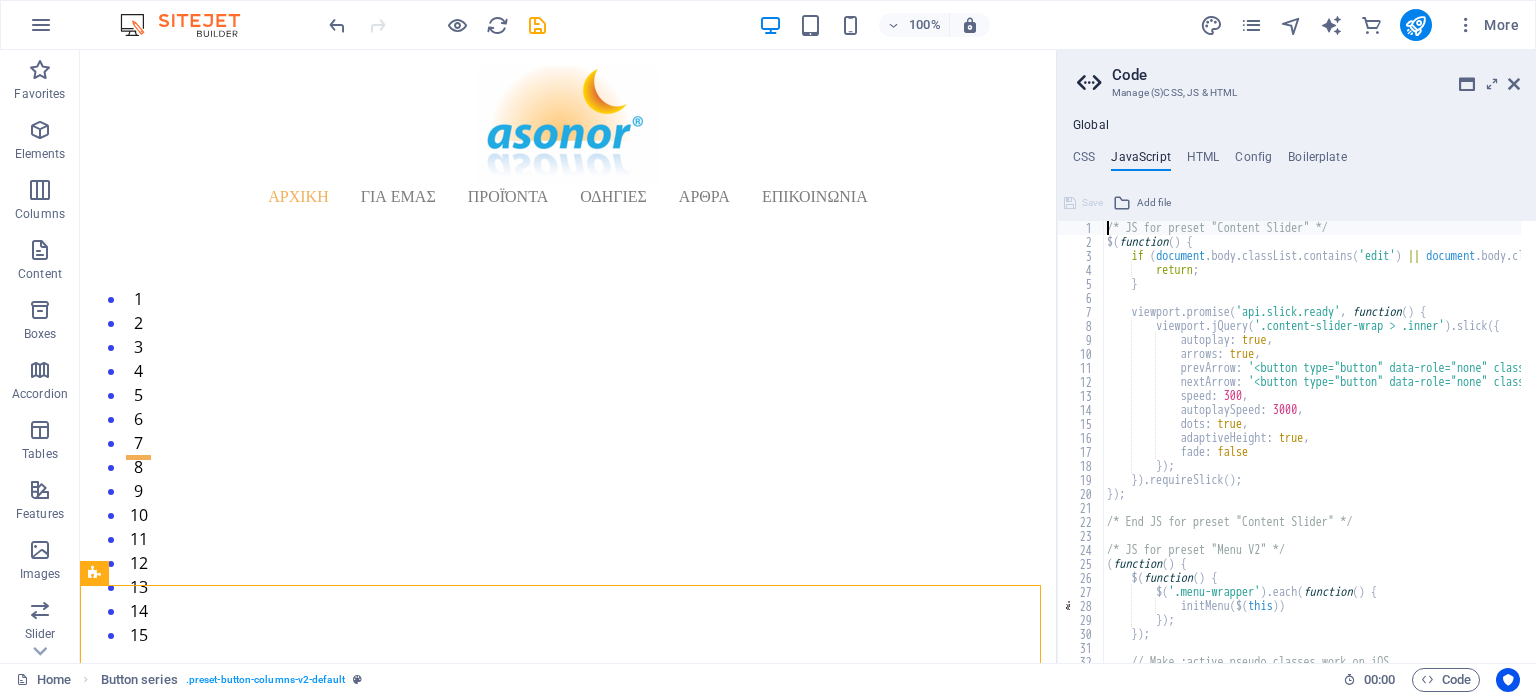 click on "CSS JavaScript HTML Config Boilerplate" at bounding box center (1296, 161) 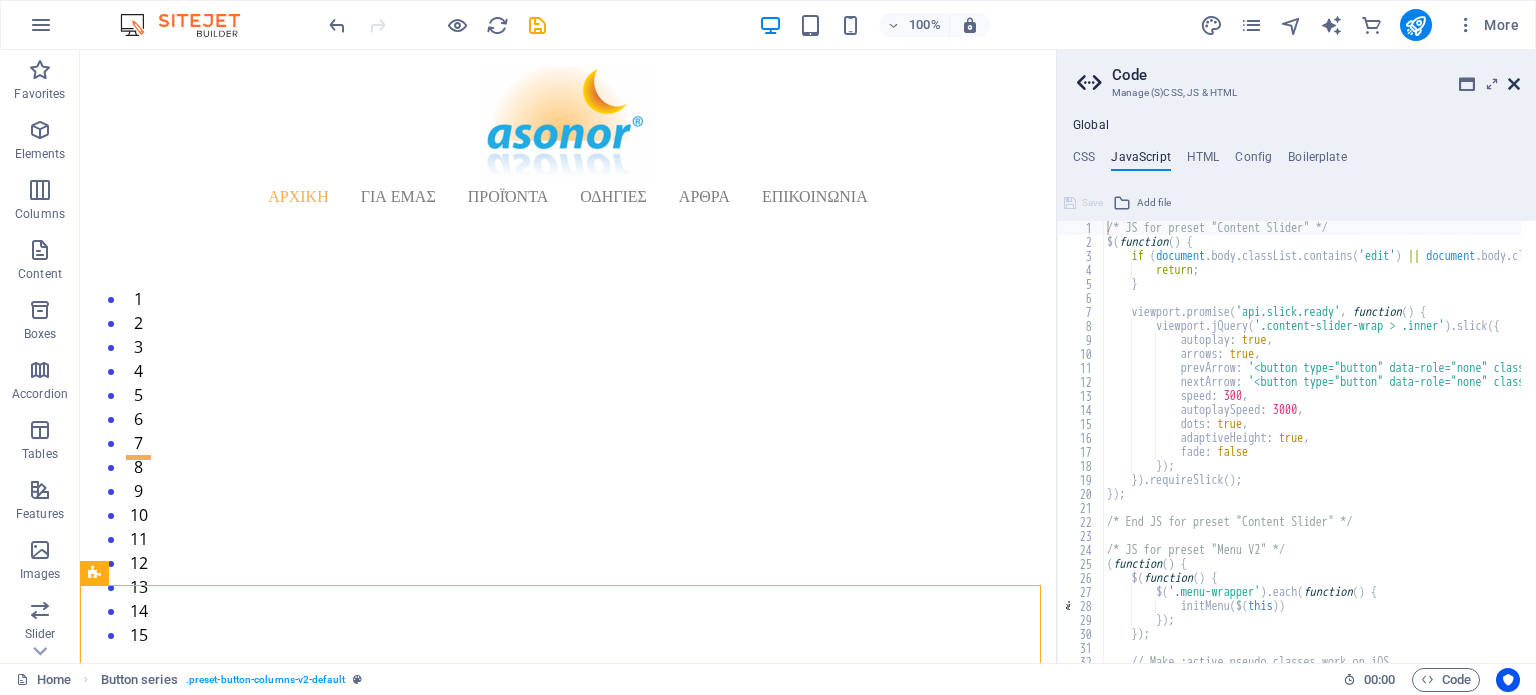 click at bounding box center (1514, 84) 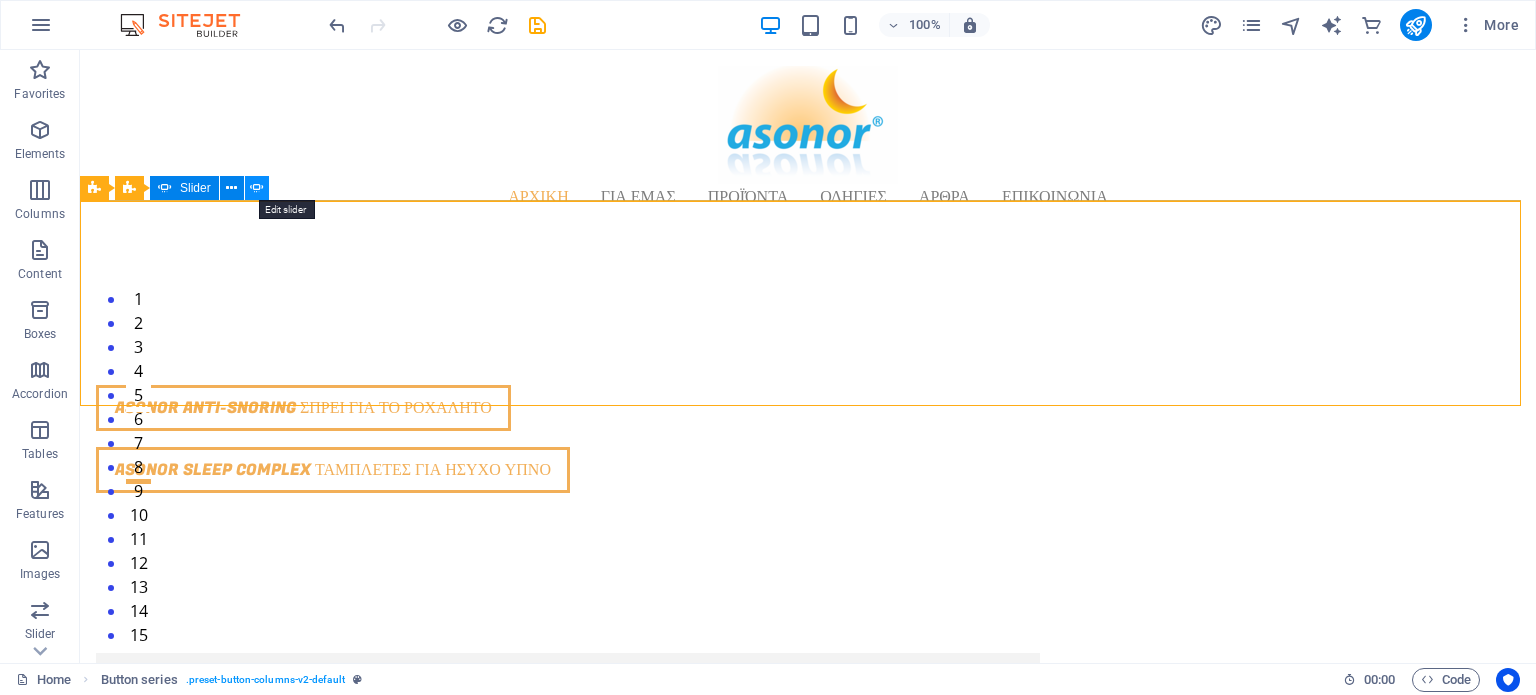 click at bounding box center (257, 188) 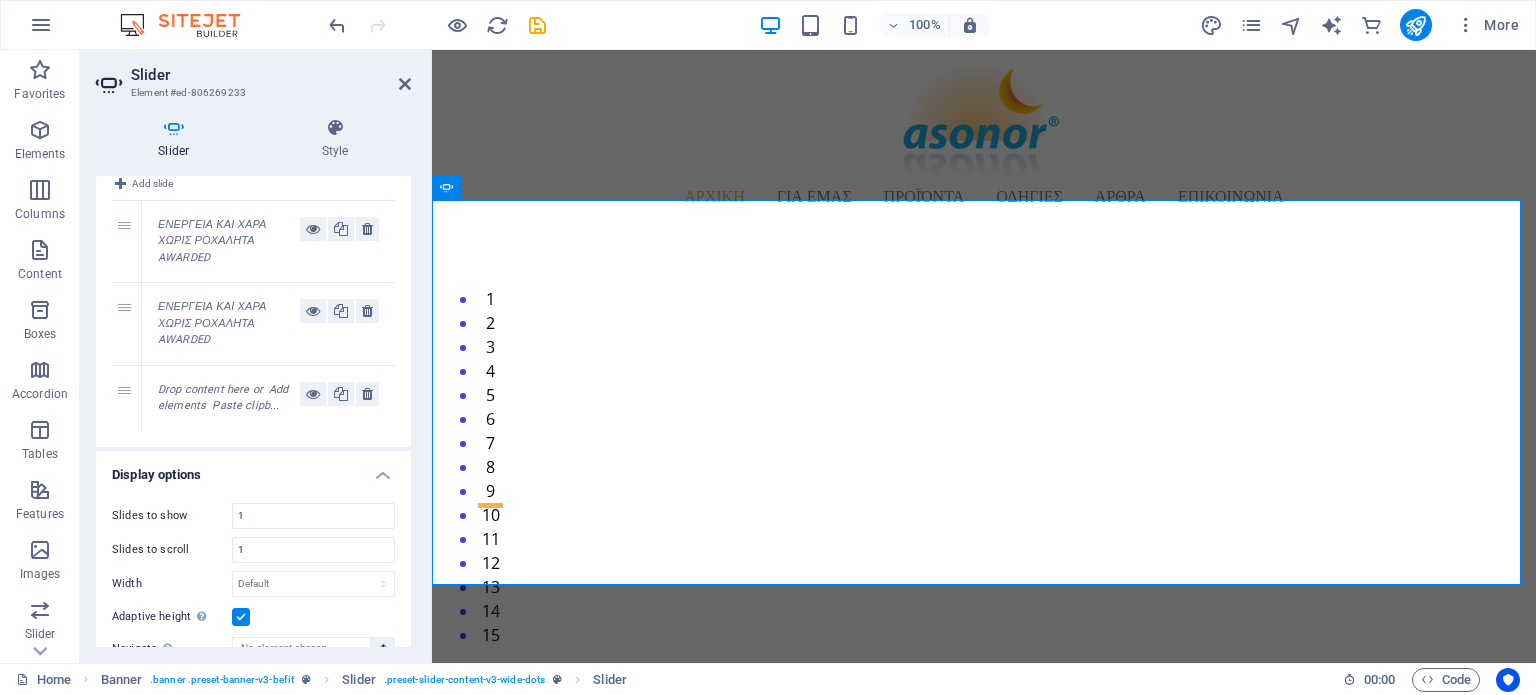 scroll, scrollTop: 0, scrollLeft: 0, axis: both 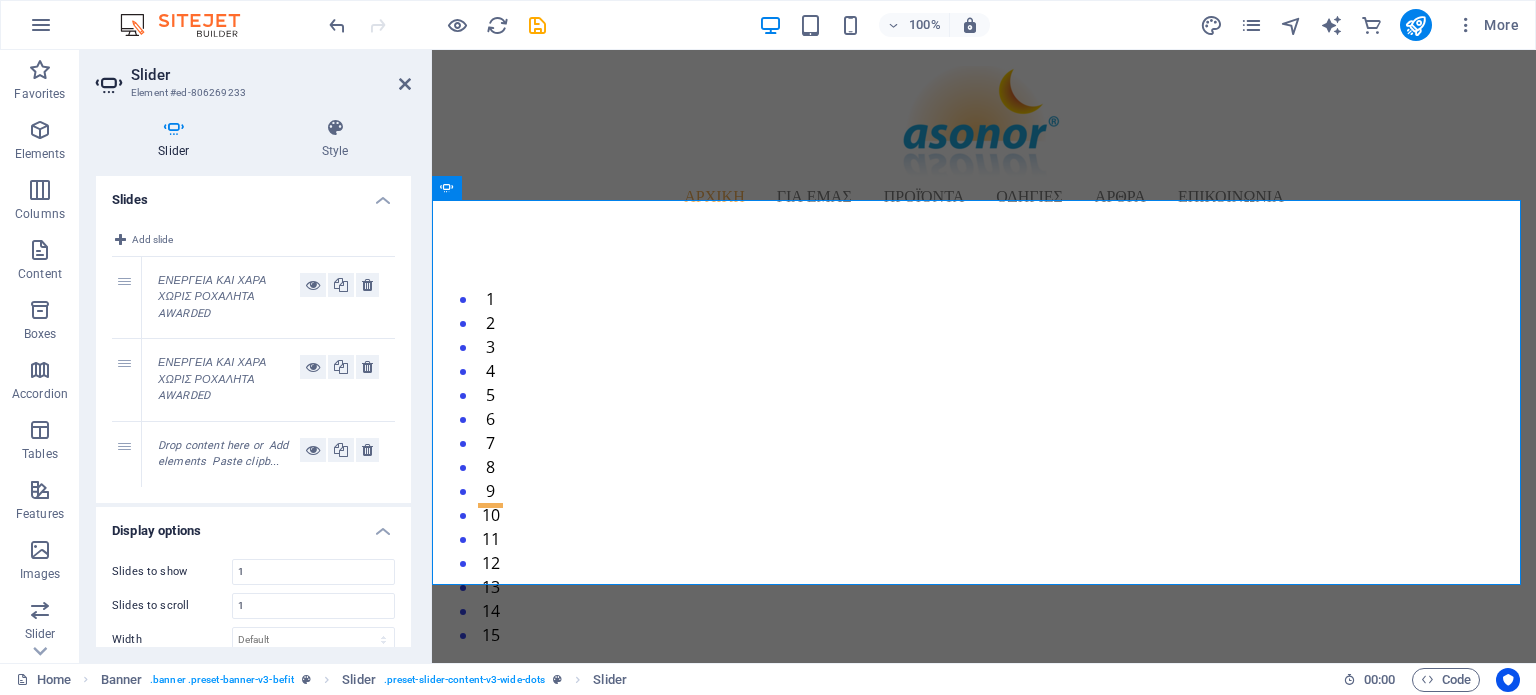 click on "Drop content here
or
Add elements
Paste clipb..." at bounding box center [223, 454] 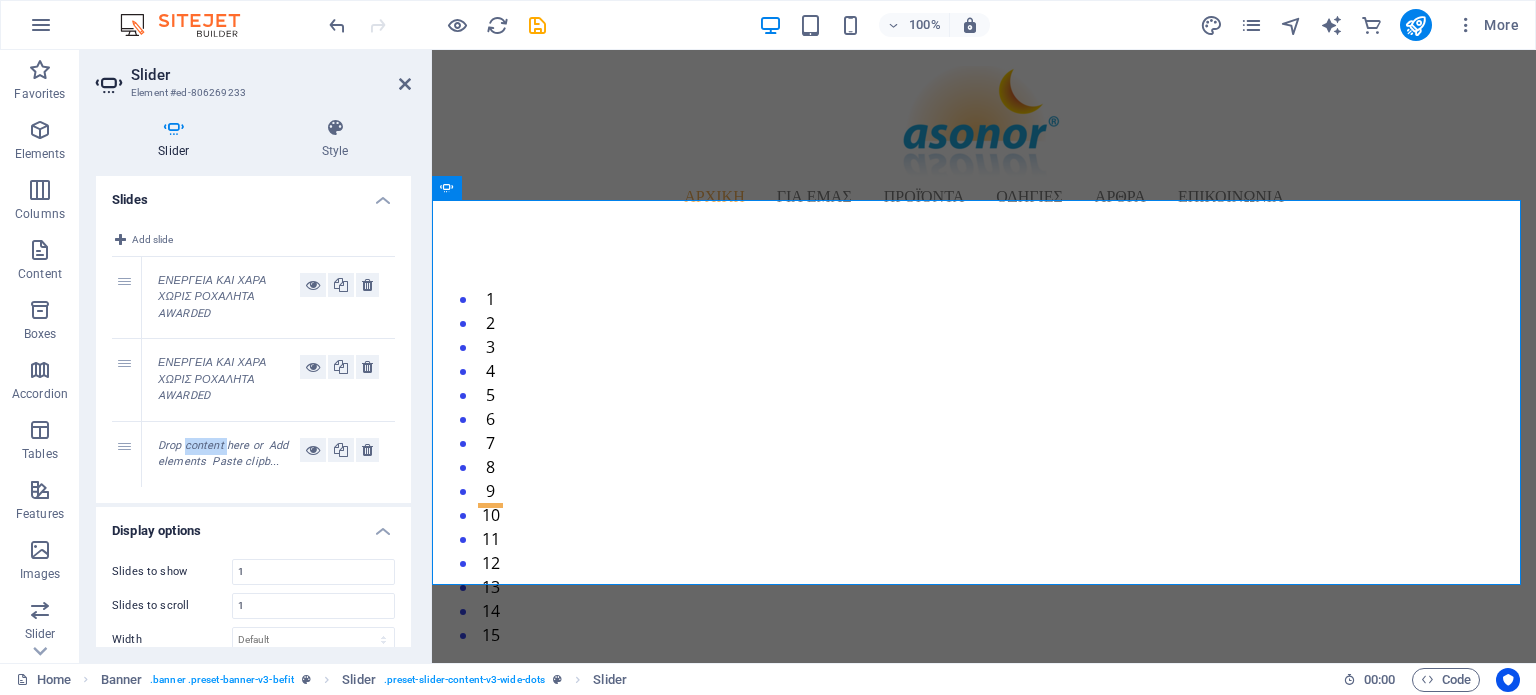 click on "Drop content here
or
Add elements
Paste clipb..." at bounding box center [223, 454] 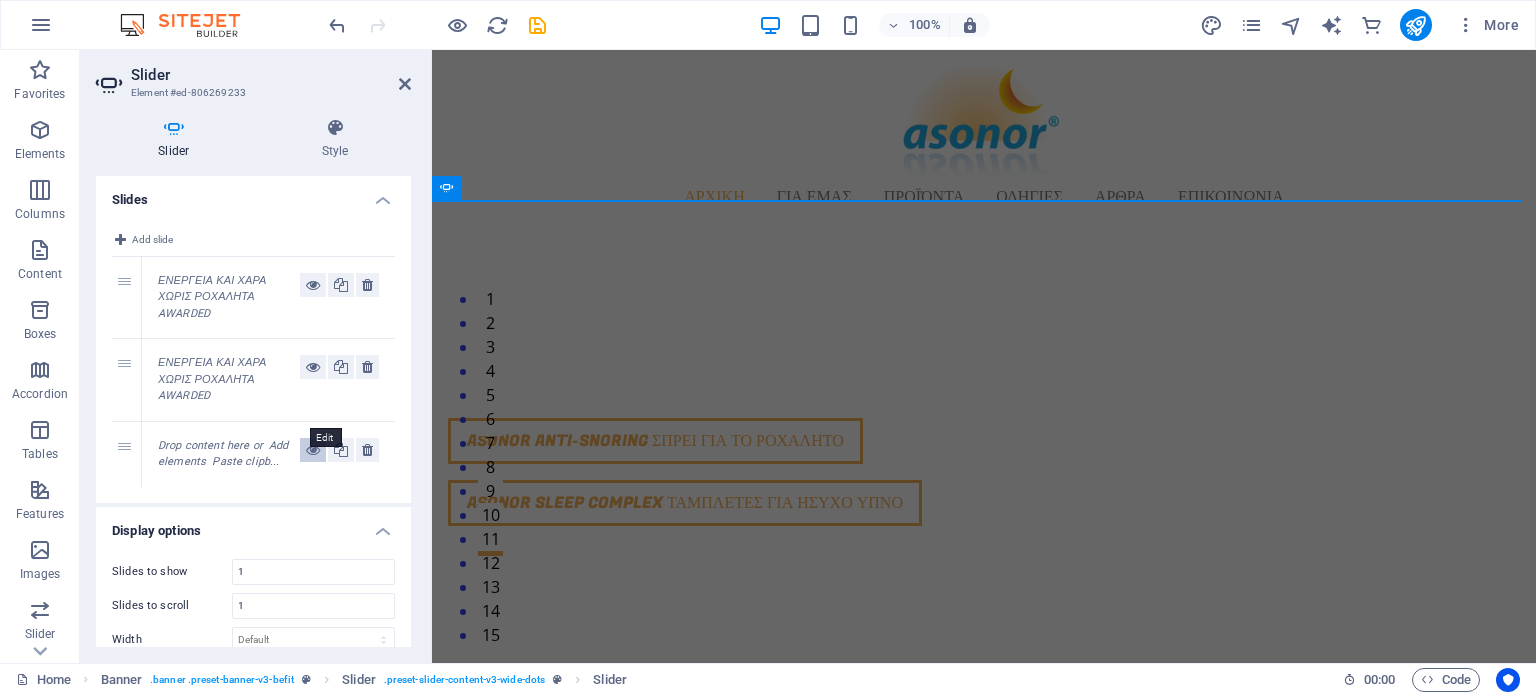click at bounding box center (313, 450) 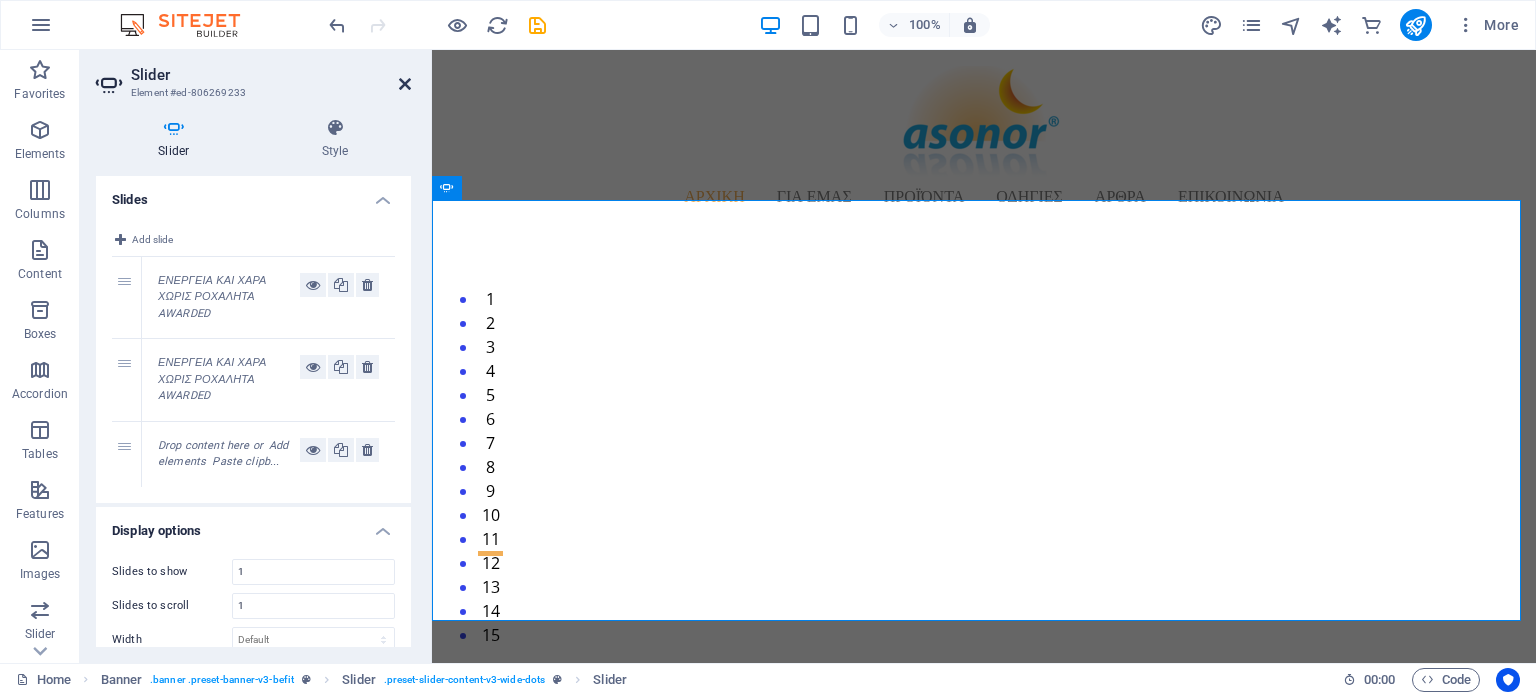 click at bounding box center [405, 84] 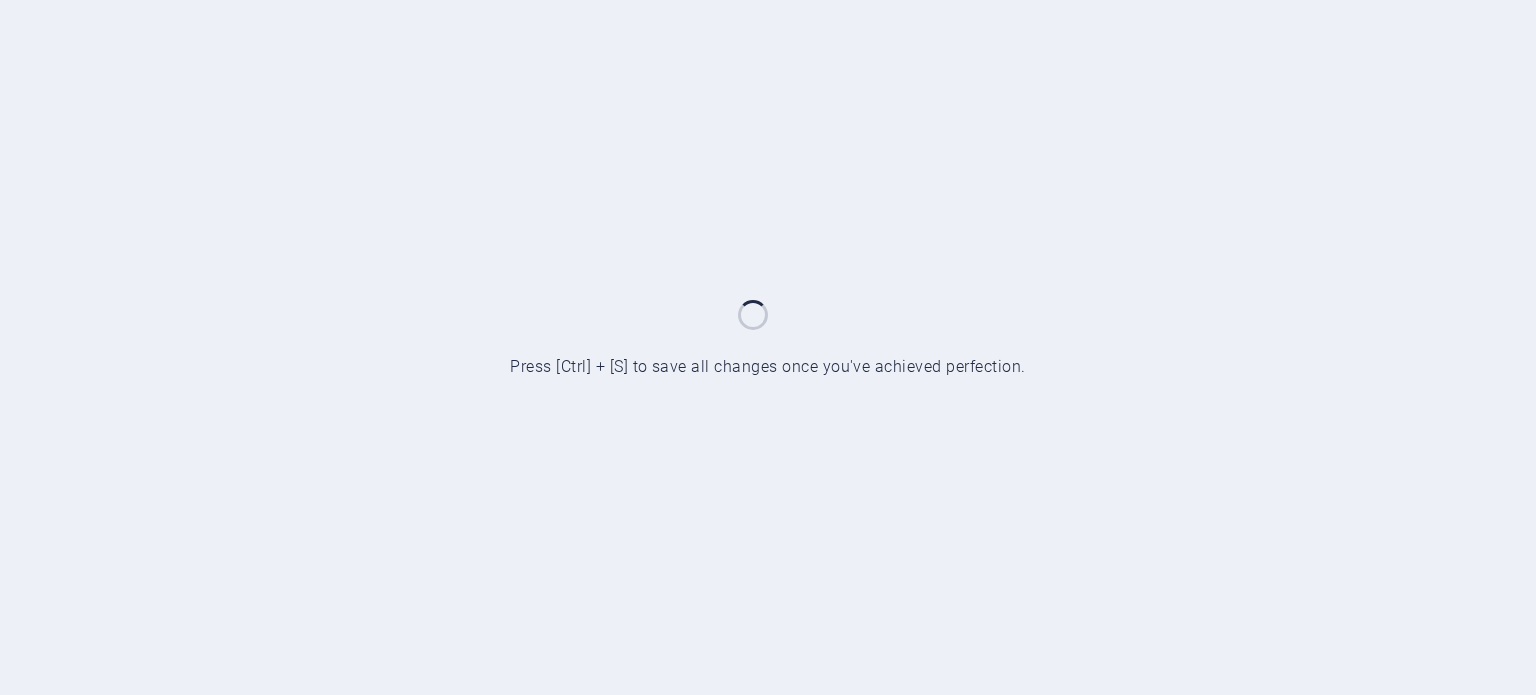 scroll, scrollTop: 0, scrollLeft: 0, axis: both 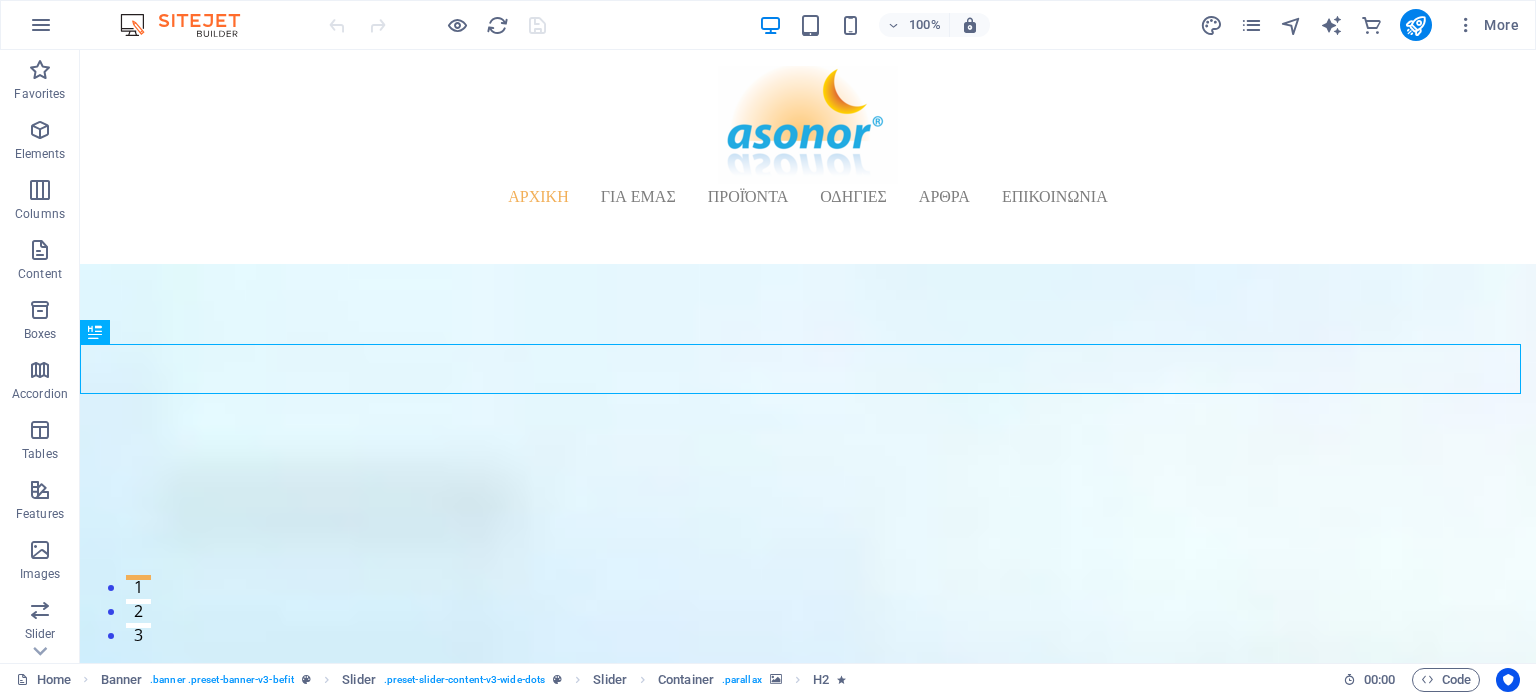 click at bounding box center (-641, 906) 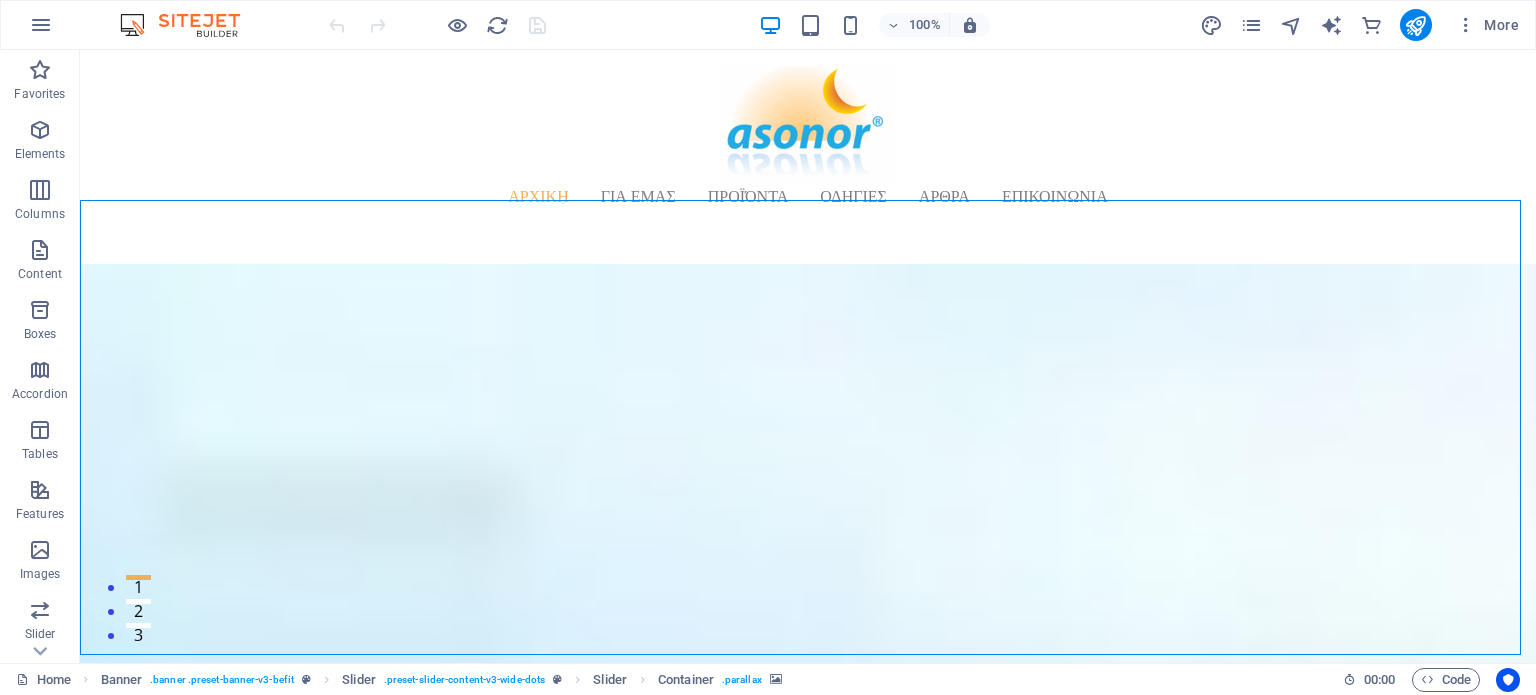 click at bounding box center (-641, 906) 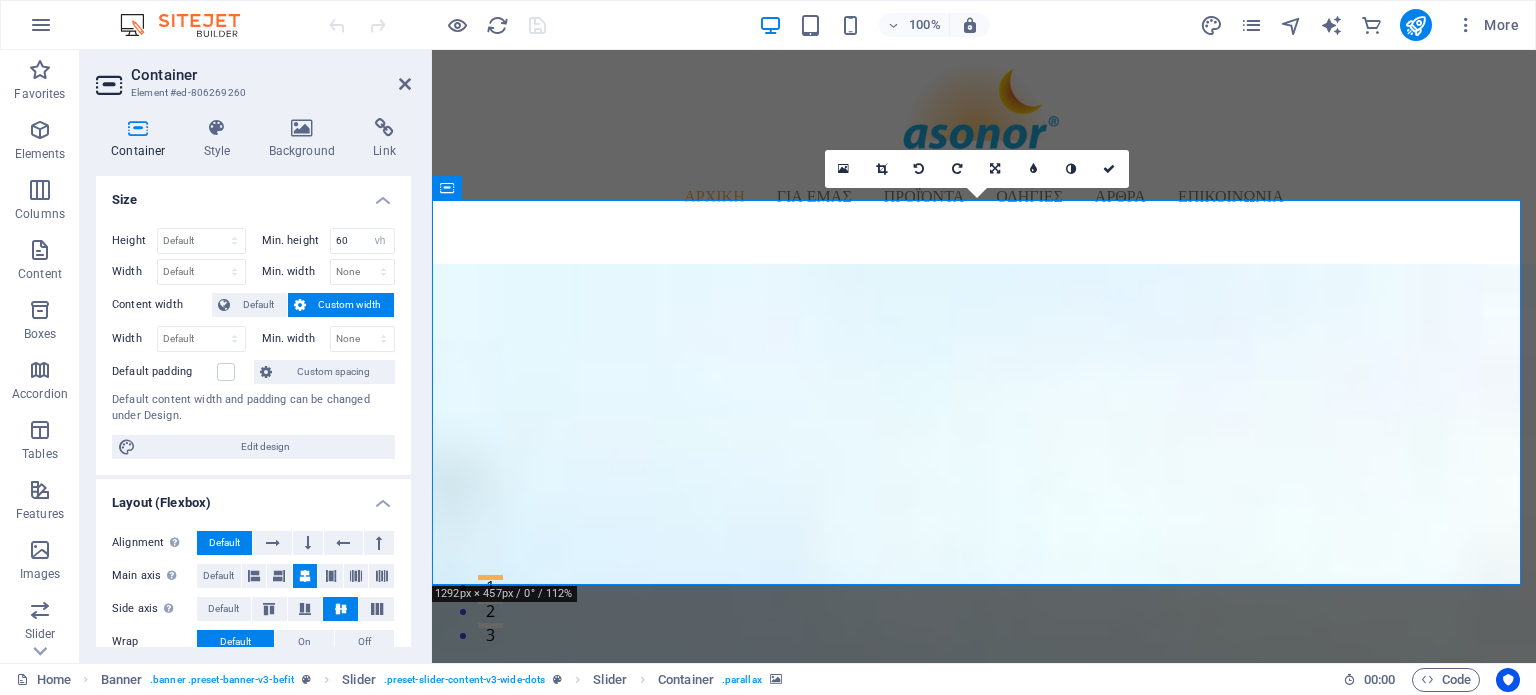 click at bounding box center [-113, 836] 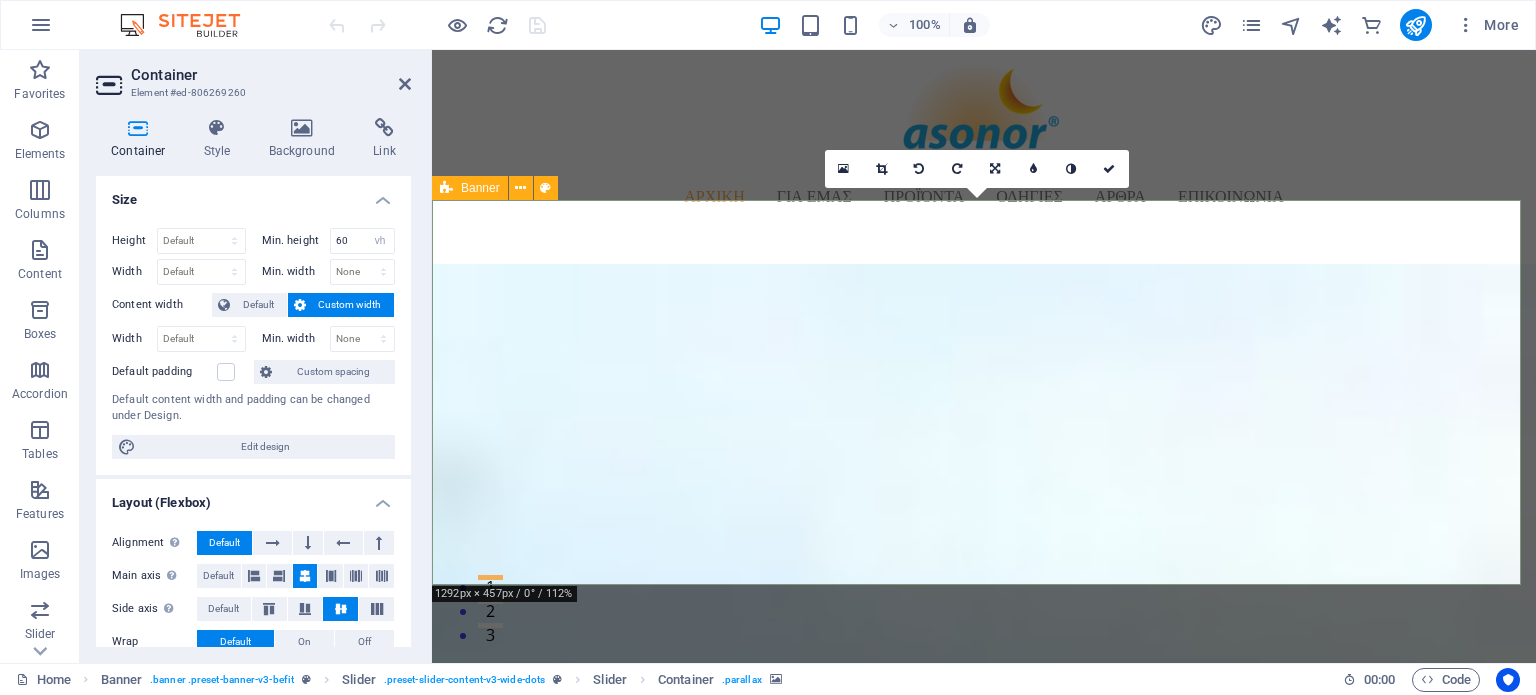 click on "Banner" at bounding box center (470, 188) 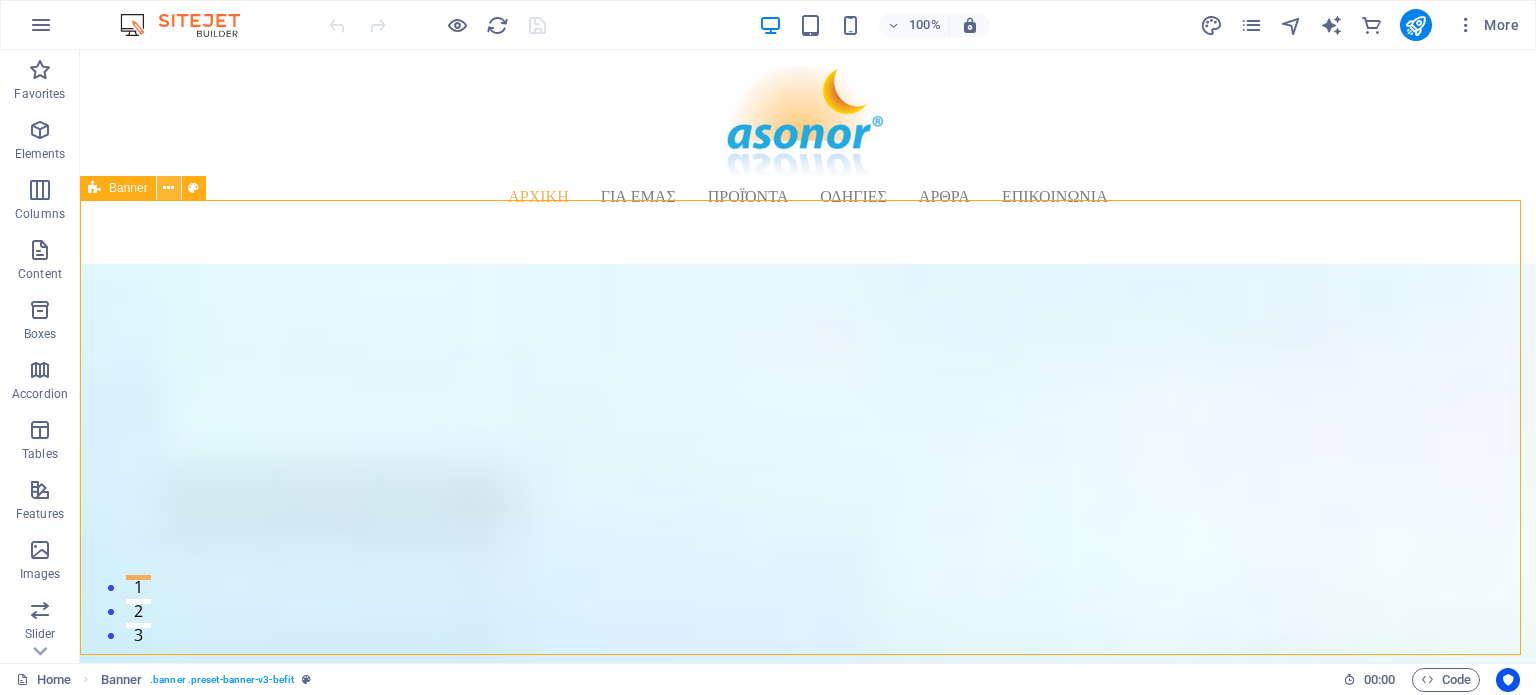 click at bounding box center (168, 188) 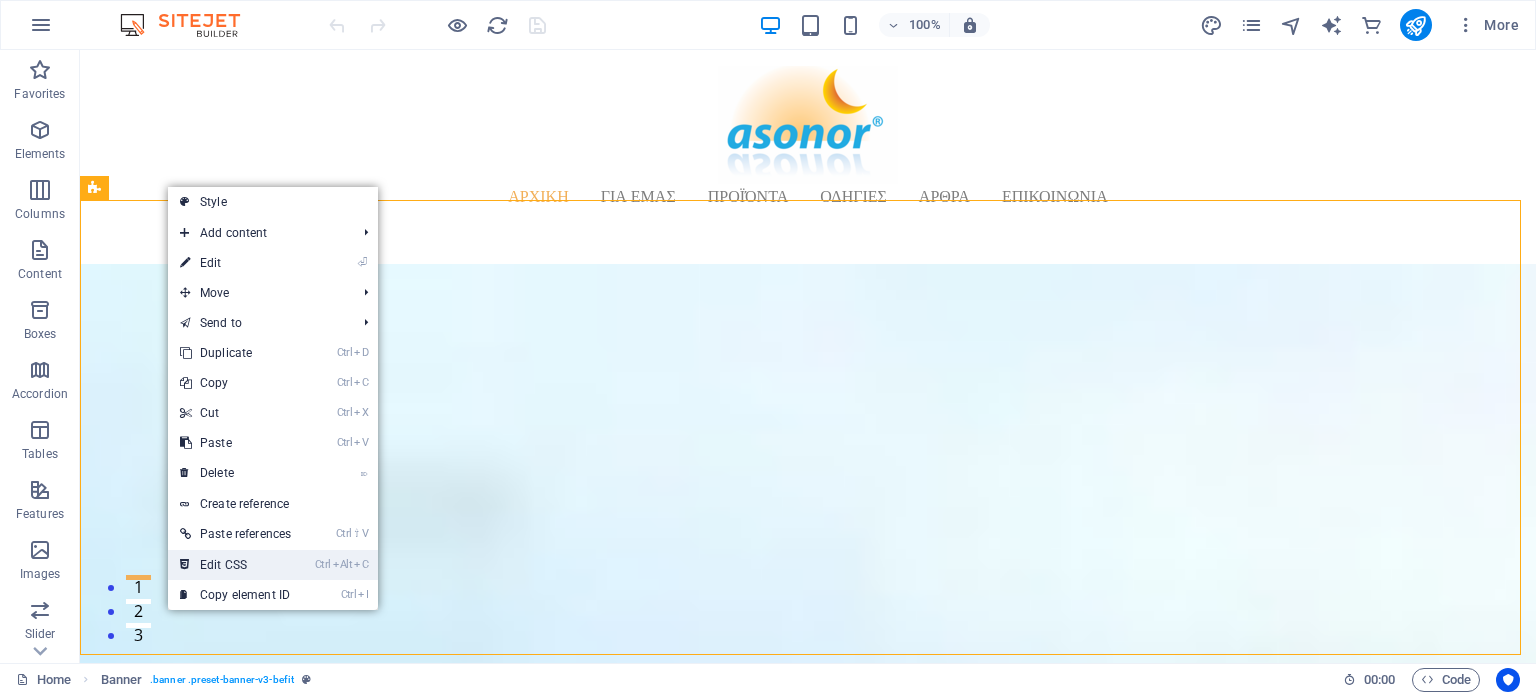 click on "Ctrl Alt C  Edit CSS" at bounding box center (235, 565) 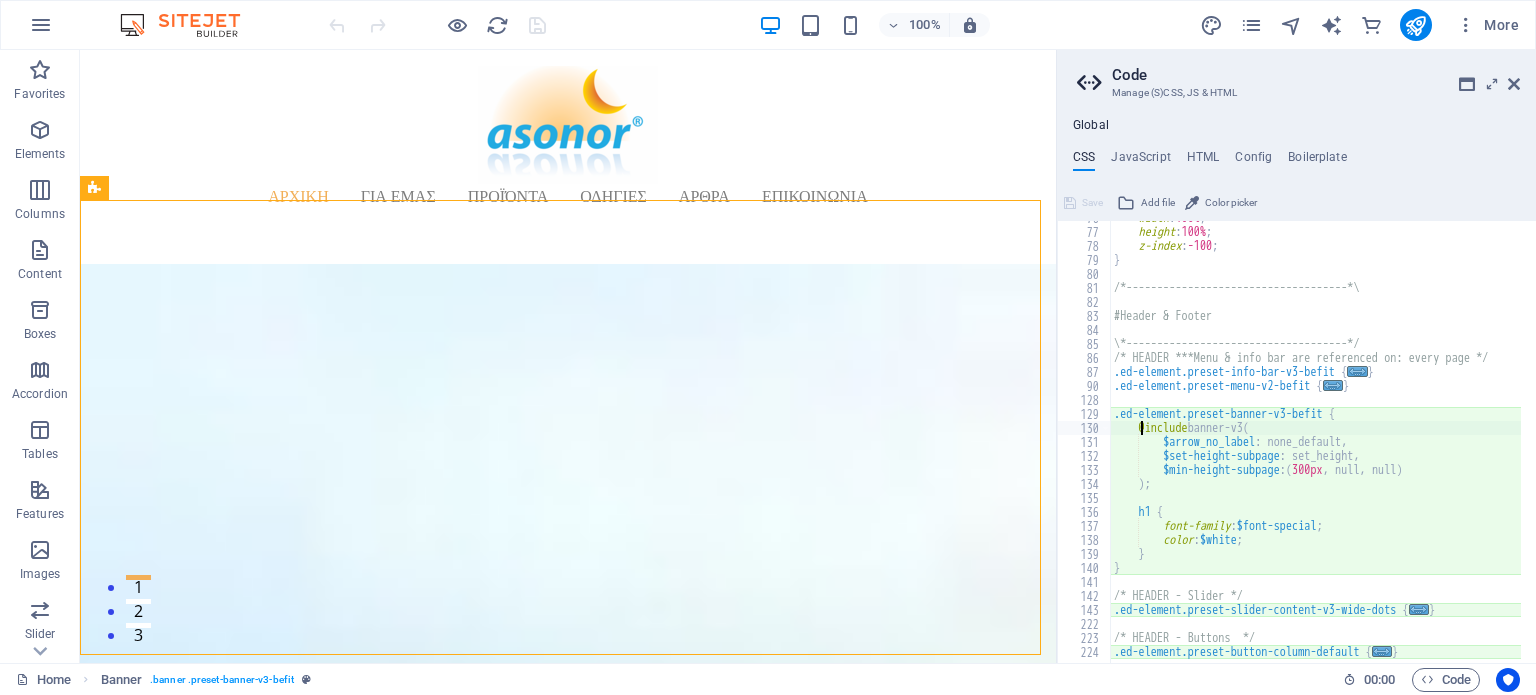 scroll, scrollTop: 1060, scrollLeft: 0, axis: vertical 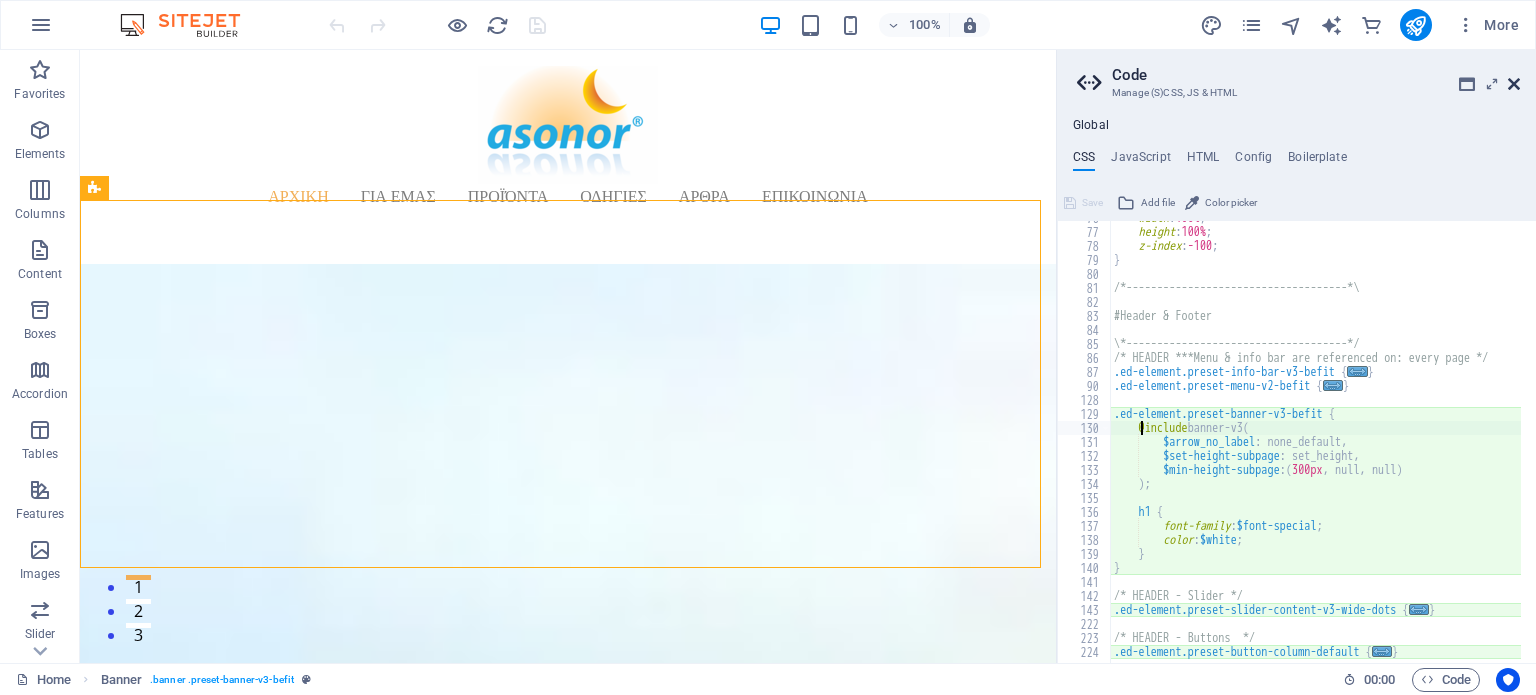 click at bounding box center (1514, 84) 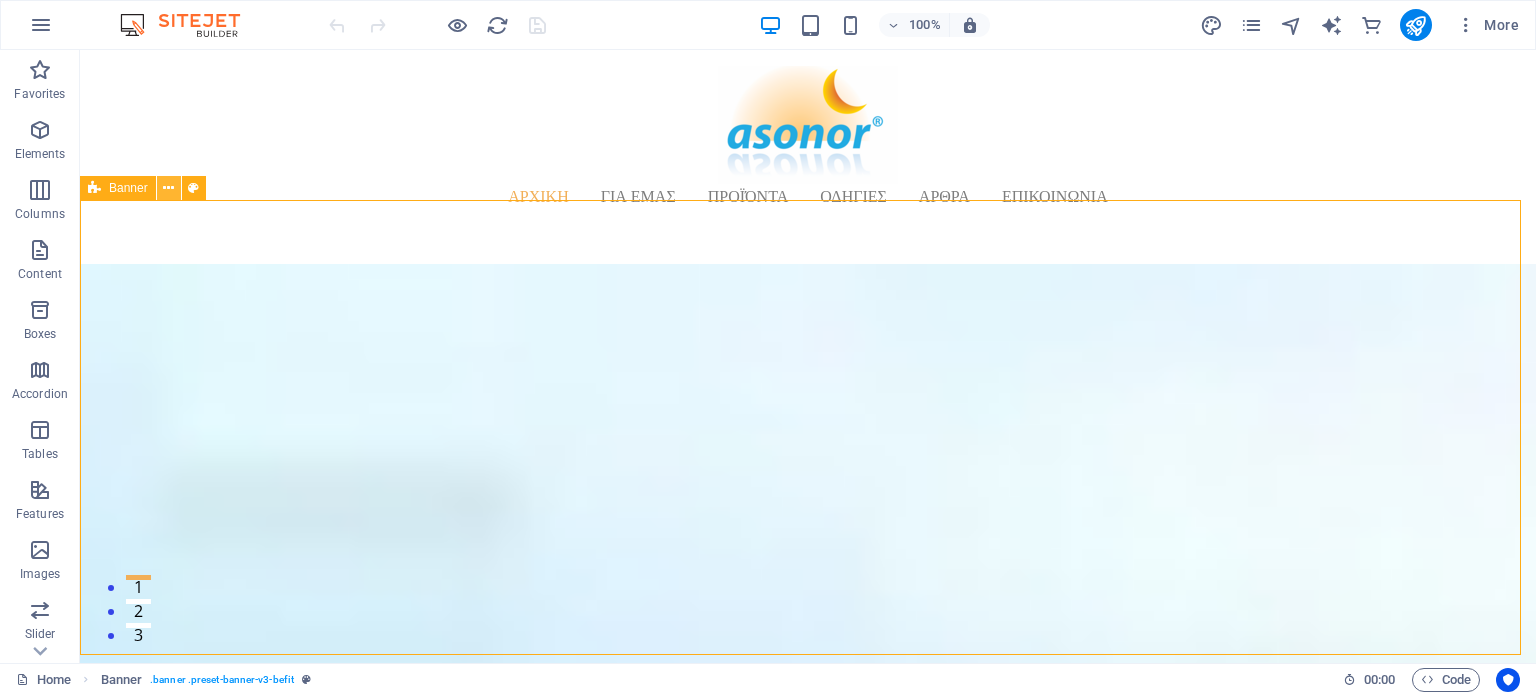 click at bounding box center [168, 188] 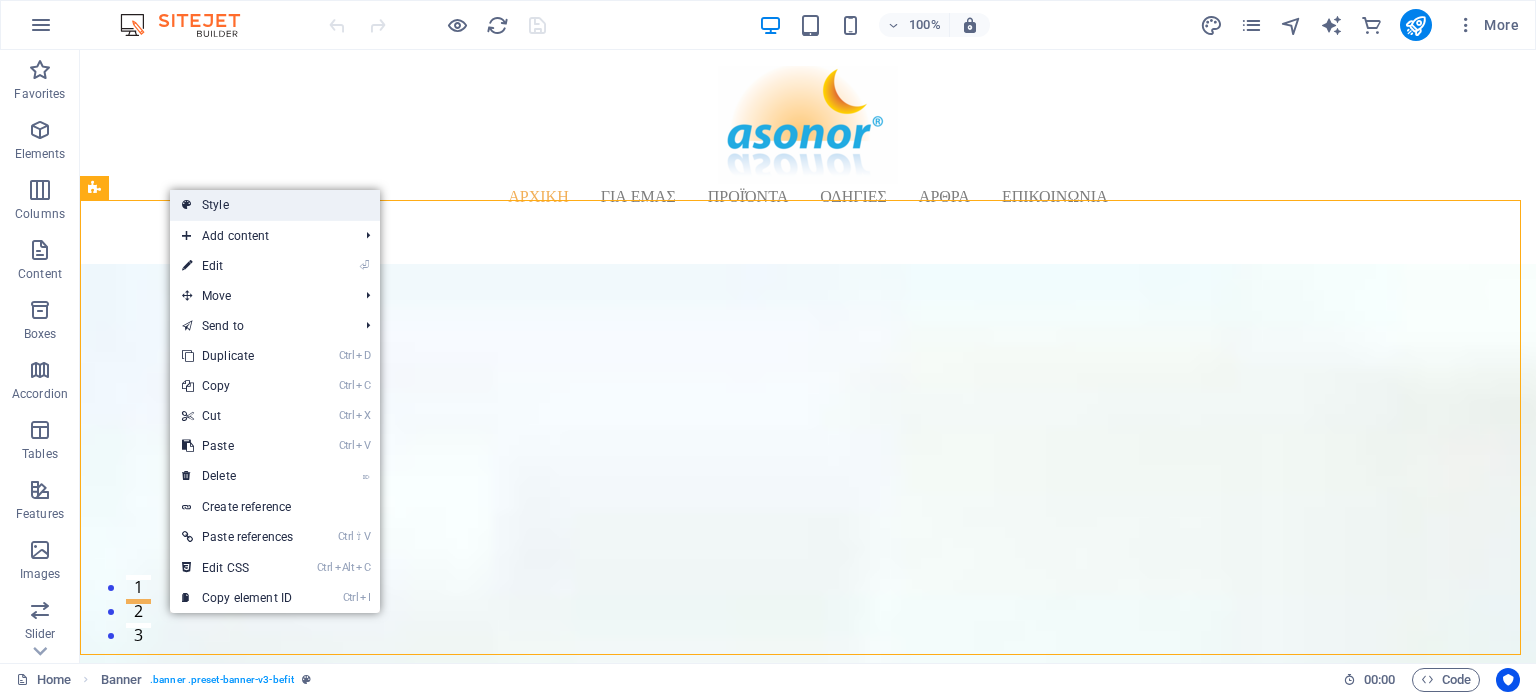 click on "Style" at bounding box center (275, 205) 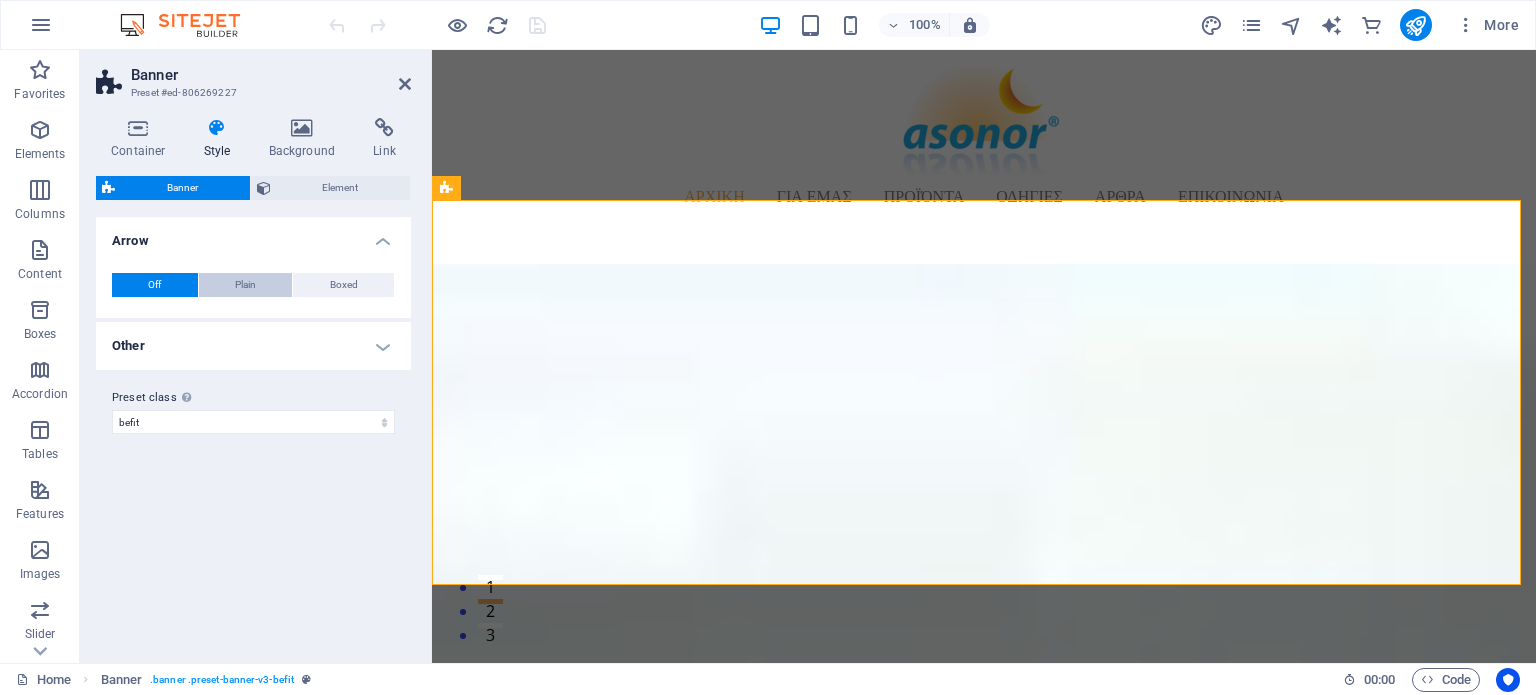 click on "Plain" at bounding box center [246, 285] 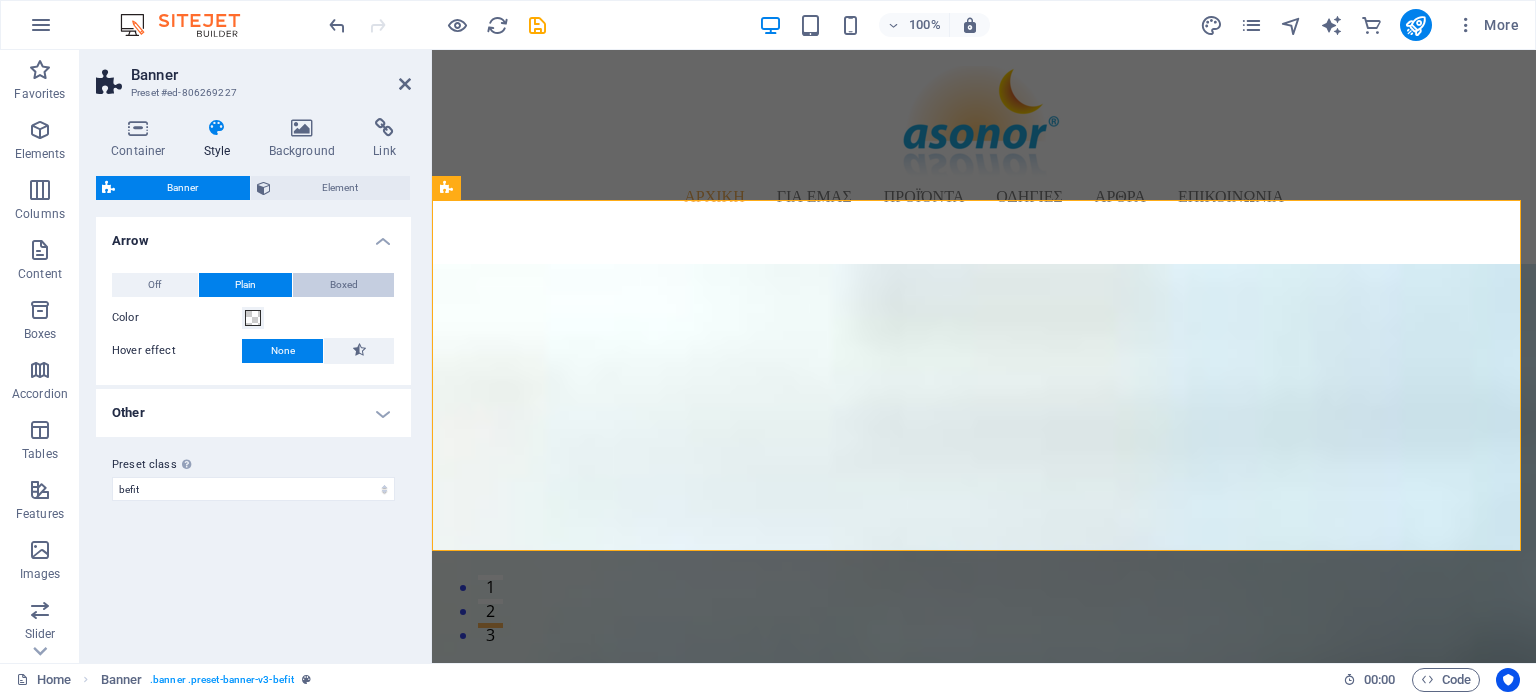 click on "Boxed" at bounding box center [344, 285] 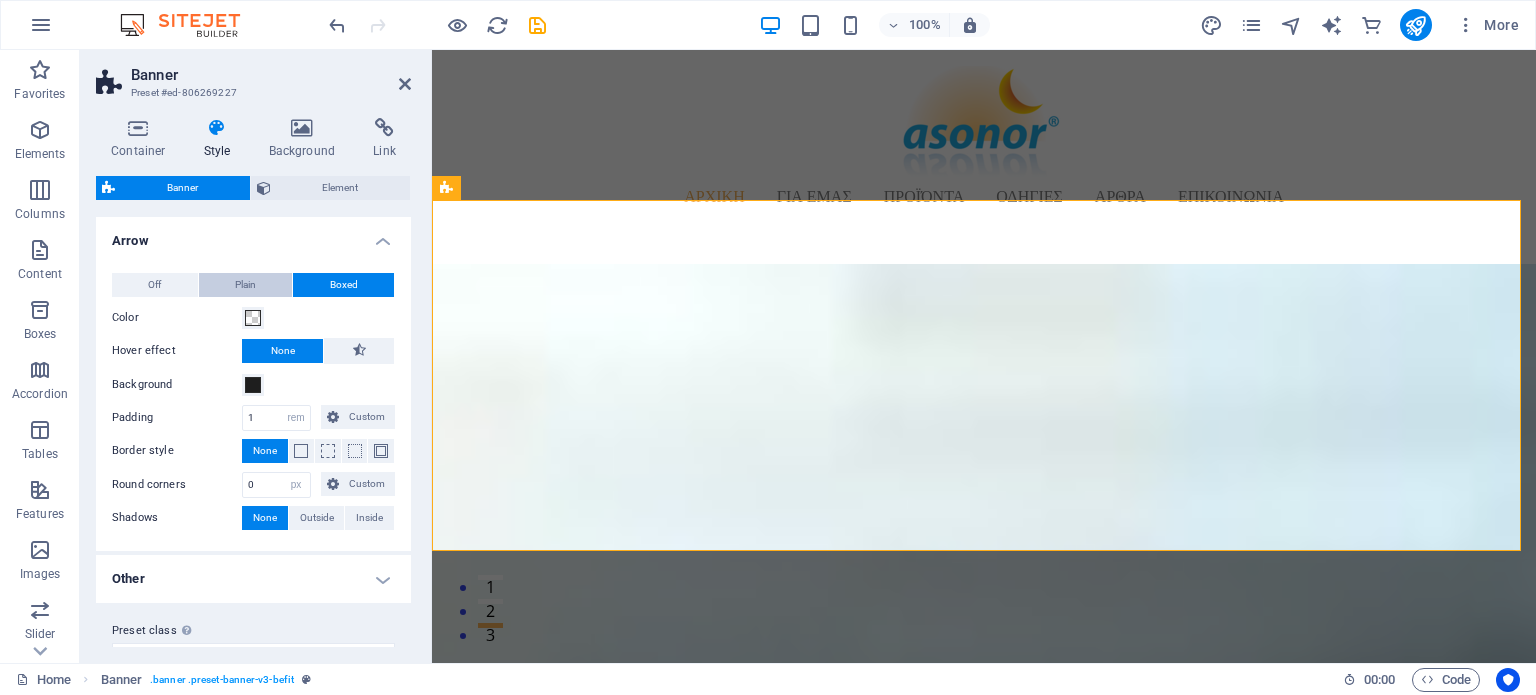 click on "Plain" at bounding box center [246, 285] 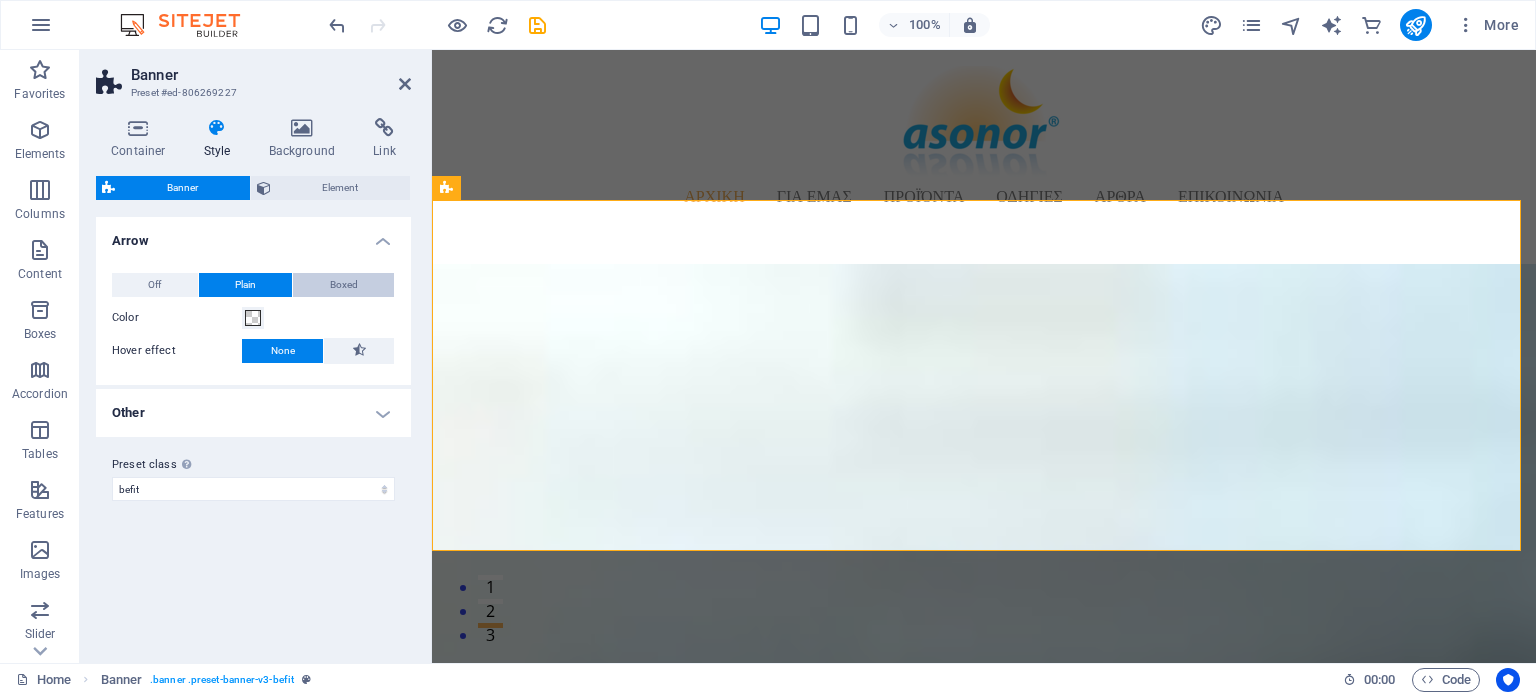 click on "Boxed" at bounding box center [344, 285] 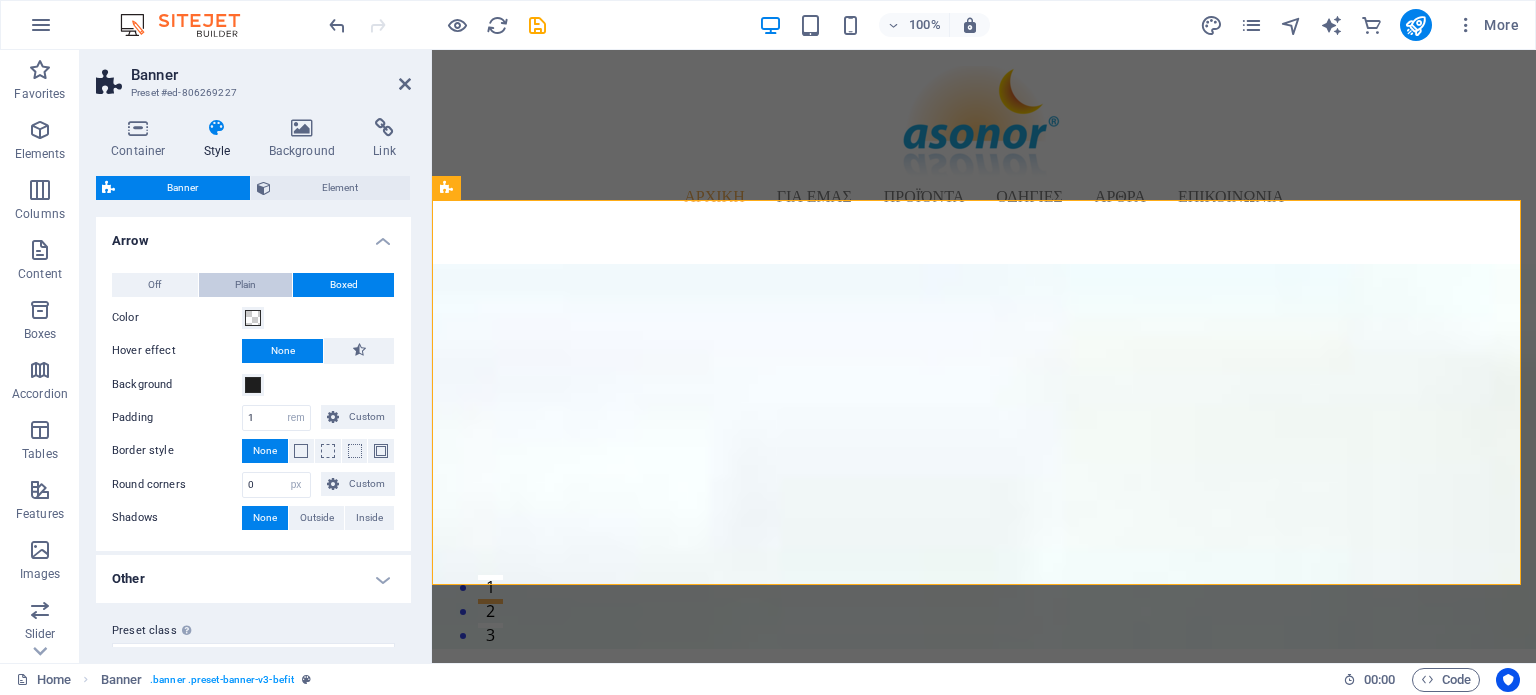 click on "Plain" at bounding box center (246, 285) 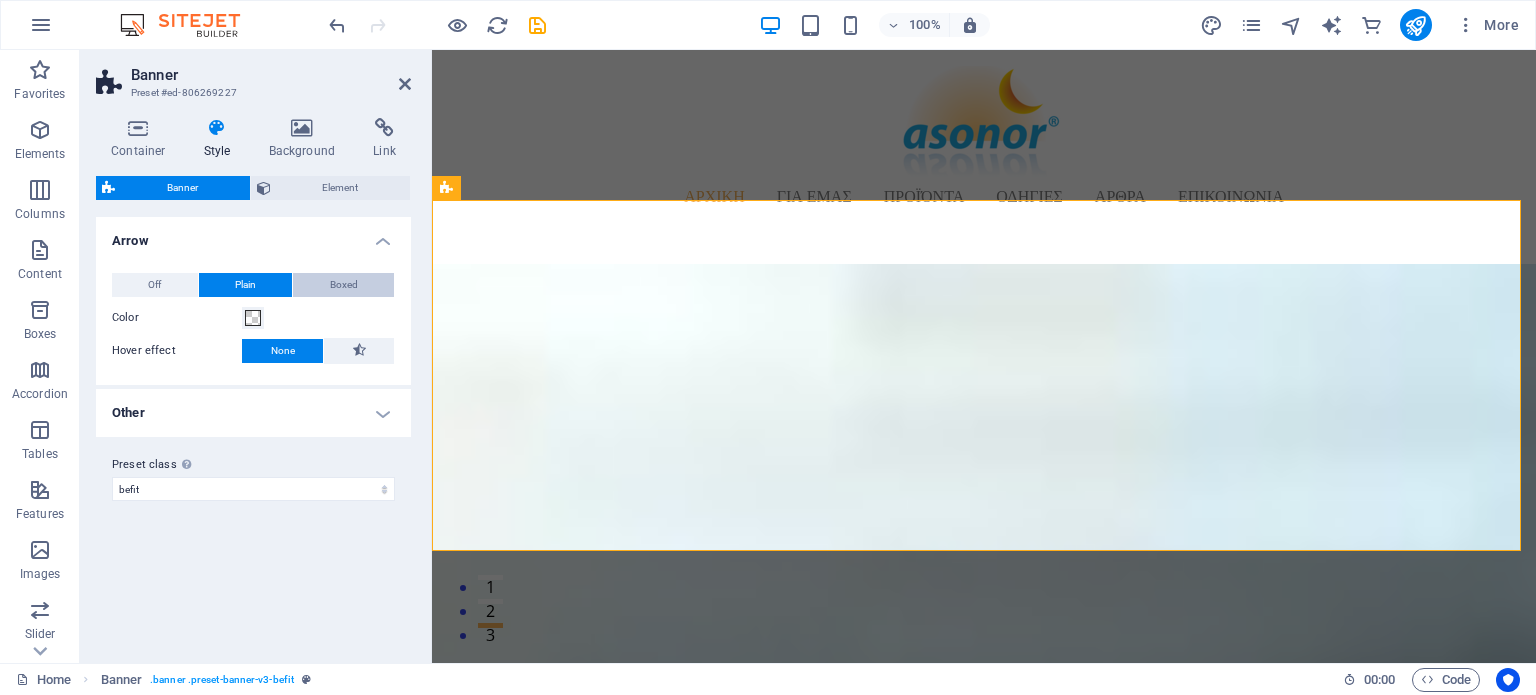 click on "Boxed" at bounding box center [343, 285] 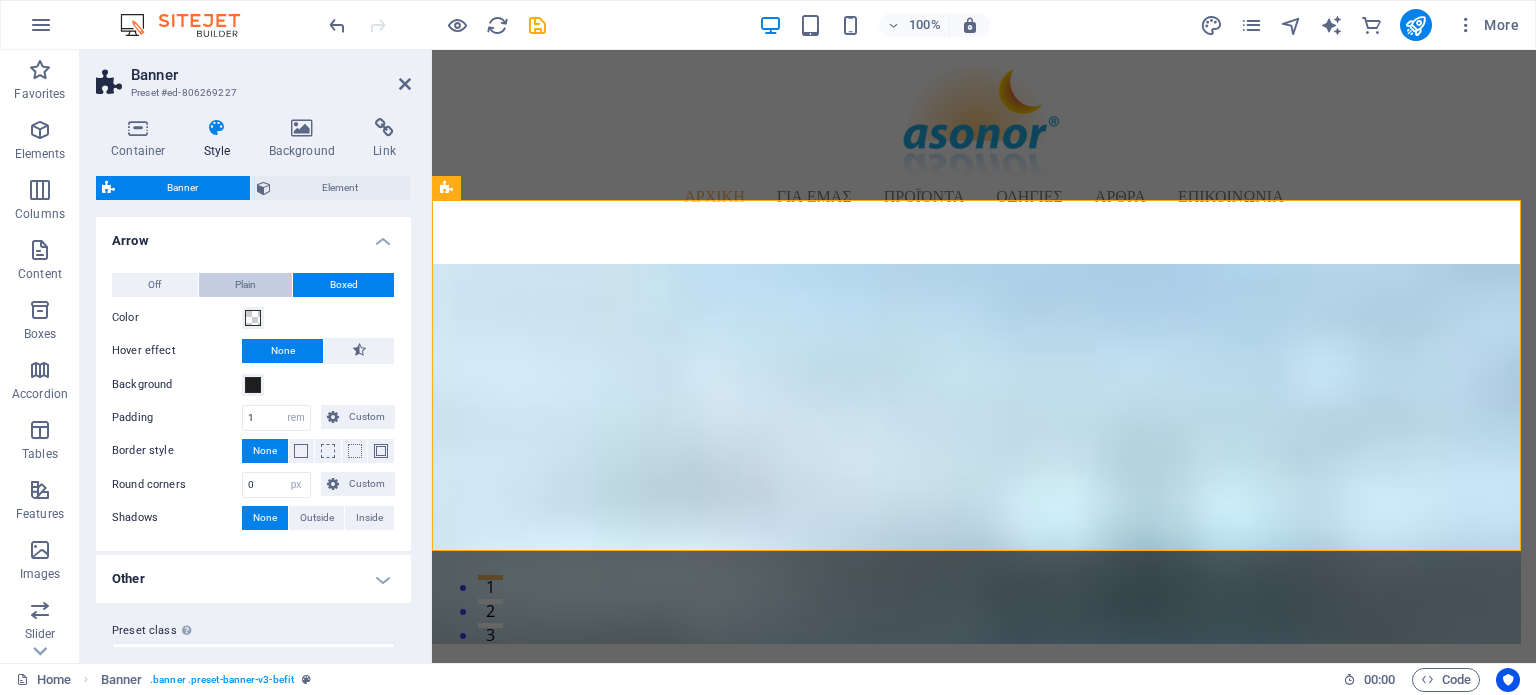 click on "Plain" at bounding box center (246, 285) 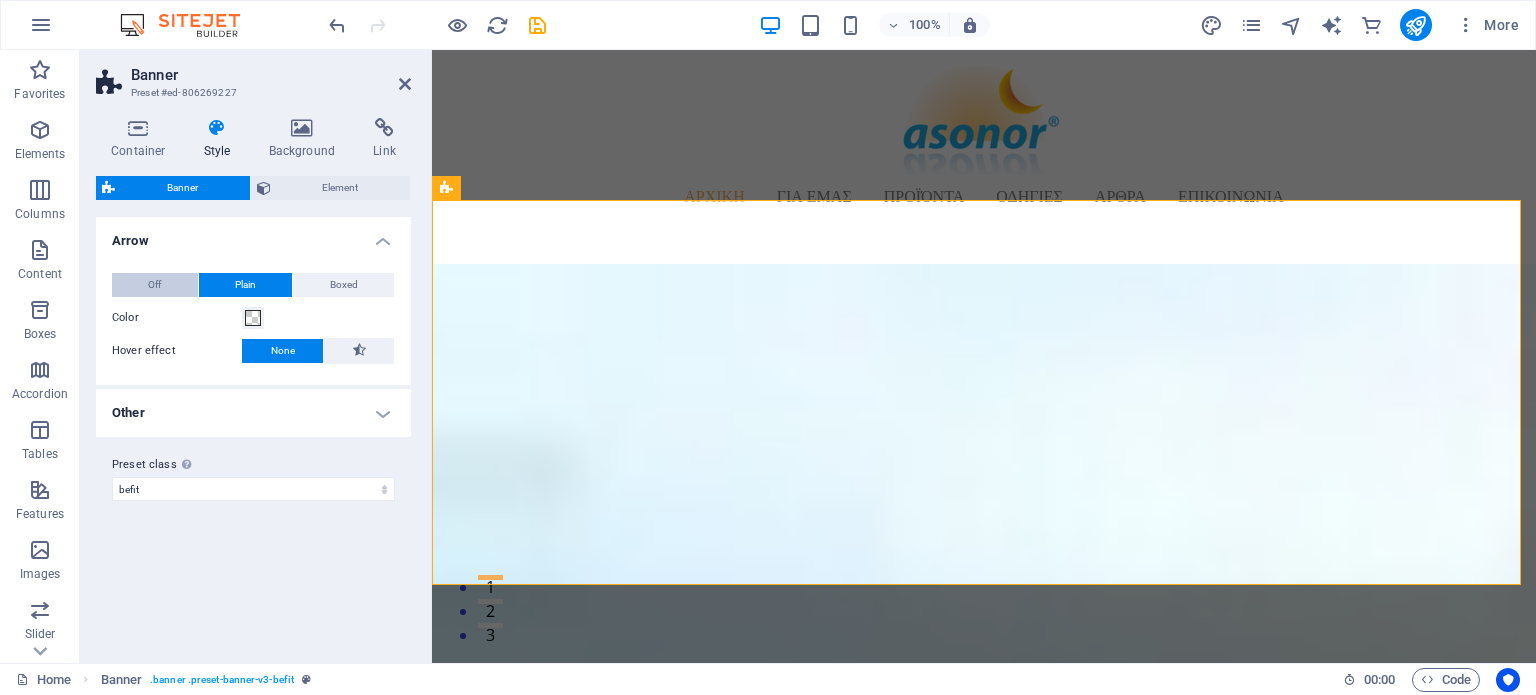 click on "Off" at bounding box center (155, 285) 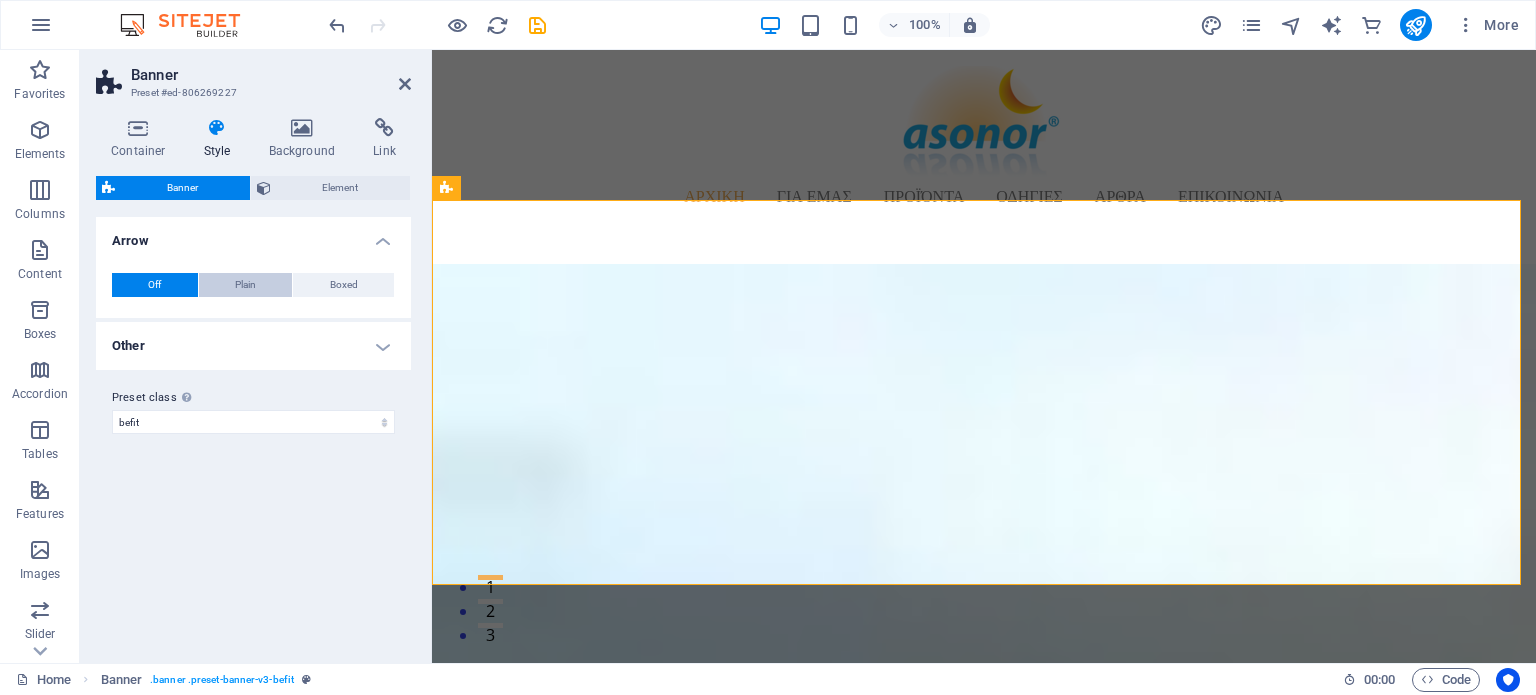click on "Plain" at bounding box center (245, 285) 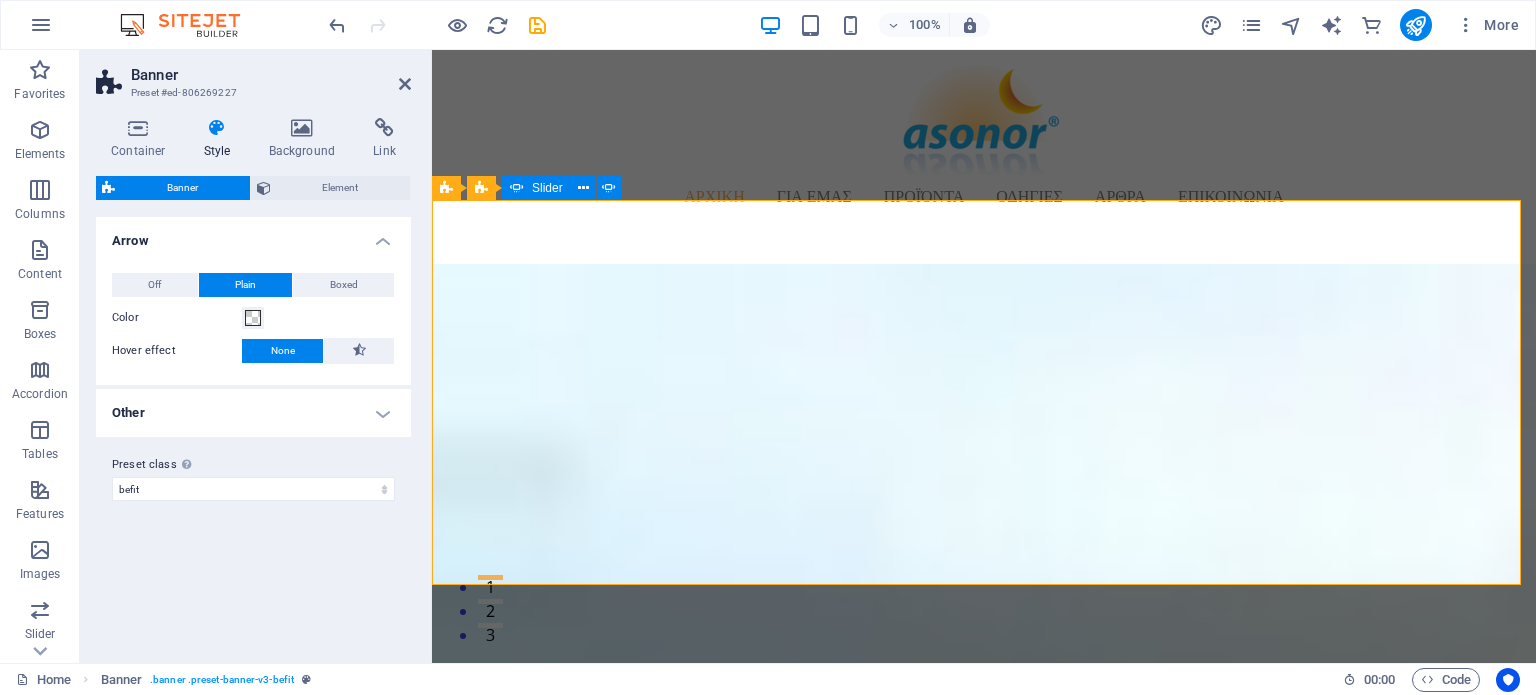 click on "2" at bounding box center [490, 601] 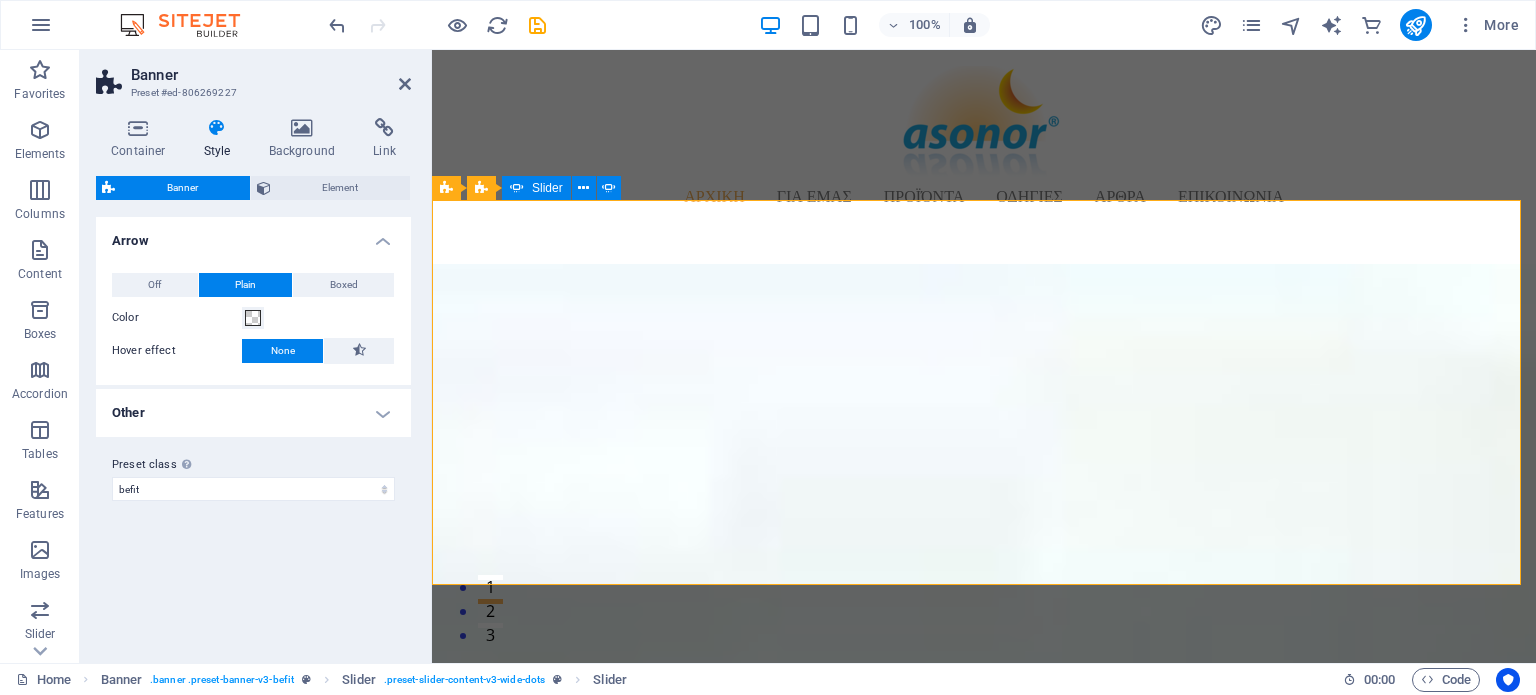 click on "3" at bounding box center [490, 625] 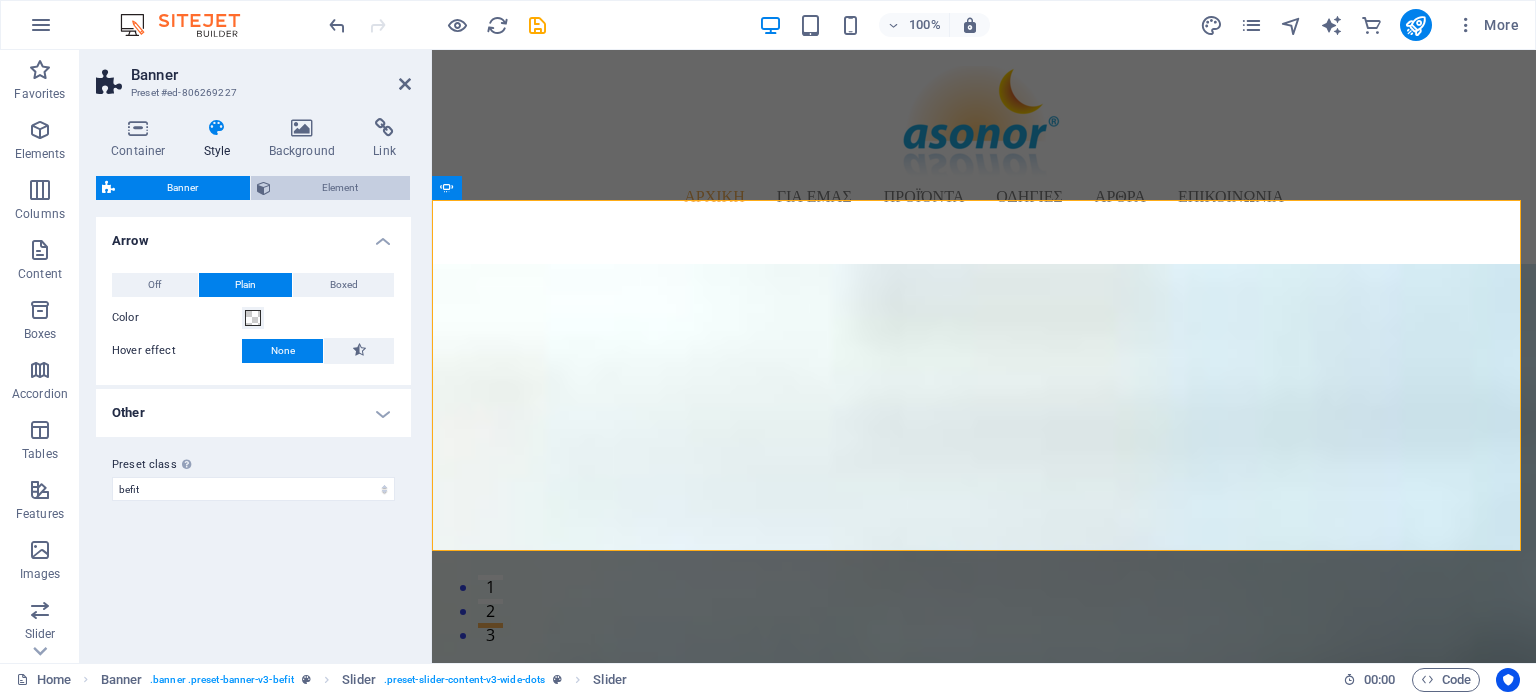 click at bounding box center (264, 188) 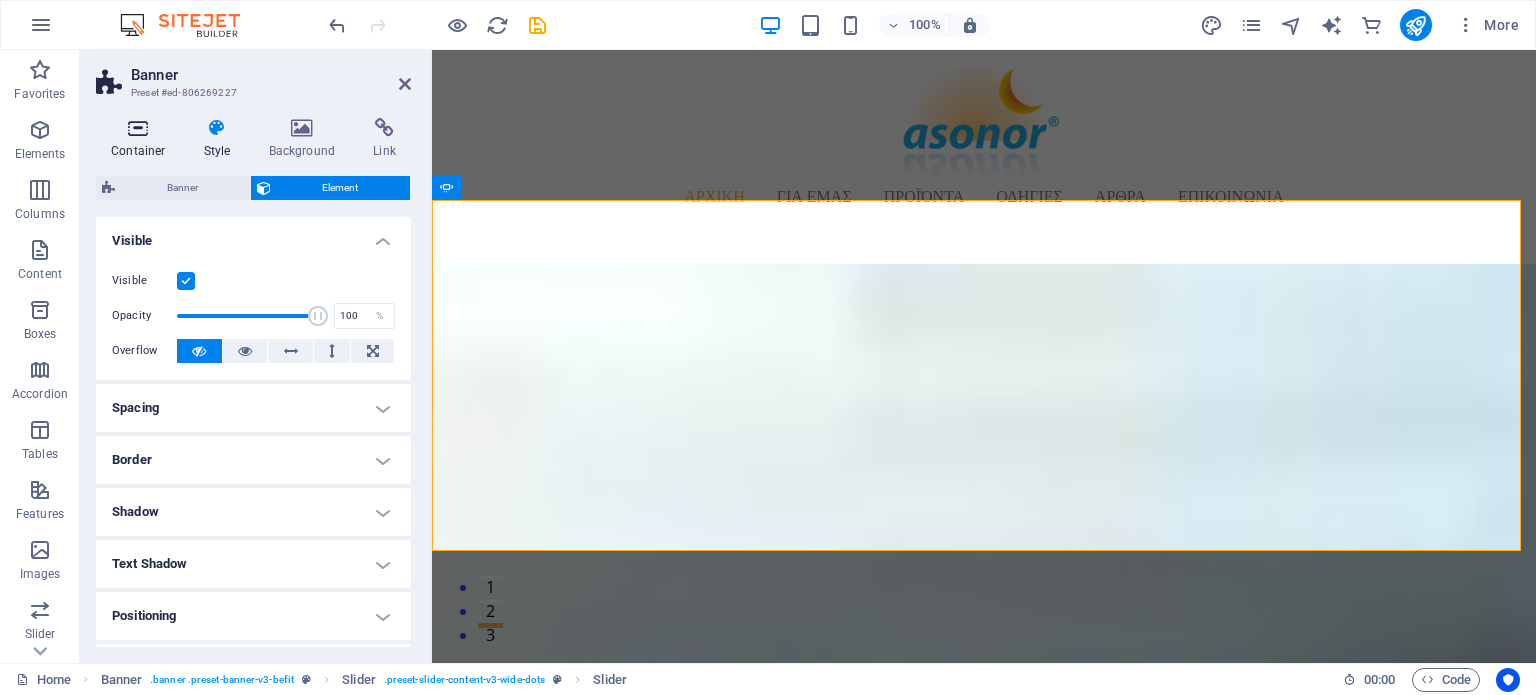click at bounding box center [138, 128] 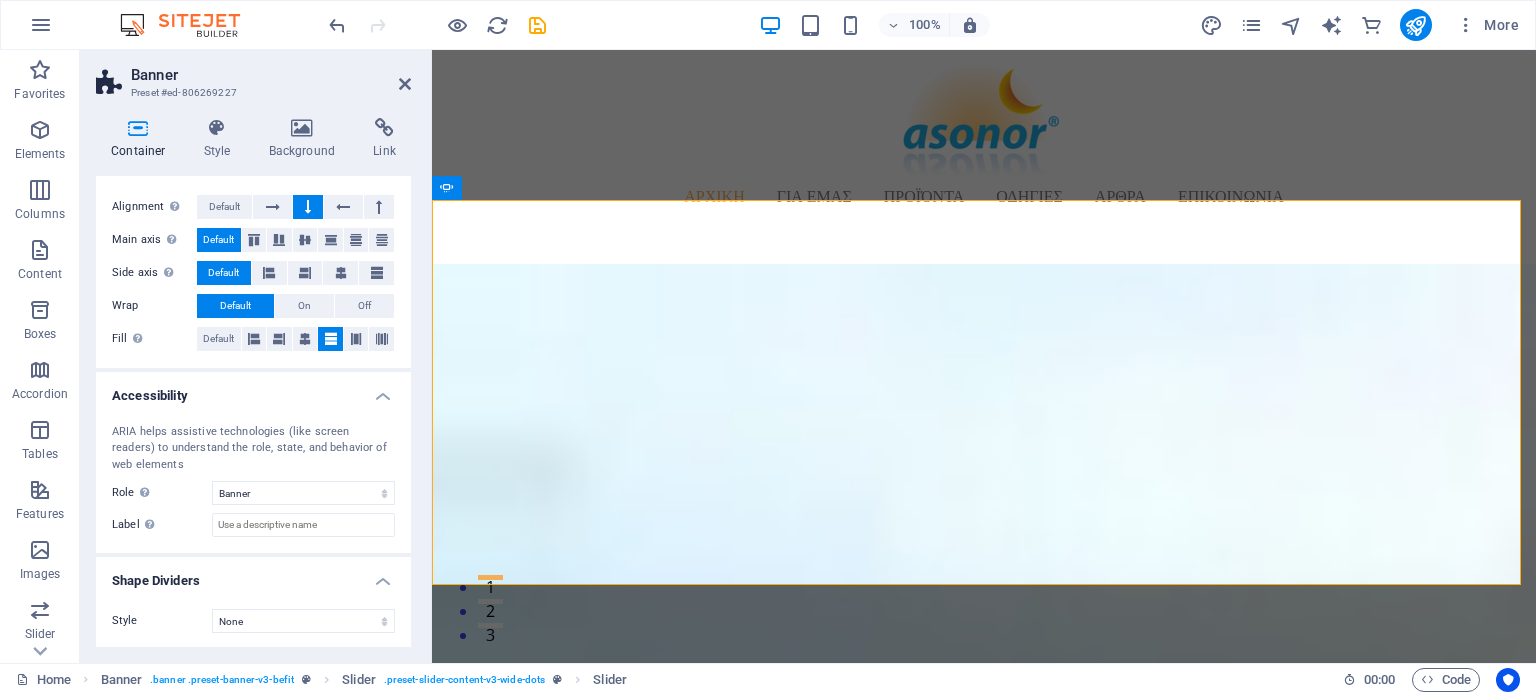 scroll, scrollTop: 0, scrollLeft: 0, axis: both 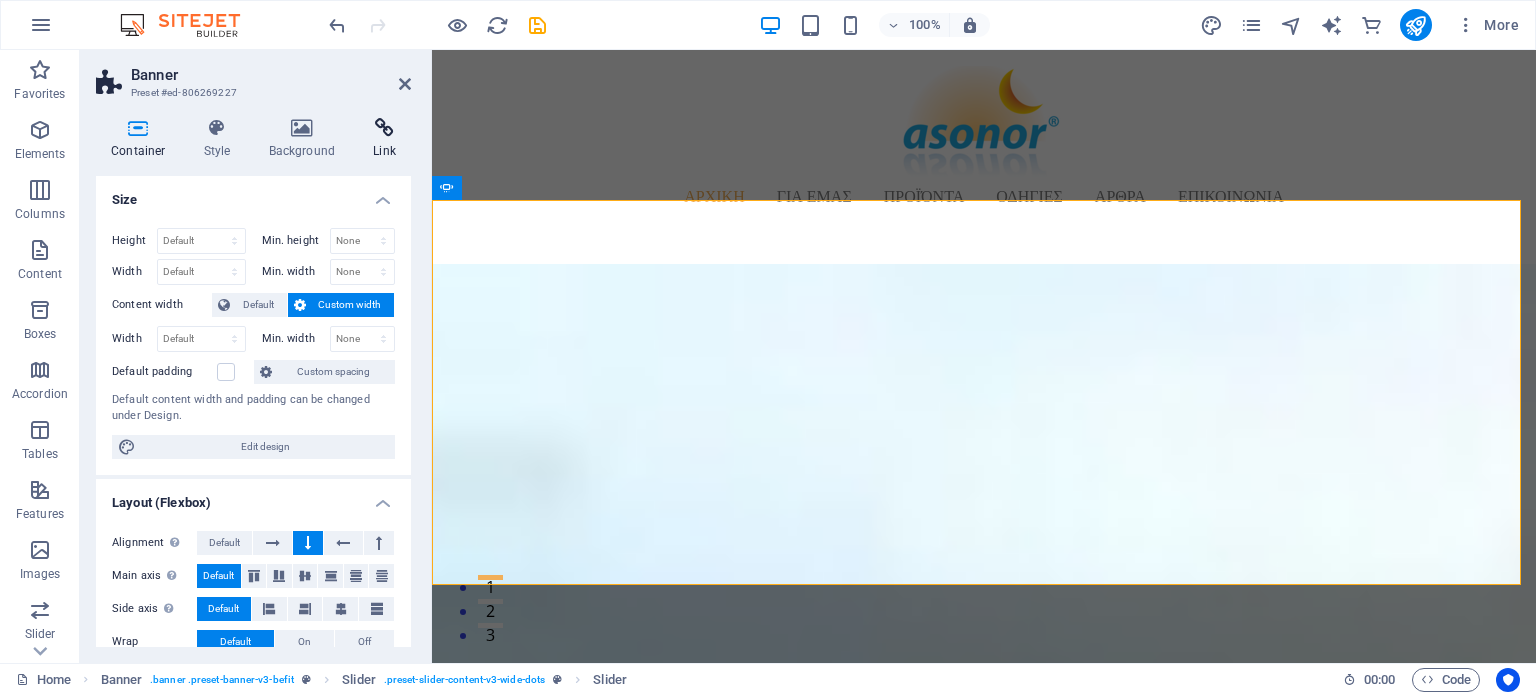 click at bounding box center [384, 128] 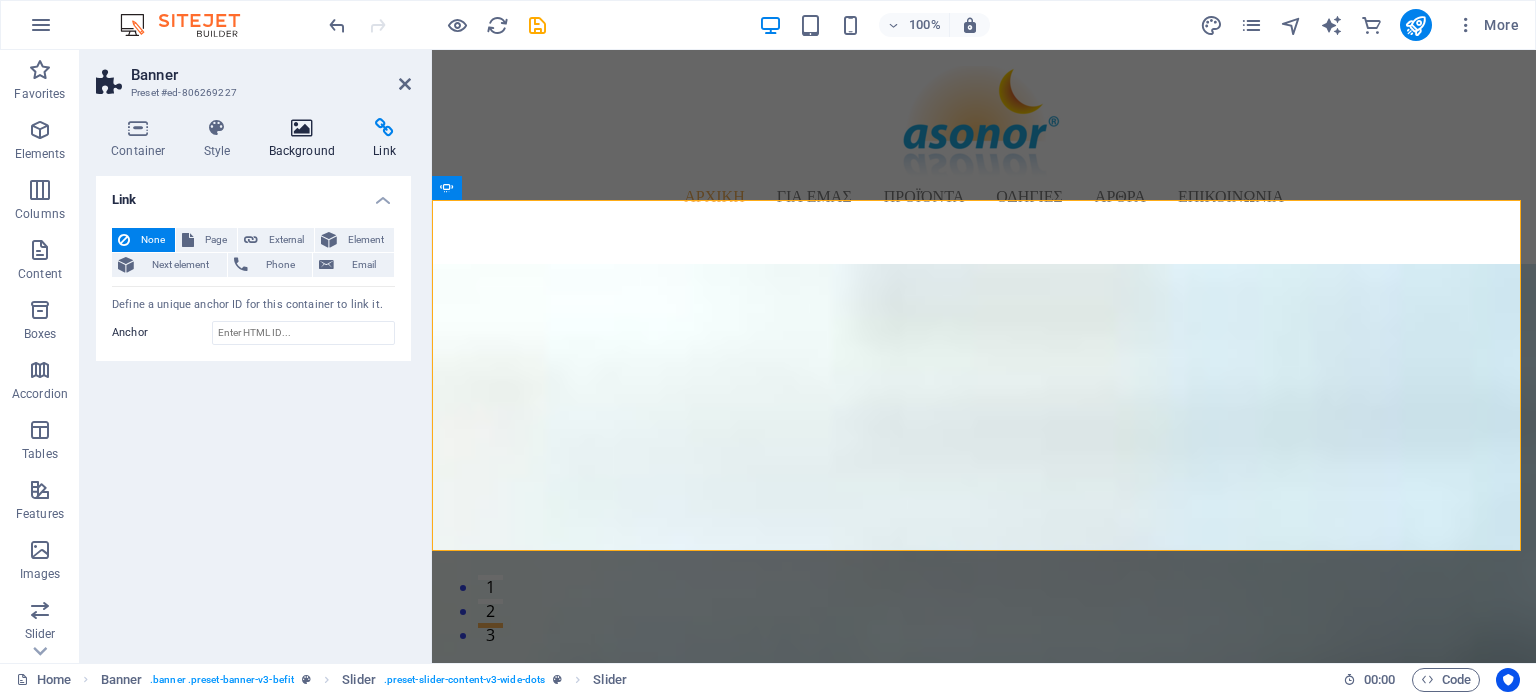 click at bounding box center (302, 128) 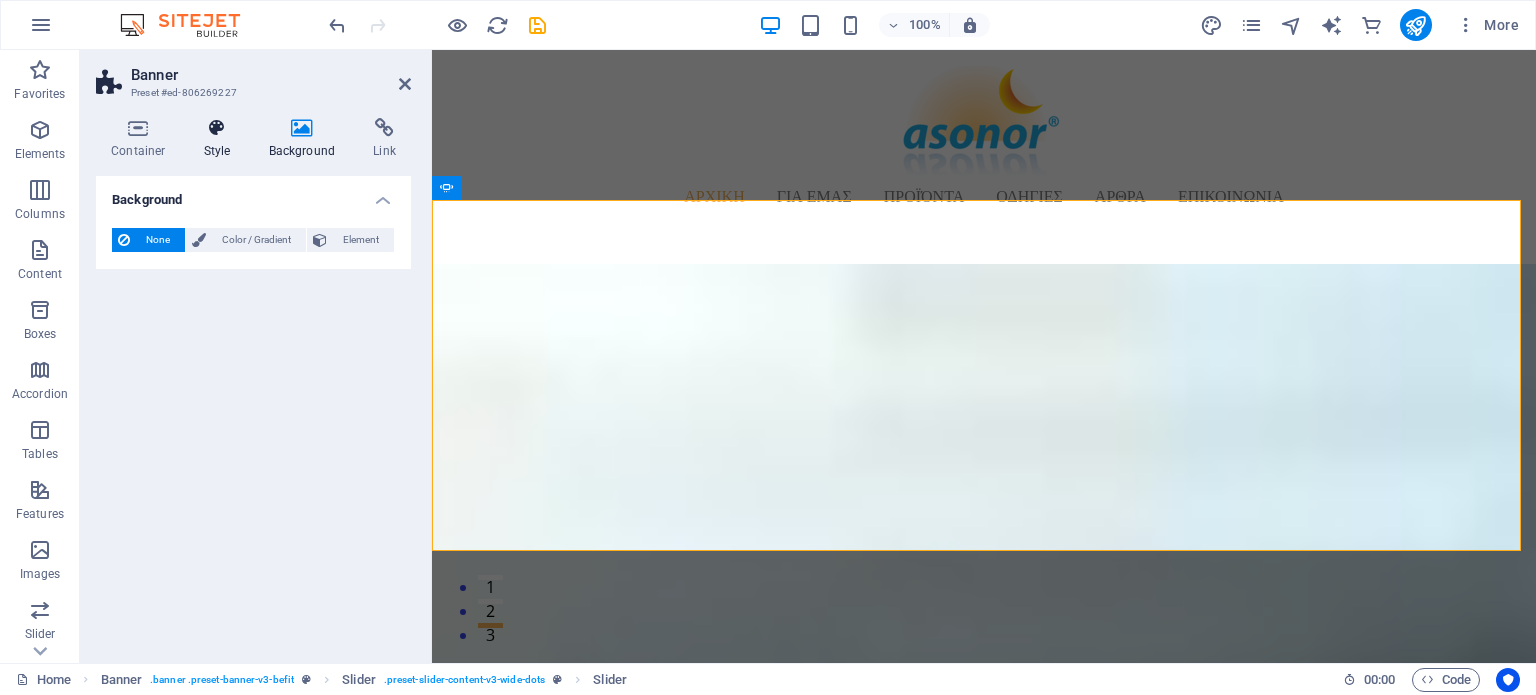 click at bounding box center (217, 128) 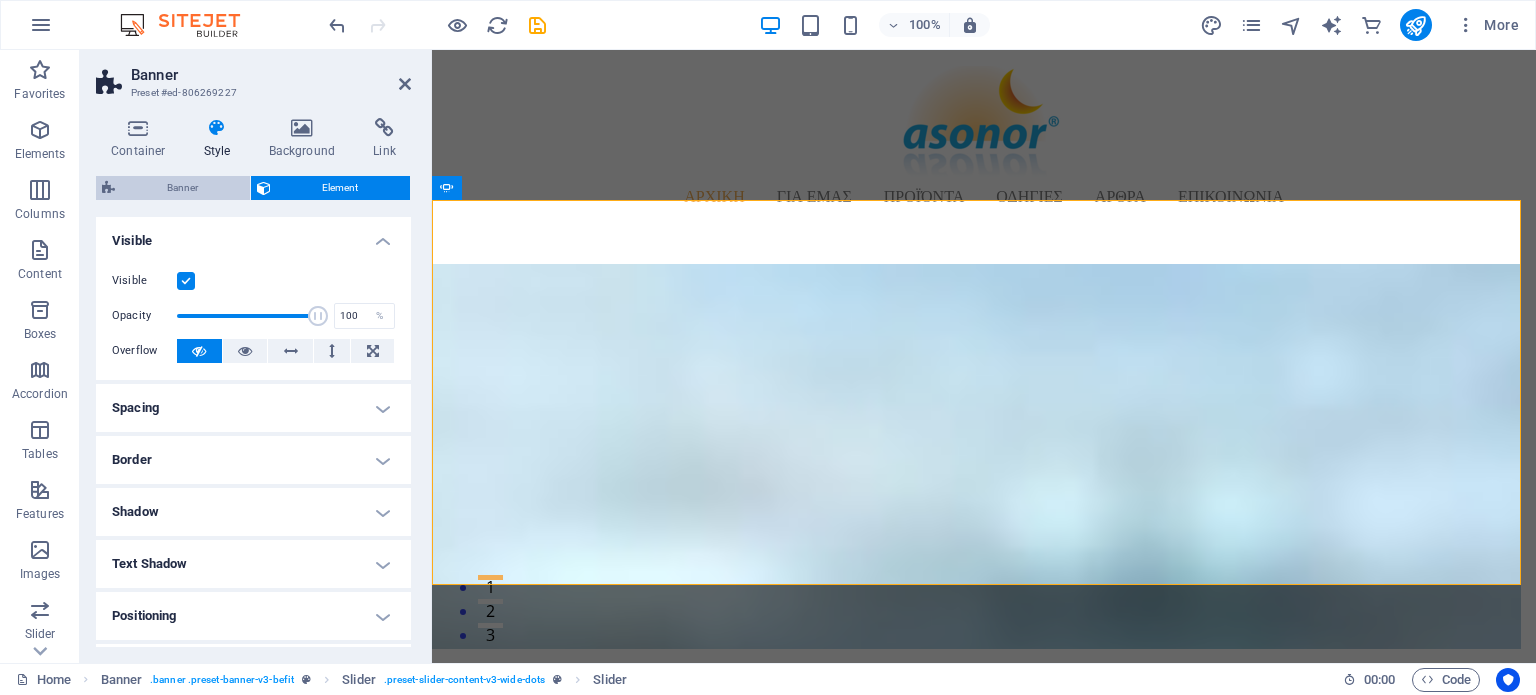 click on "Banner" at bounding box center (182, 188) 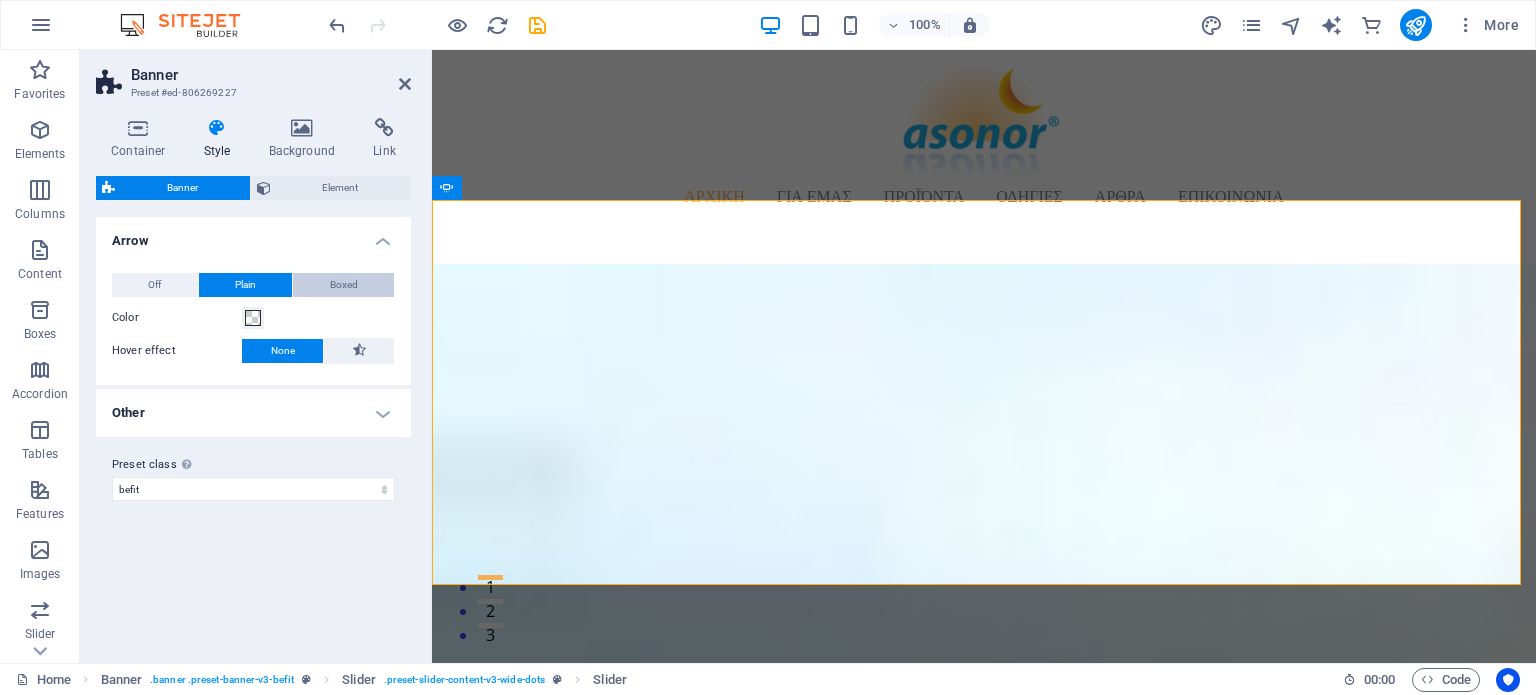 click on "Boxed" at bounding box center (344, 285) 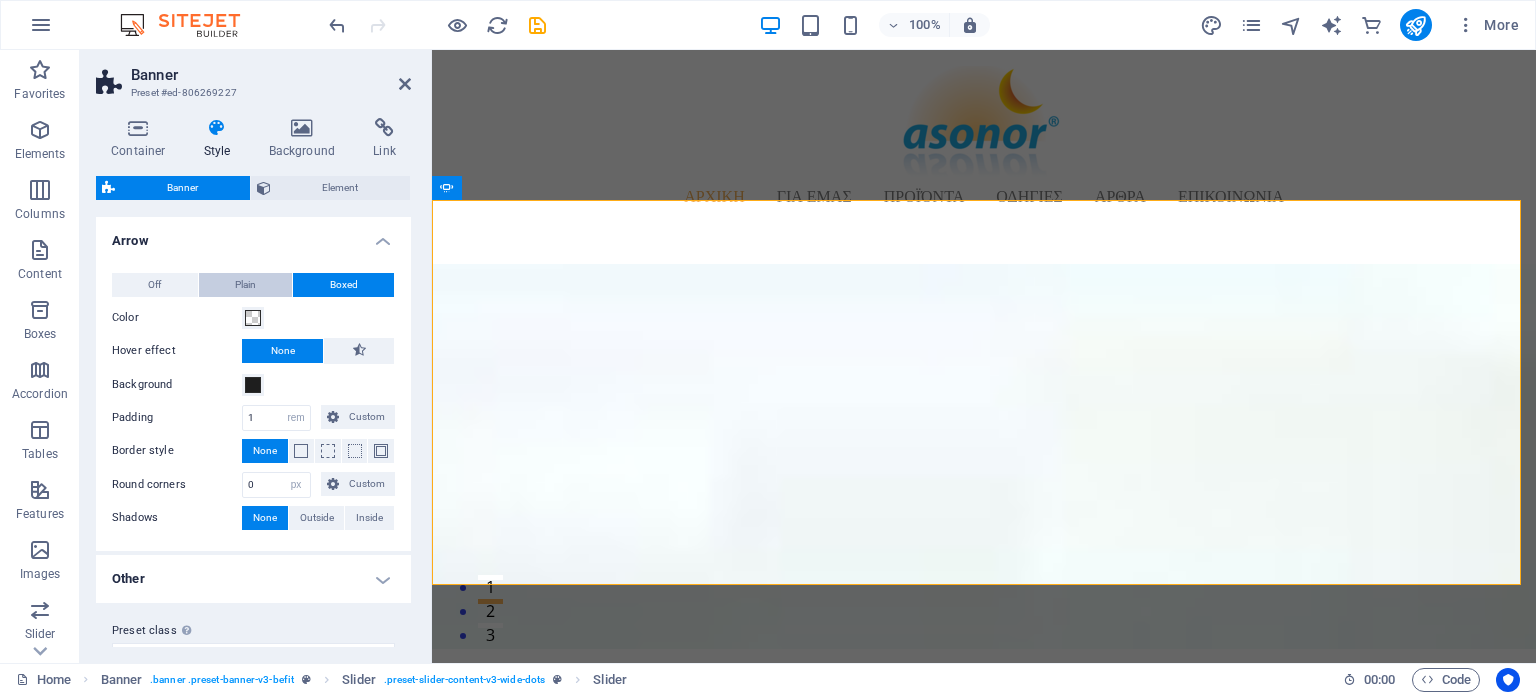 click on "Plain" at bounding box center (246, 285) 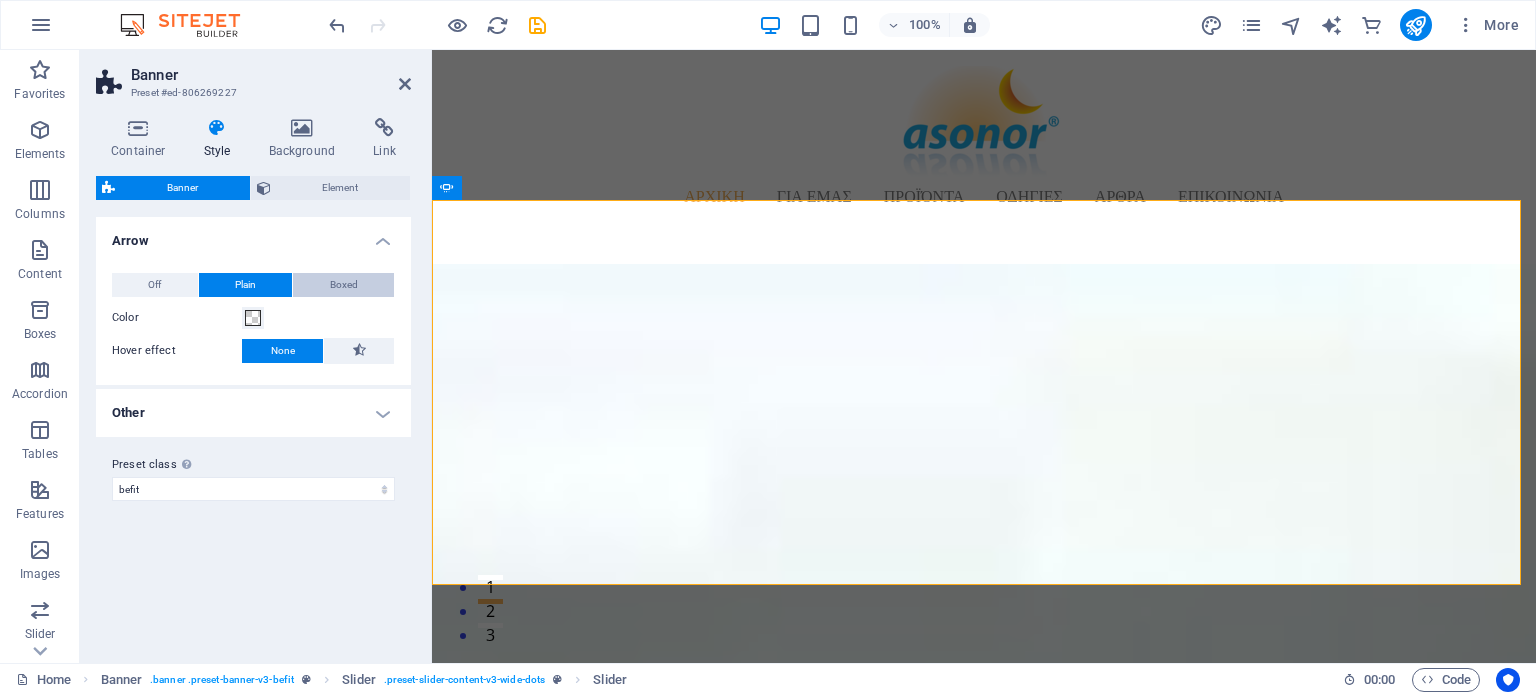 click on "Boxed" at bounding box center (344, 285) 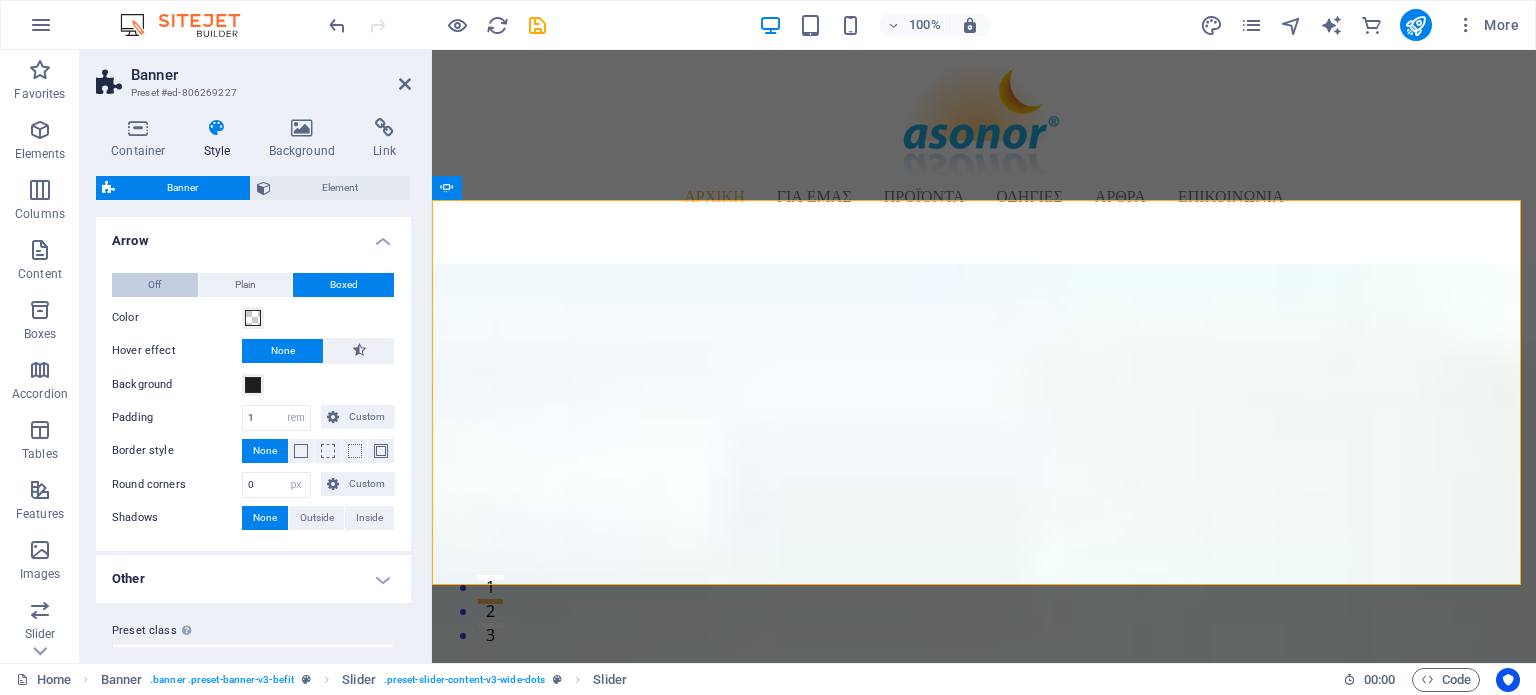 click on "Off" at bounding box center [155, 285] 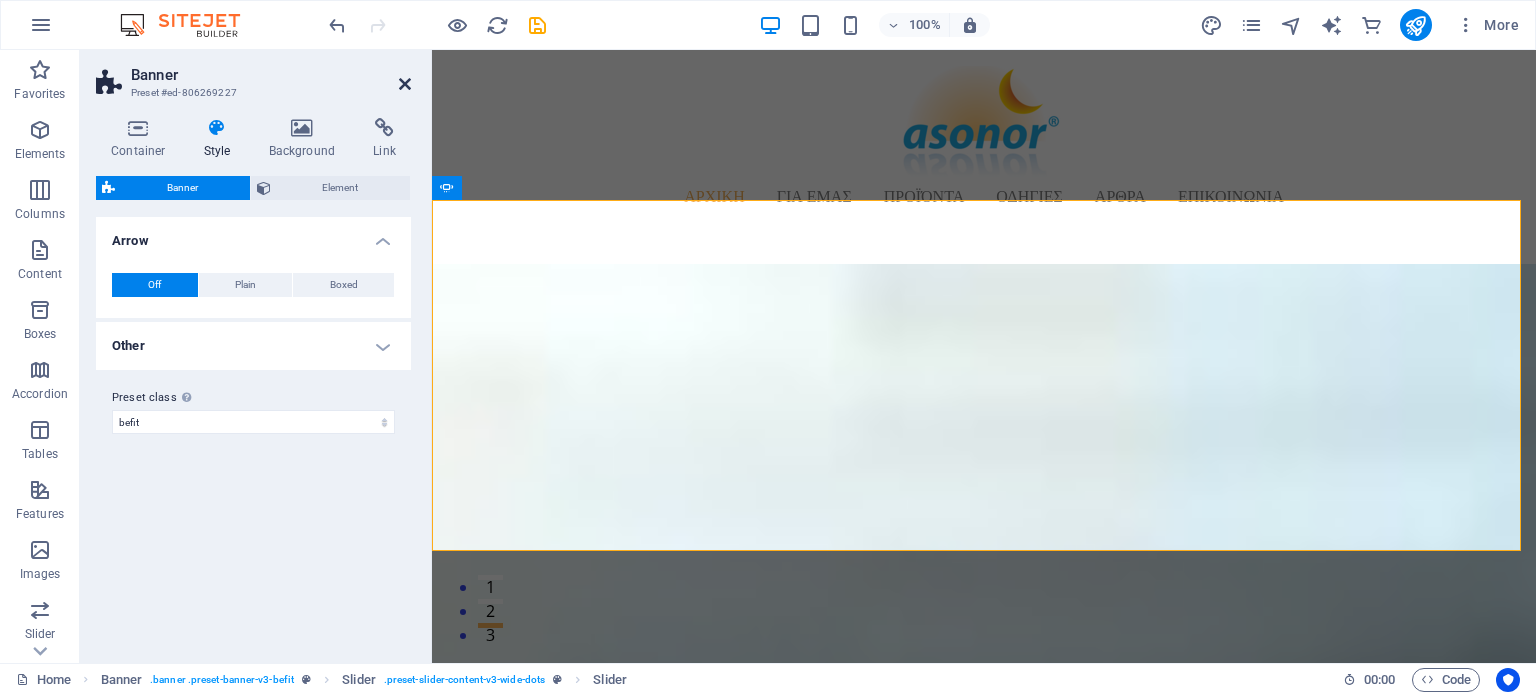 click at bounding box center (405, 84) 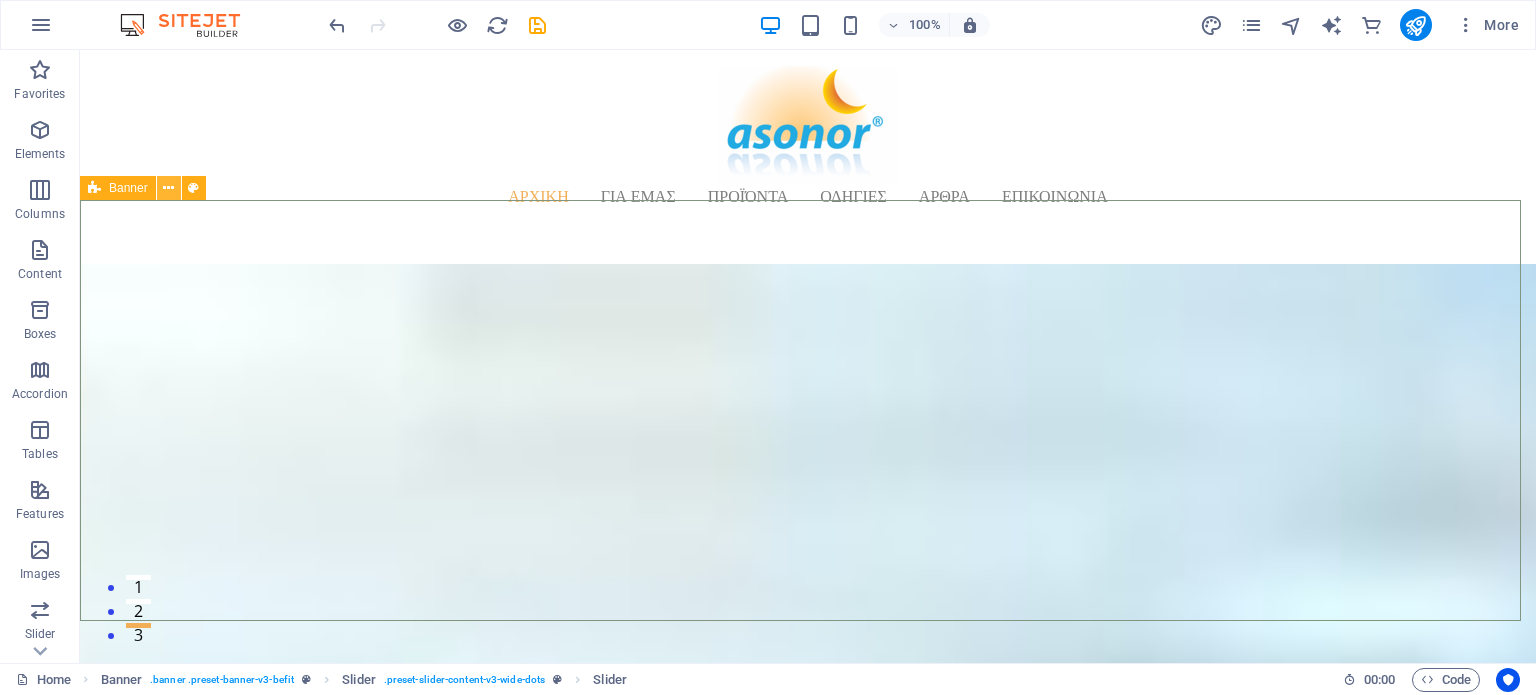 click at bounding box center [168, 188] 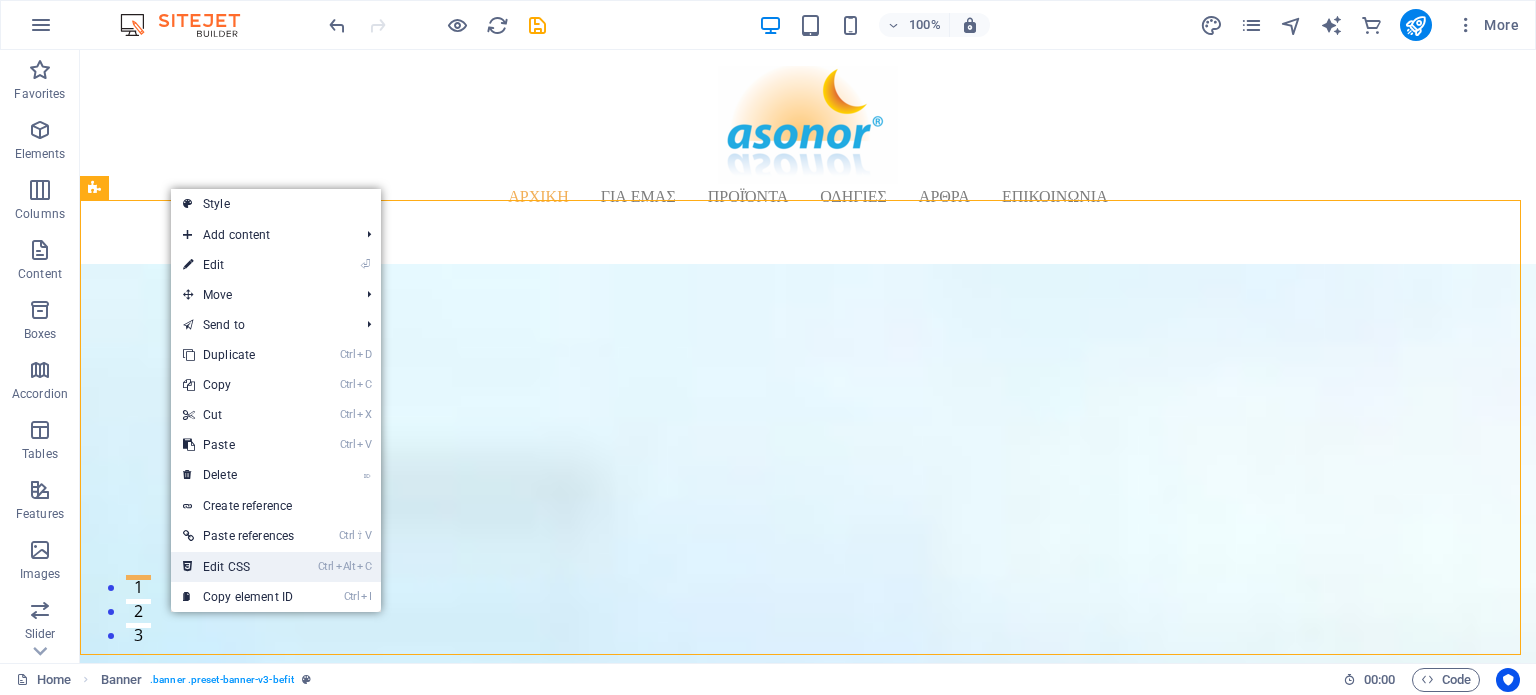 click on "Ctrl Alt C  Edit CSS" at bounding box center (238, 567) 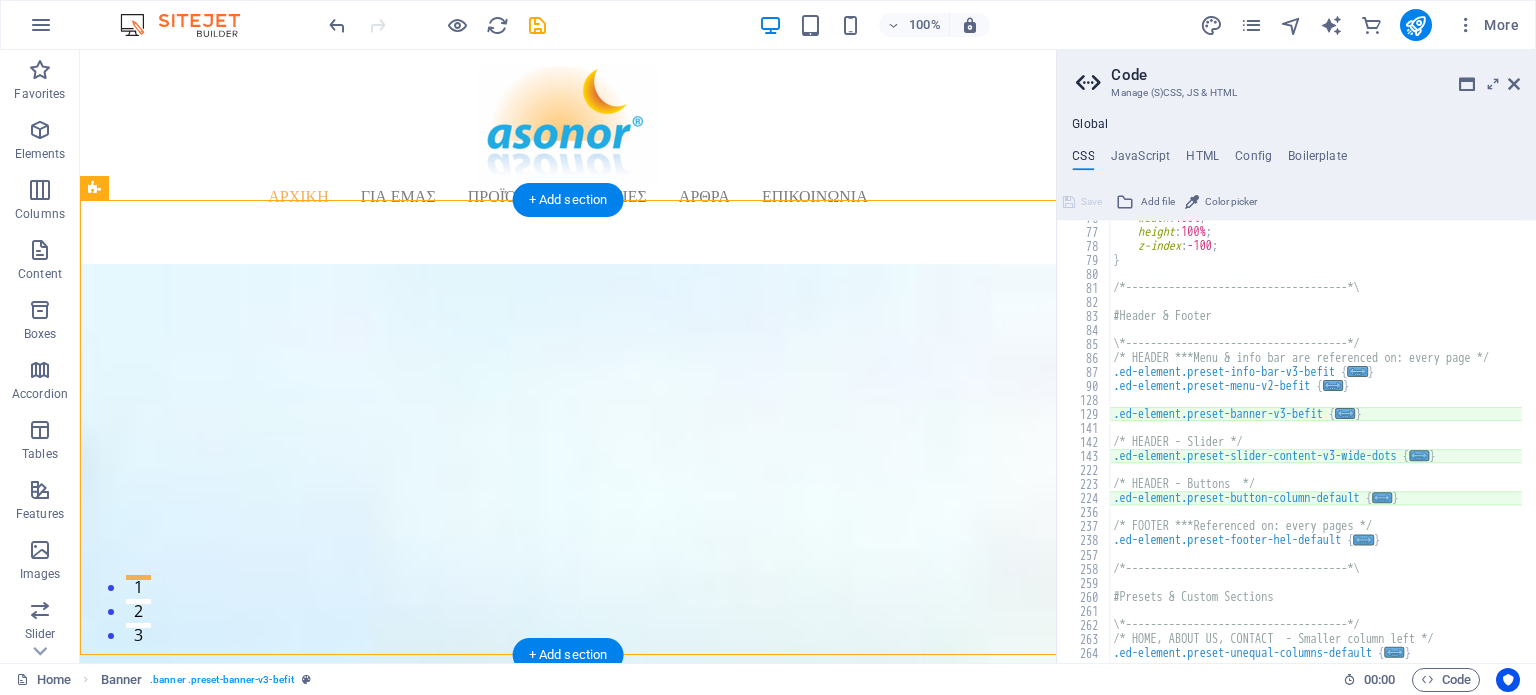 type on "@include banner-v3(" 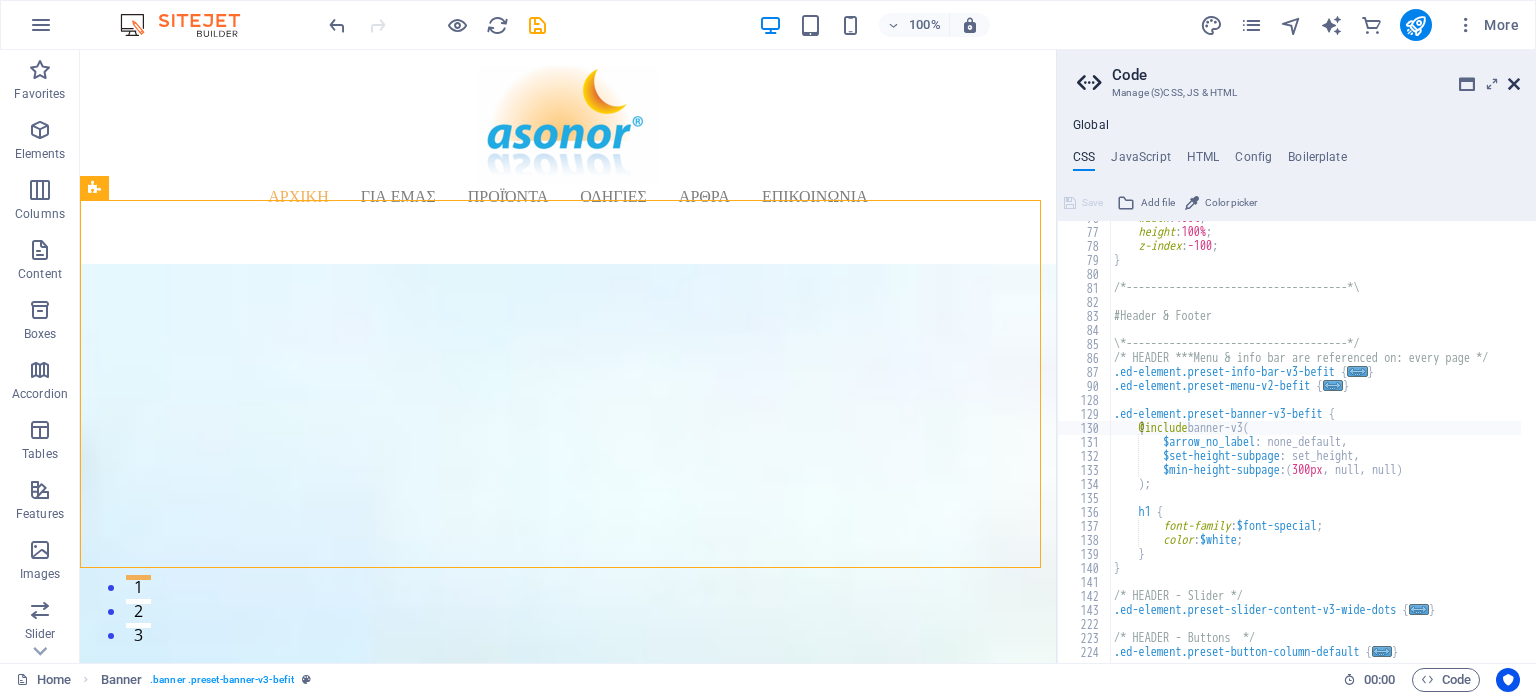 drag, startPoint x: 1513, startPoint y: 79, endPoint x: 1432, endPoint y: 29, distance: 95.189285 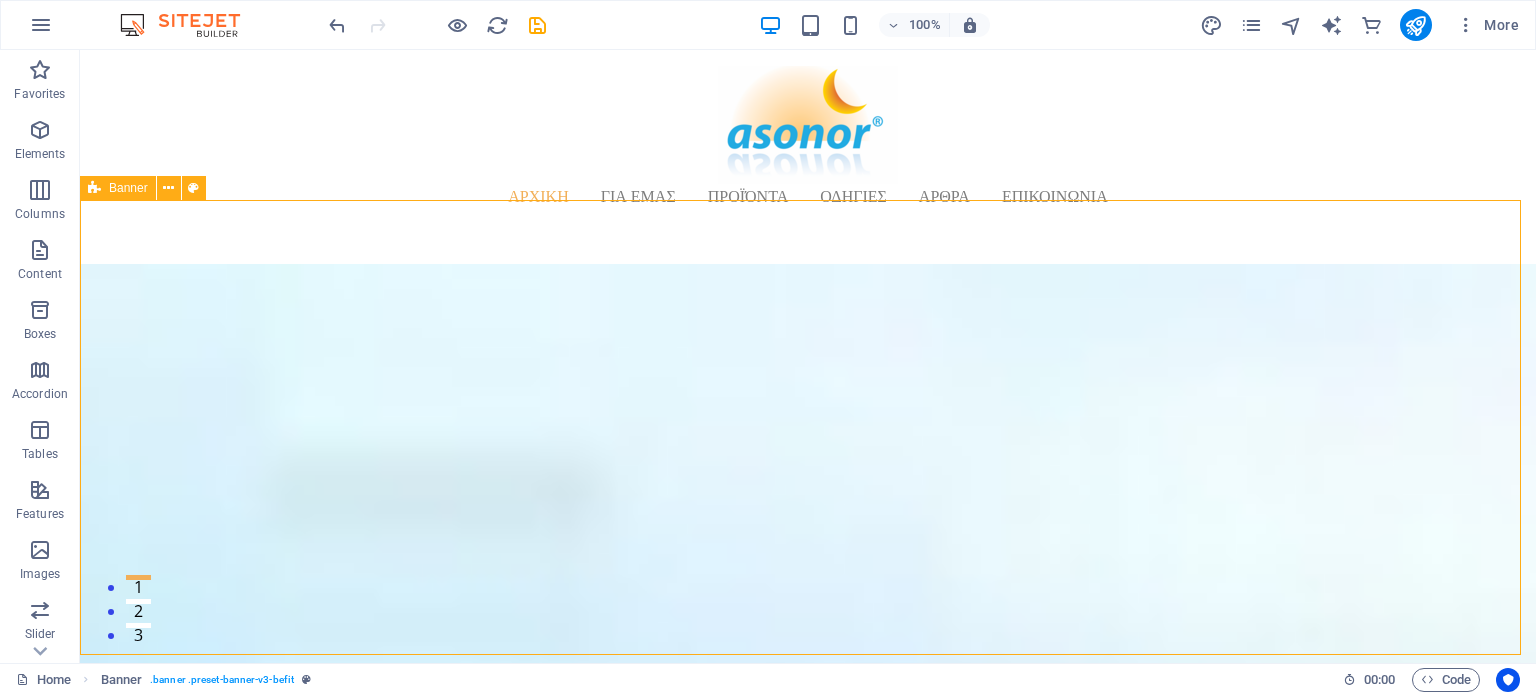 click at bounding box center [94, 188] 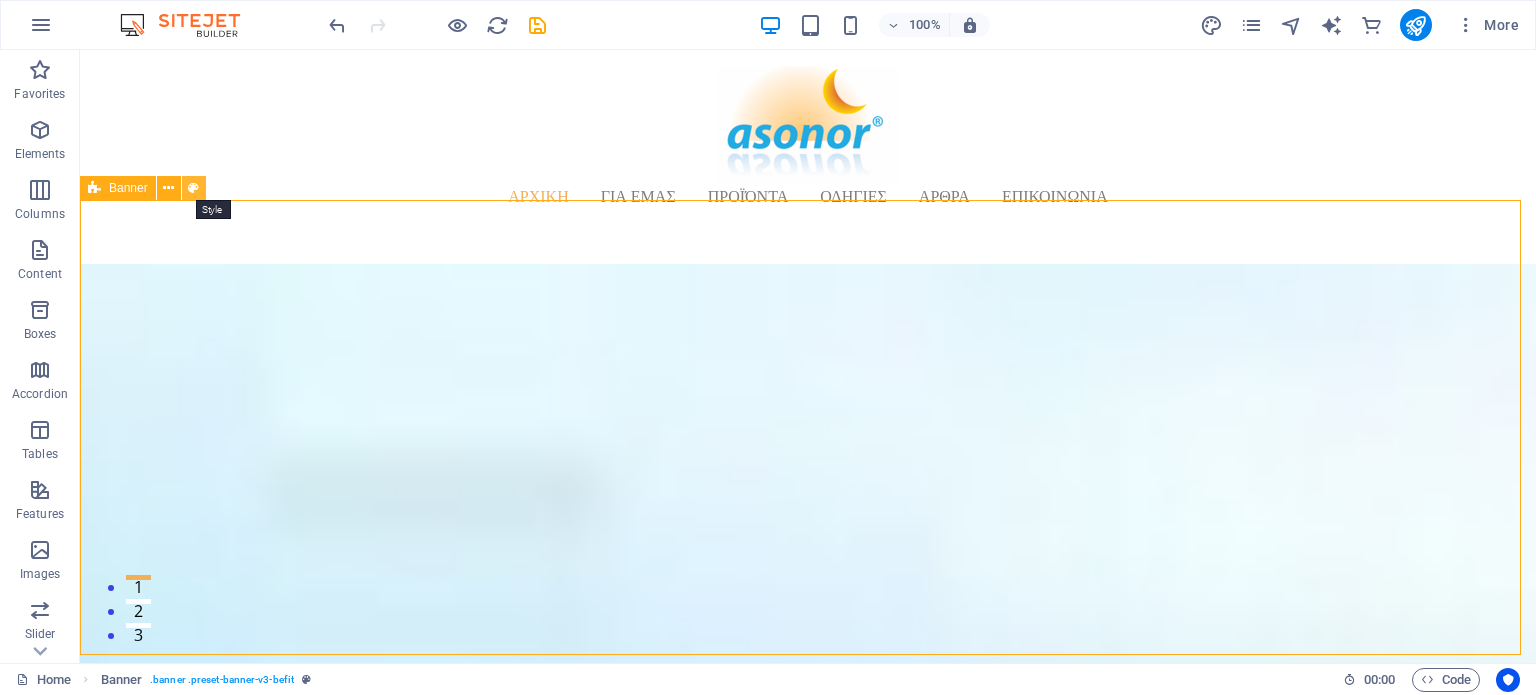 click at bounding box center [193, 188] 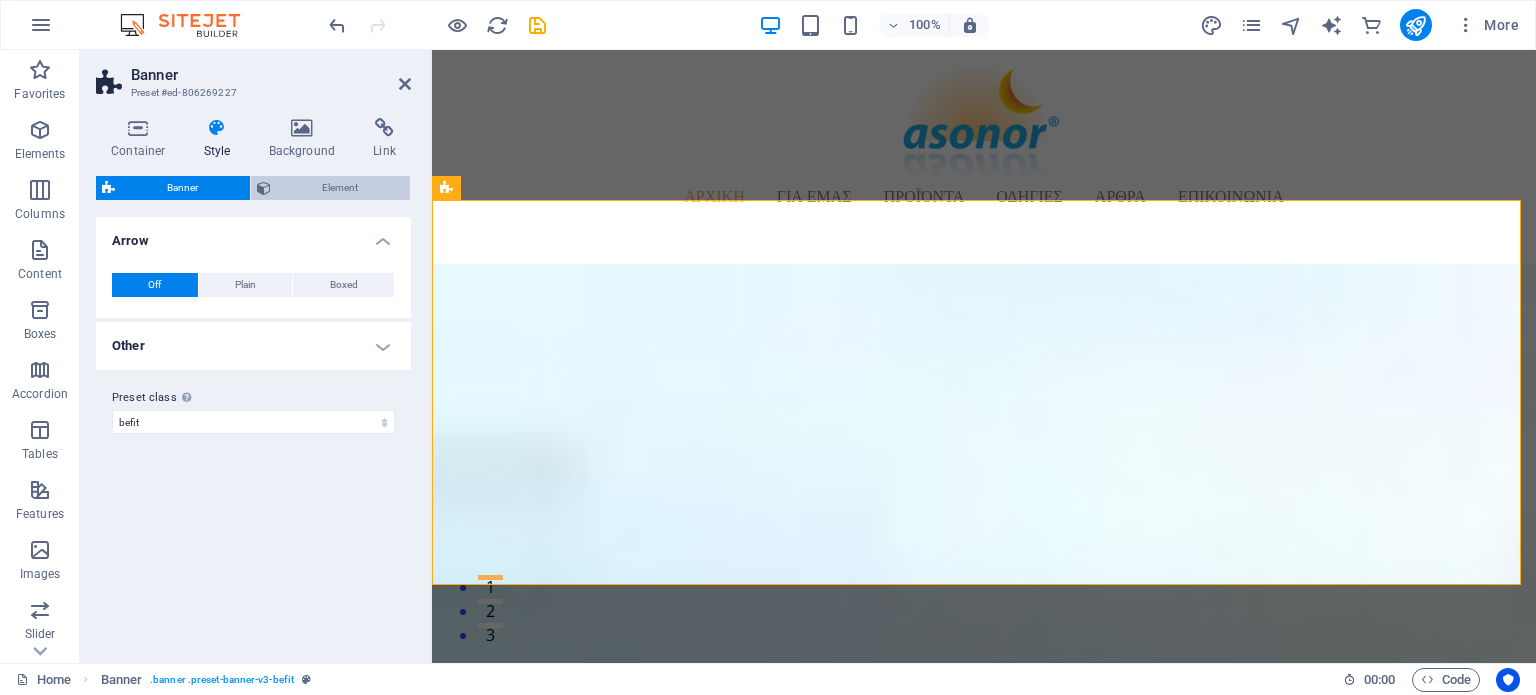 click on "Element" at bounding box center (331, 188) 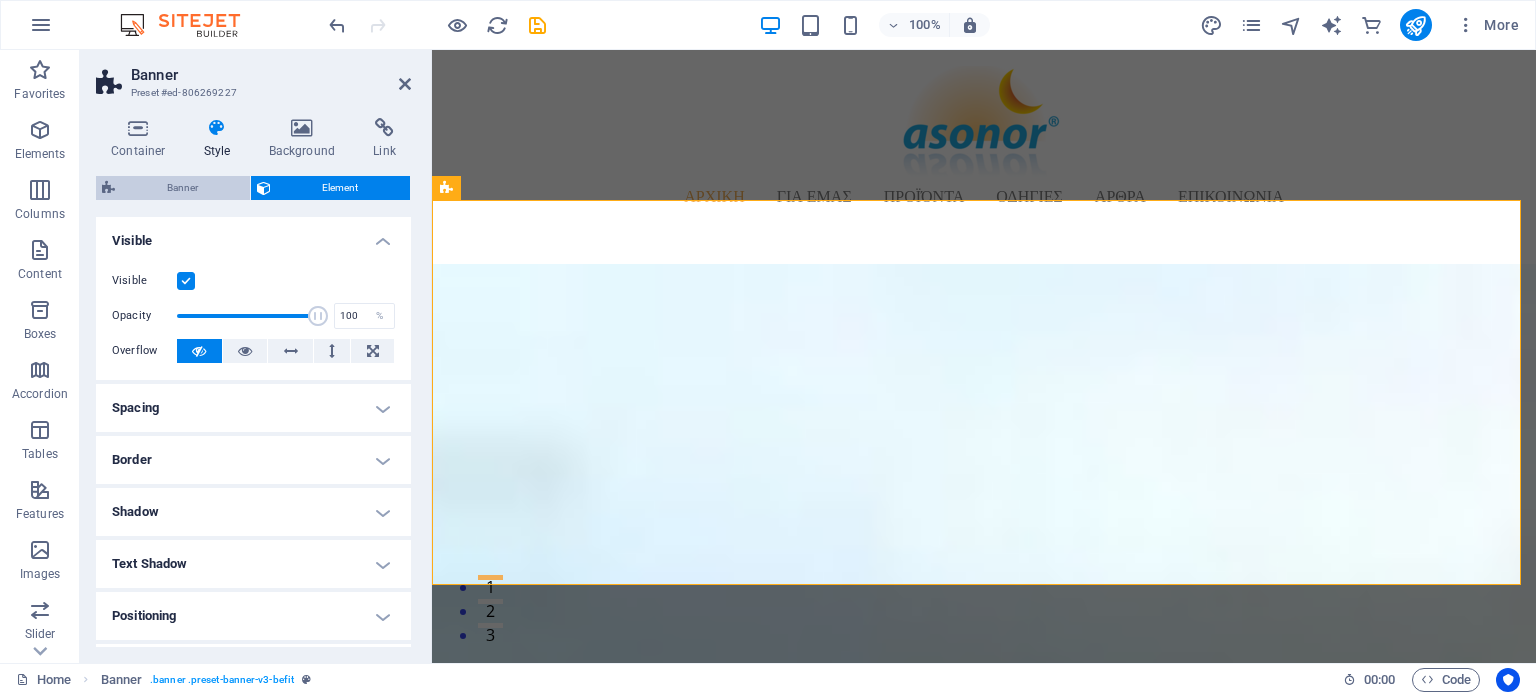 click on "Banner" at bounding box center (182, 188) 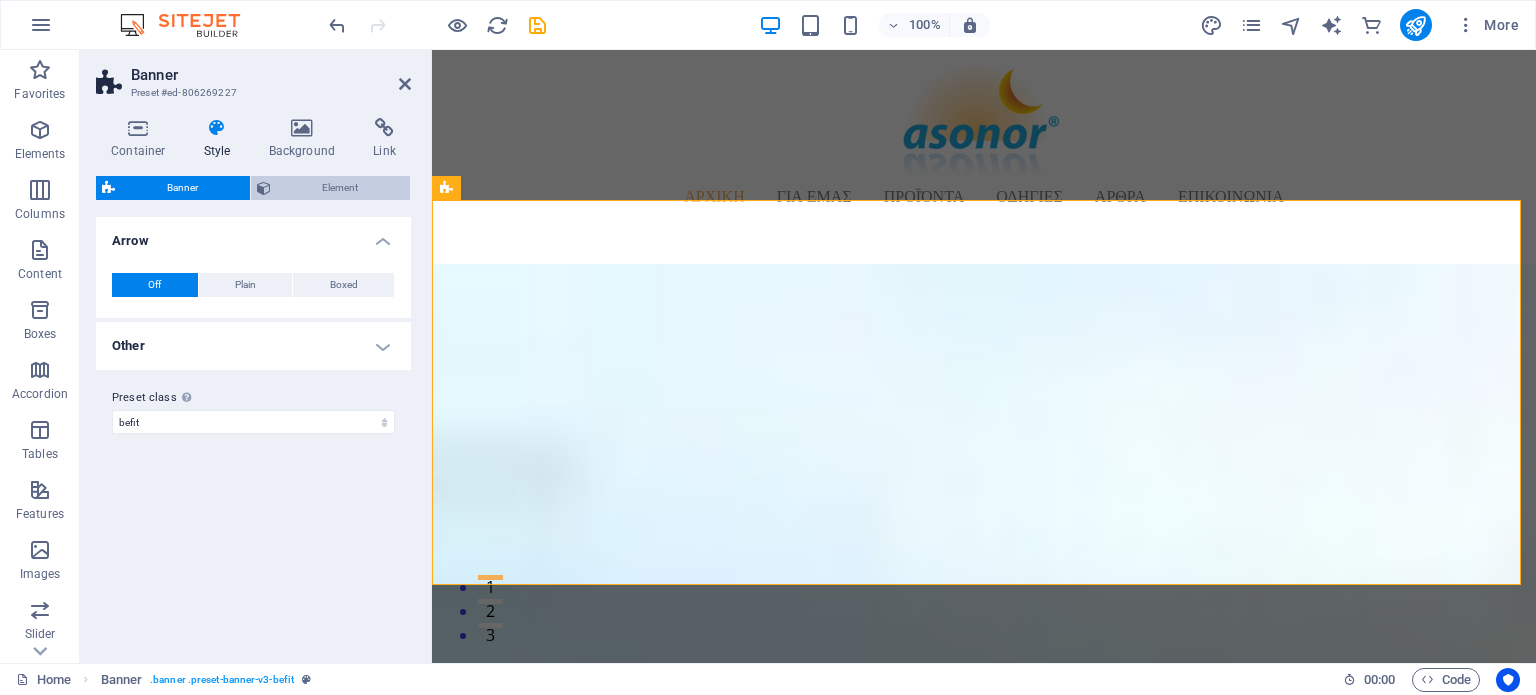click on "Element" at bounding box center (341, 188) 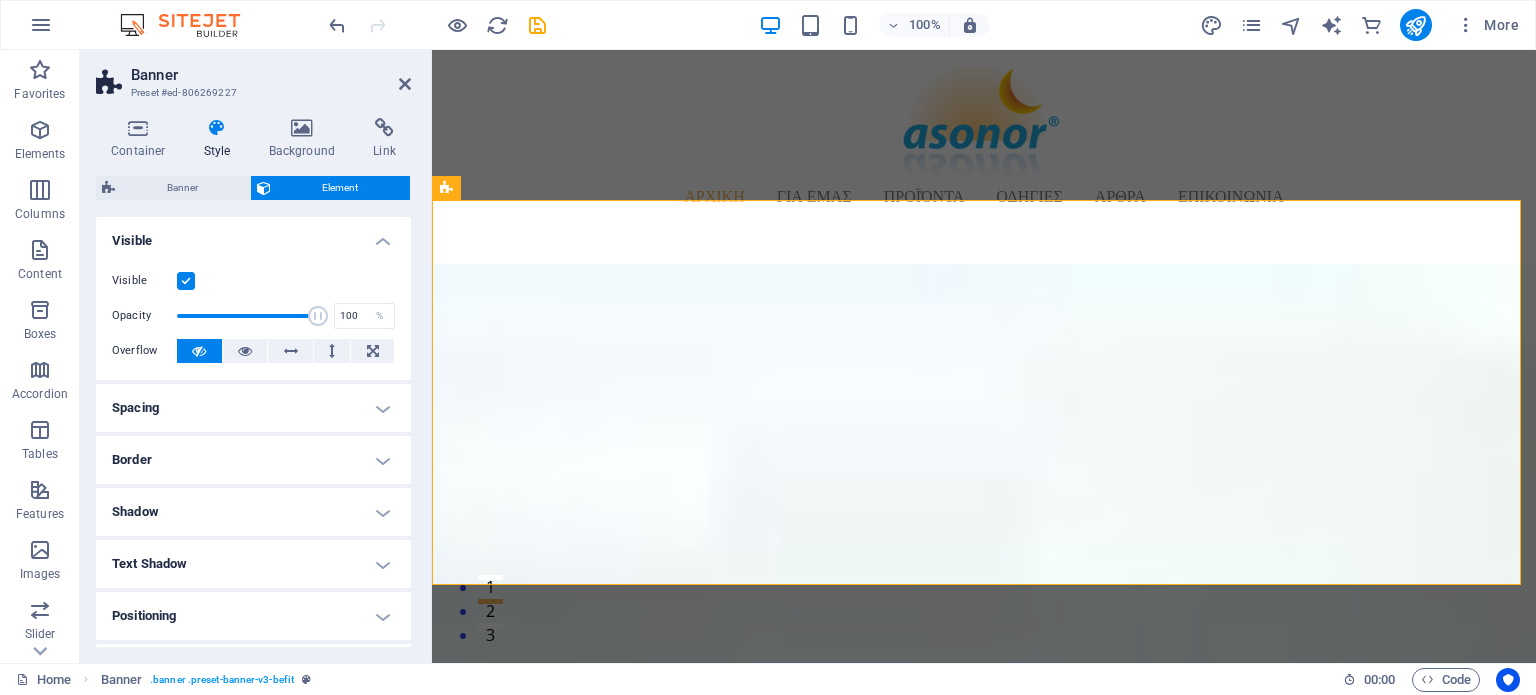 click on "Spacing" at bounding box center [253, 408] 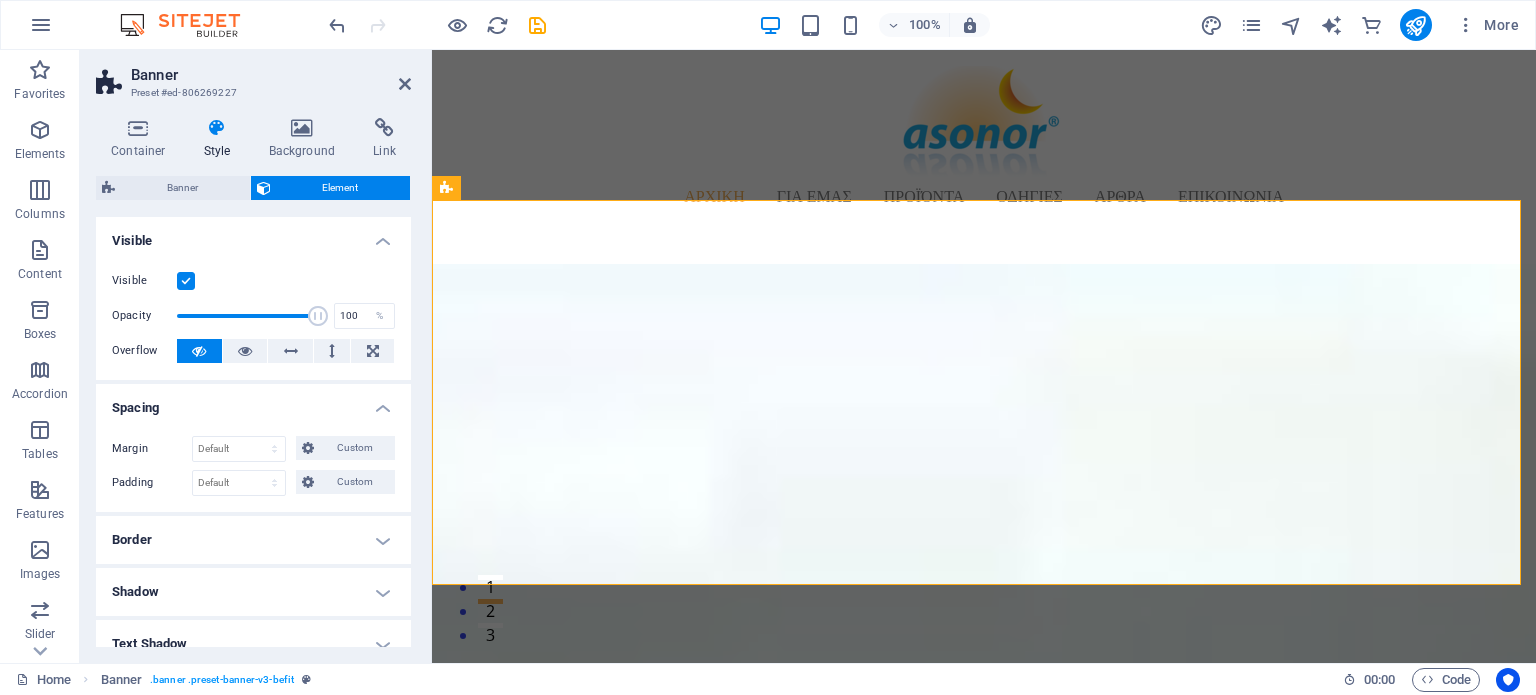 click on "Border" at bounding box center (253, 540) 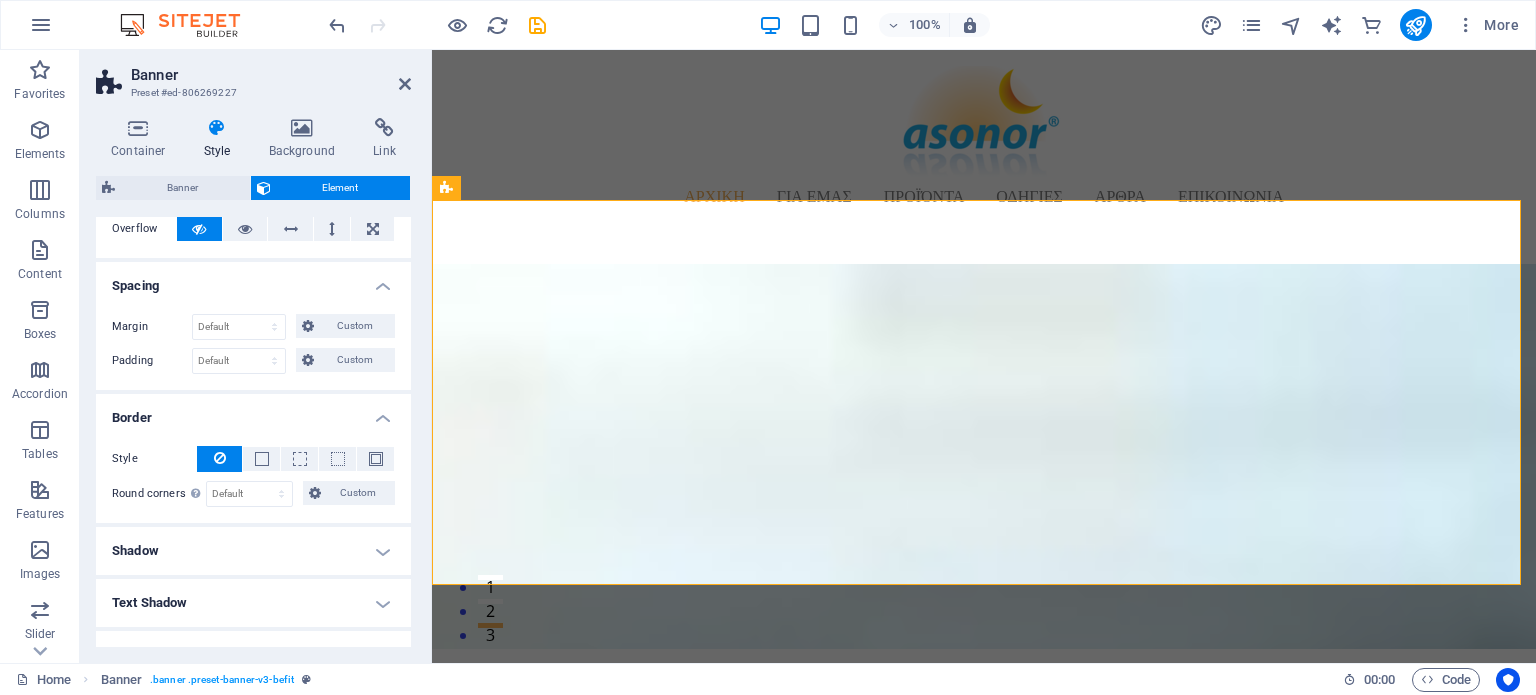 scroll, scrollTop: 200, scrollLeft: 0, axis: vertical 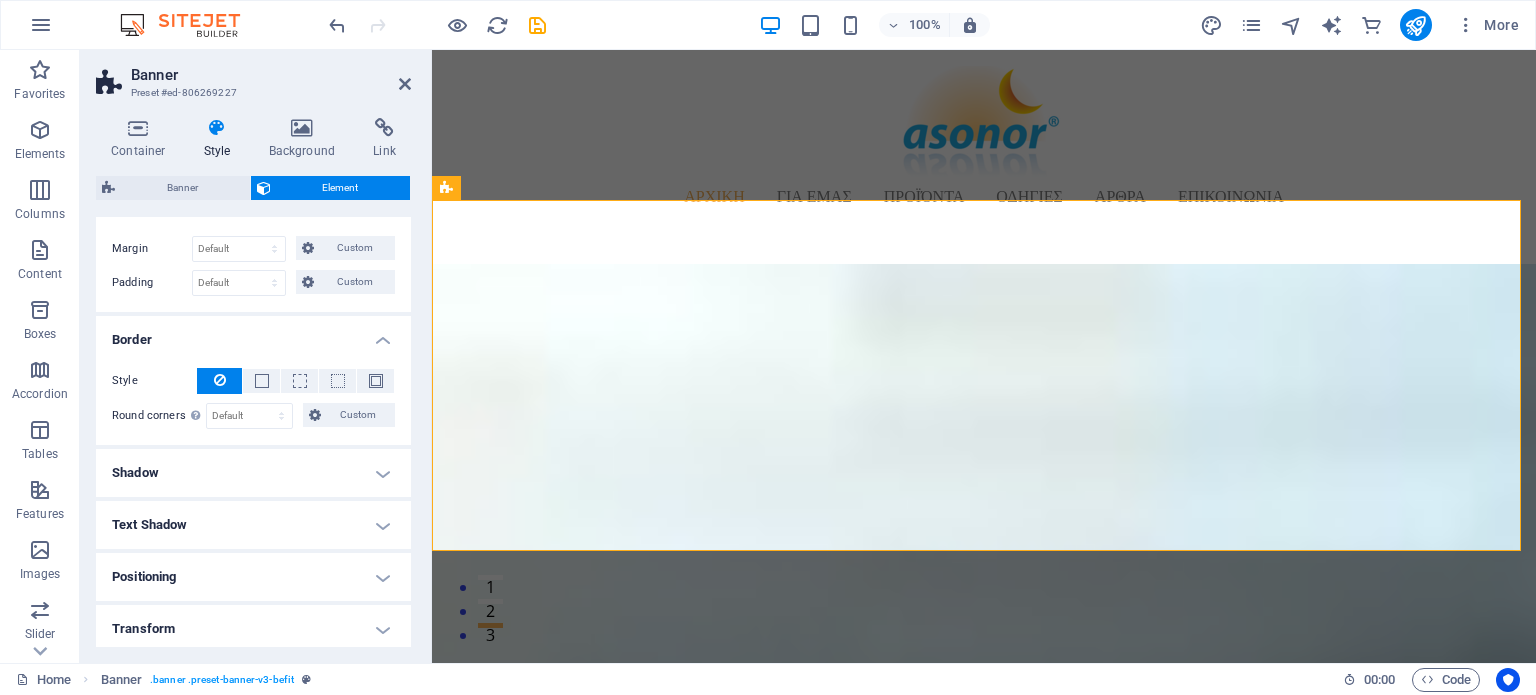 click on "Shadow" at bounding box center (253, 473) 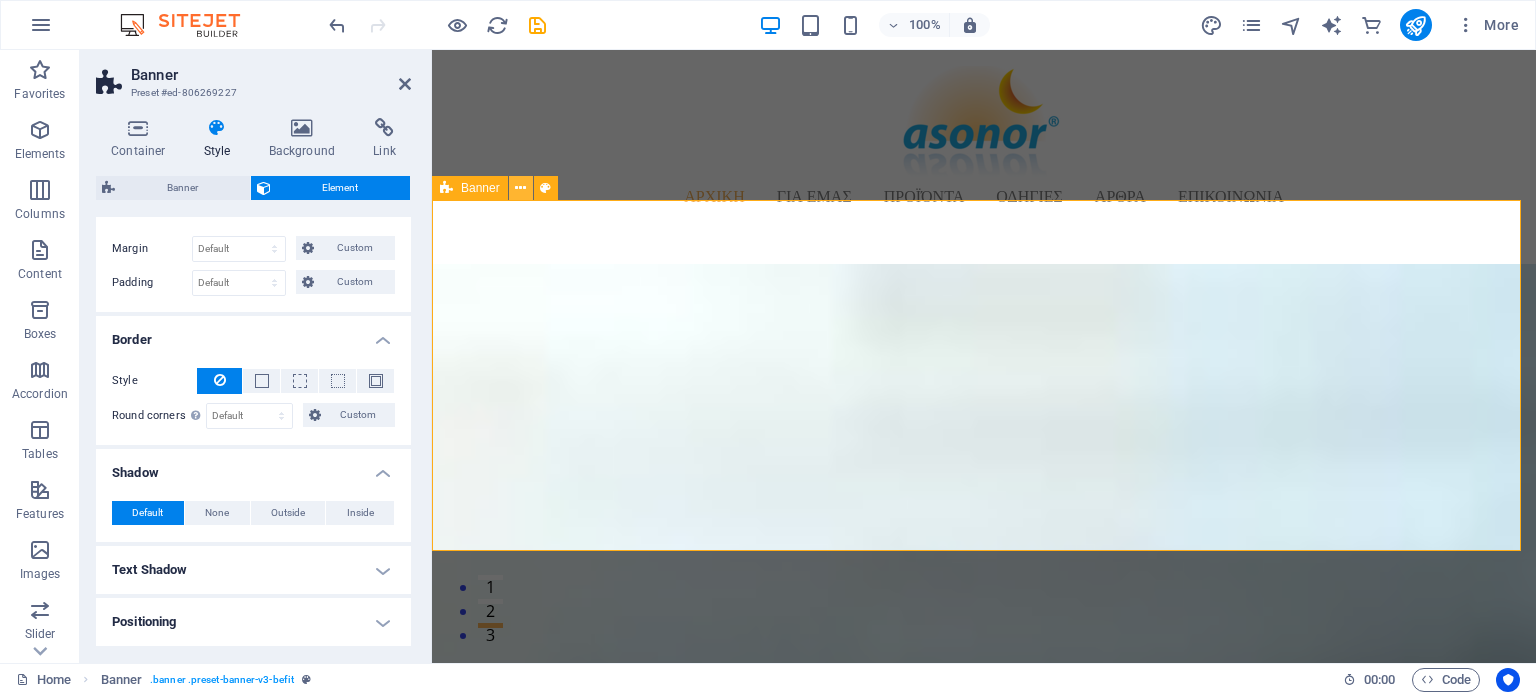 click at bounding box center [520, 188] 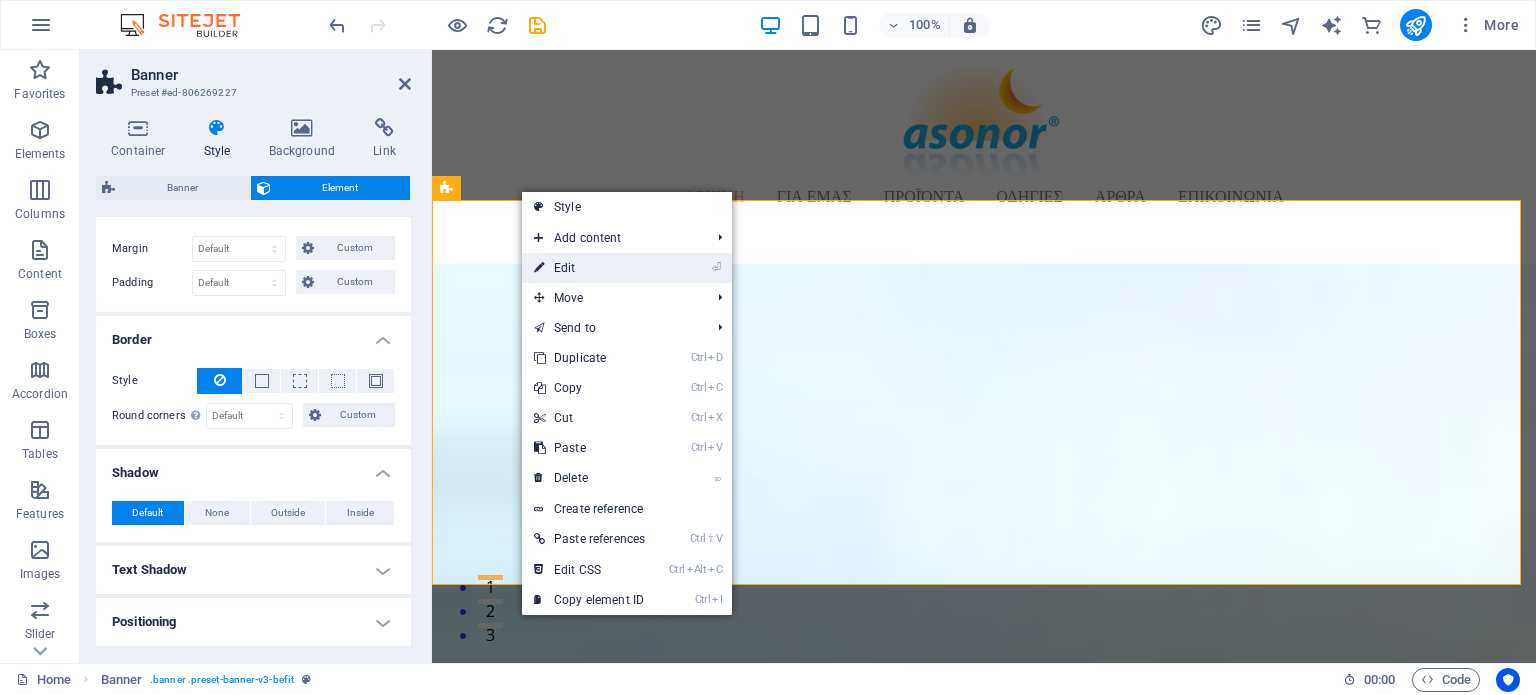click on "⏎  Edit" at bounding box center [589, 268] 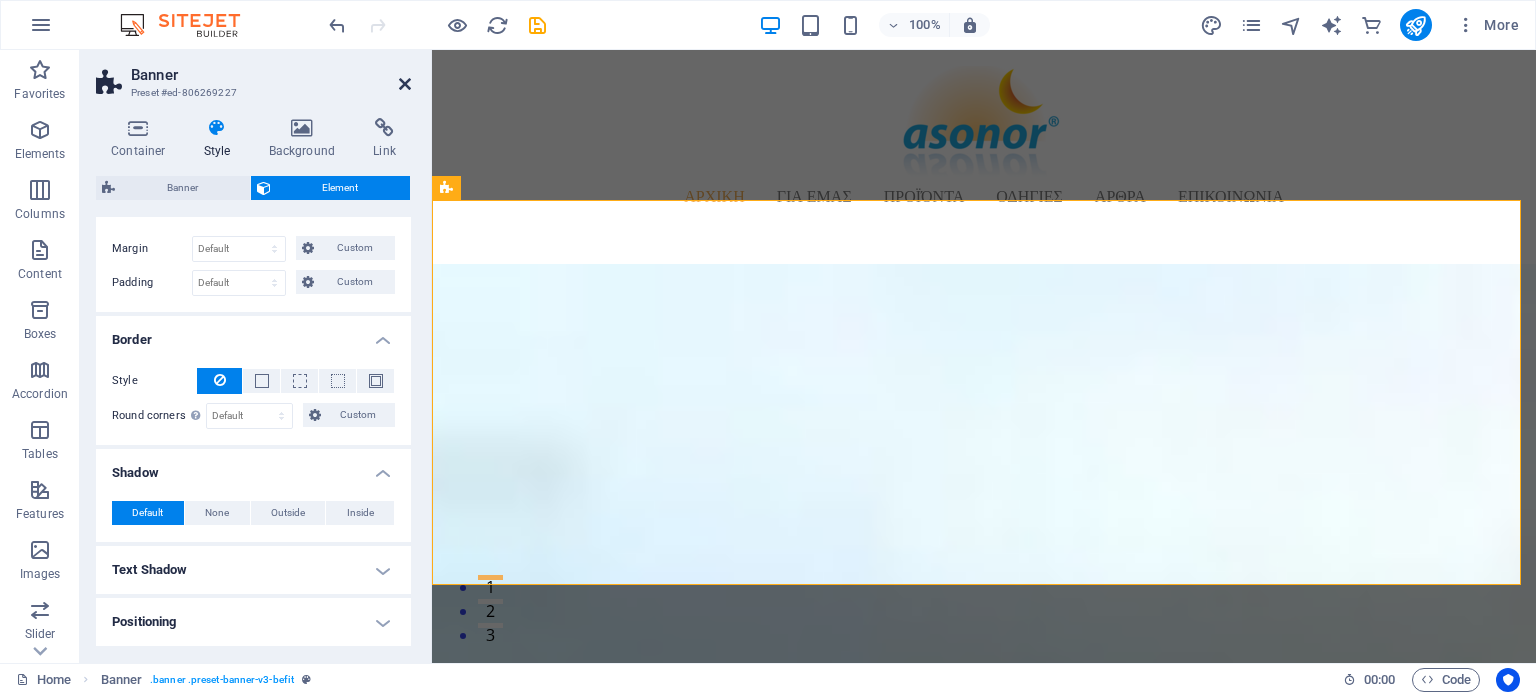 click at bounding box center [405, 84] 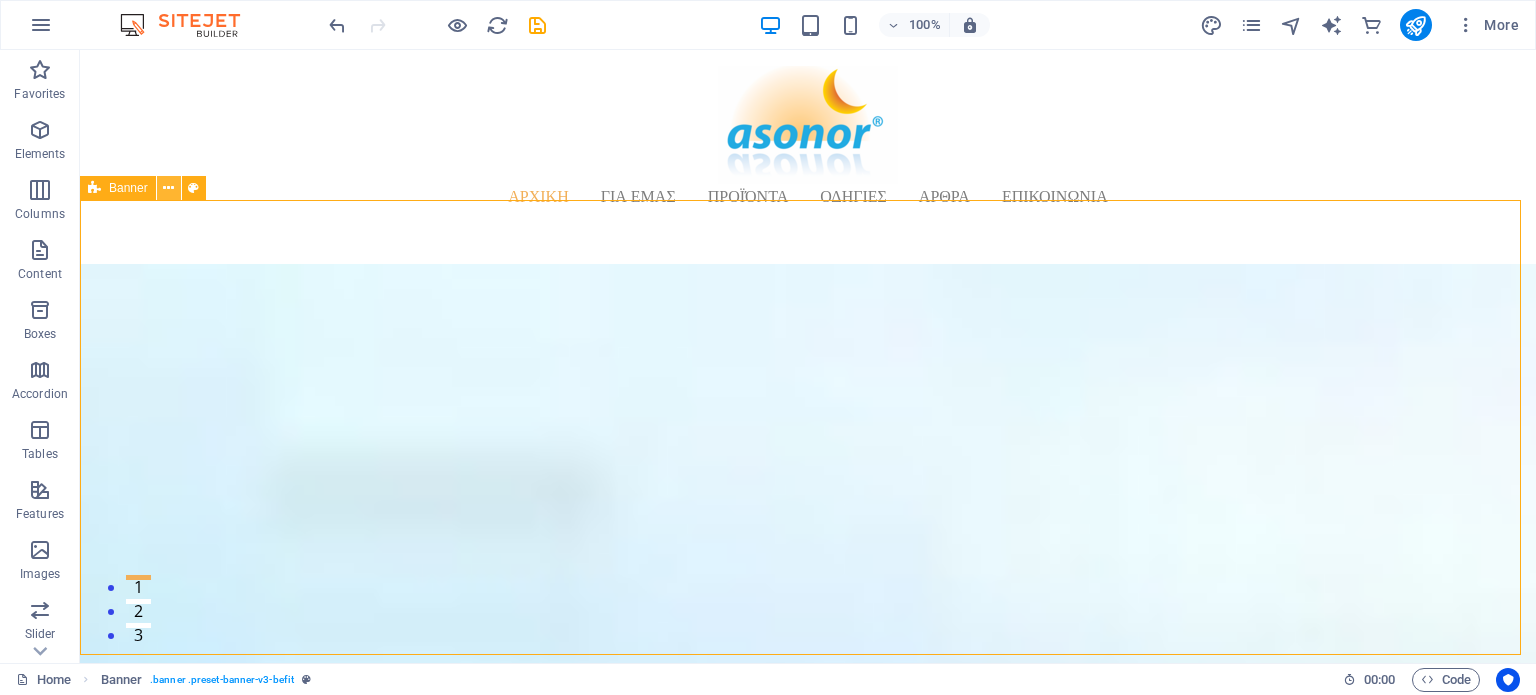 click at bounding box center (168, 188) 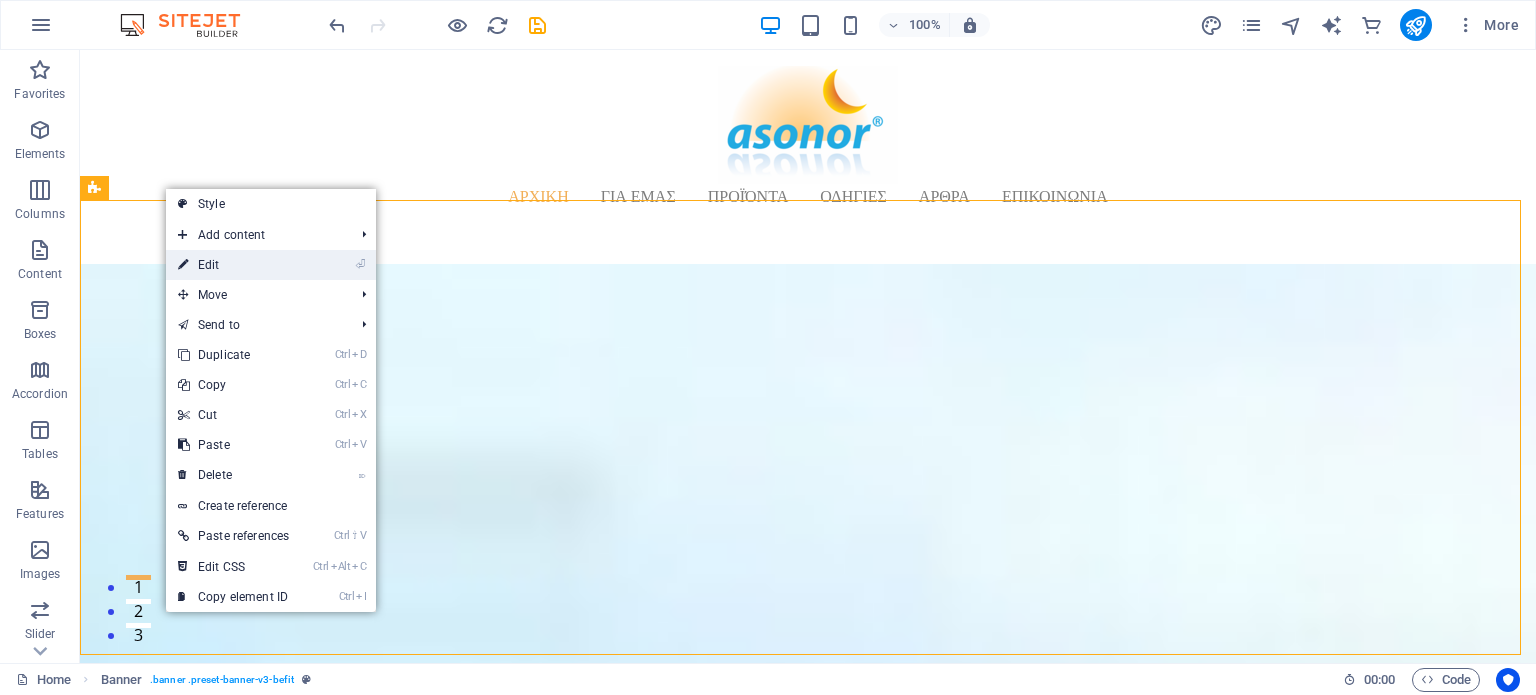 click on "⏎  Edit" at bounding box center [233, 265] 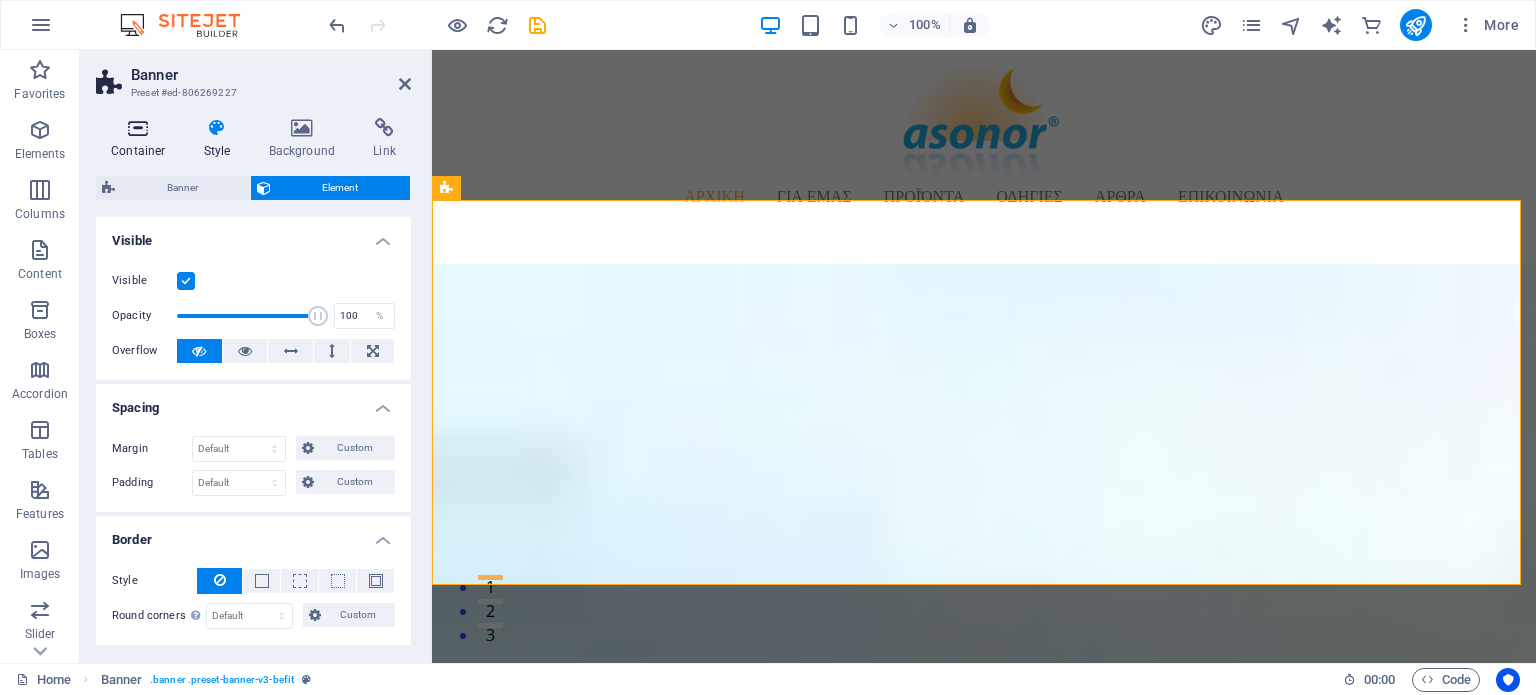 click at bounding box center (138, 128) 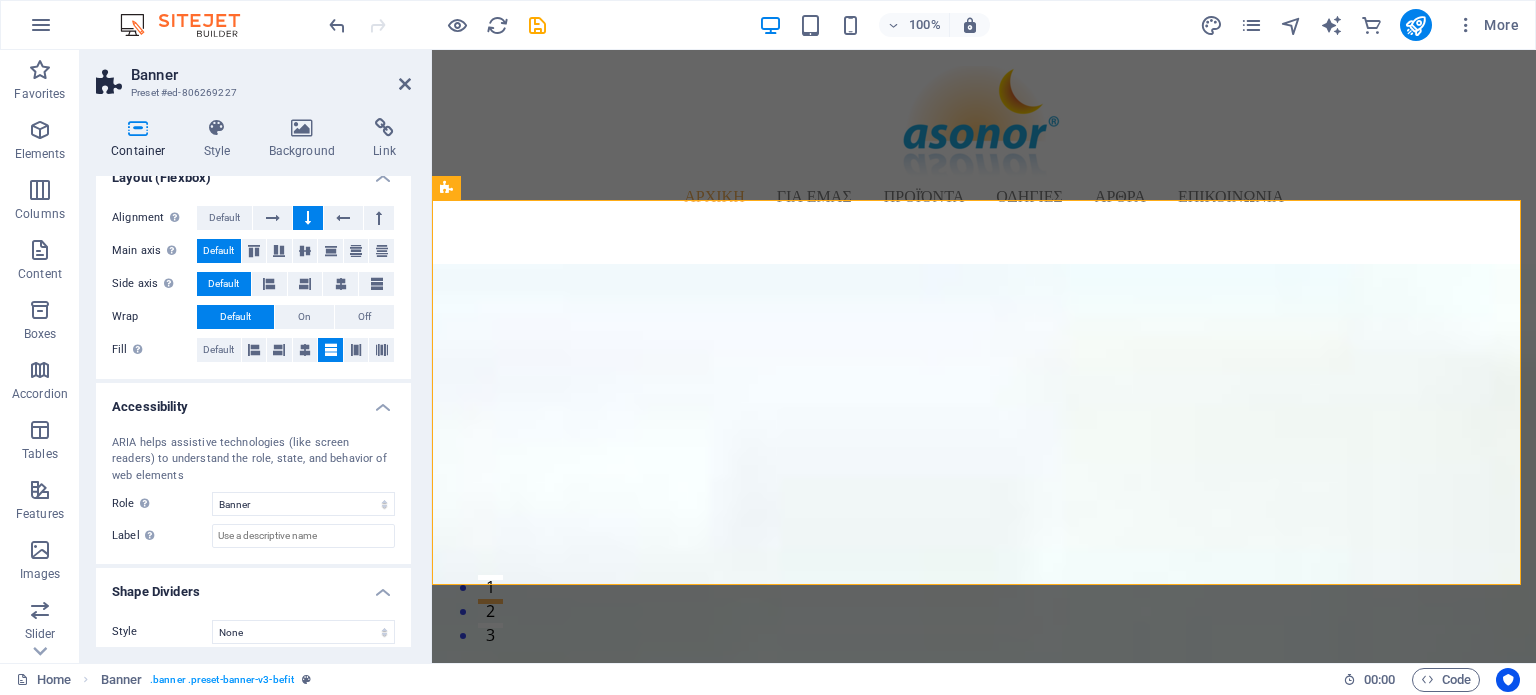 scroll, scrollTop: 336, scrollLeft: 0, axis: vertical 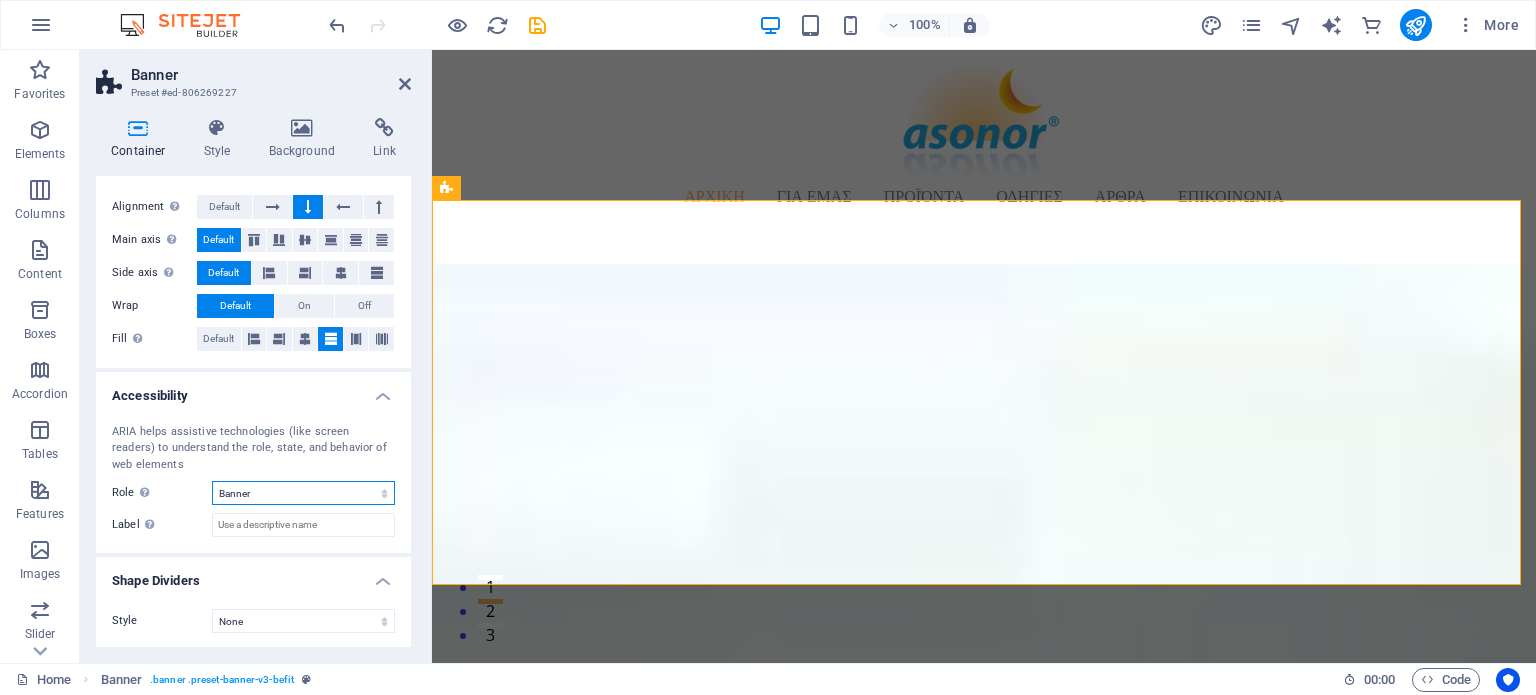 click on "None Alert Article Banner Comment Complementary Dialog Footer Header Marquee Presentation Region Section Separator Status Timer" at bounding box center [303, 493] 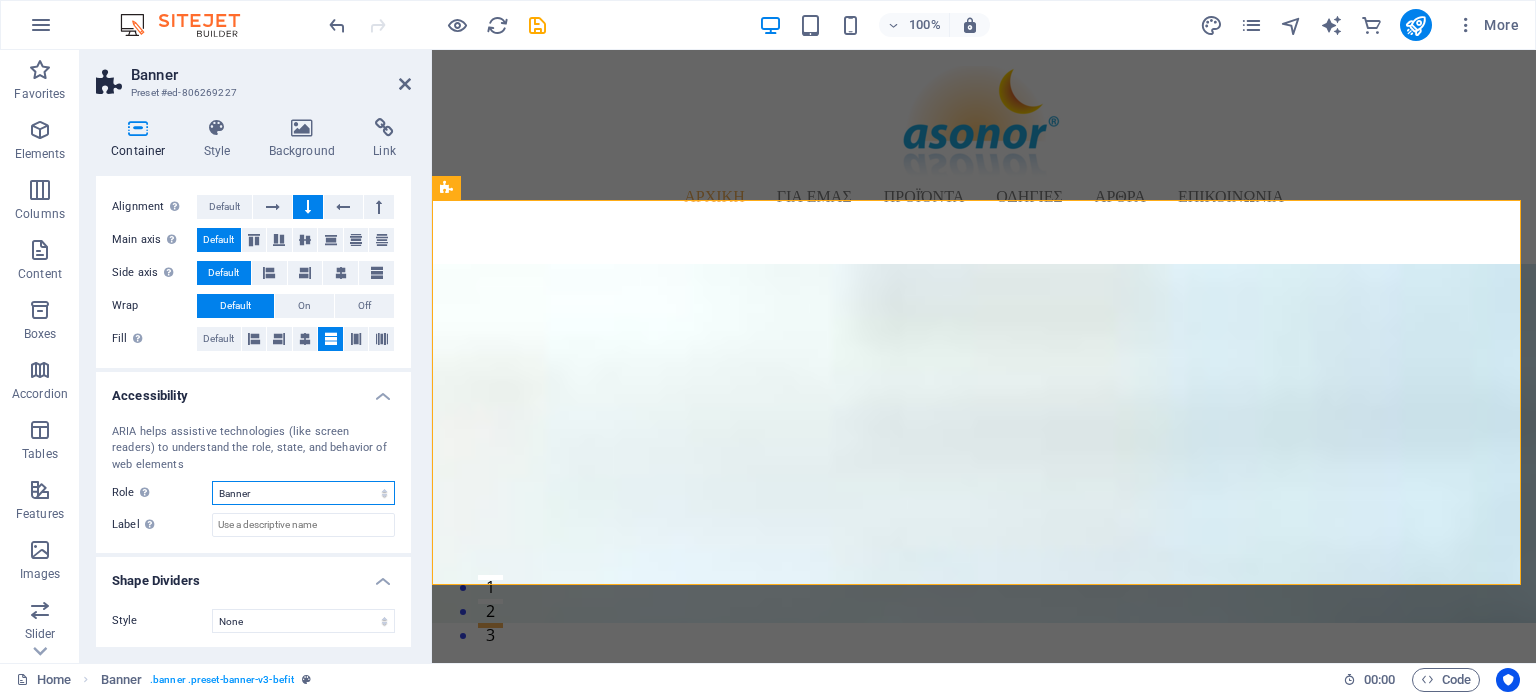 click on "None Alert Article Banner Comment Complementary Dialog Footer Header Marquee Presentation Region Section Separator Status Timer" at bounding box center (303, 493) 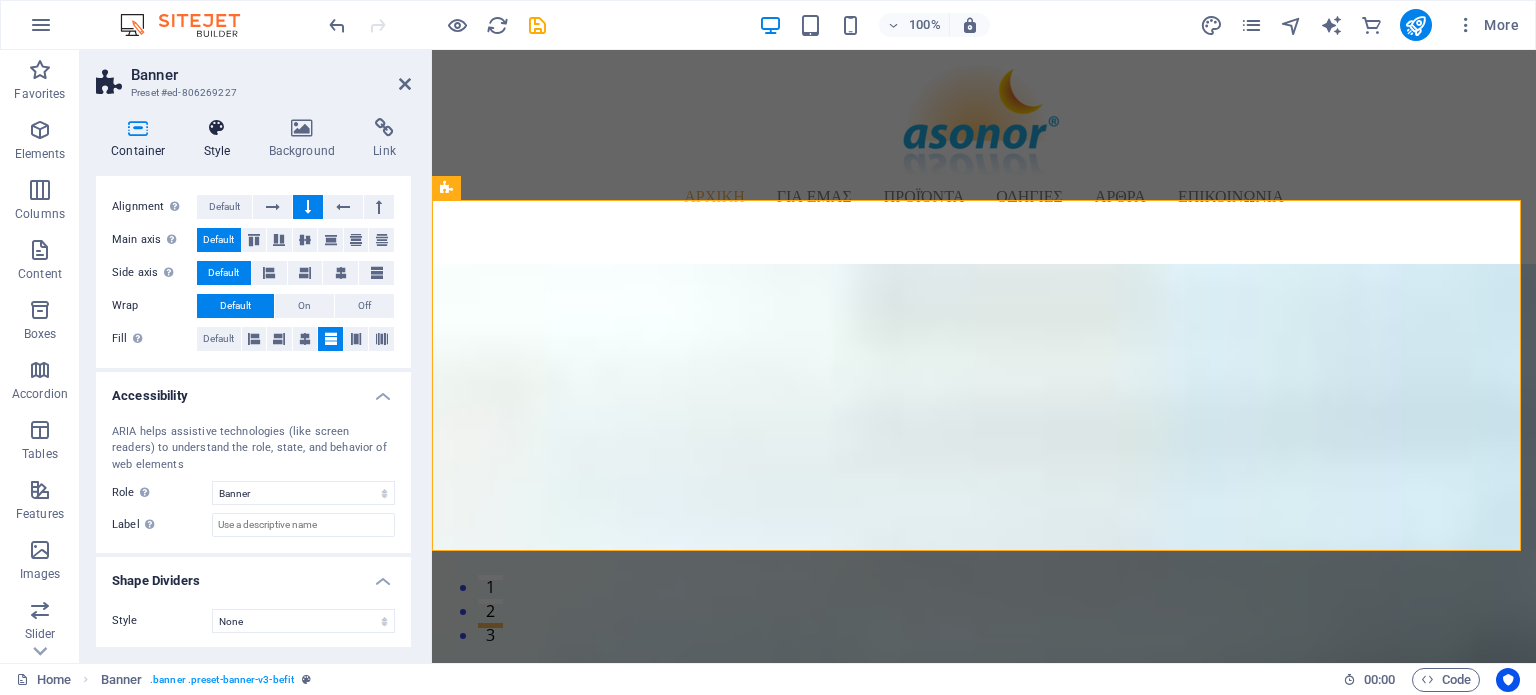 click on "Style" at bounding box center [221, 139] 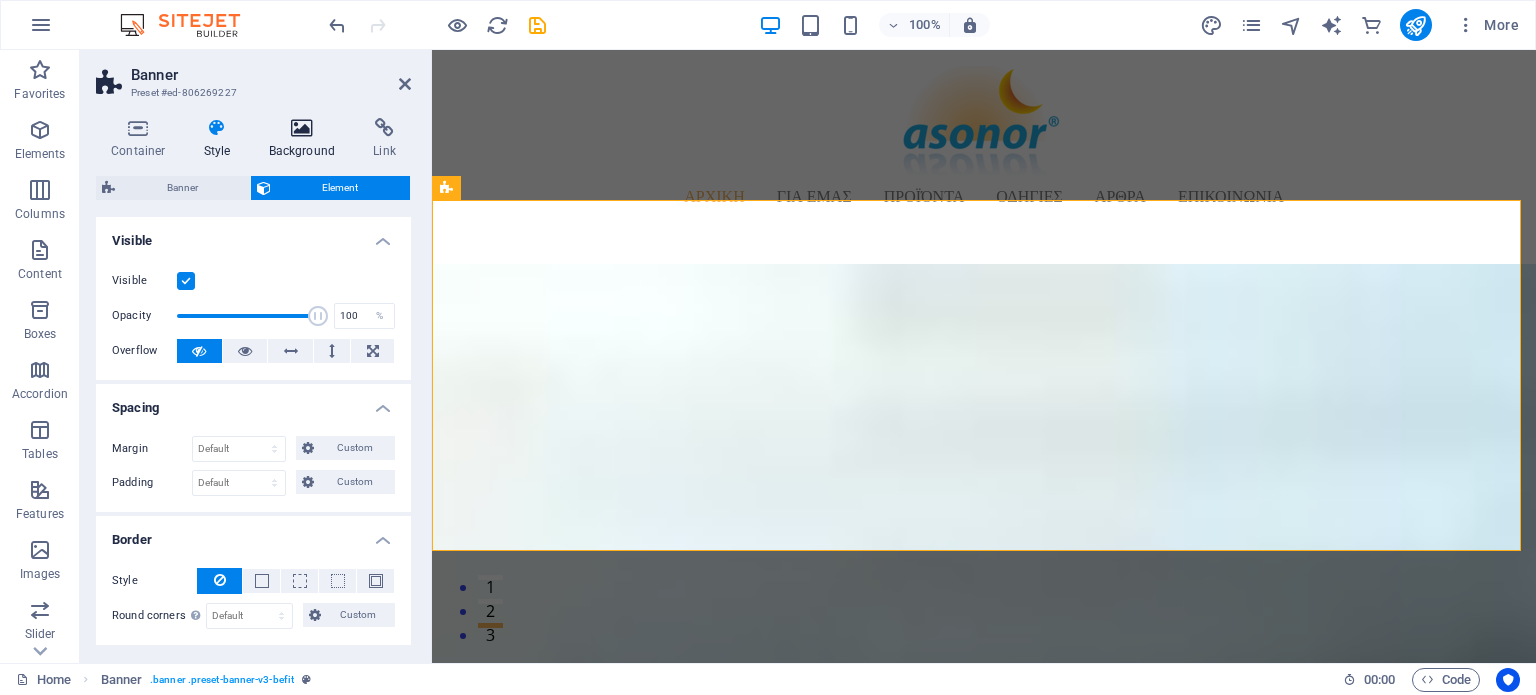click on "Background" at bounding box center [306, 139] 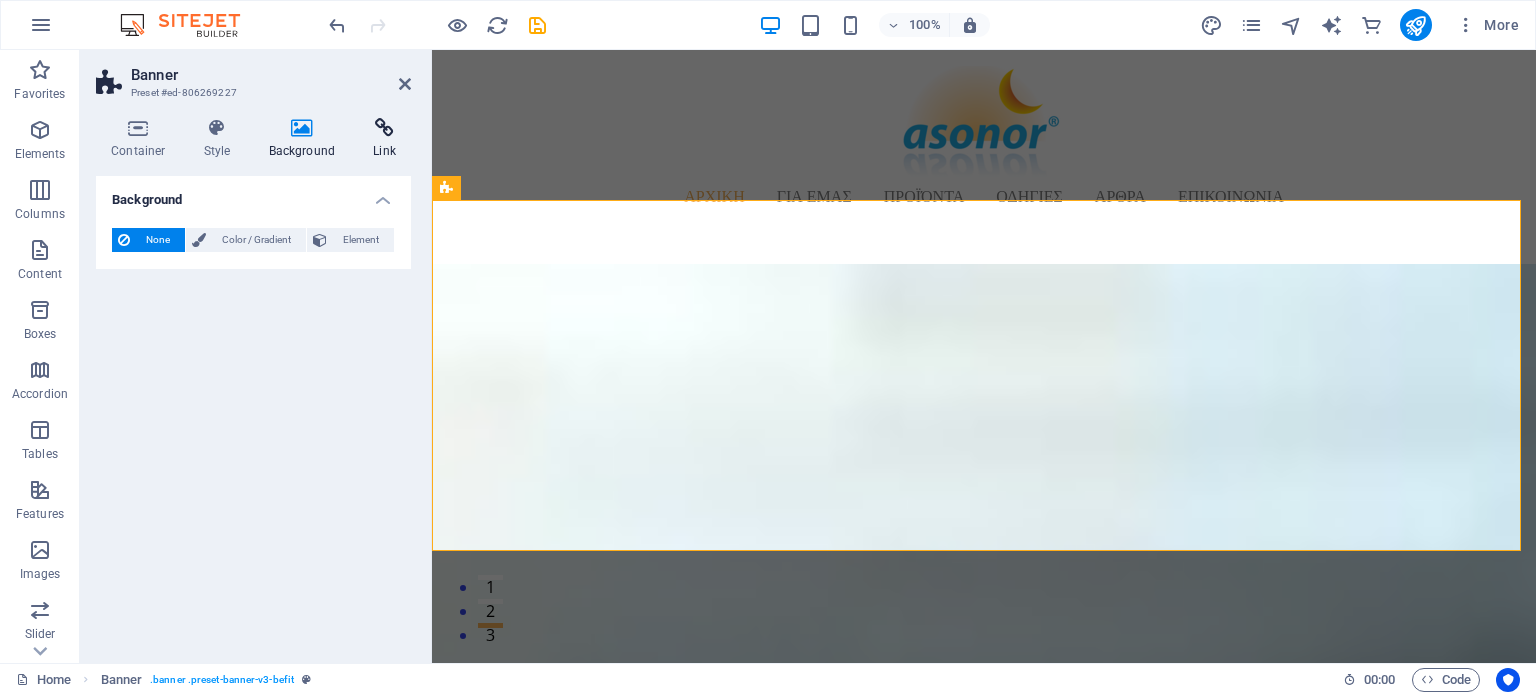 click at bounding box center [384, 128] 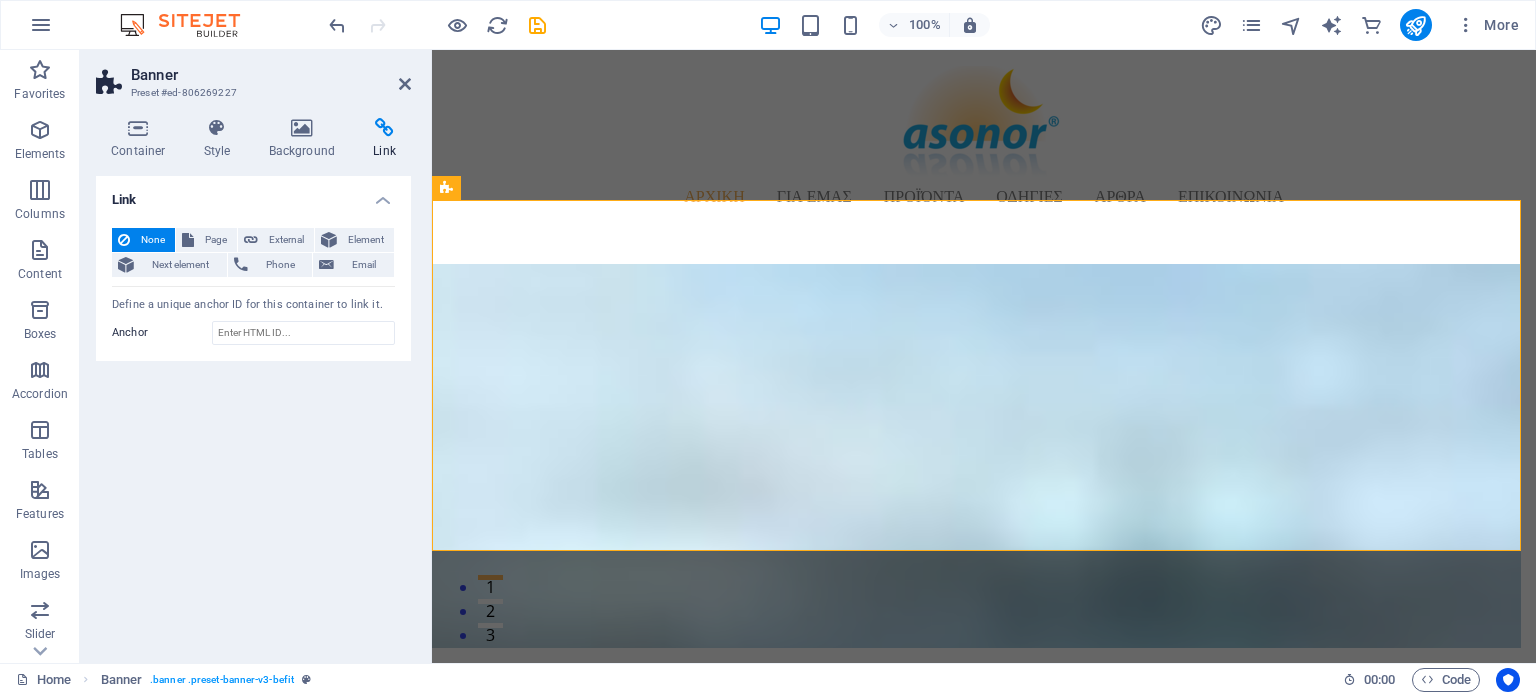 click on "Banner" at bounding box center [271, 75] 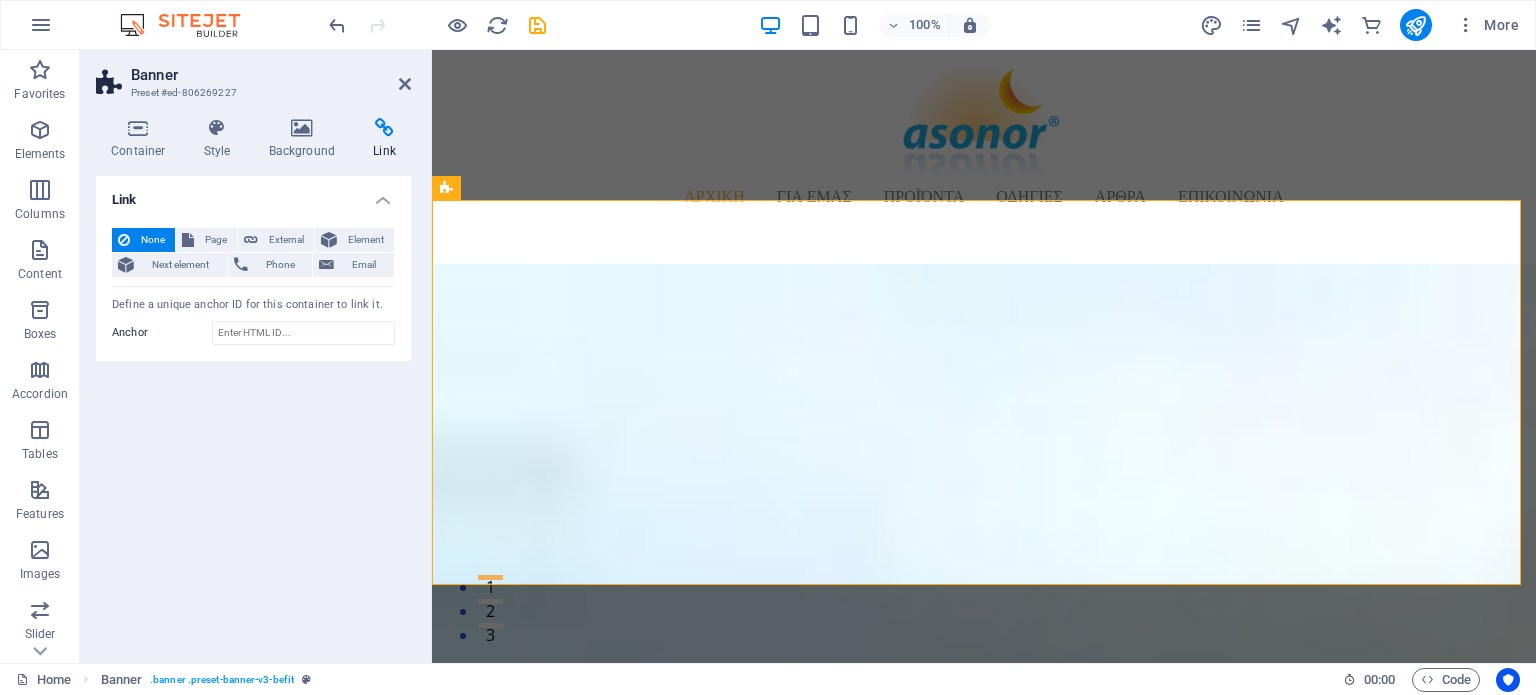 click at bounding box center [111, 83] 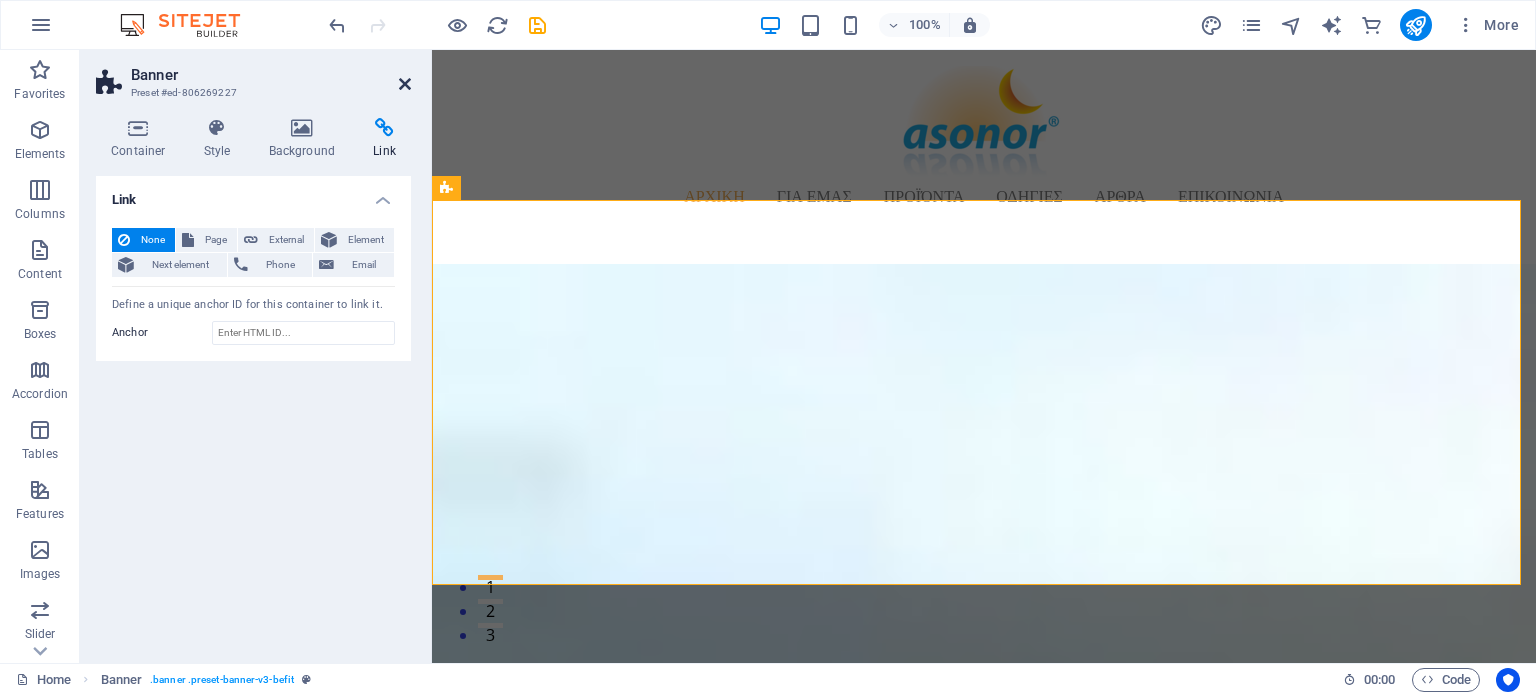 click at bounding box center (405, 84) 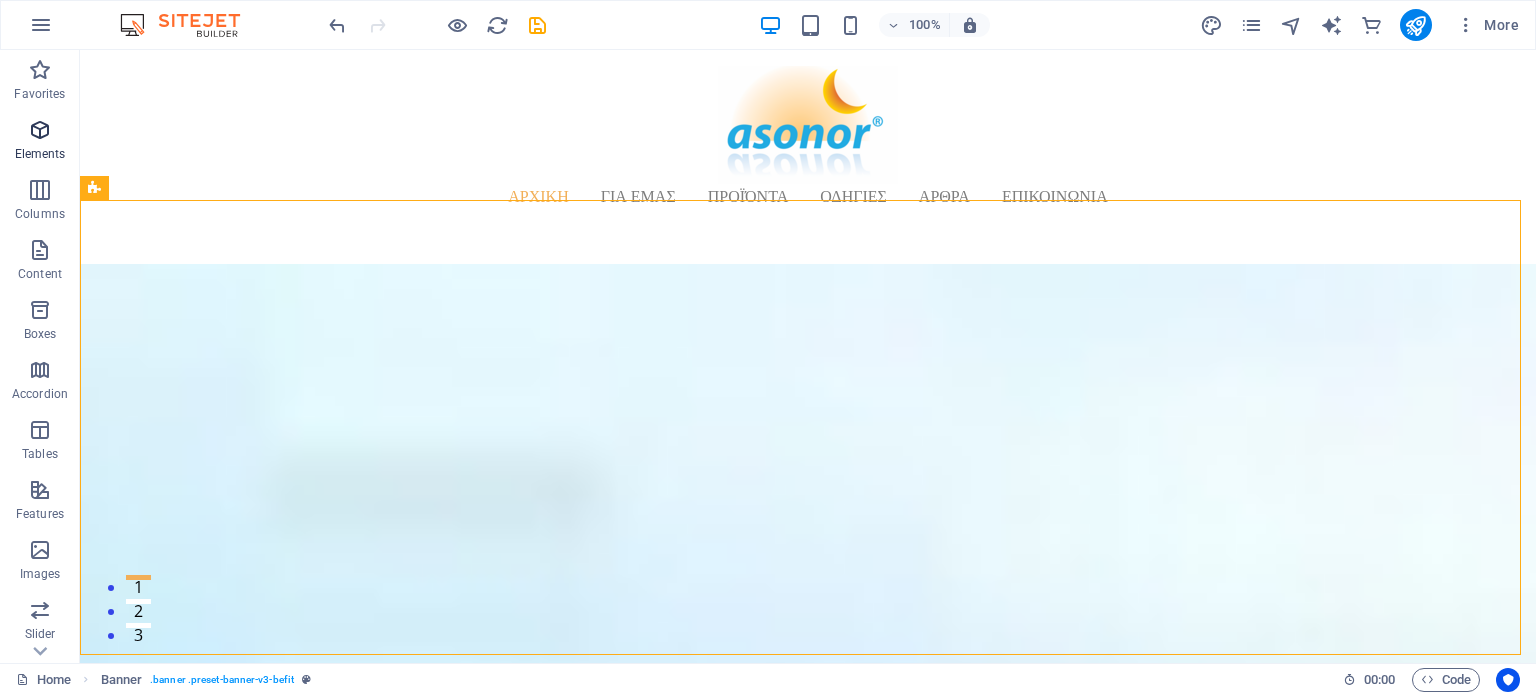 click on "Elements" at bounding box center (40, 154) 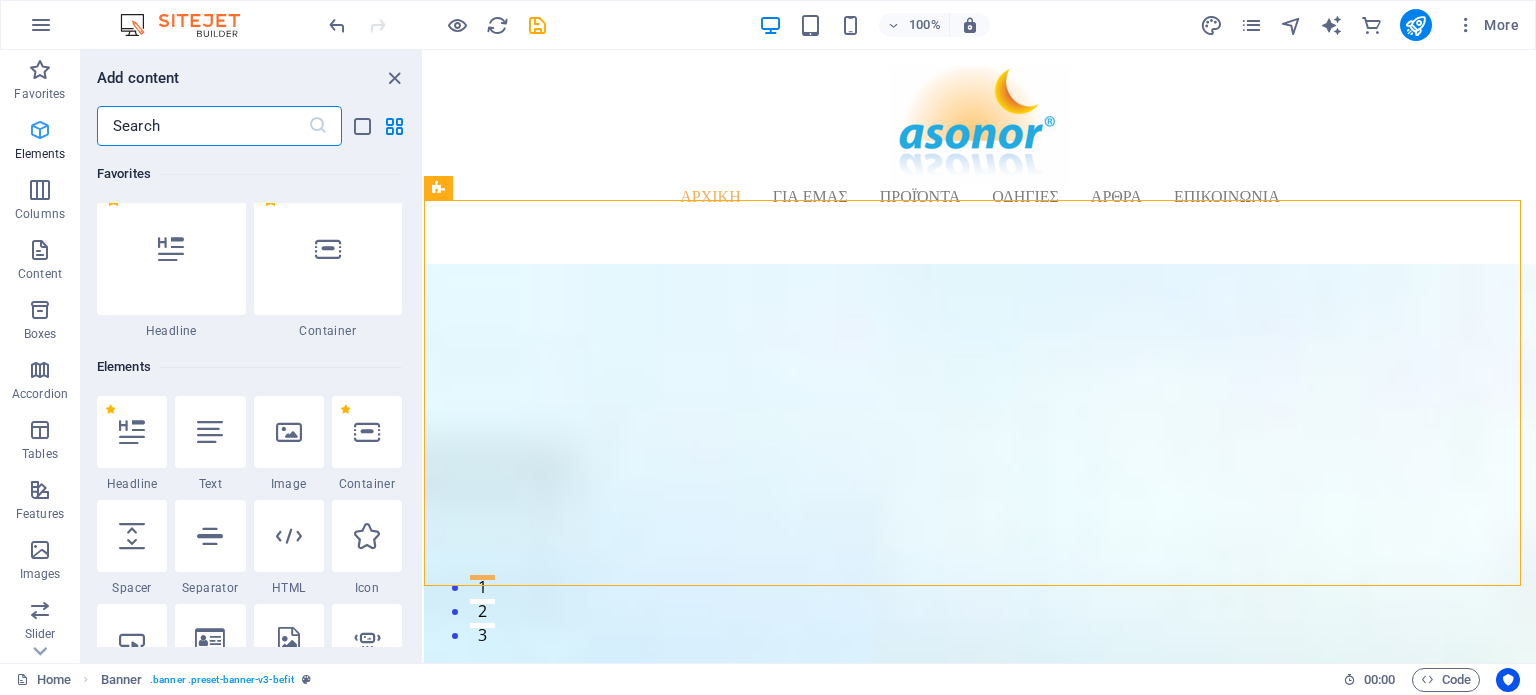 scroll, scrollTop: 212, scrollLeft: 0, axis: vertical 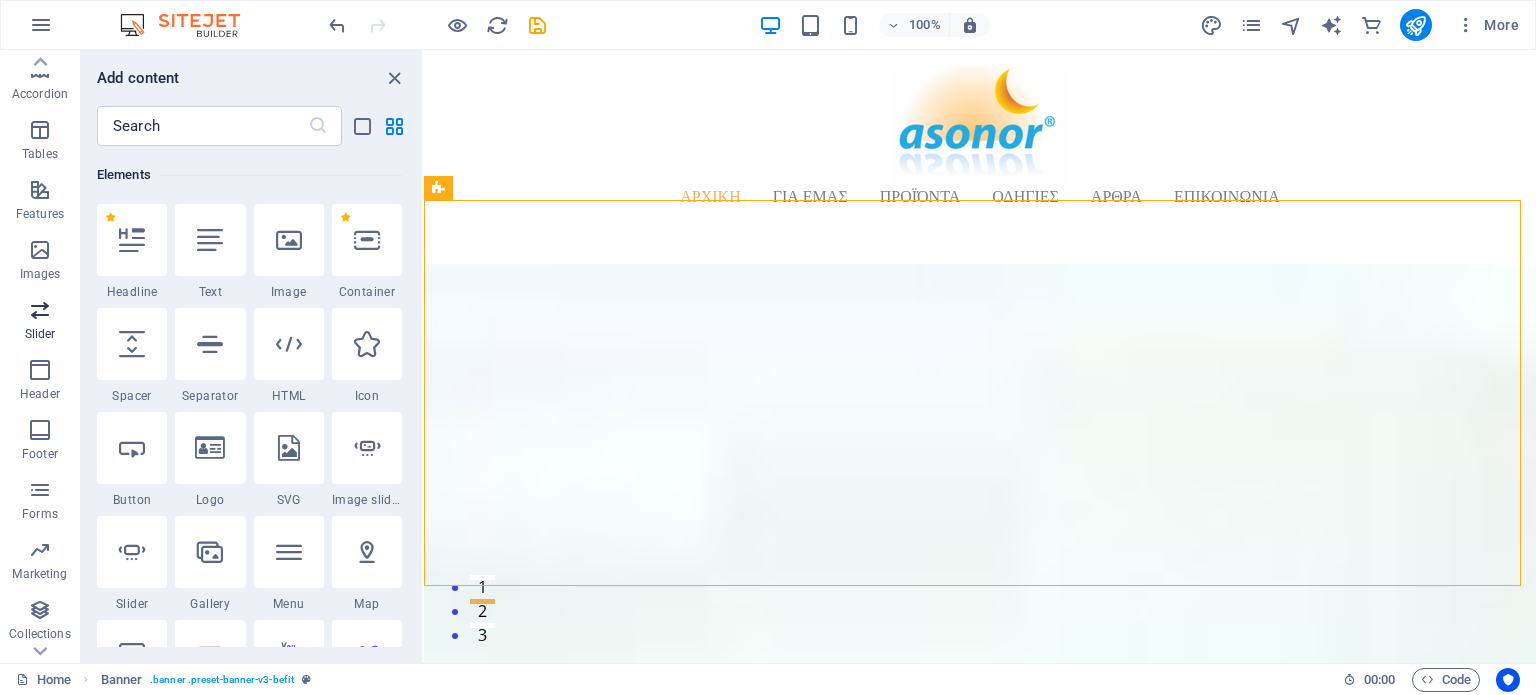 click at bounding box center (40, 310) 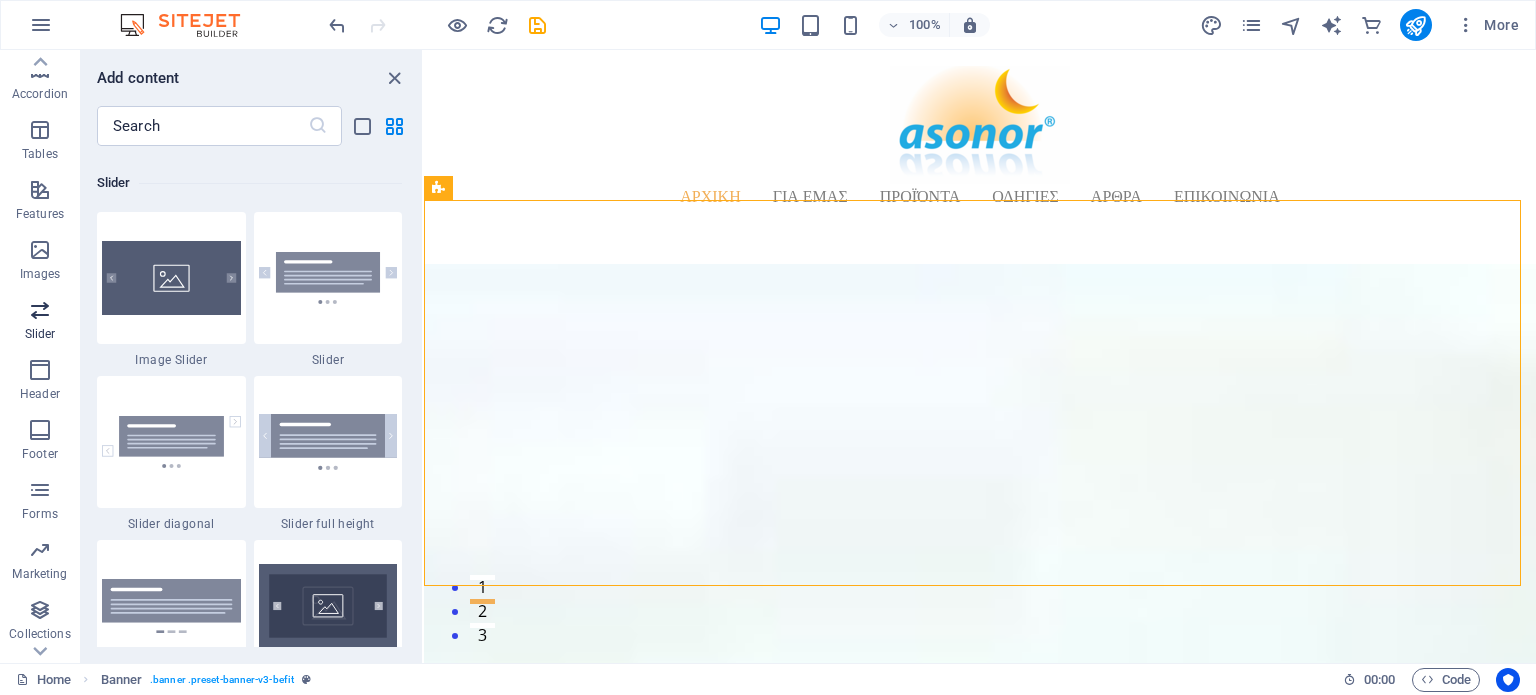 scroll, scrollTop: 11336, scrollLeft: 0, axis: vertical 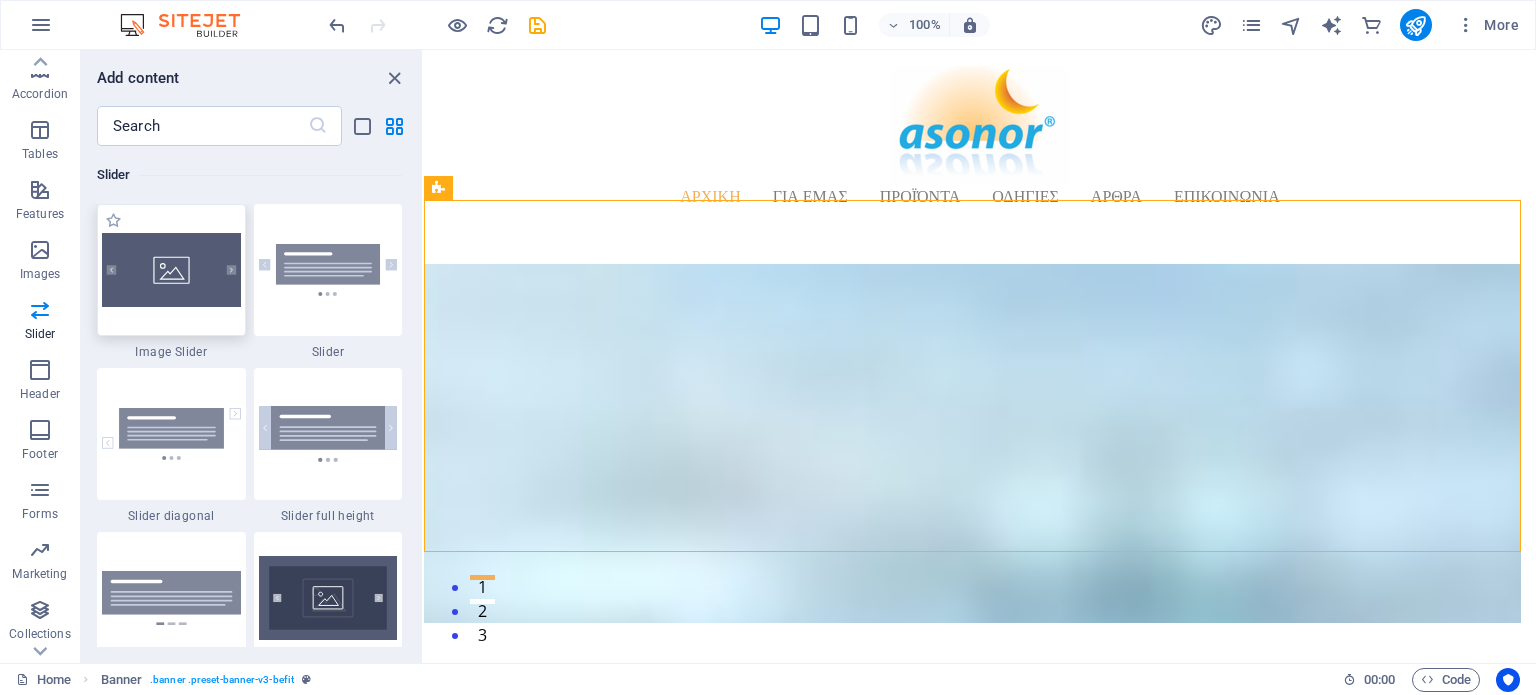 click at bounding box center (171, 270) 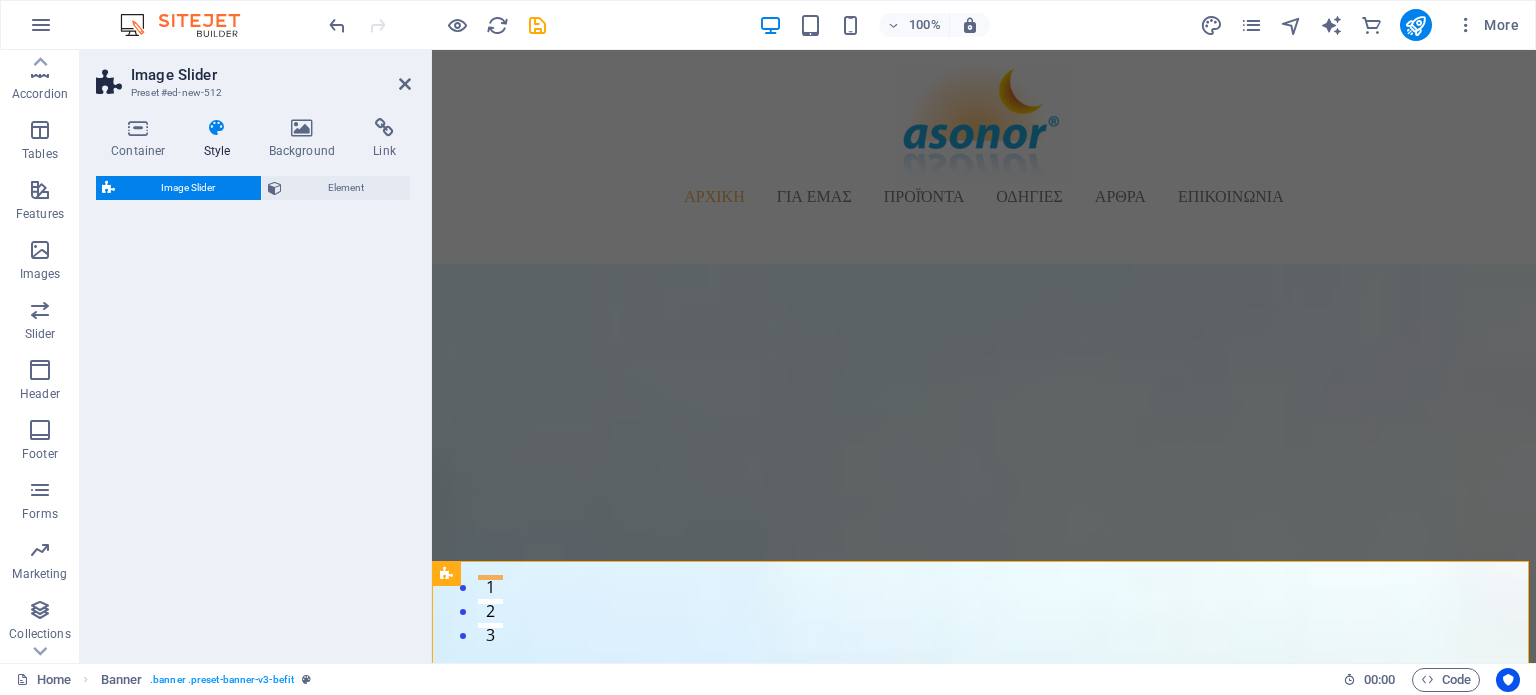 select on "rem" 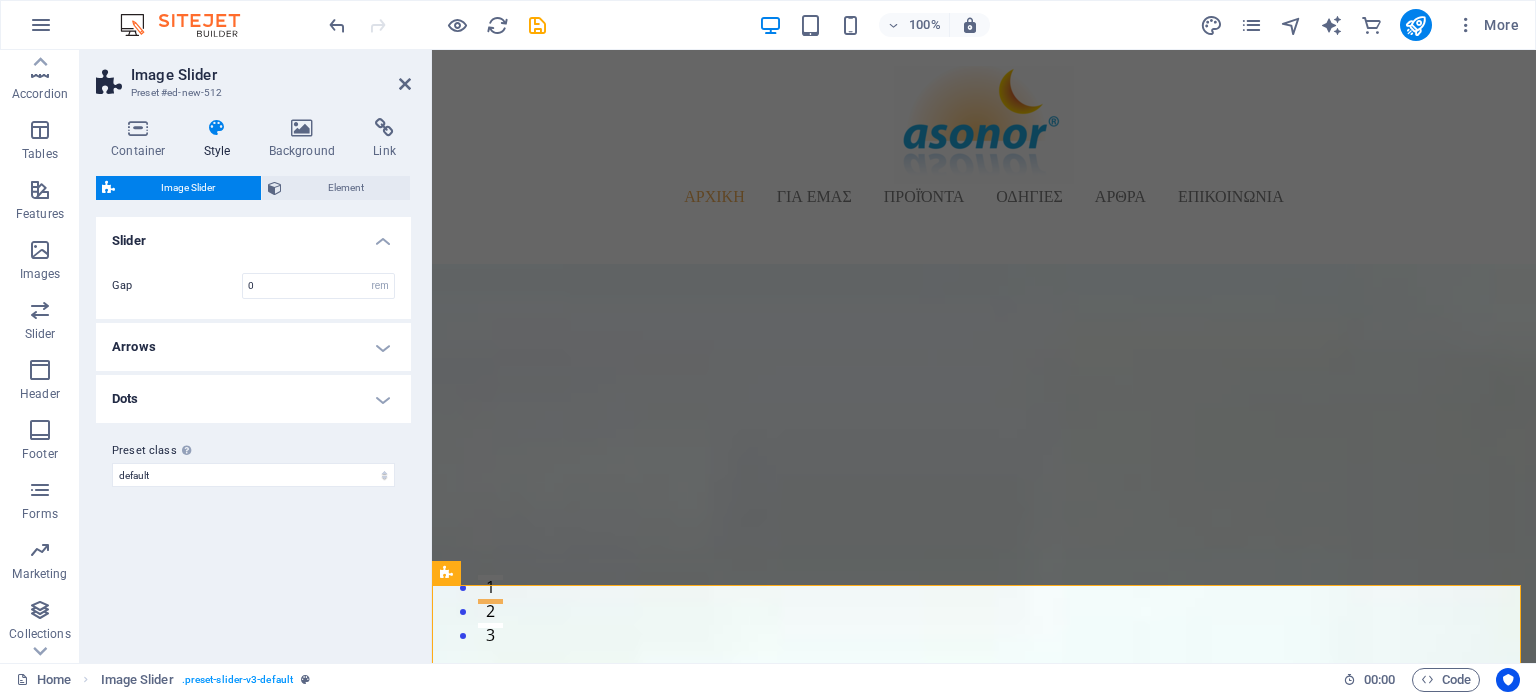 click on "Arrows" at bounding box center [253, 347] 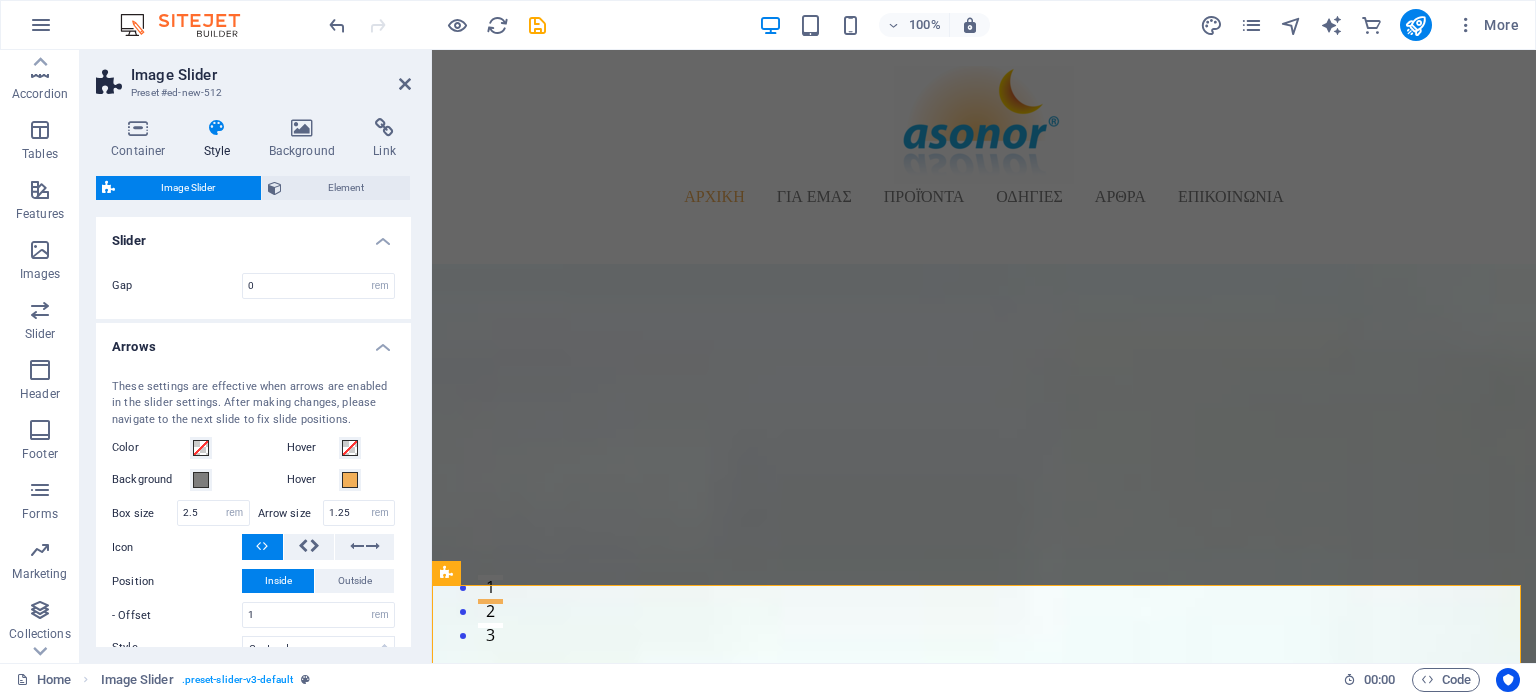 click on "Arrows" at bounding box center [253, 341] 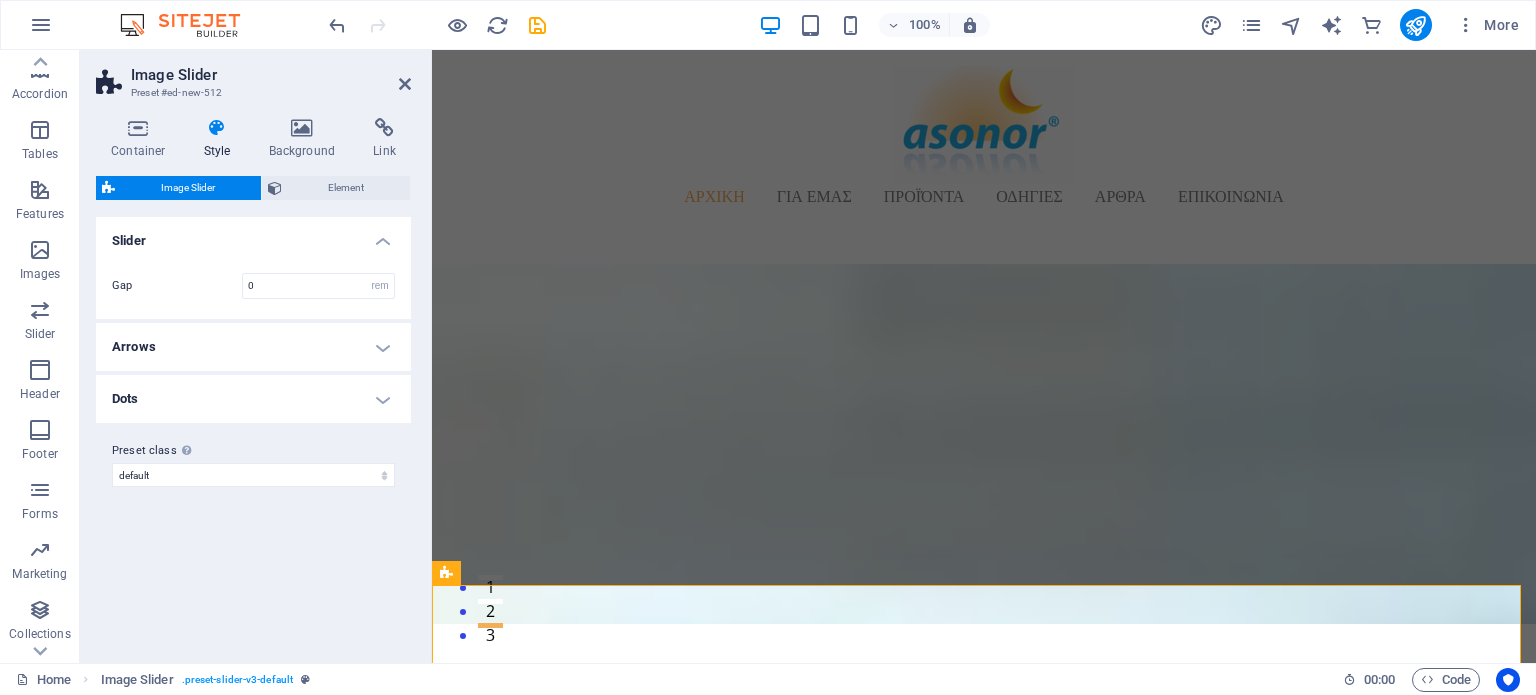 click on "Dots" at bounding box center (253, 399) 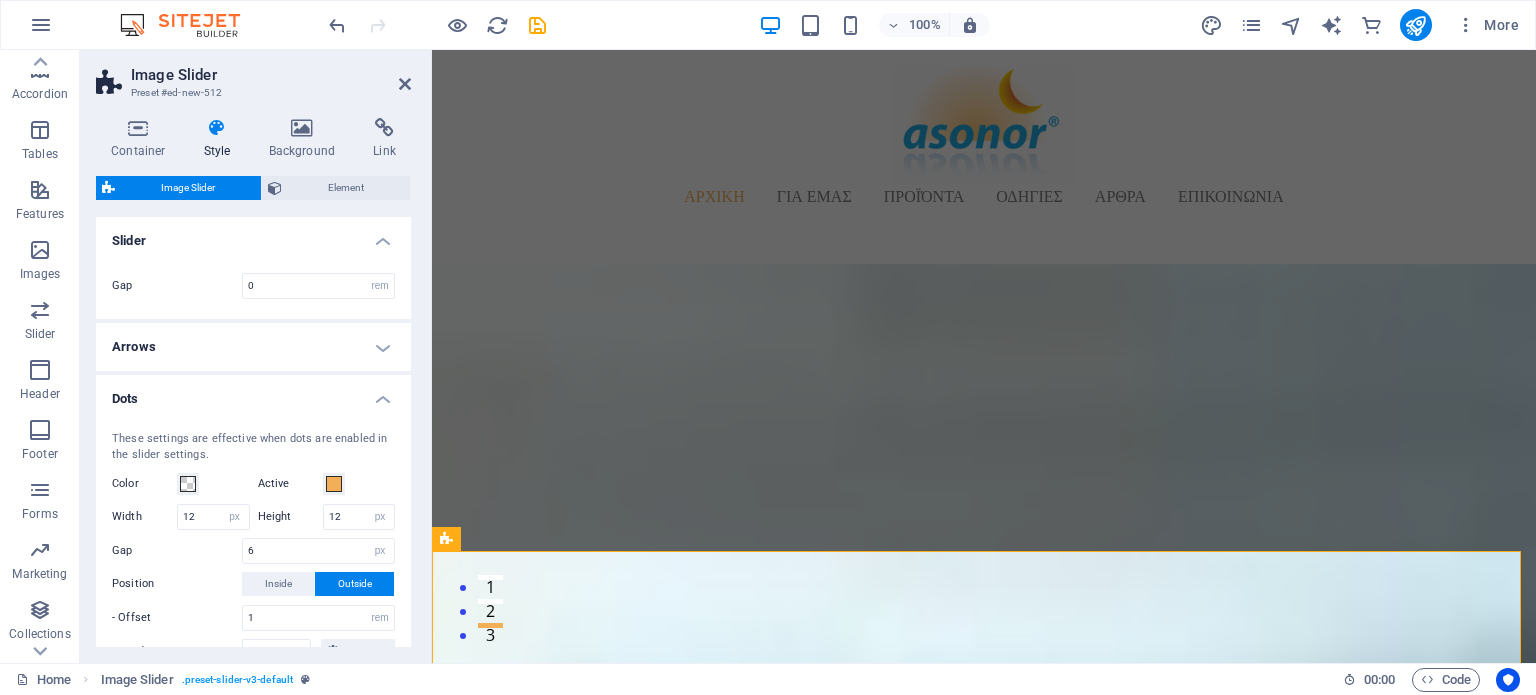 click on "Dots" at bounding box center (253, 393) 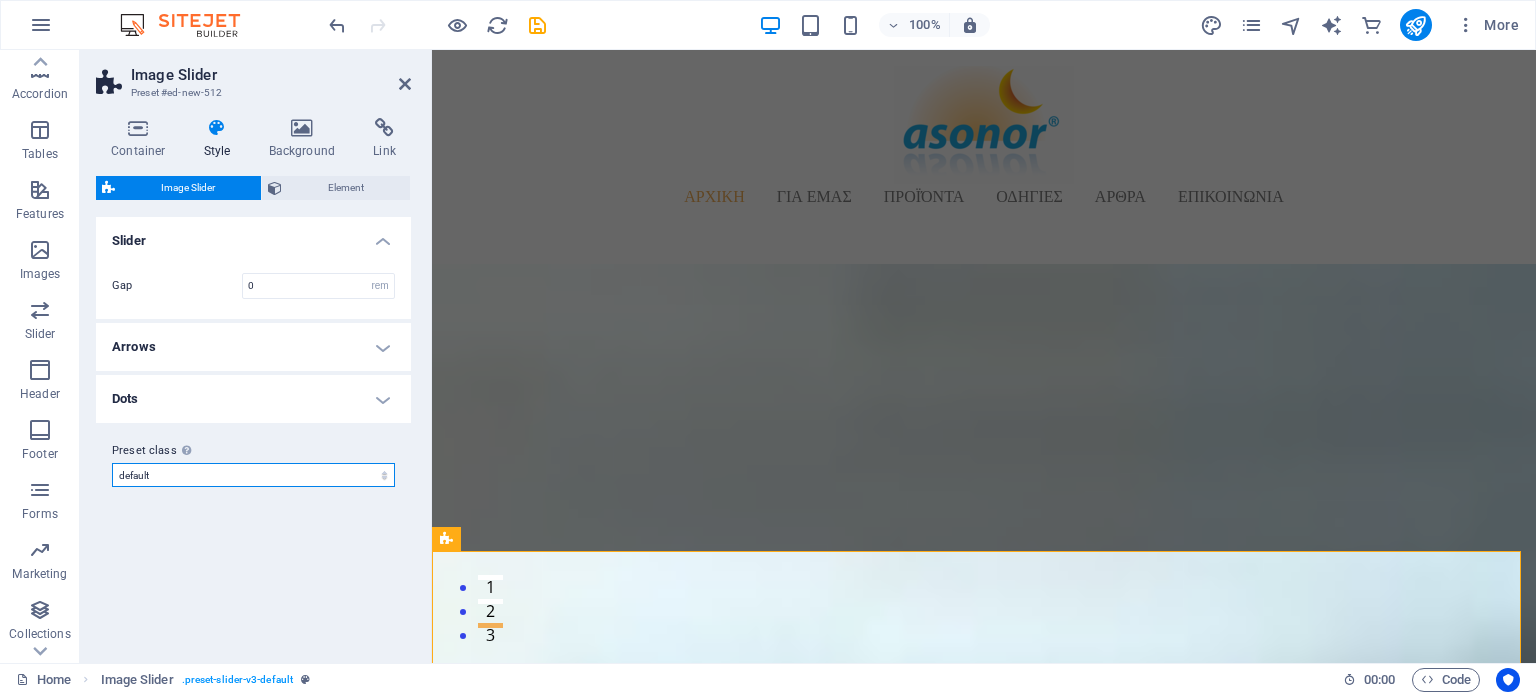 click on "default Add preset class" at bounding box center [253, 475] 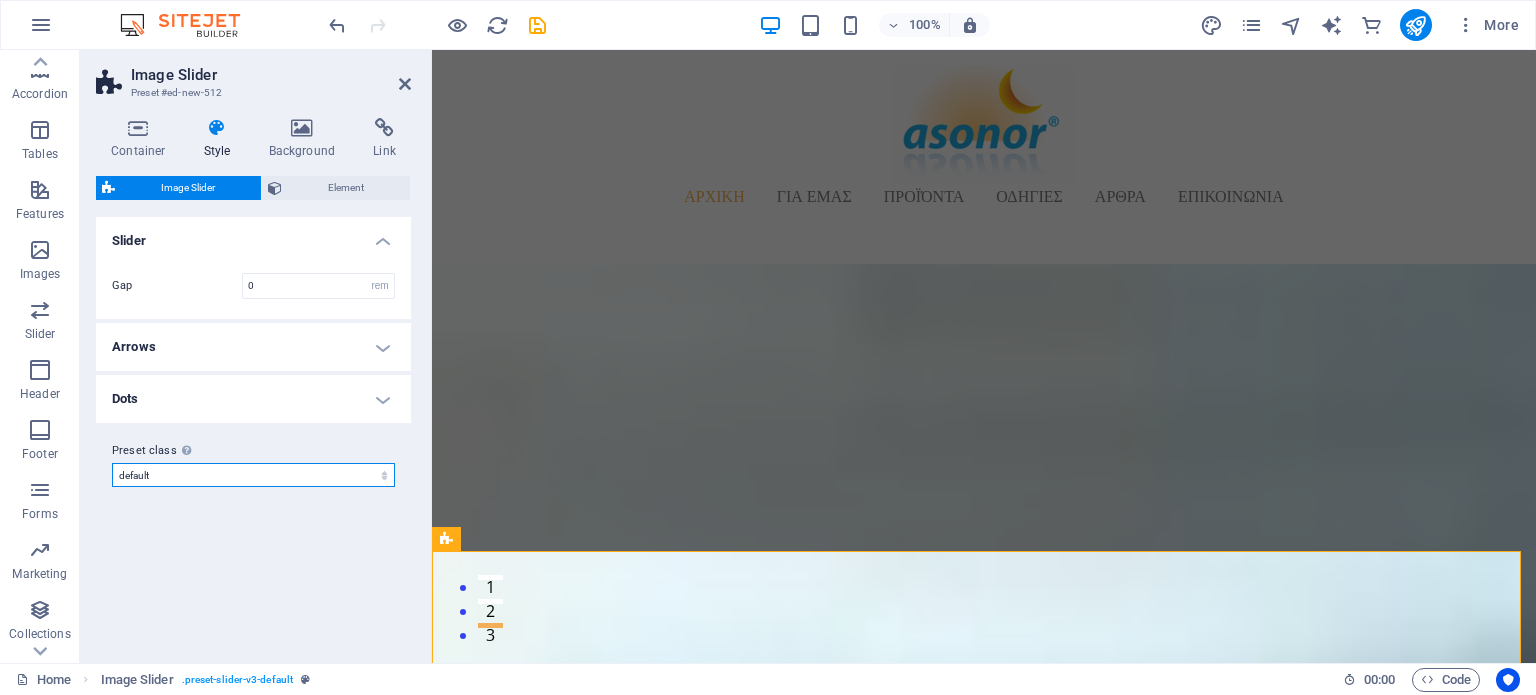 click on "default Add preset class" at bounding box center (253, 475) 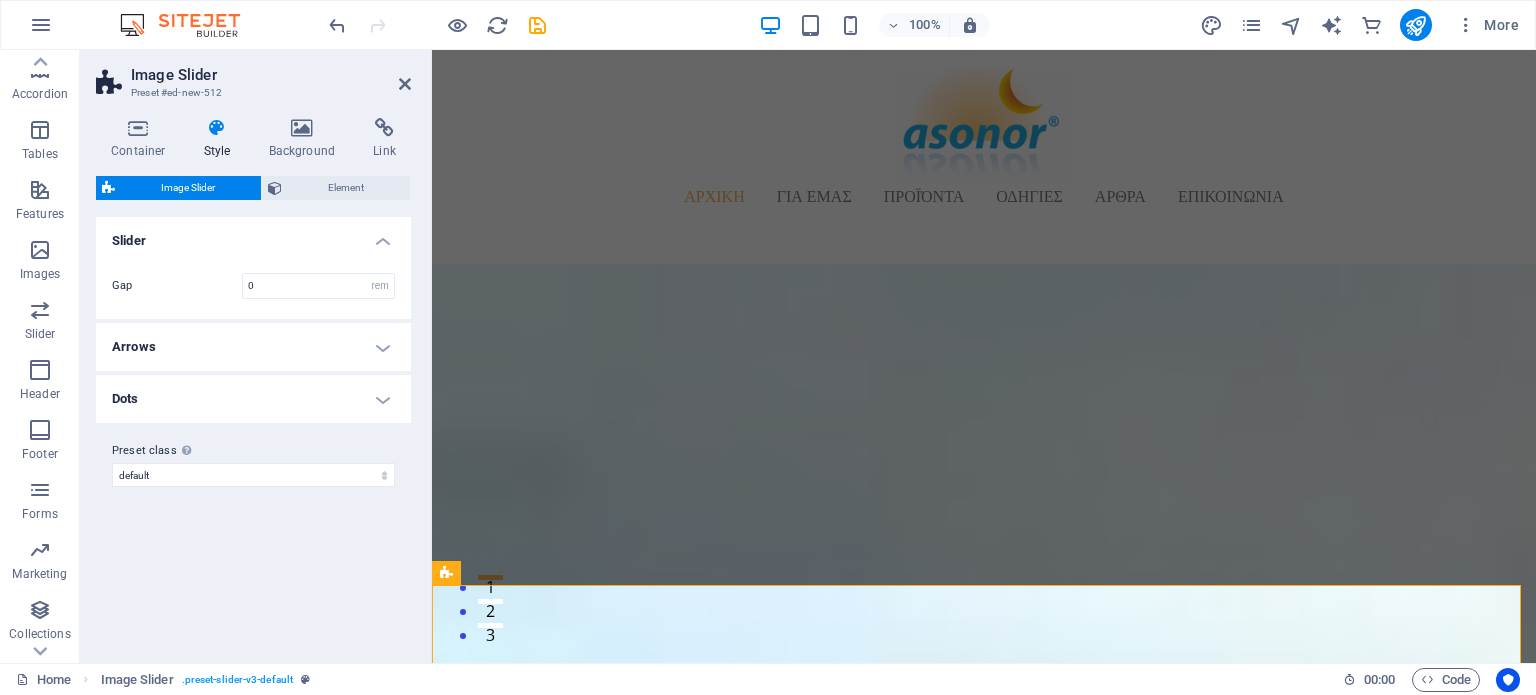 click at bounding box center [217, 128] 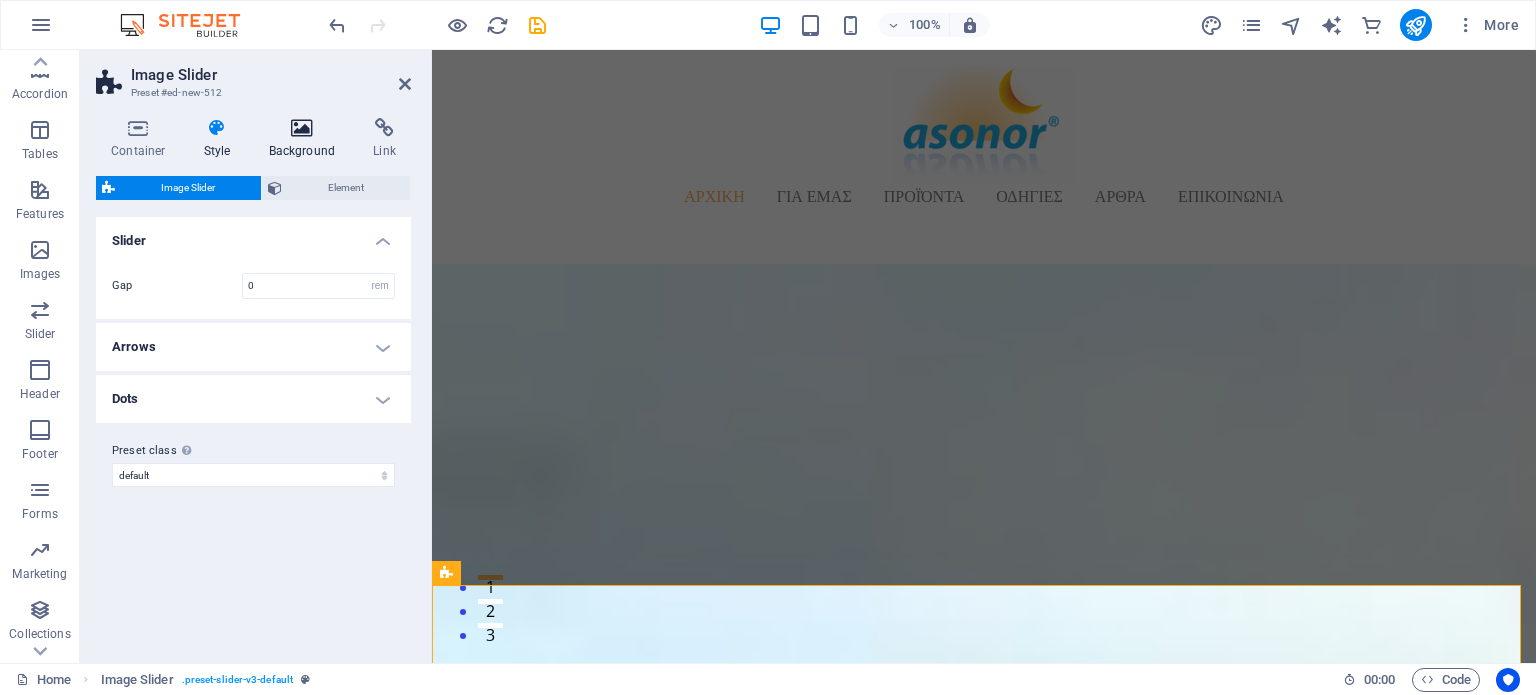 click at bounding box center [302, 128] 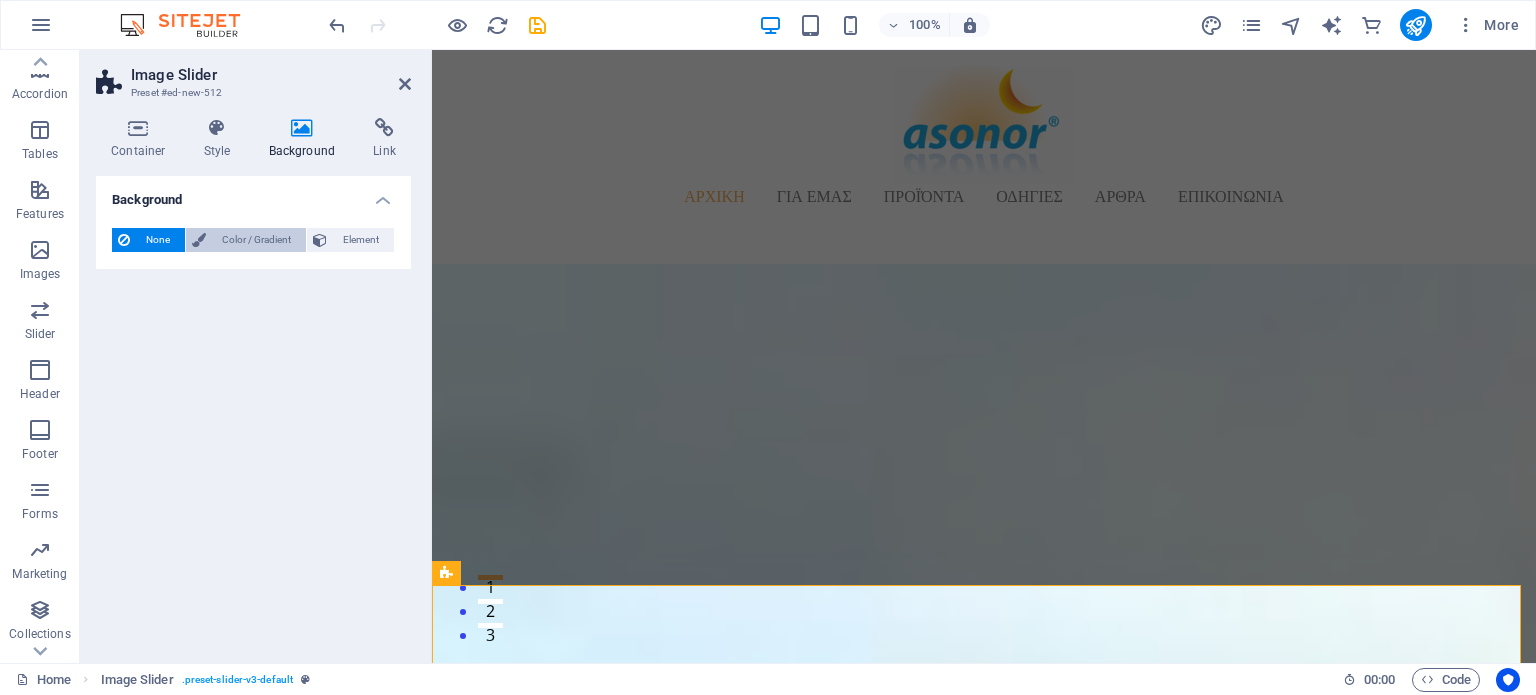 click on "Color / Gradient" at bounding box center (256, 240) 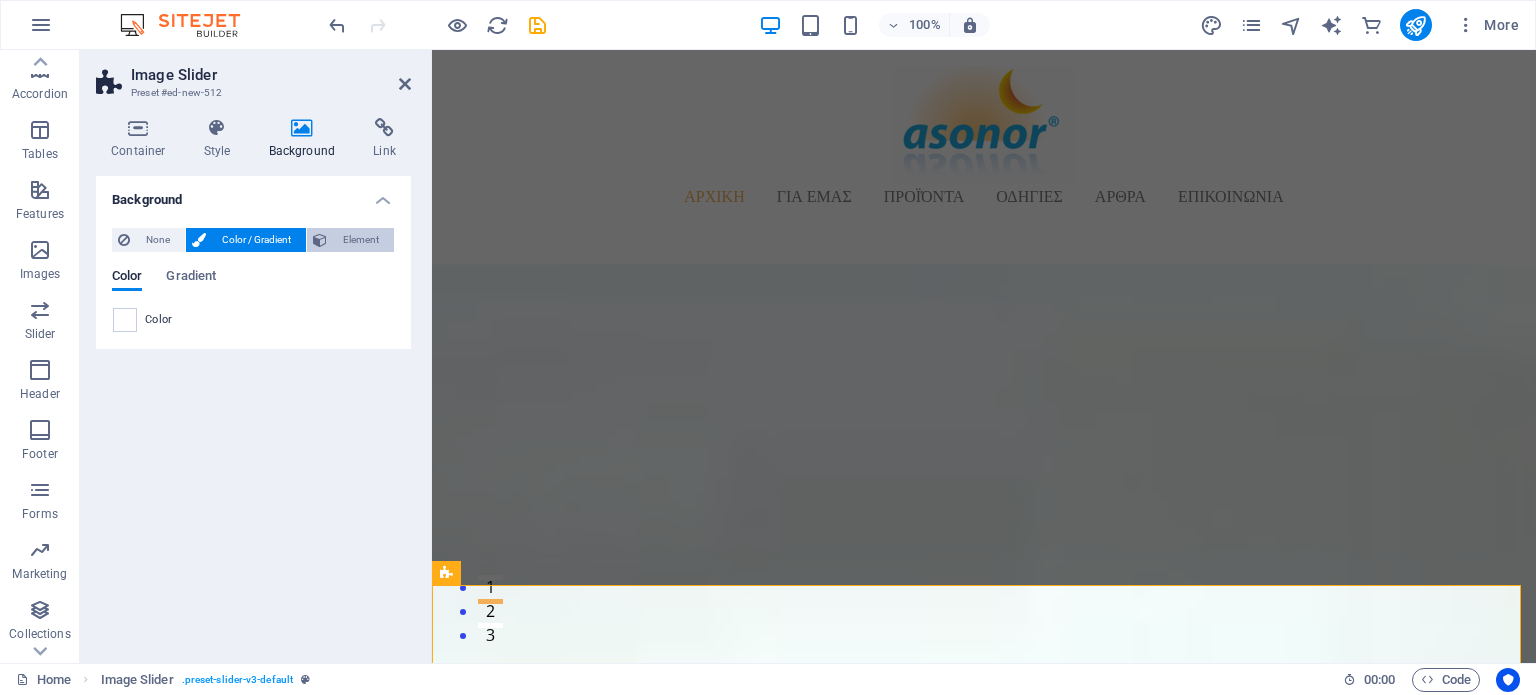 click on "Element" at bounding box center [360, 240] 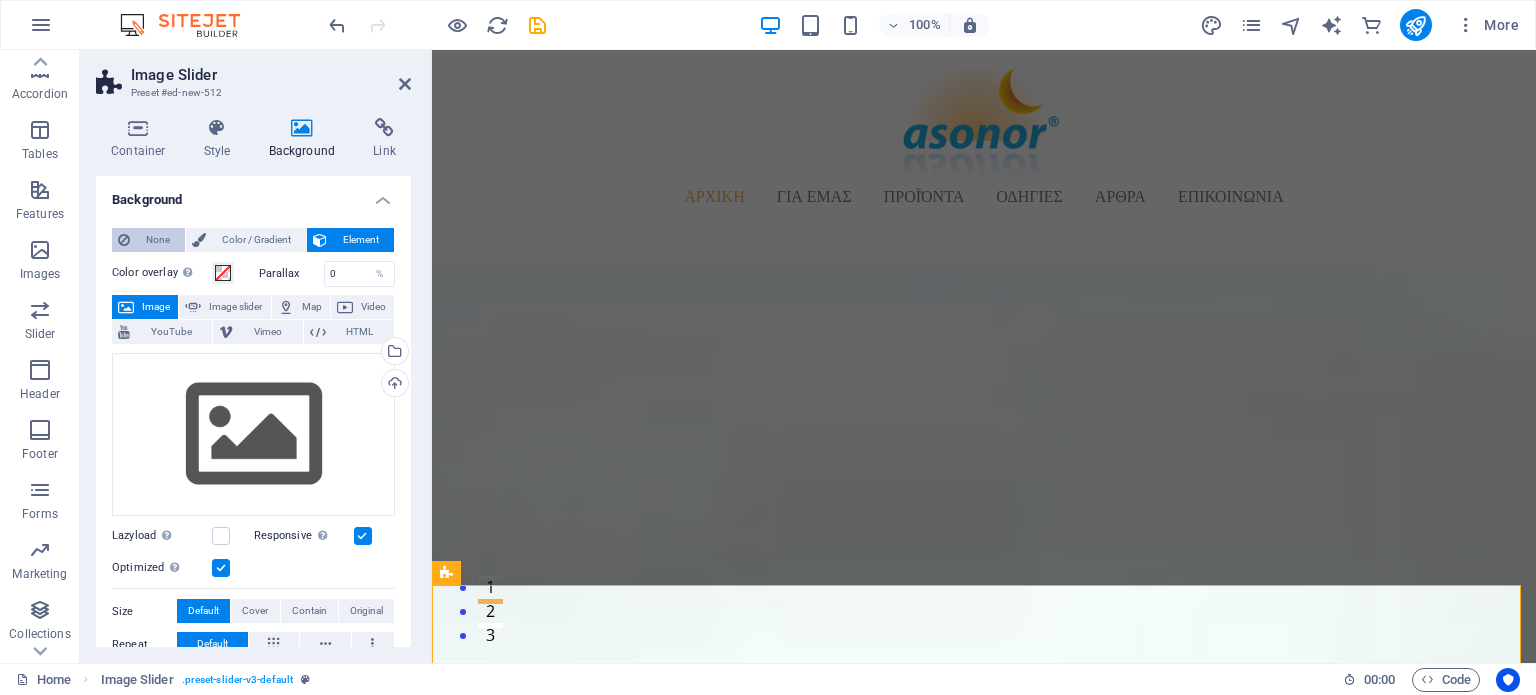 click on "None" at bounding box center [157, 240] 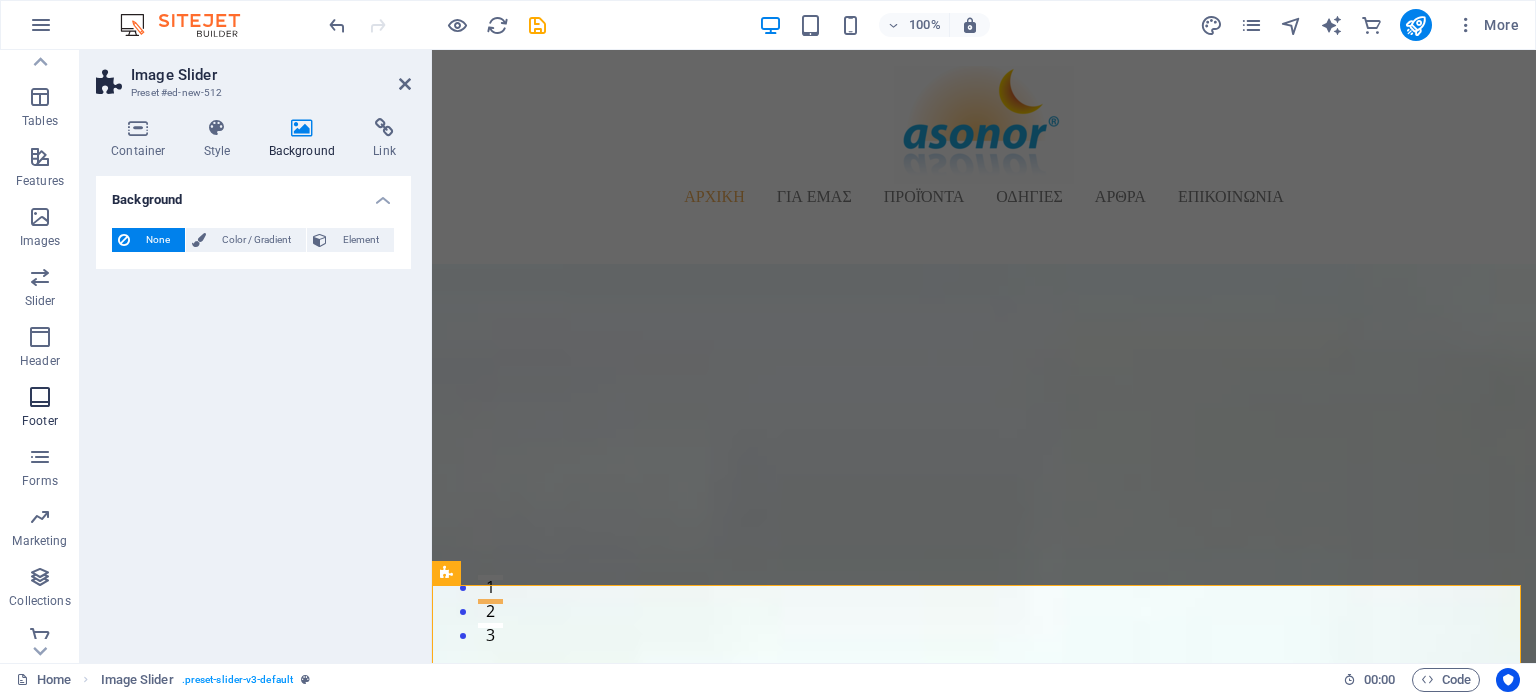 scroll, scrollTop: 346, scrollLeft: 0, axis: vertical 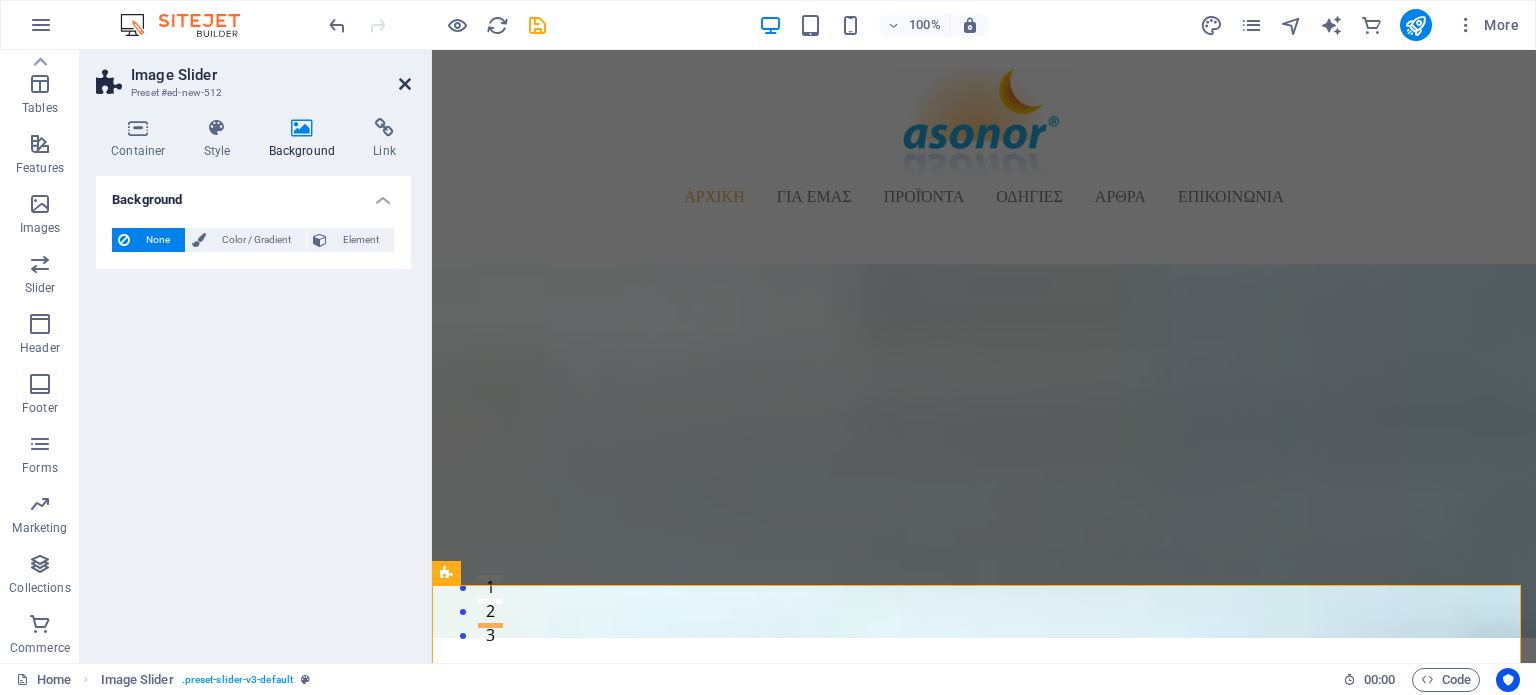 click at bounding box center [405, 84] 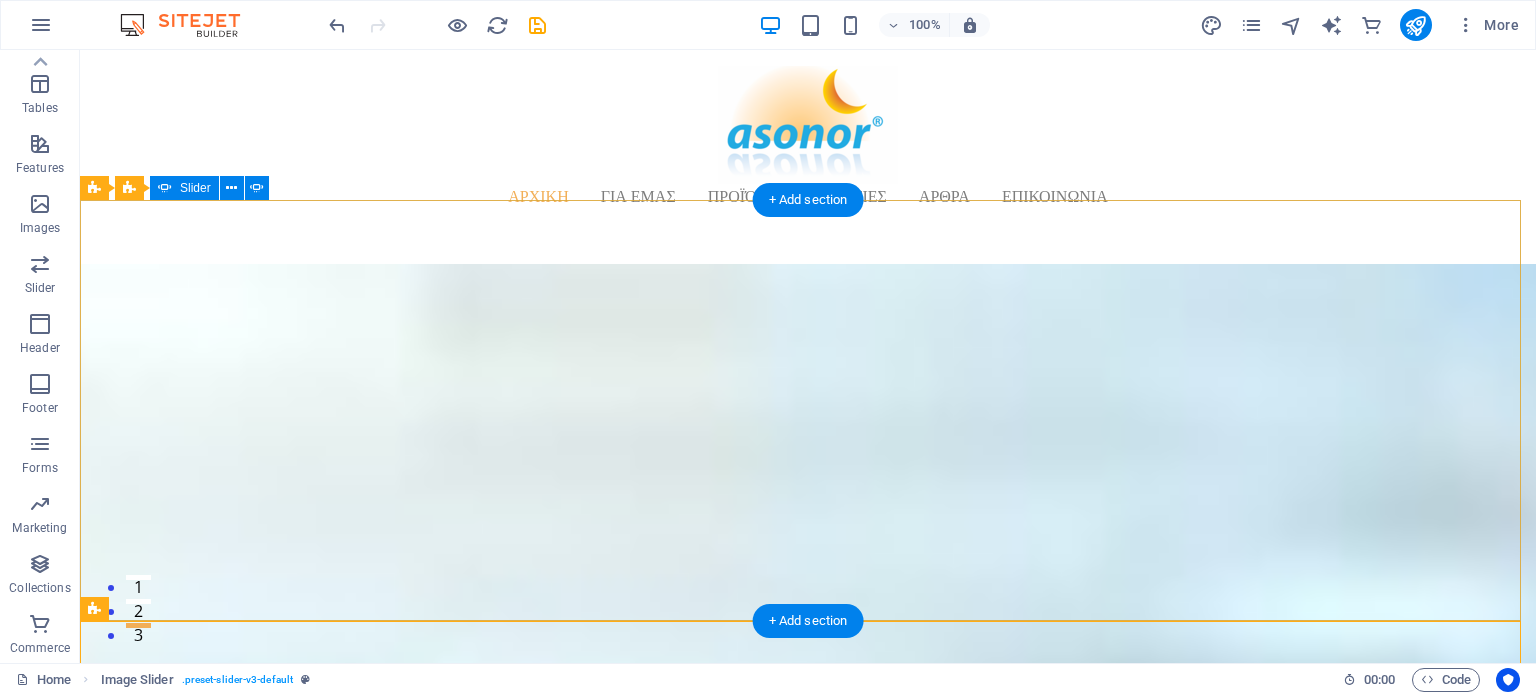 click on "1" at bounding box center (138, 577) 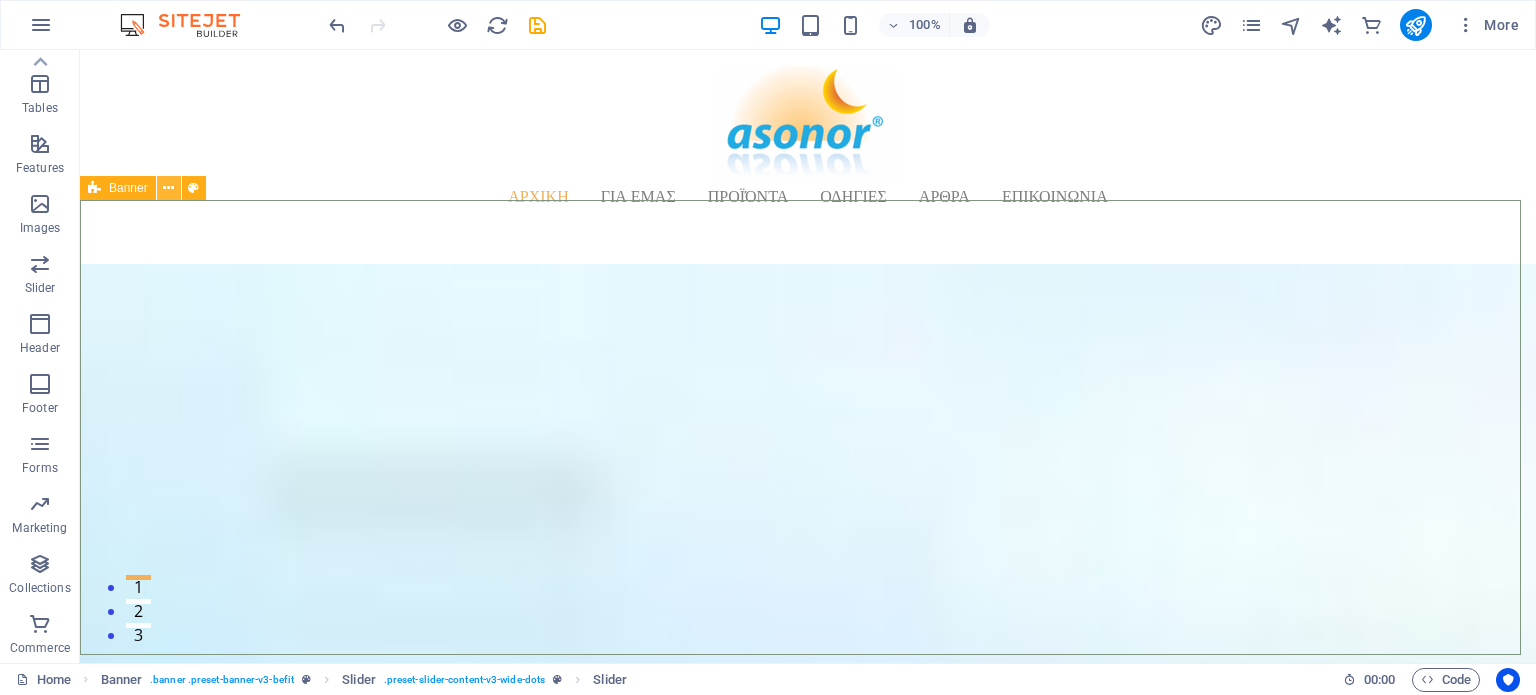 click at bounding box center [168, 188] 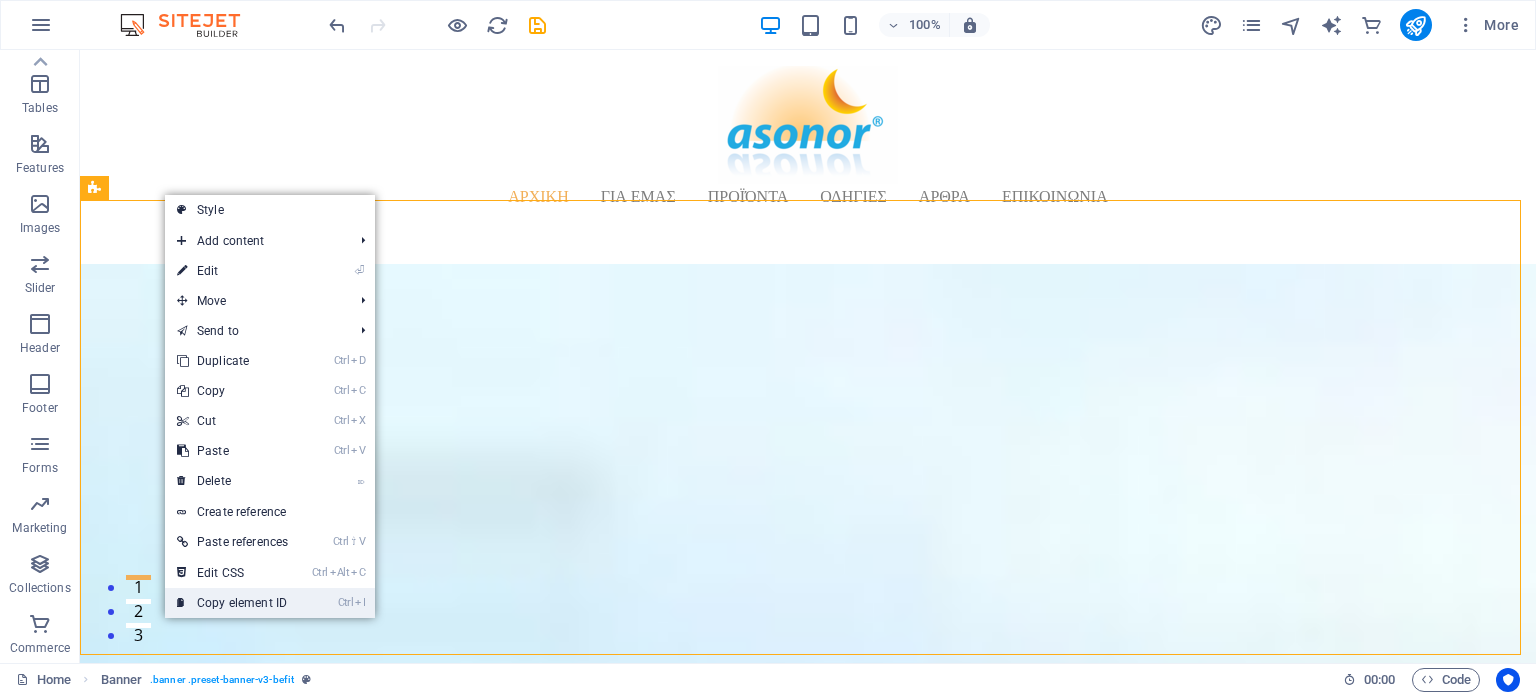 click on "Ctrl I  Copy element ID" at bounding box center (232, 603) 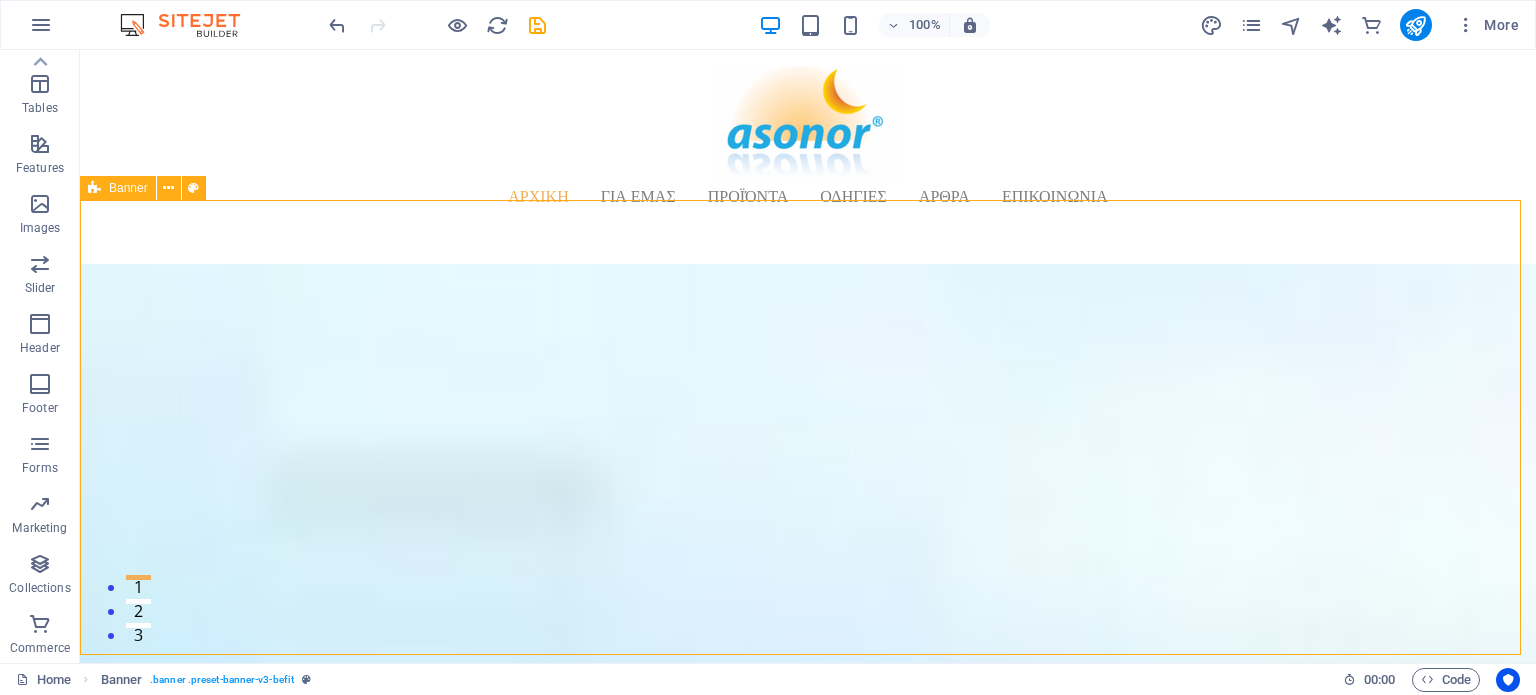 click on "Banner" at bounding box center (118, 188) 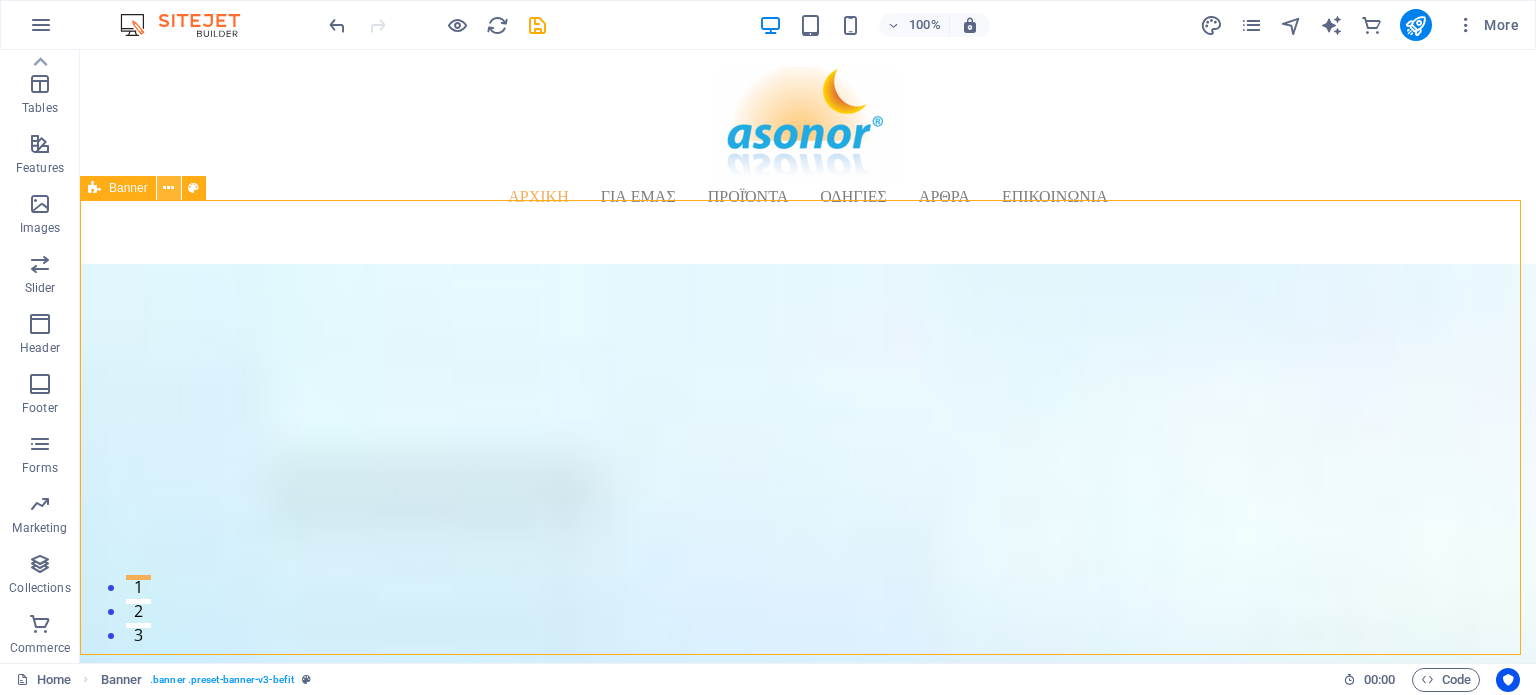 click at bounding box center [168, 188] 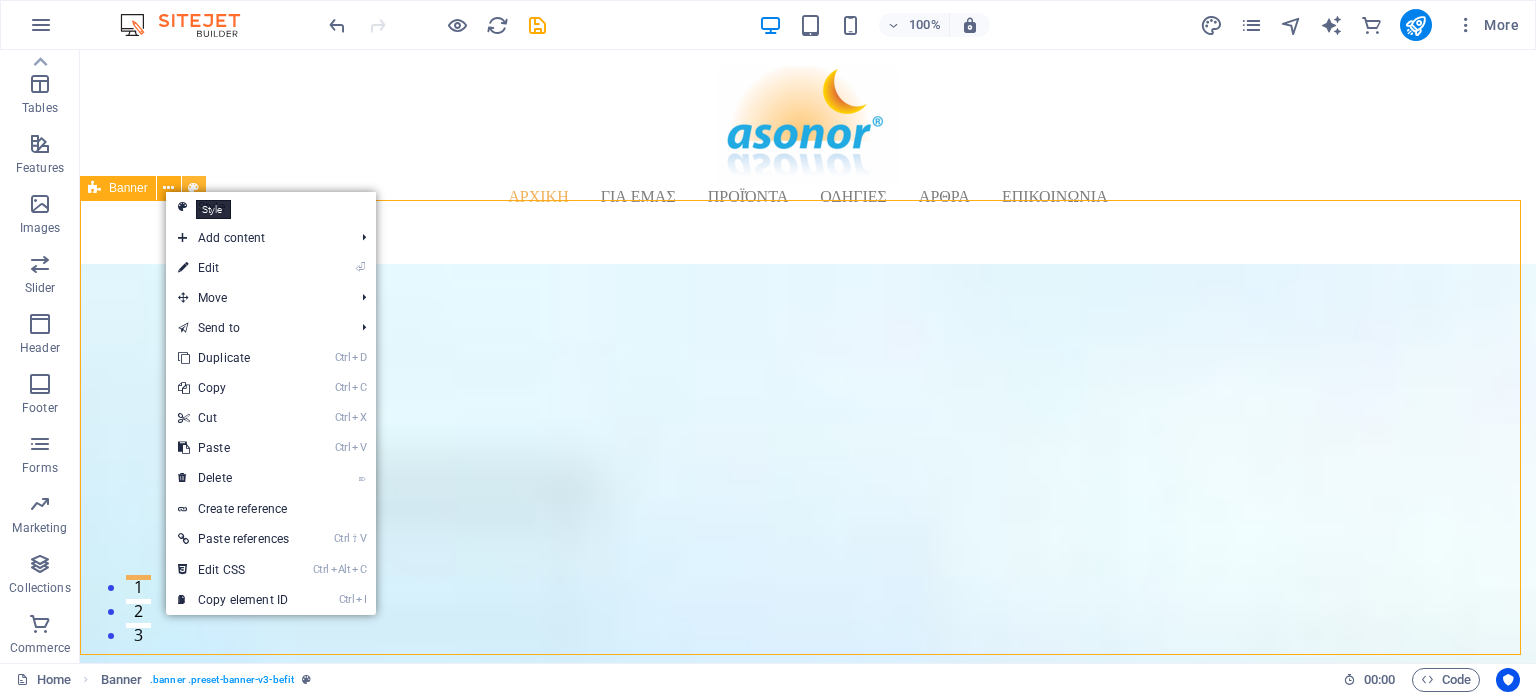 click at bounding box center [193, 188] 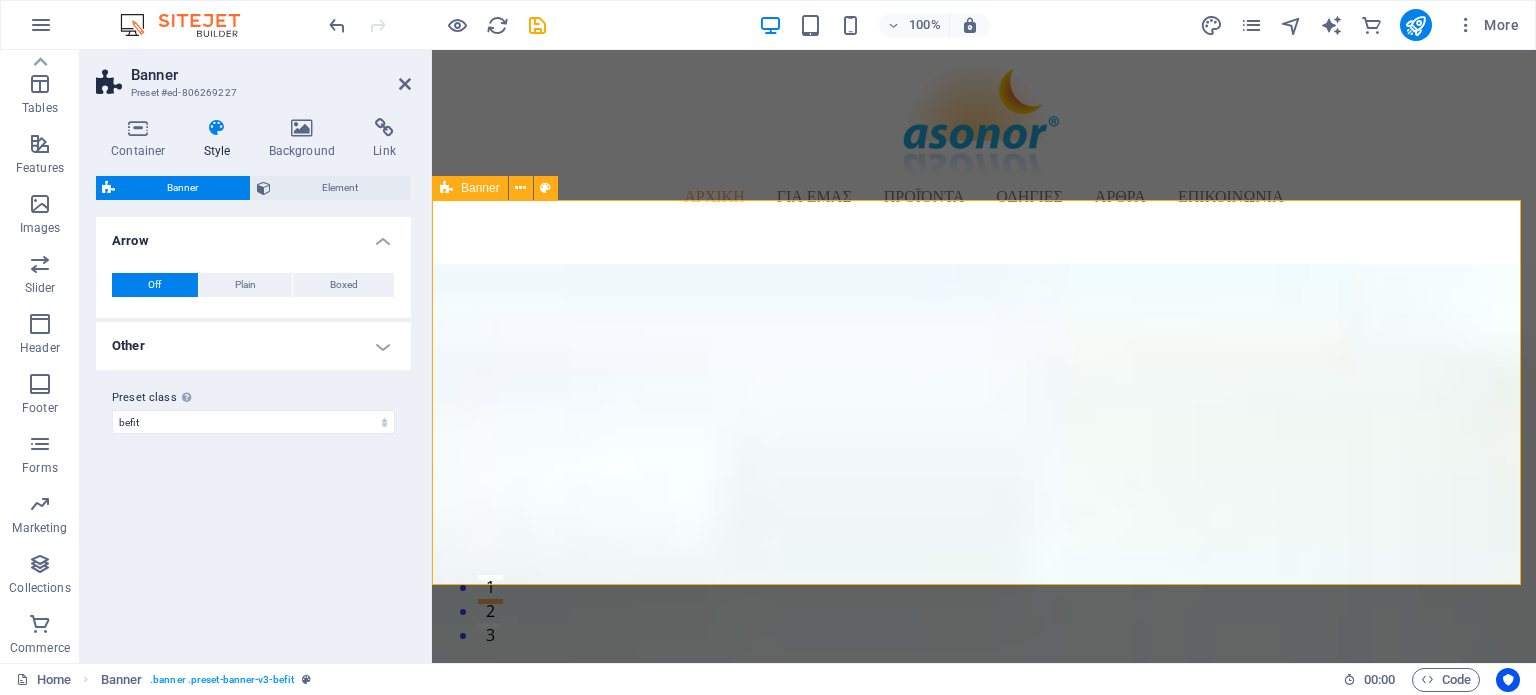 click at bounding box center (446, 188) 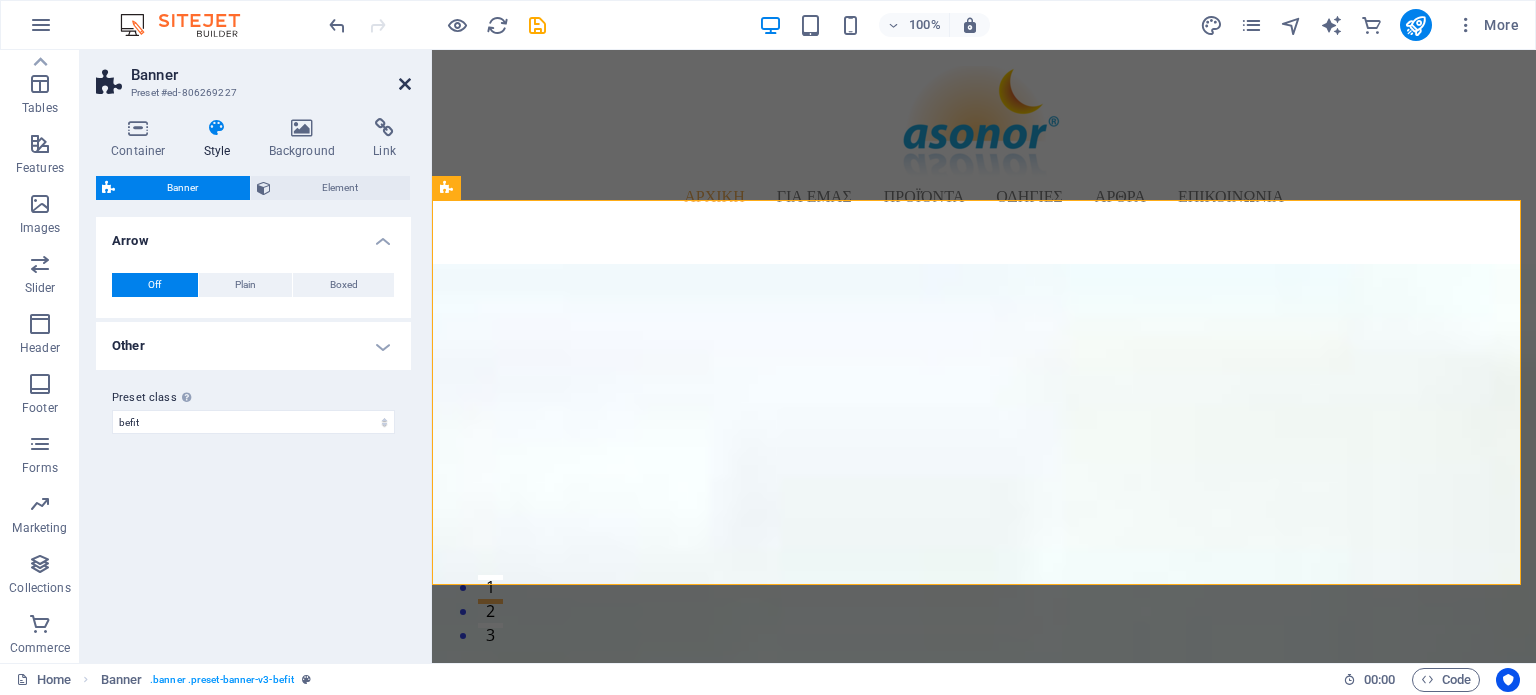 click at bounding box center (405, 84) 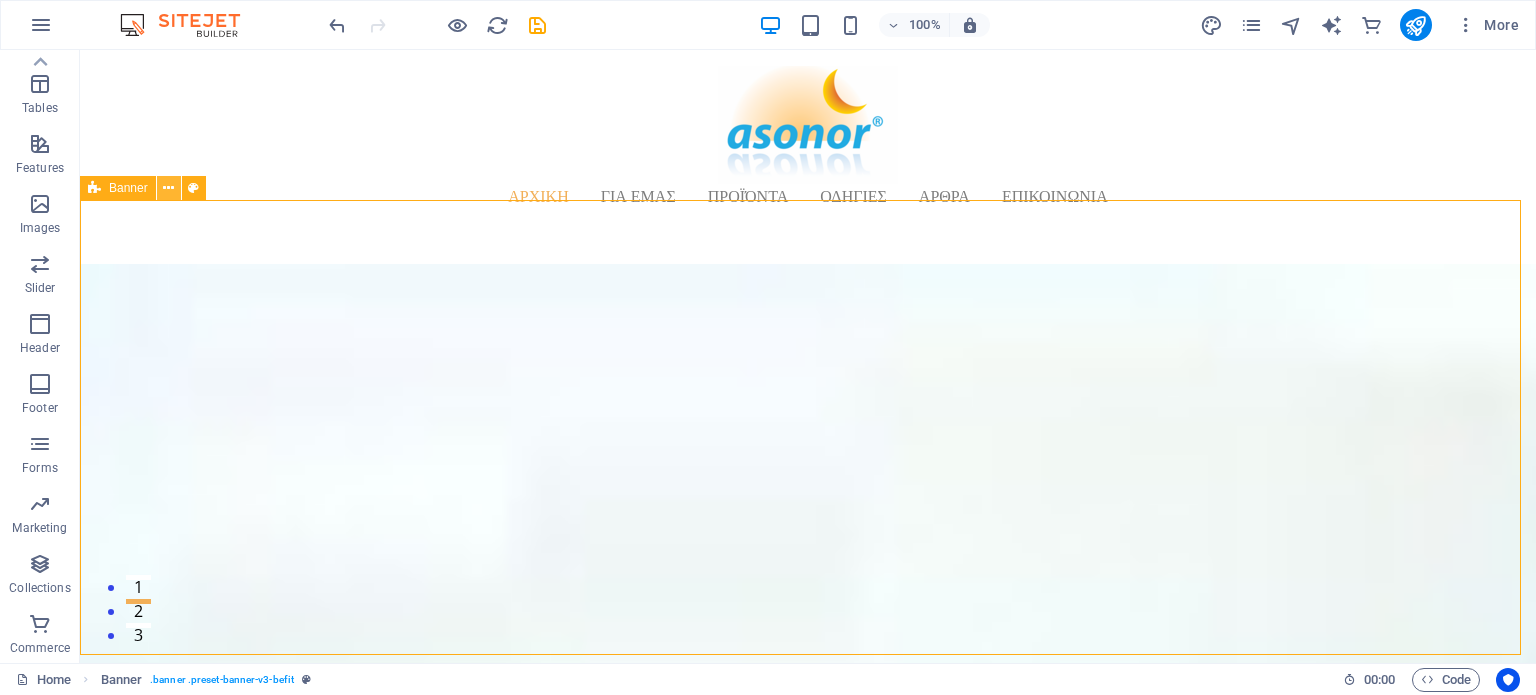 click at bounding box center [168, 188] 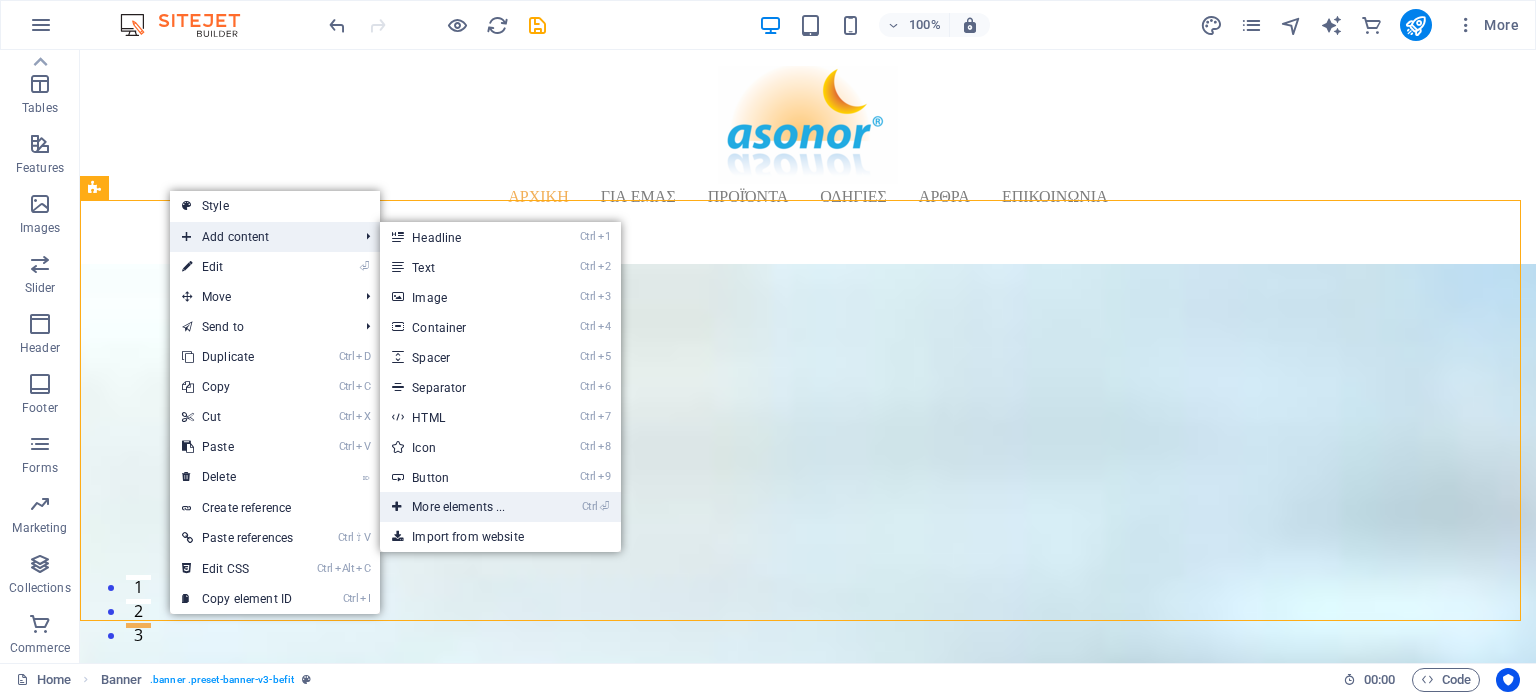 click on "Ctrl ⏎  More elements ..." at bounding box center (462, 507) 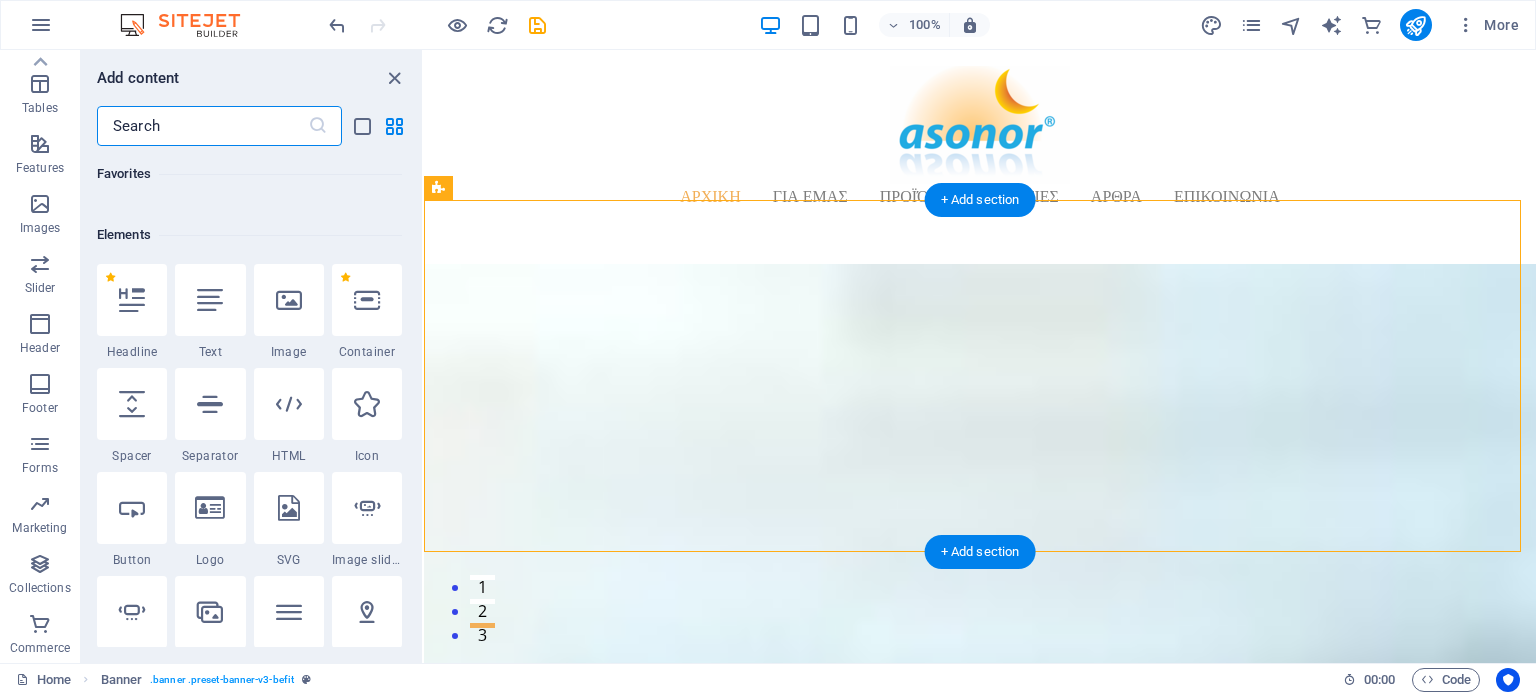 scroll, scrollTop: 212, scrollLeft: 0, axis: vertical 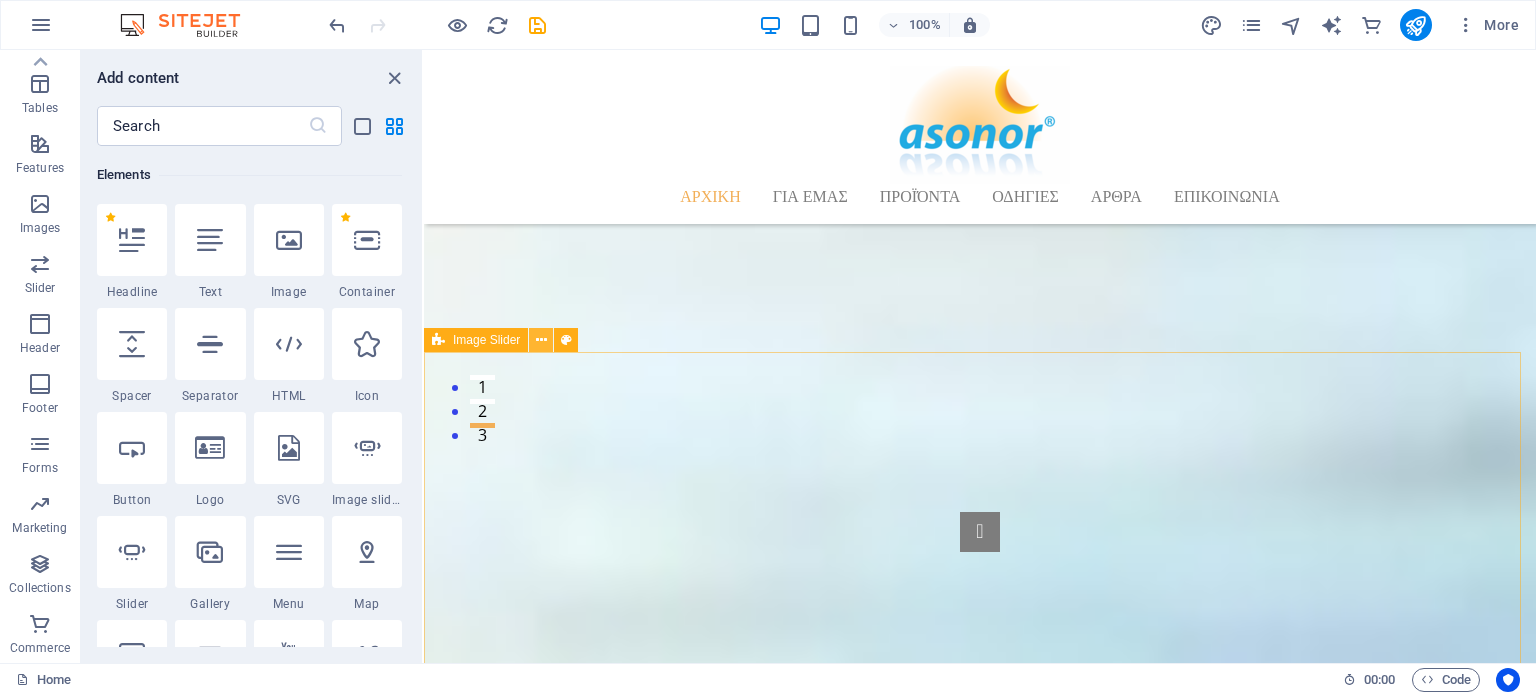 click at bounding box center (541, 340) 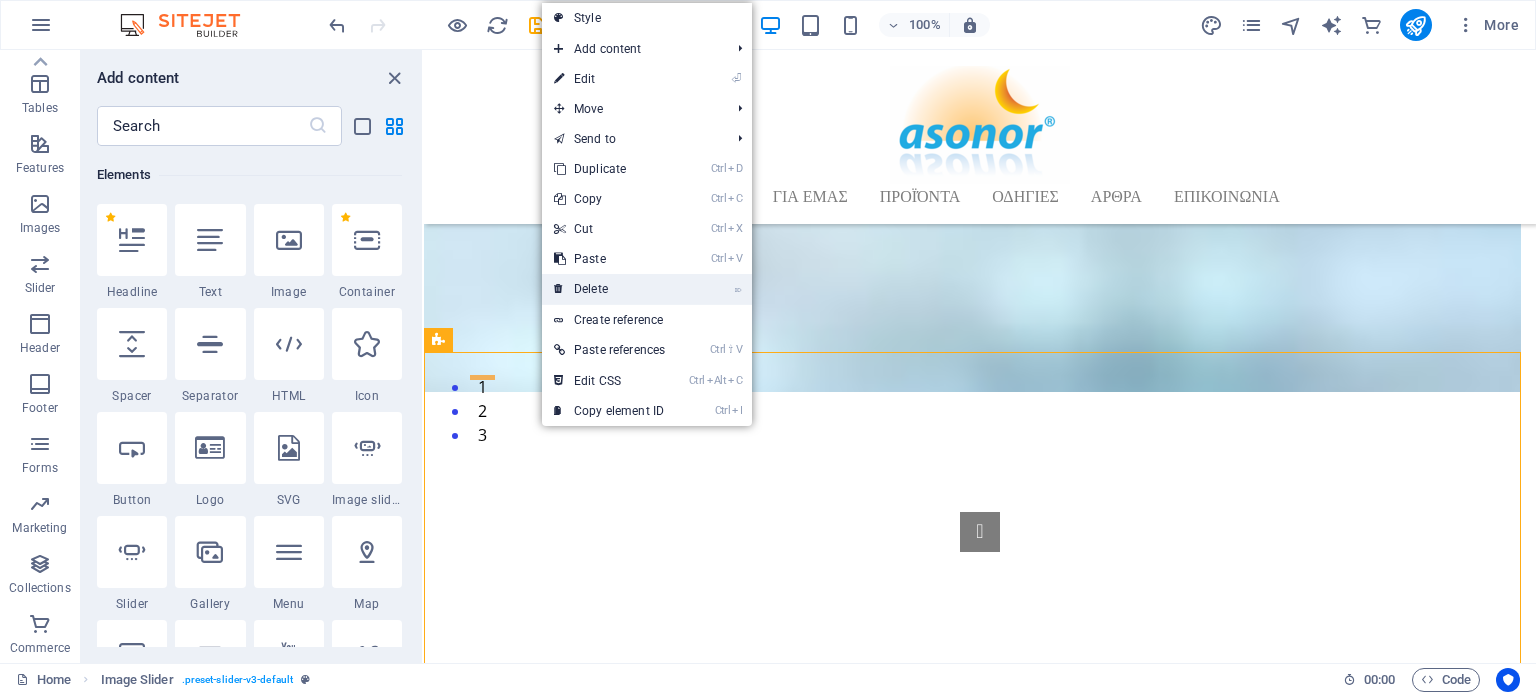 click on "⌦  Delete" at bounding box center [609, 289] 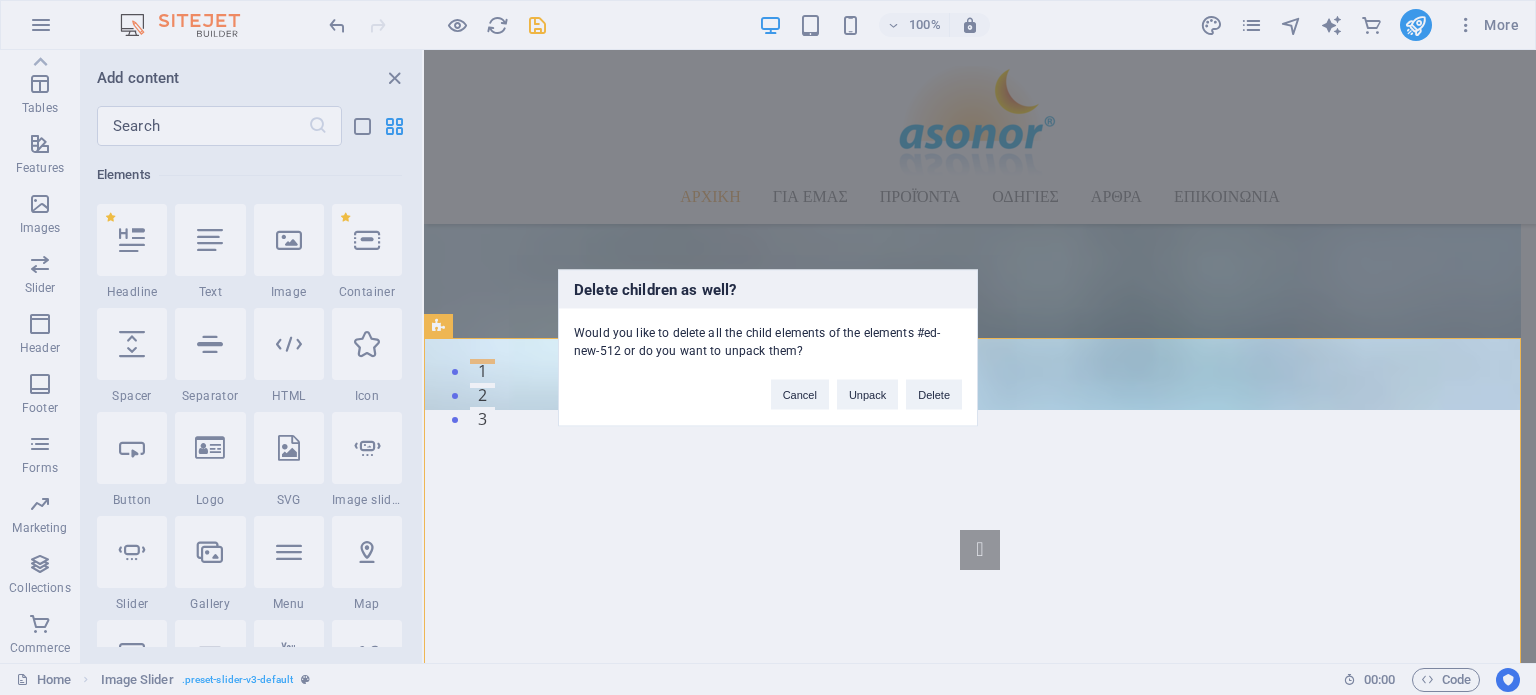 scroll, scrollTop: 216, scrollLeft: 0, axis: vertical 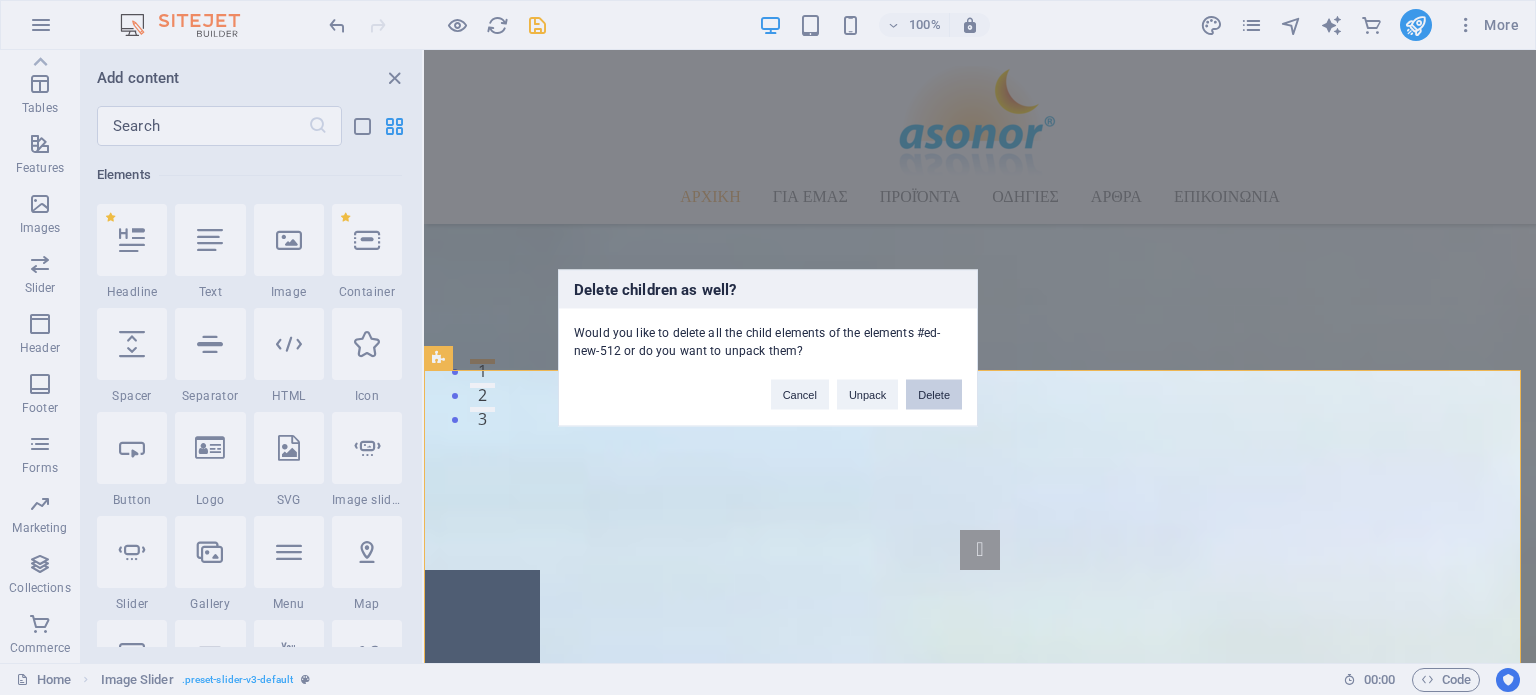 click on "Delete" at bounding box center [934, 394] 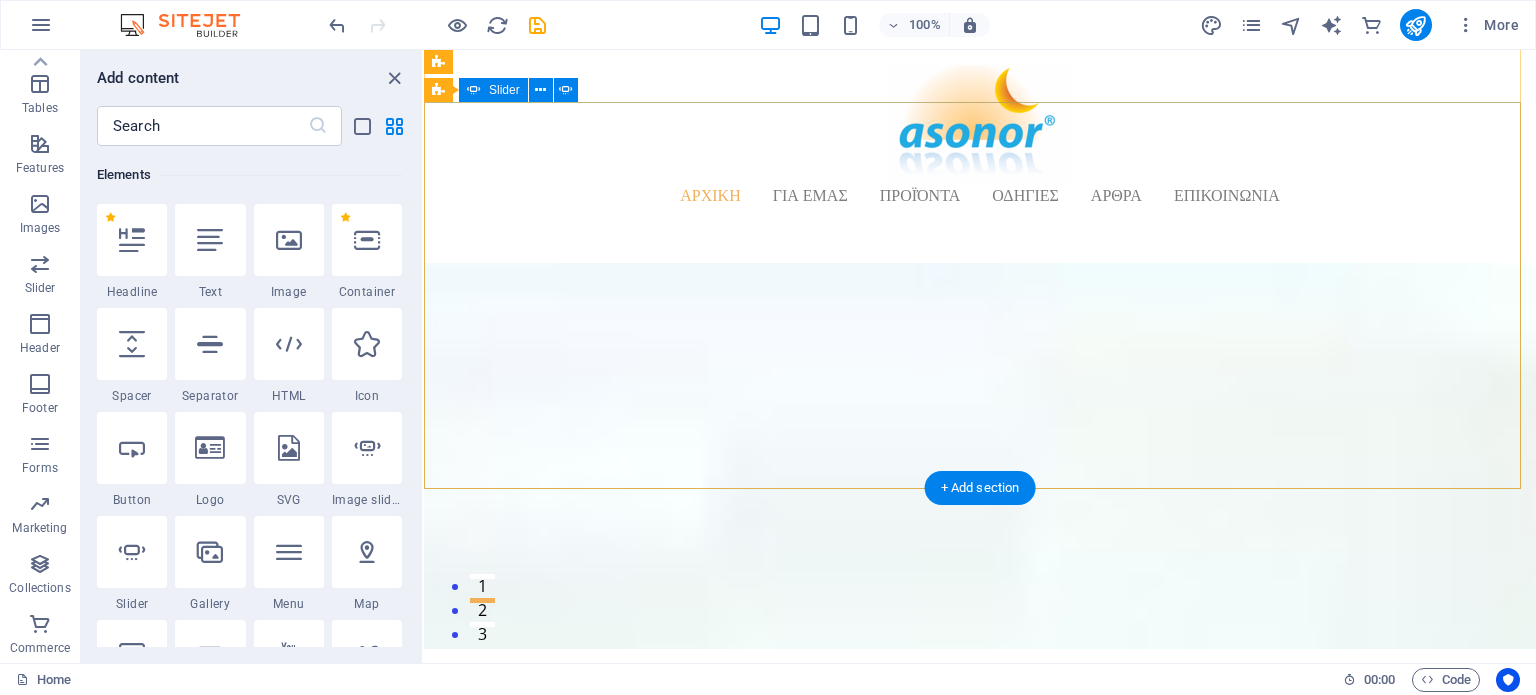 scroll, scrollTop: 0, scrollLeft: 0, axis: both 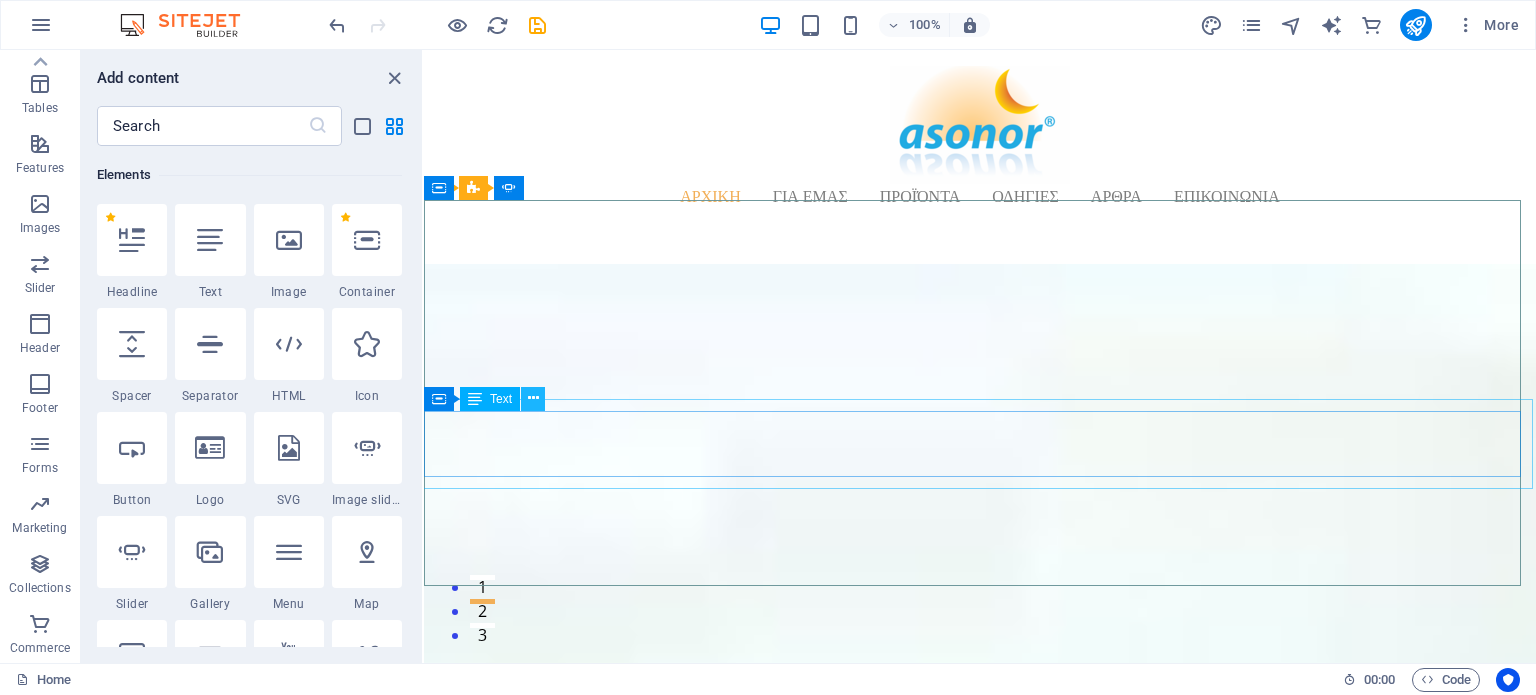click at bounding box center (533, 398) 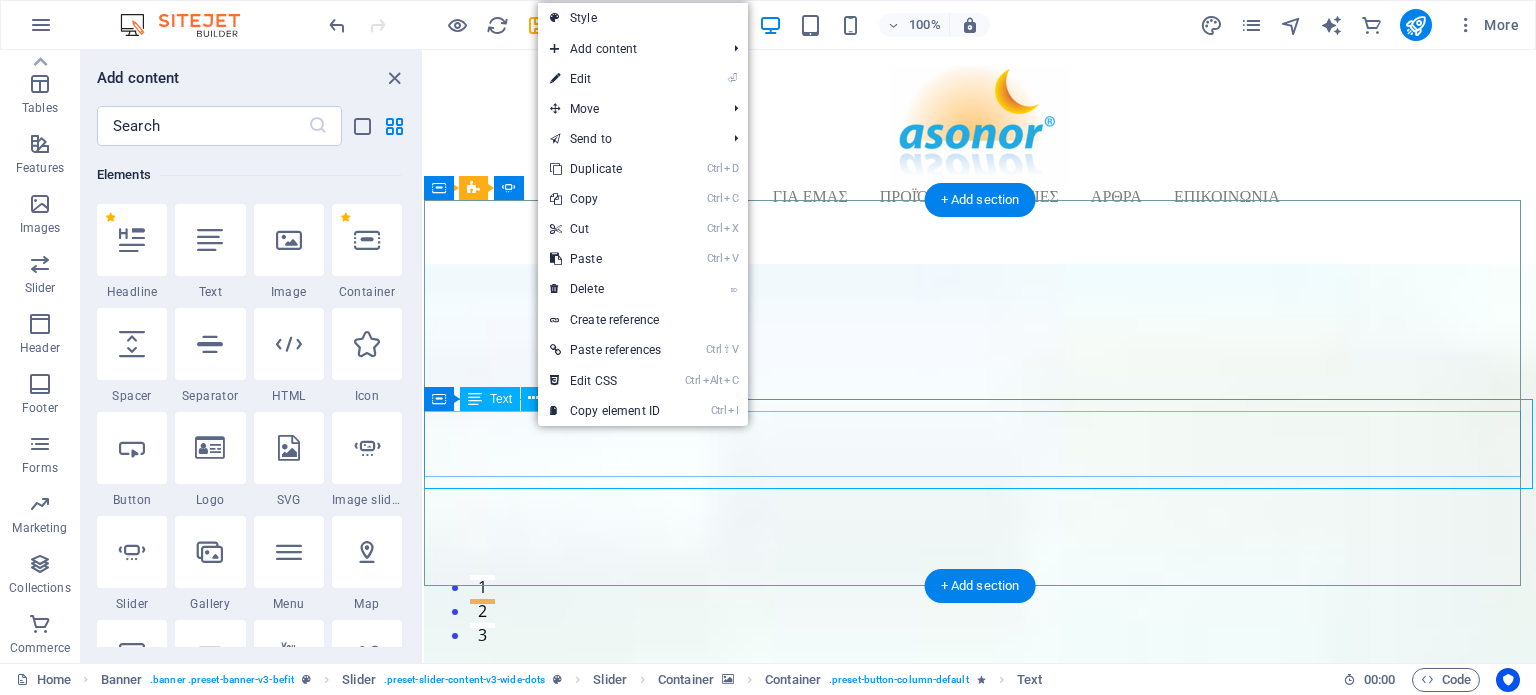 click on "AWARDED" at bounding box center (-1222, 2042) 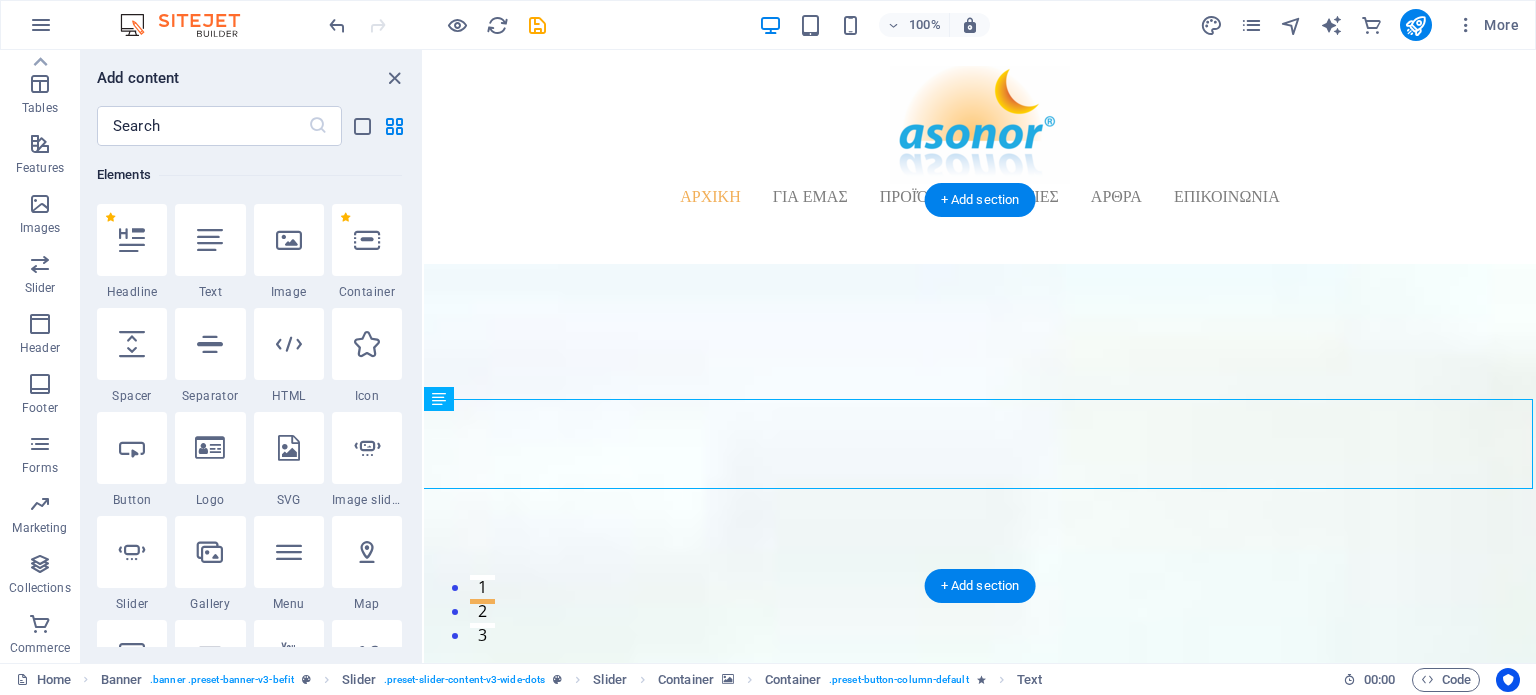 click at bounding box center [-1222, 1606] 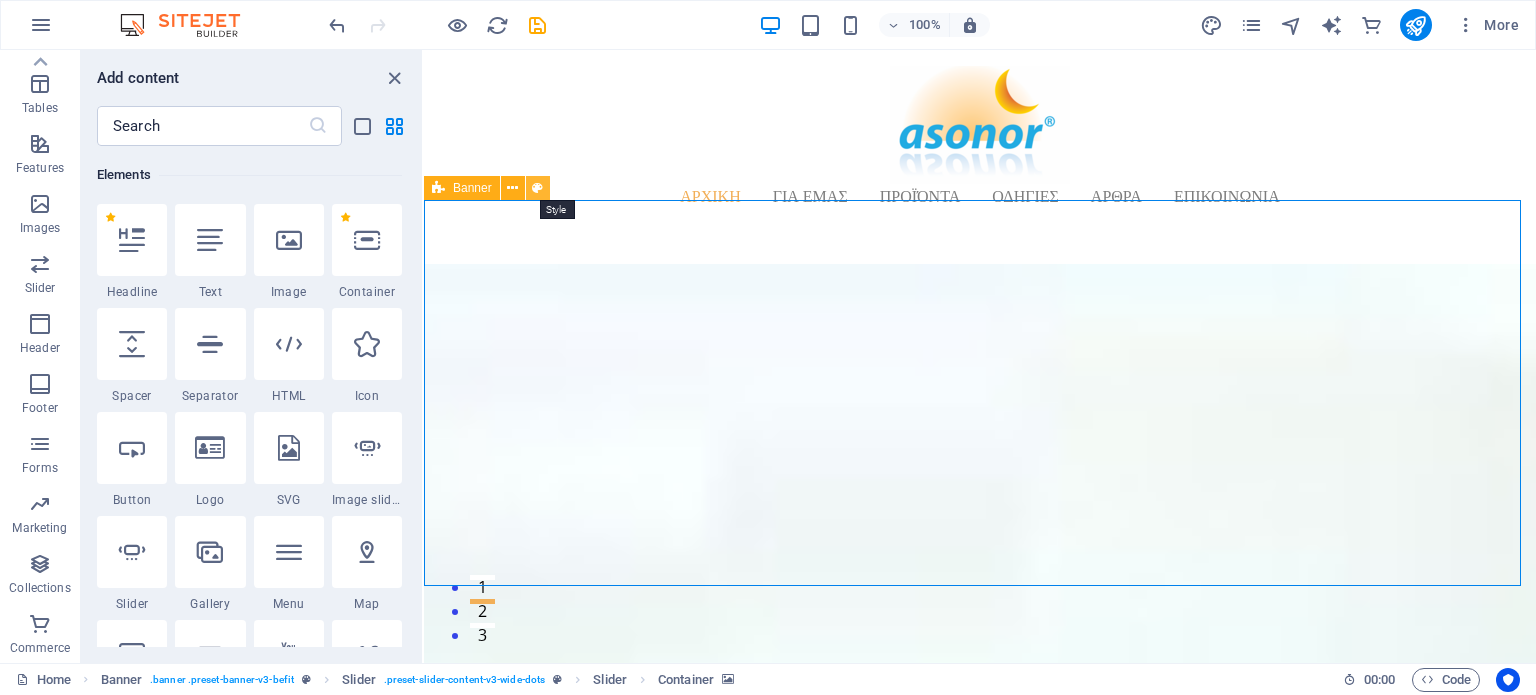click at bounding box center [537, 188] 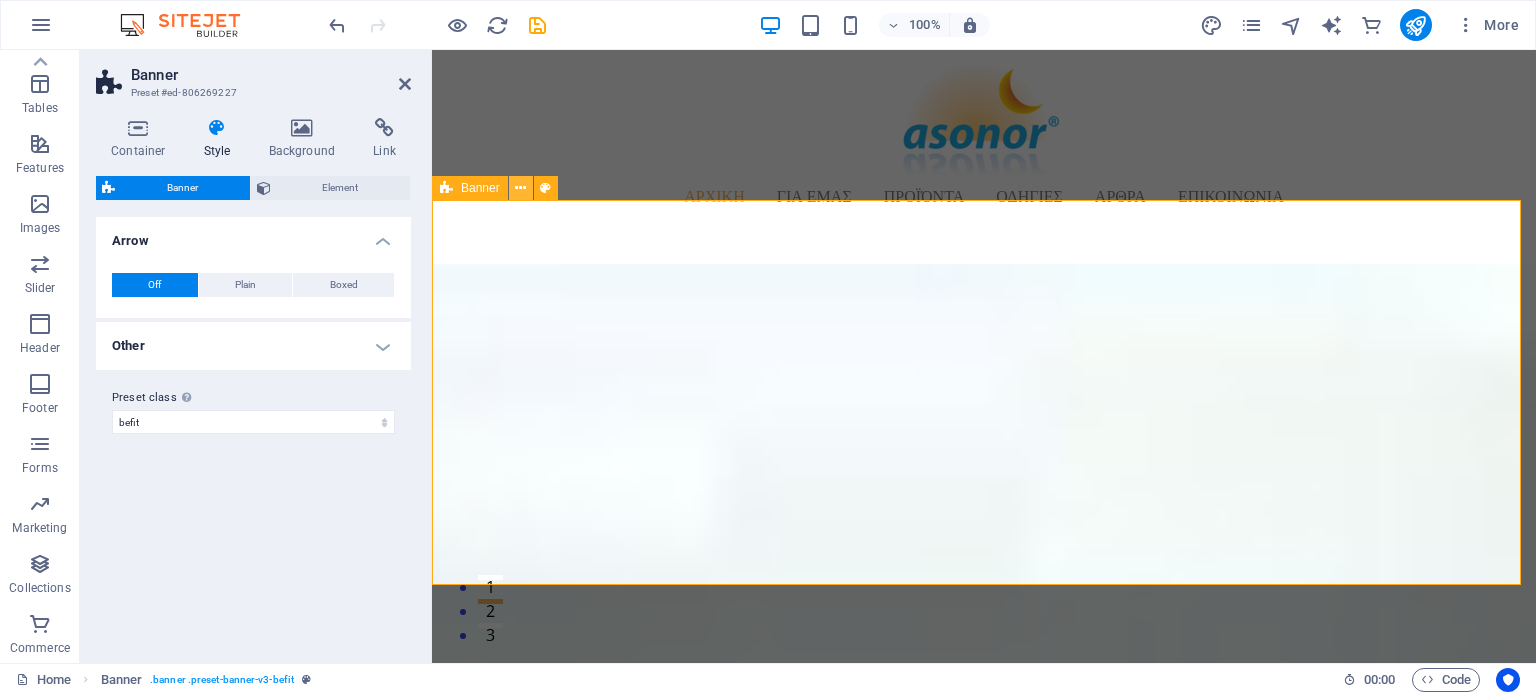 click at bounding box center (520, 188) 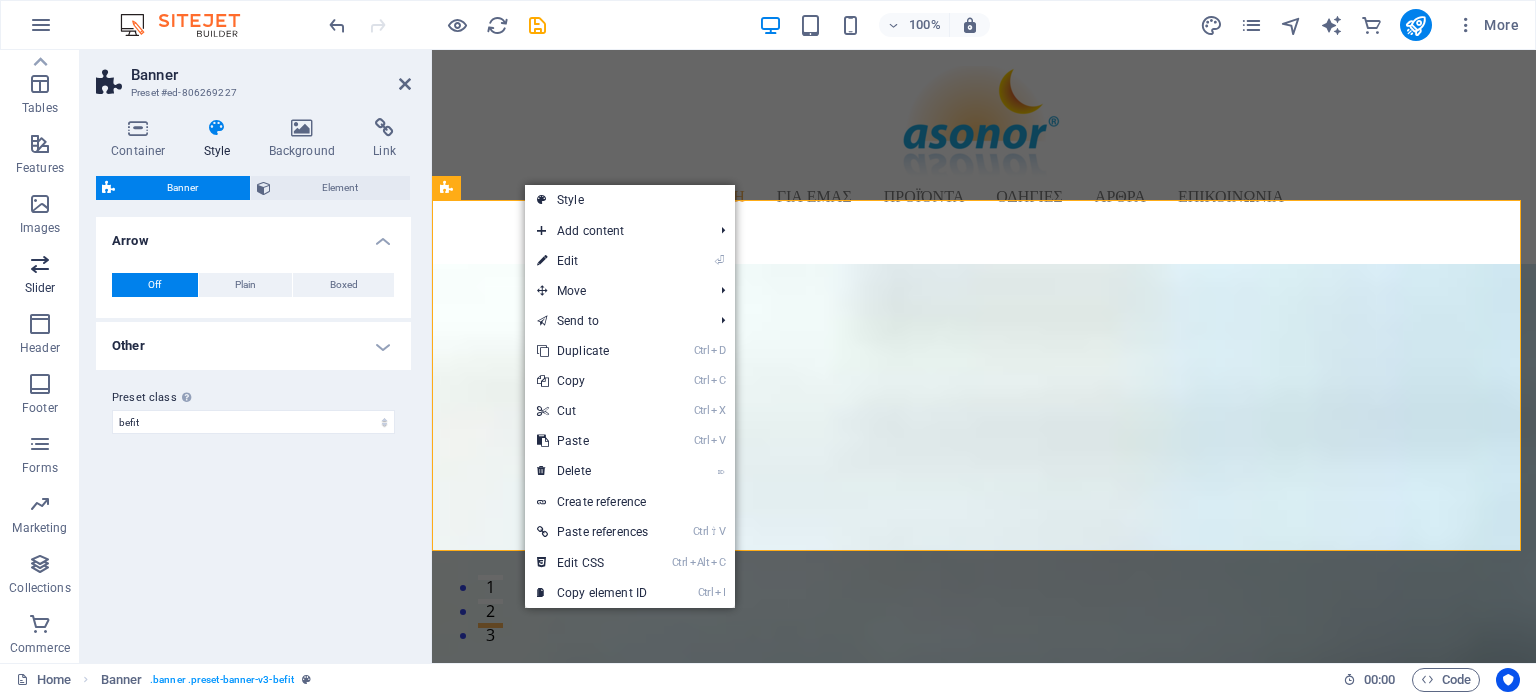 click at bounding box center (40, 264) 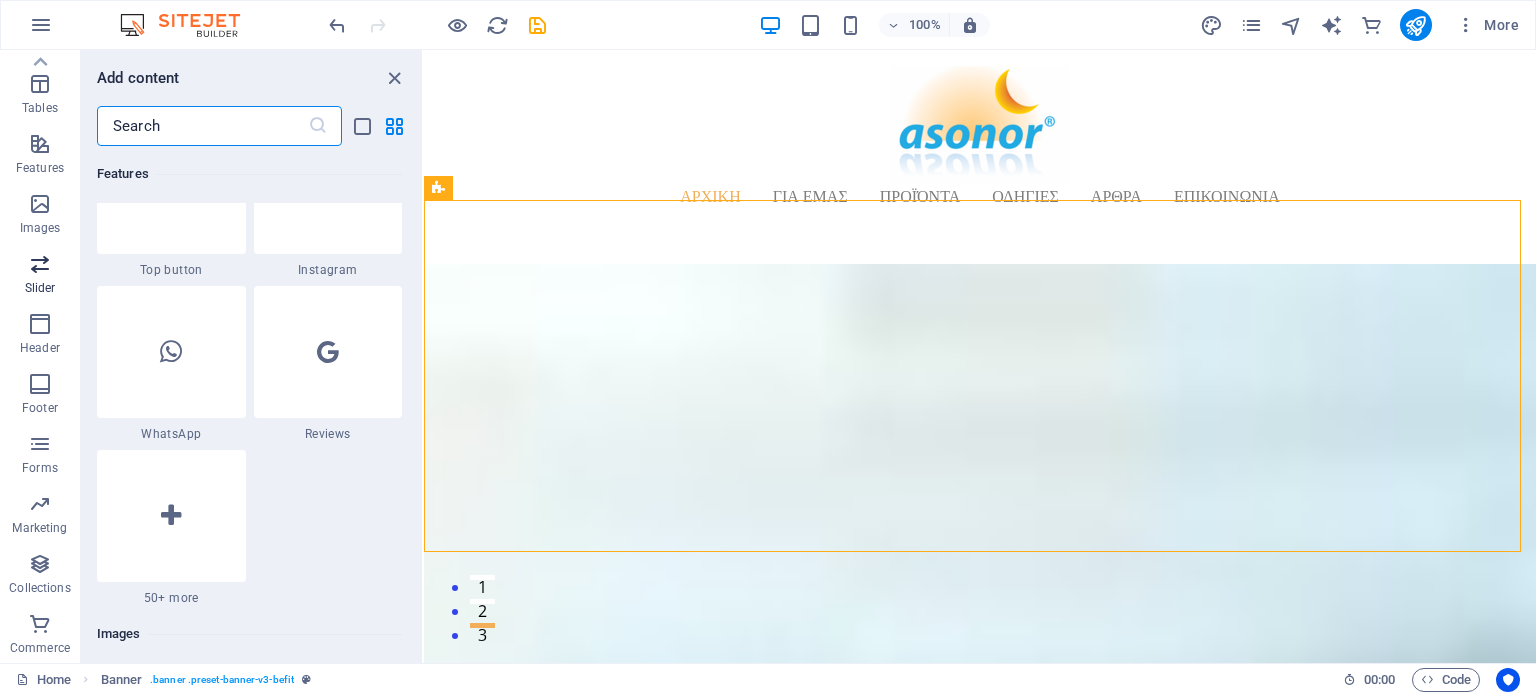 scroll, scrollTop: 11336, scrollLeft: 0, axis: vertical 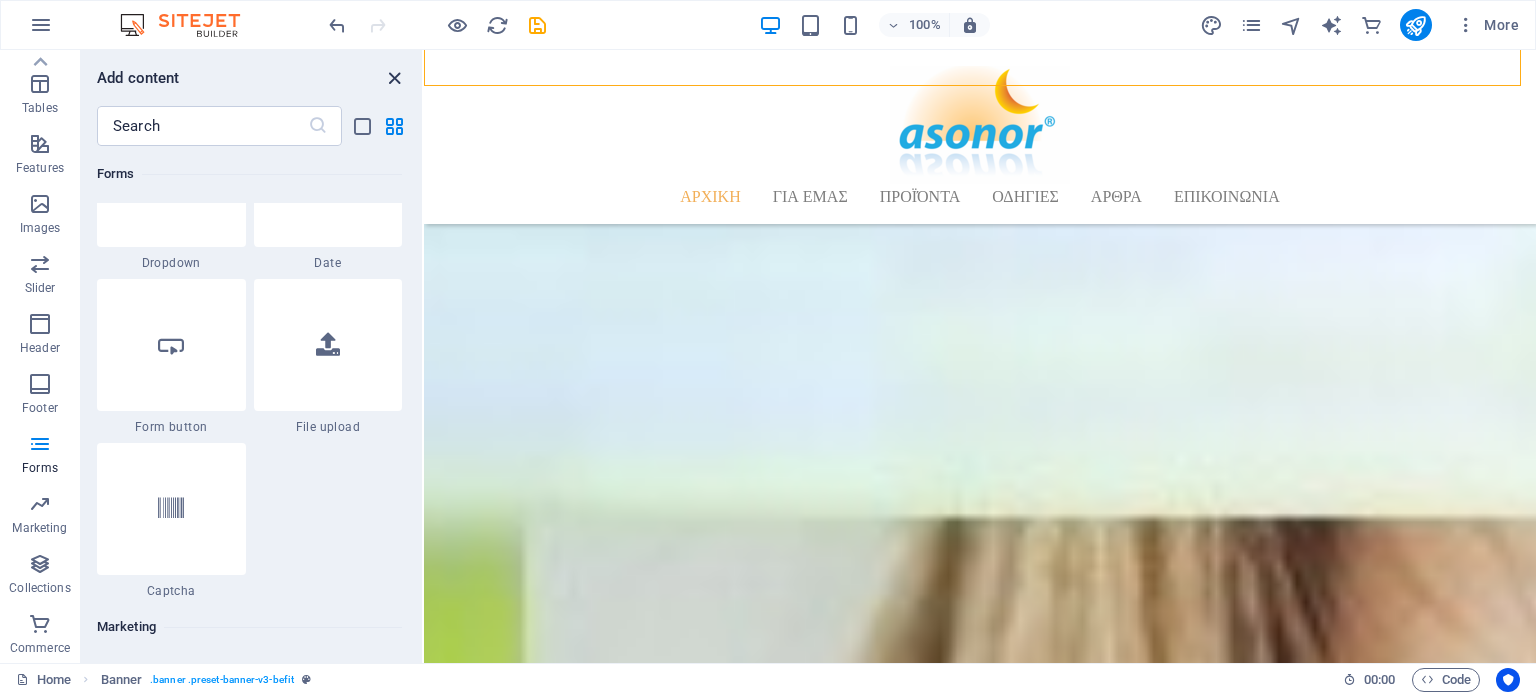 click at bounding box center [394, 78] 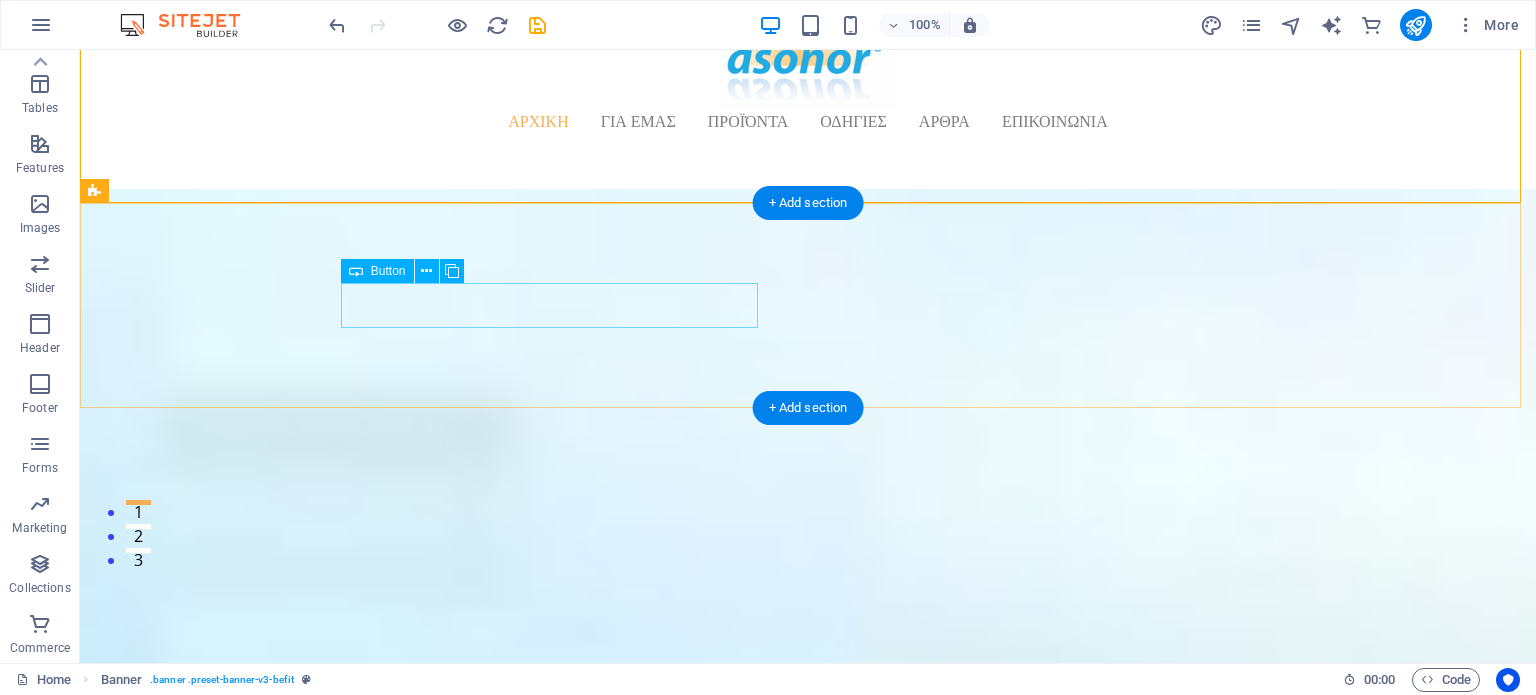scroll, scrollTop: 0, scrollLeft: 0, axis: both 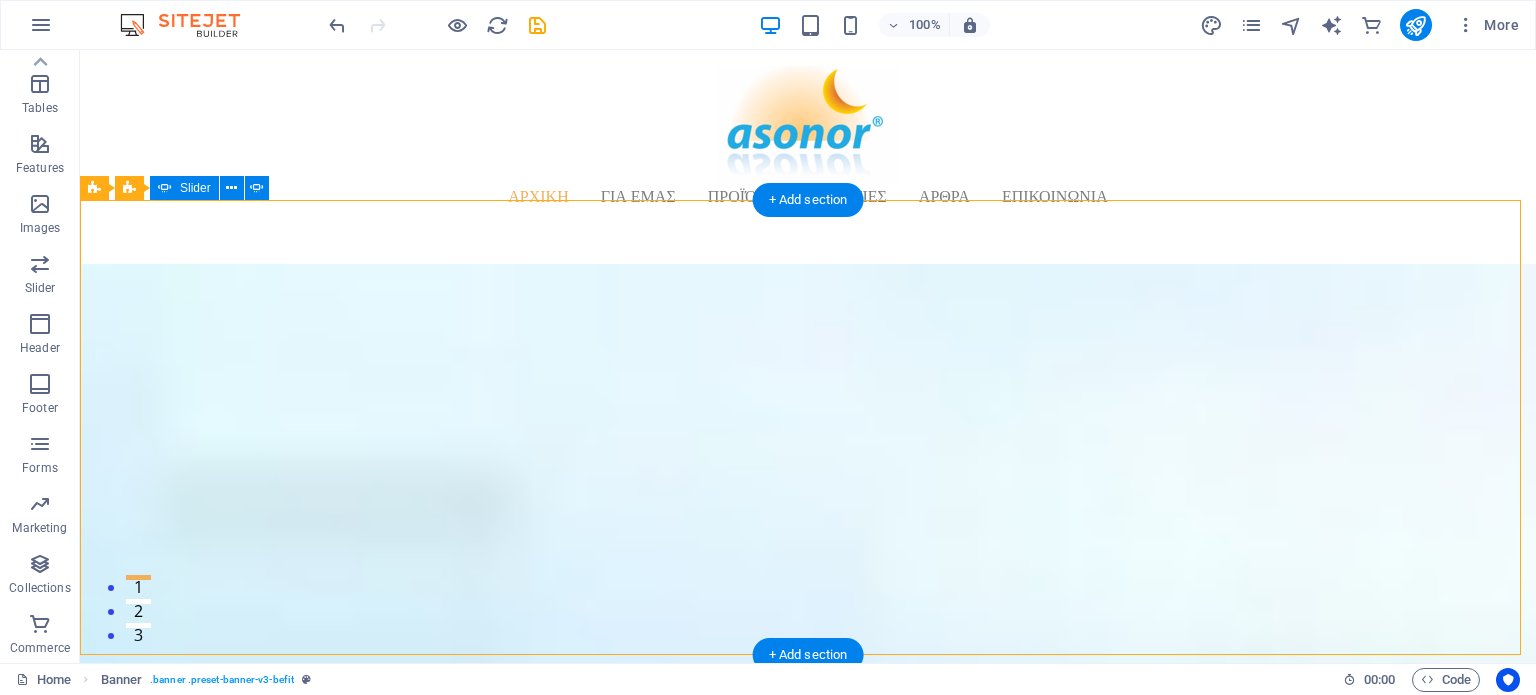 click on "3" at bounding box center (138, 625) 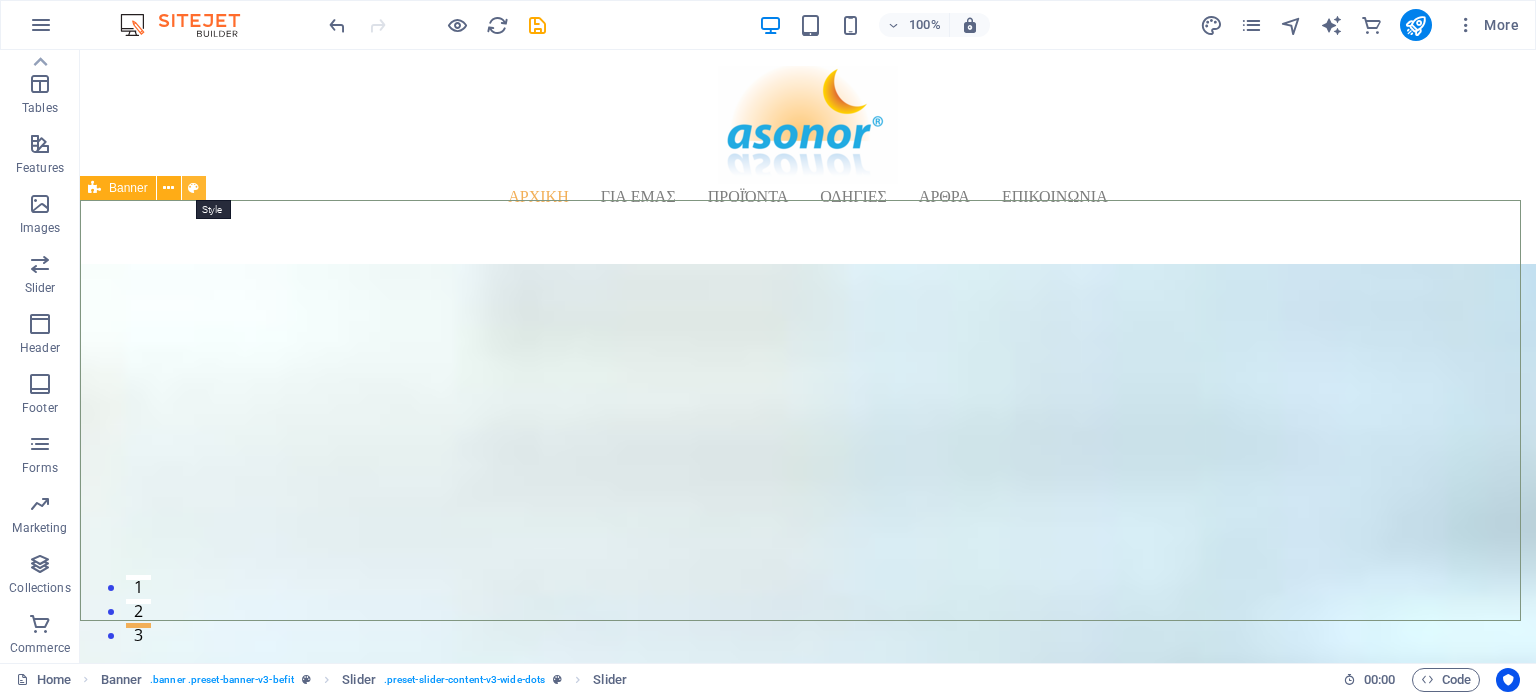 click at bounding box center [193, 188] 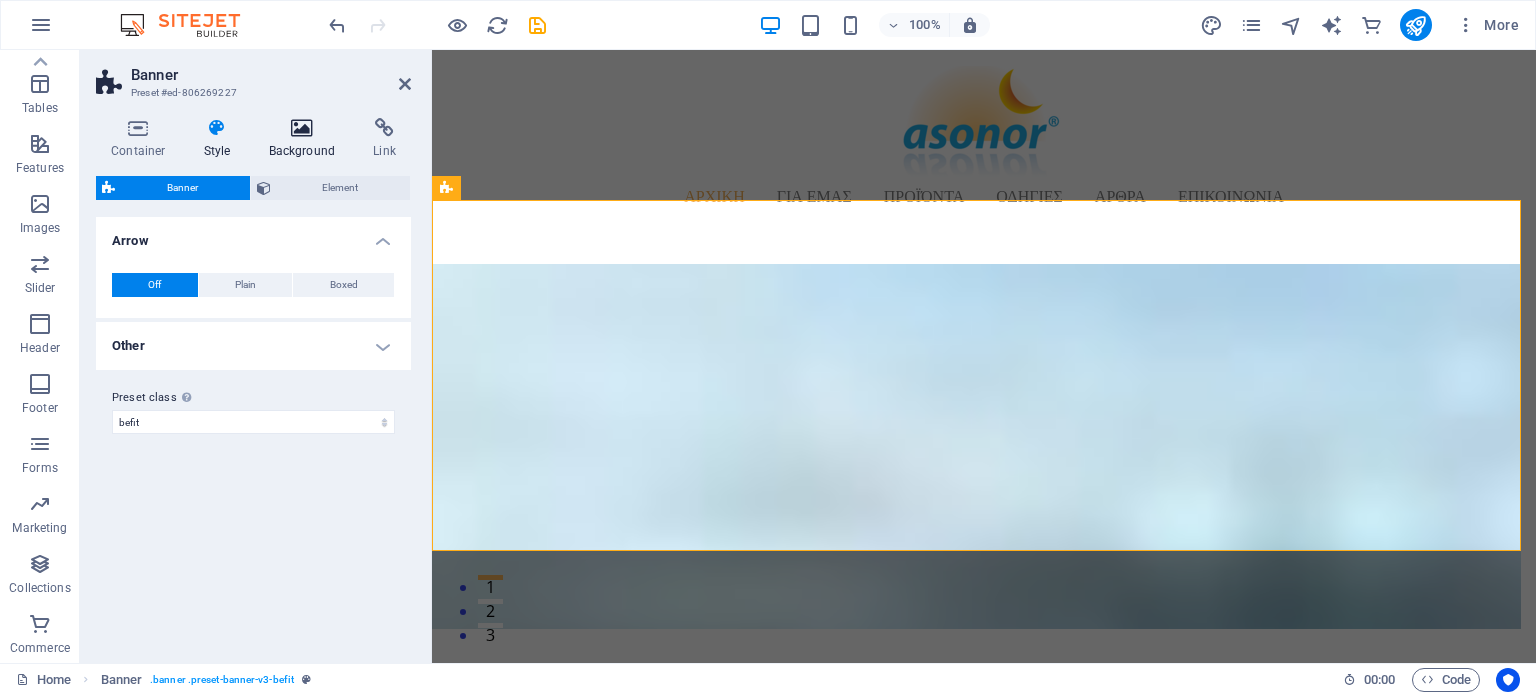 click at bounding box center [302, 128] 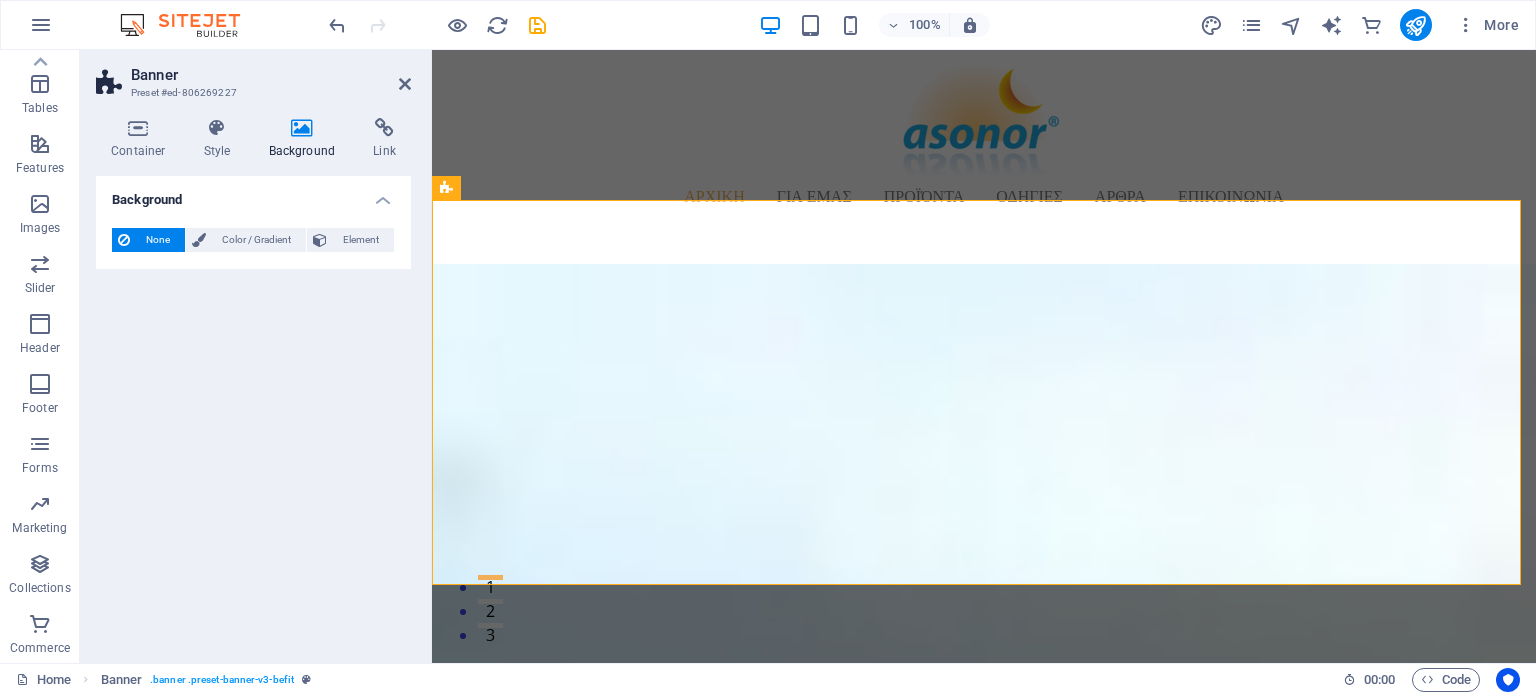 click on "Background" at bounding box center (306, 139) 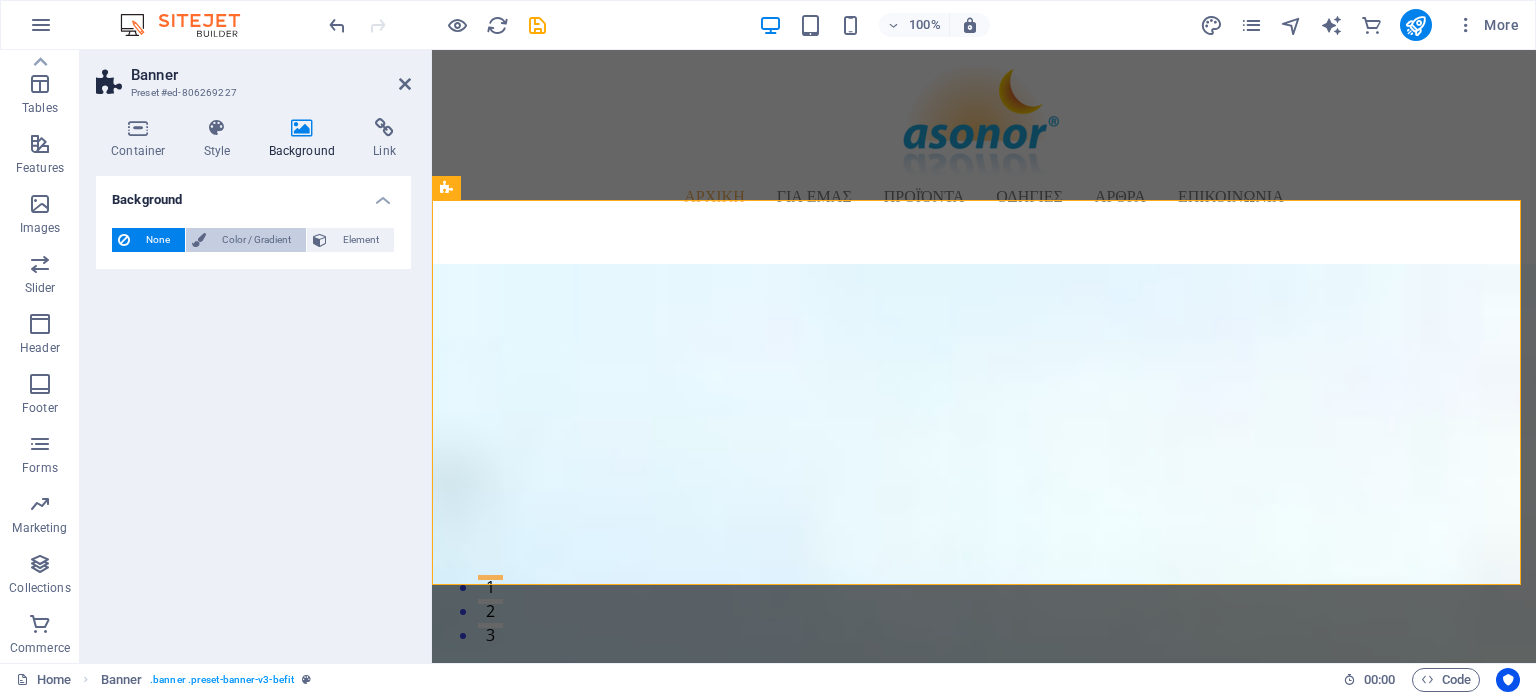 click on "Color / Gradient" at bounding box center (256, 240) 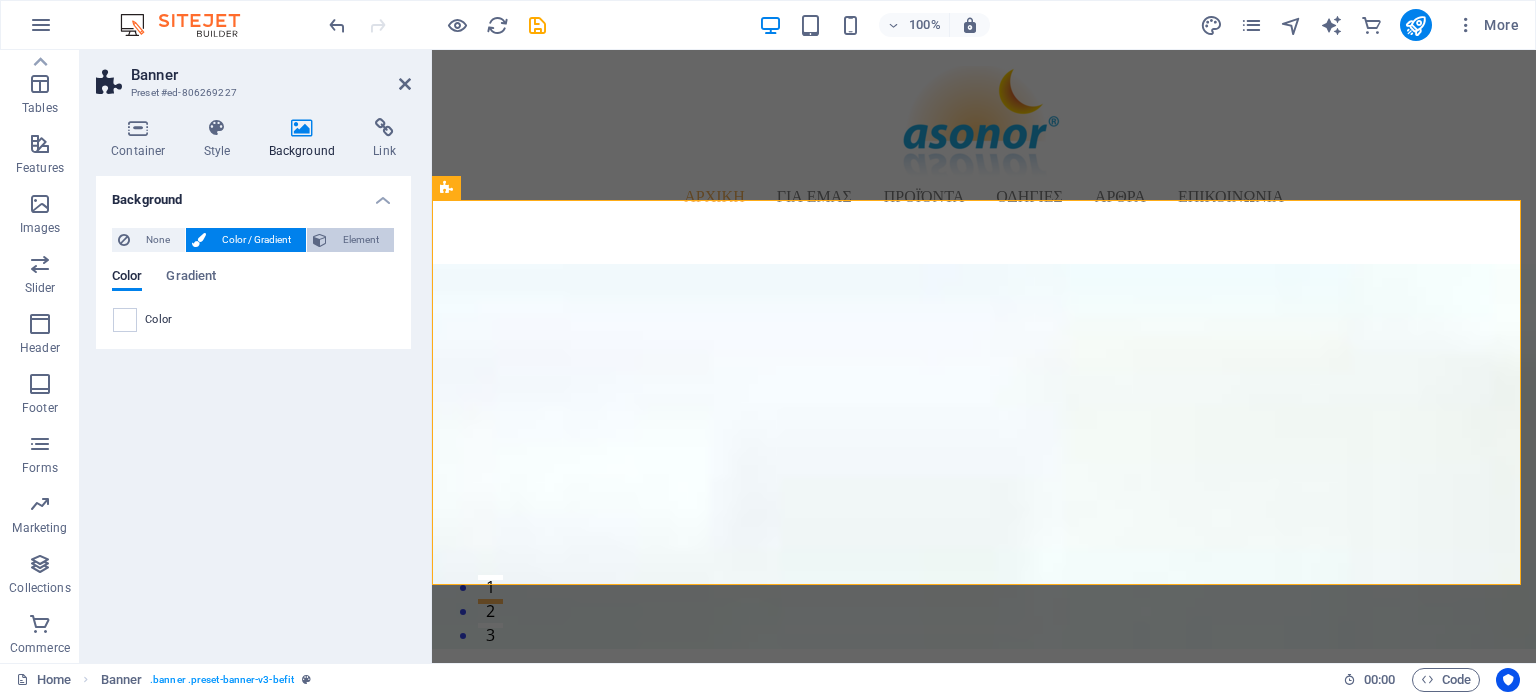 click on "Element" at bounding box center (360, 240) 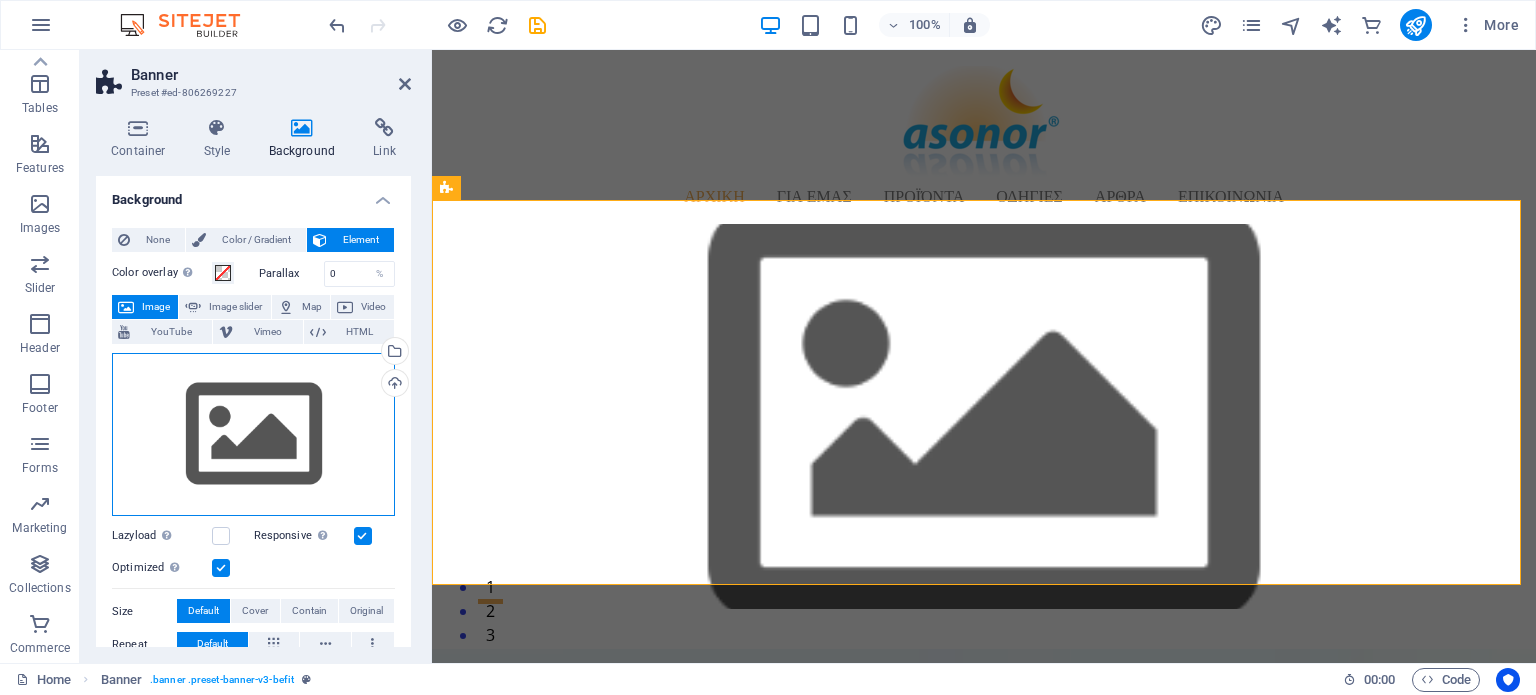 click on "Drag files here, click to choose files or select files from Files or our free stock photos & videos" at bounding box center [253, 435] 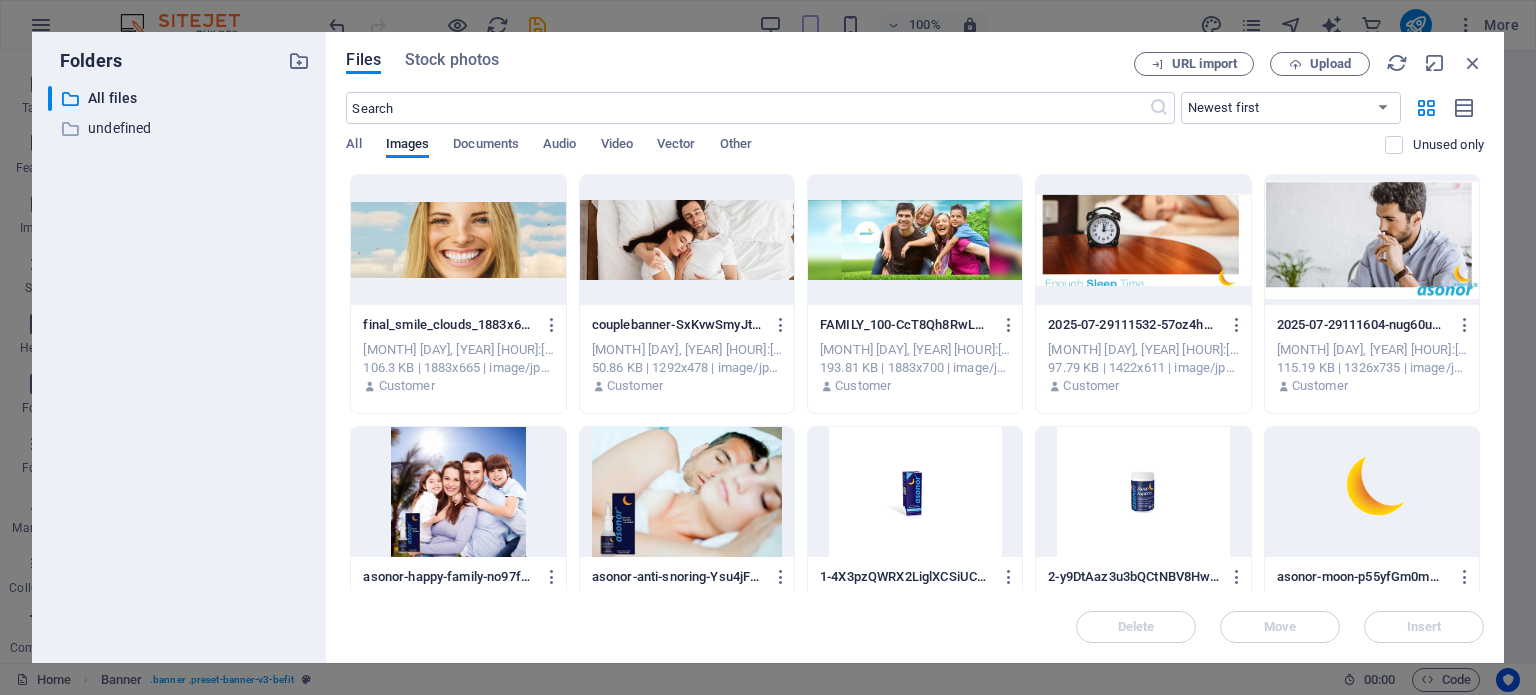 click at bounding box center [458, 240] 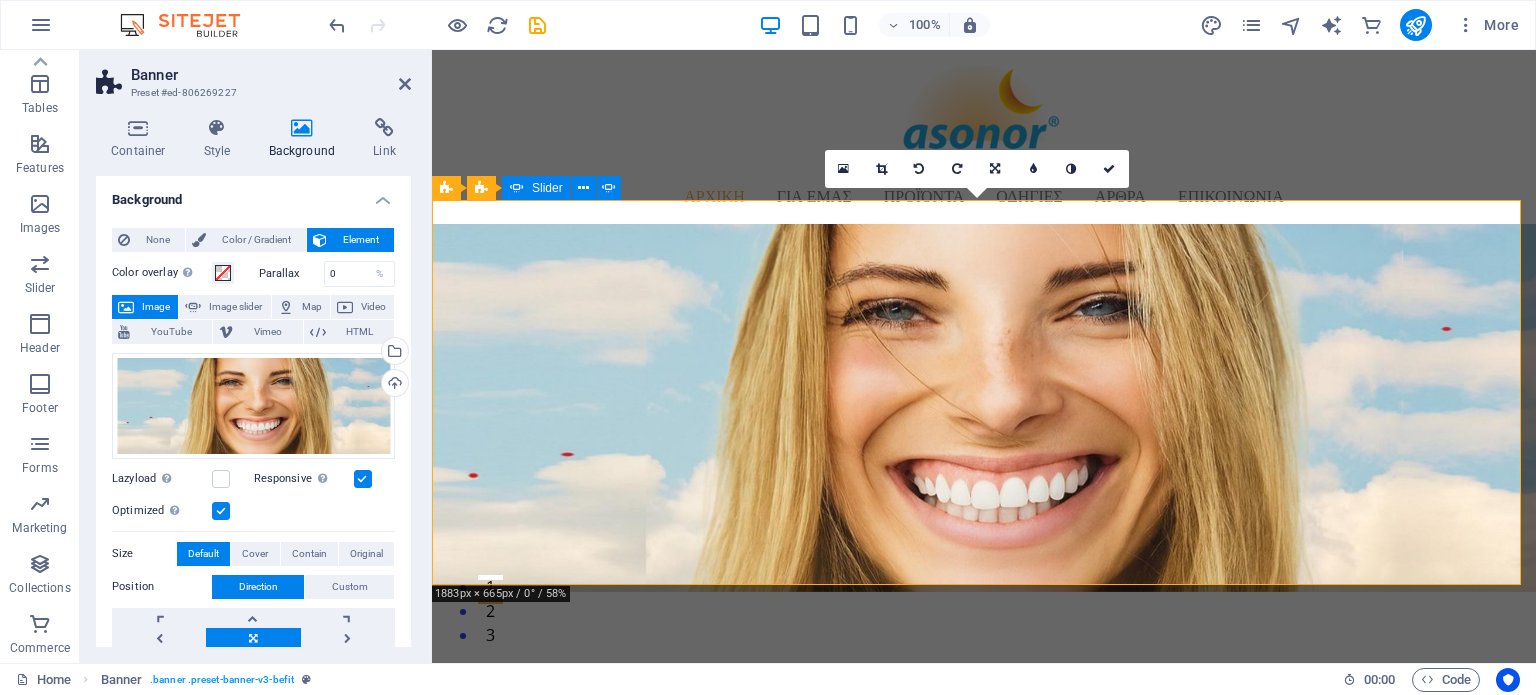 click on "3" at bounding box center (490, 625) 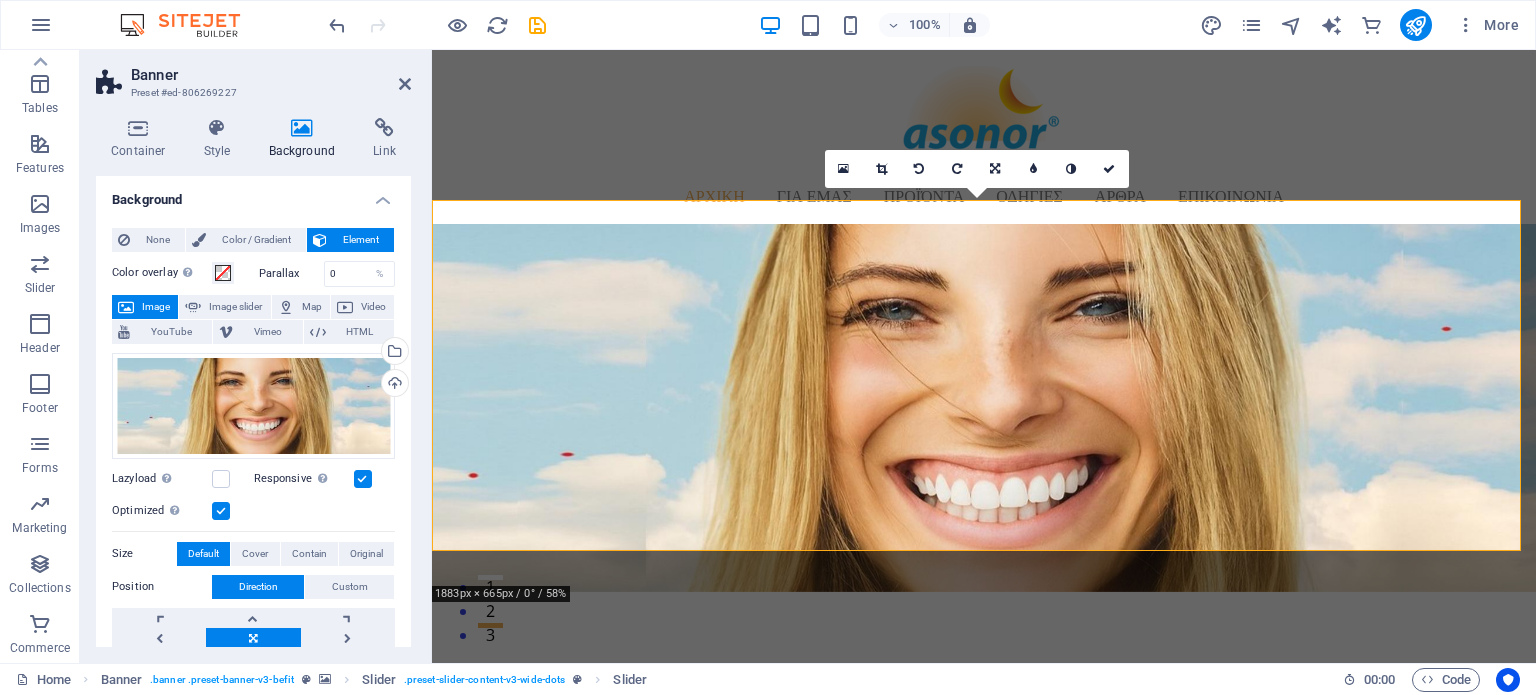 click at bounding box center (-2291, 2893) 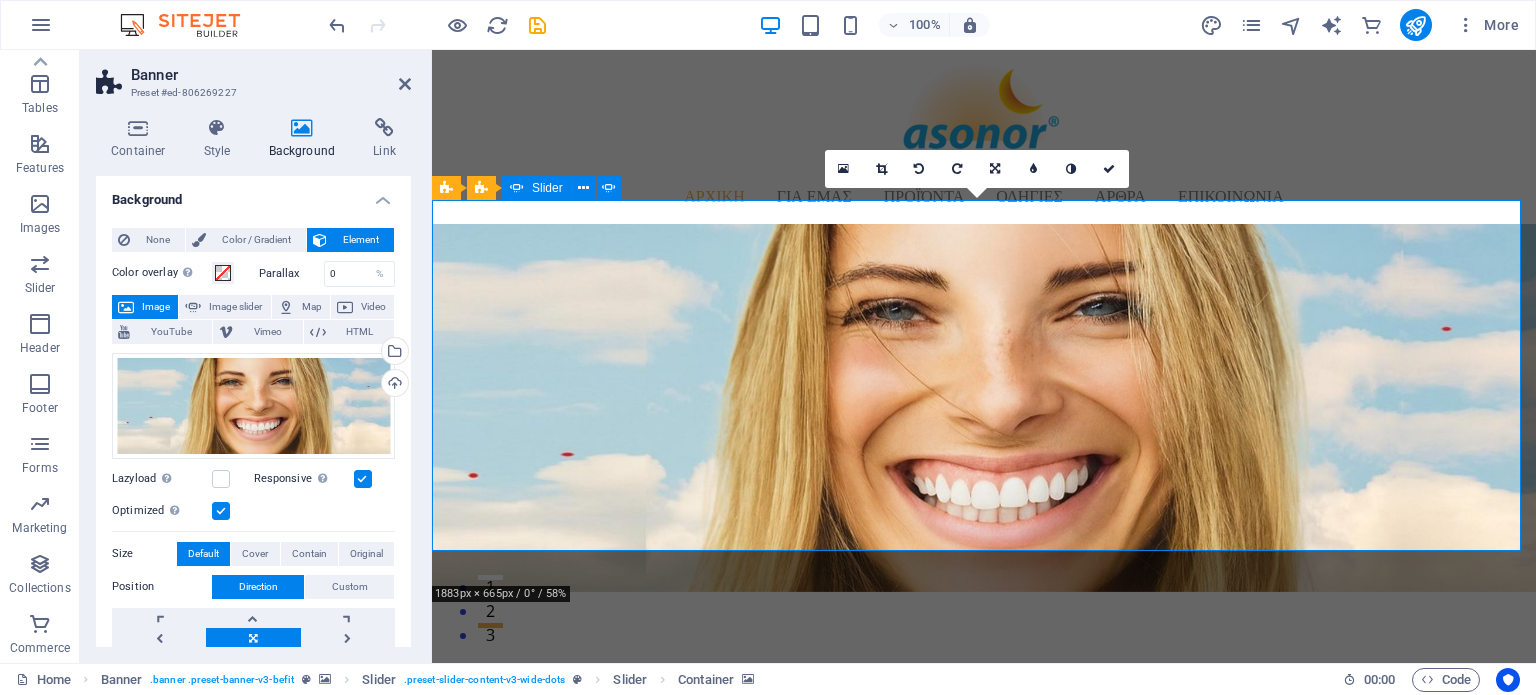 click on "2" at bounding box center [490, 601] 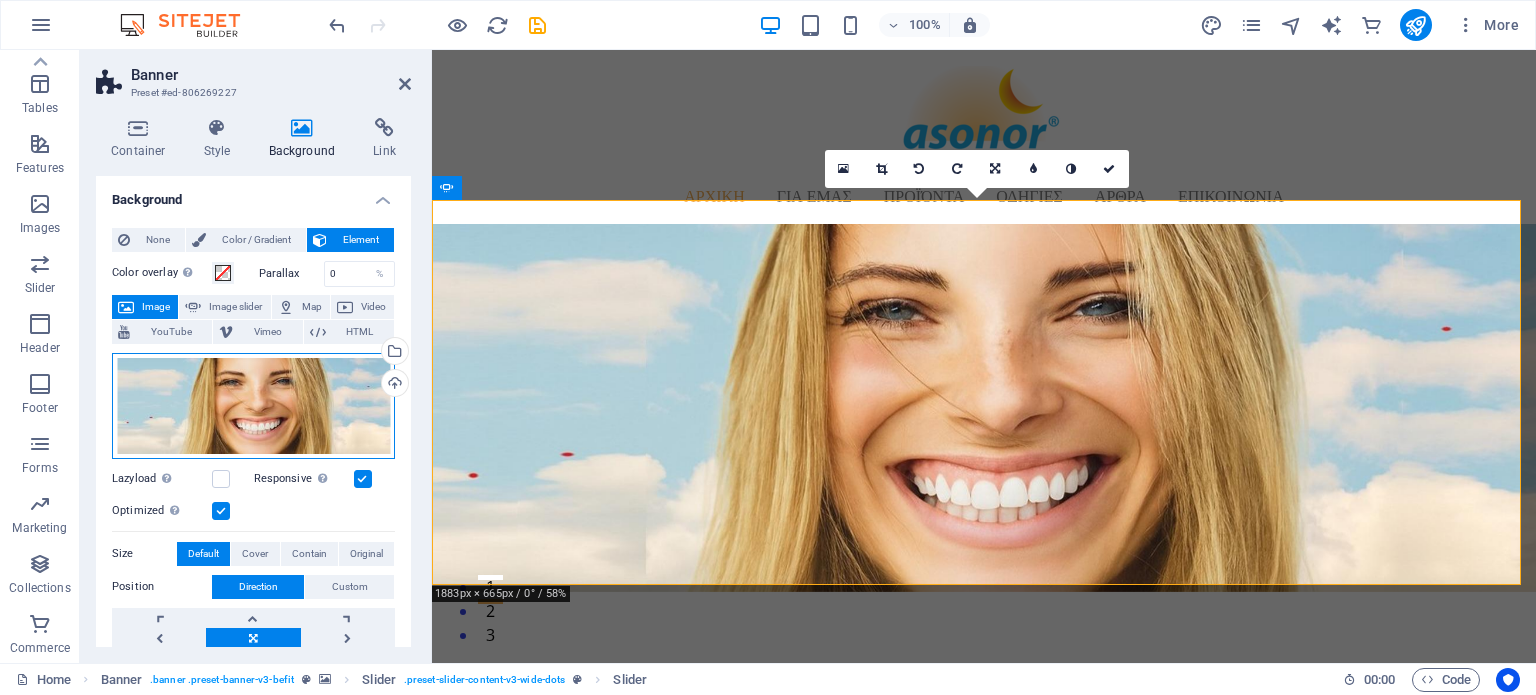 click on "Drag files here, click to choose files or select files from Files or our free stock photos & videos" at bounding box center (253, 406) 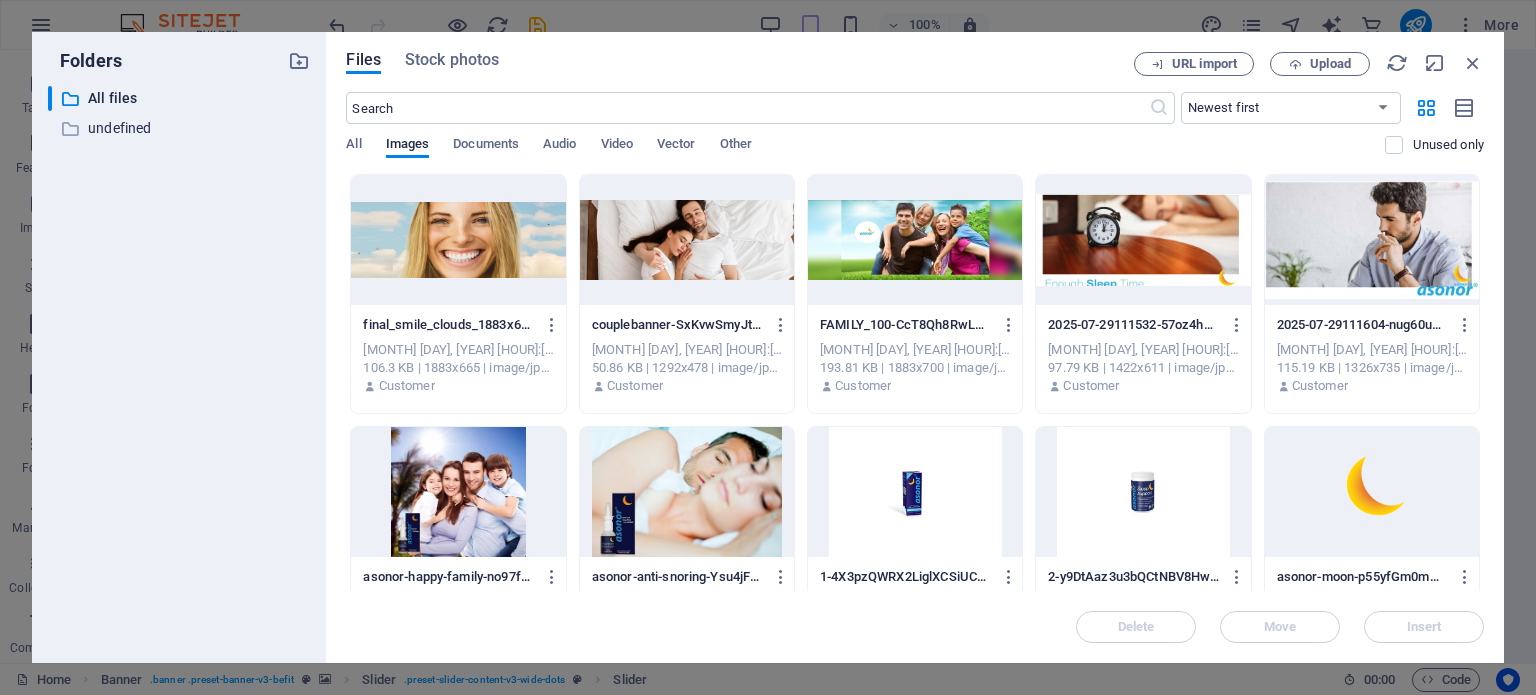 click at bounding box center [915, 240] 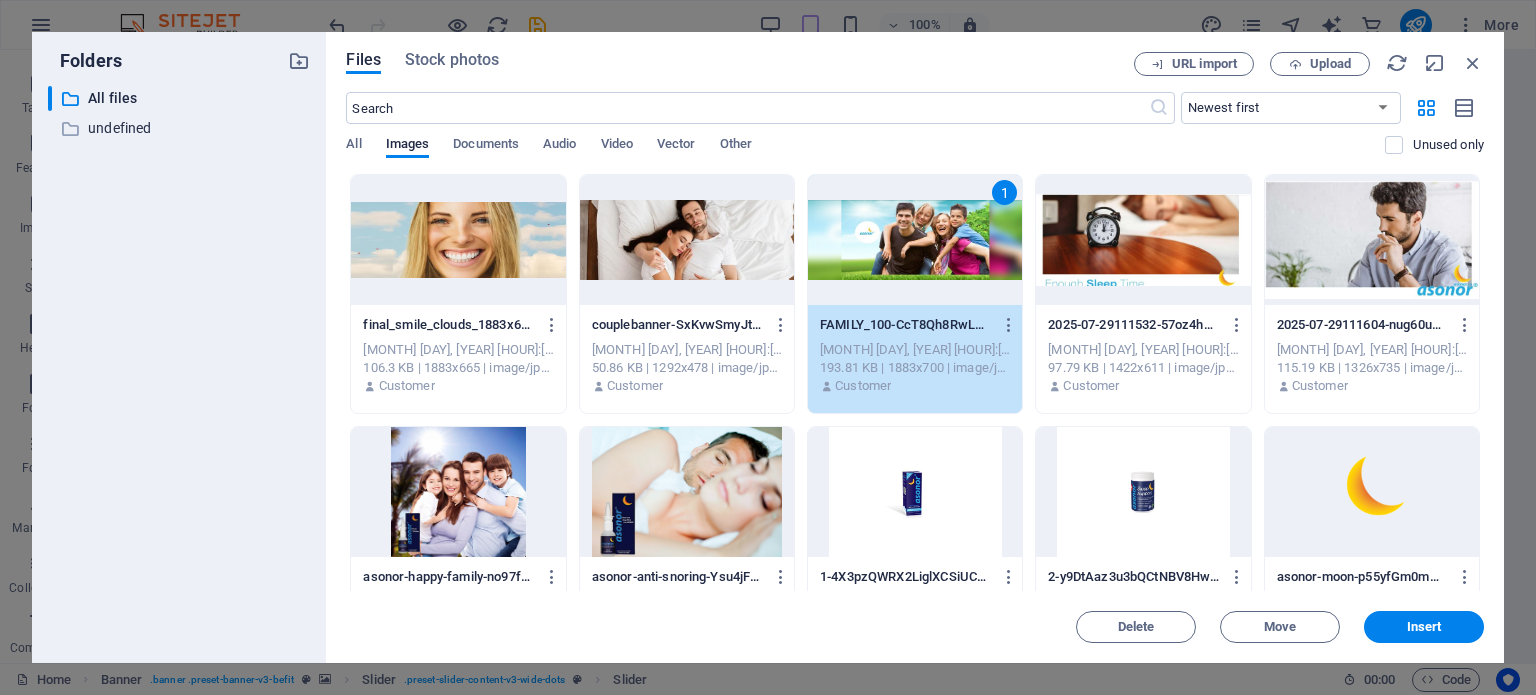 click on "1" at bounding box center [915, 240] 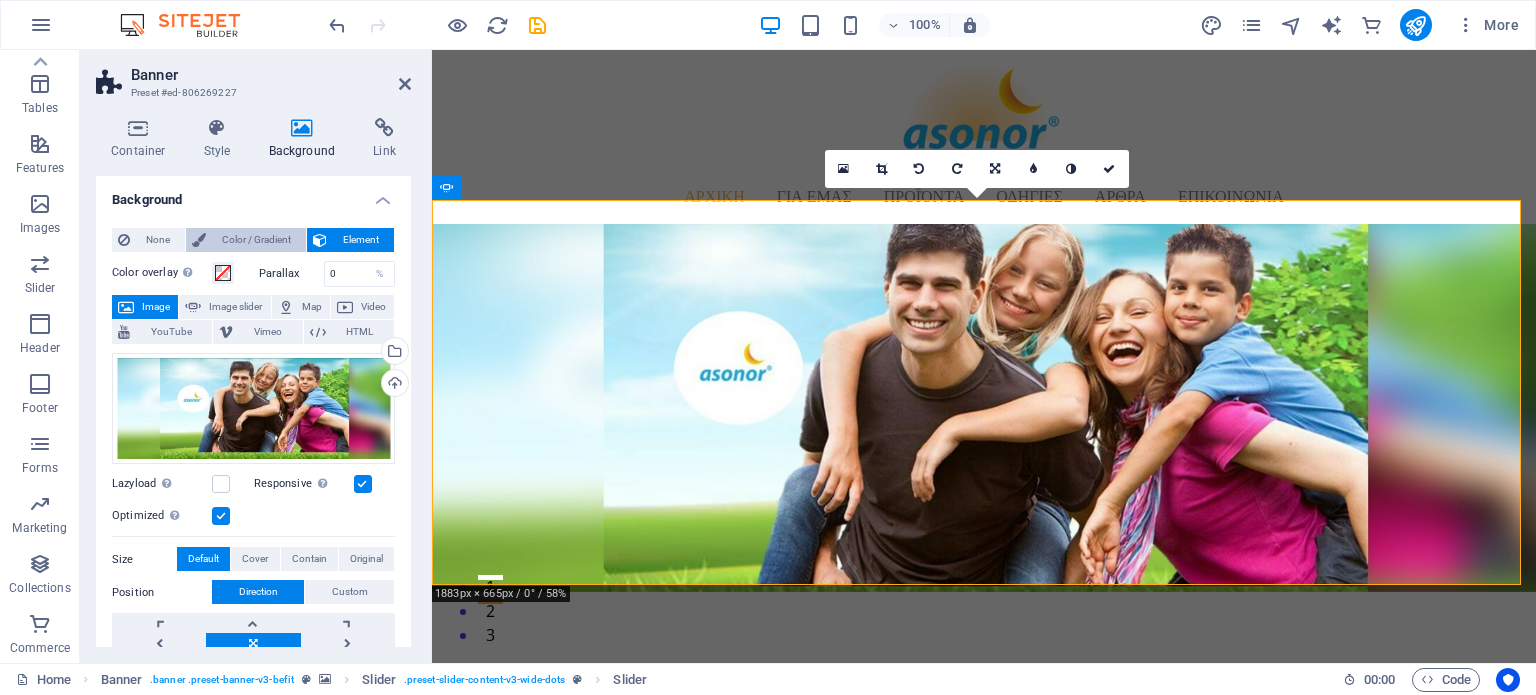 click on "Color / Gradient" at bounding box center [256, 240] 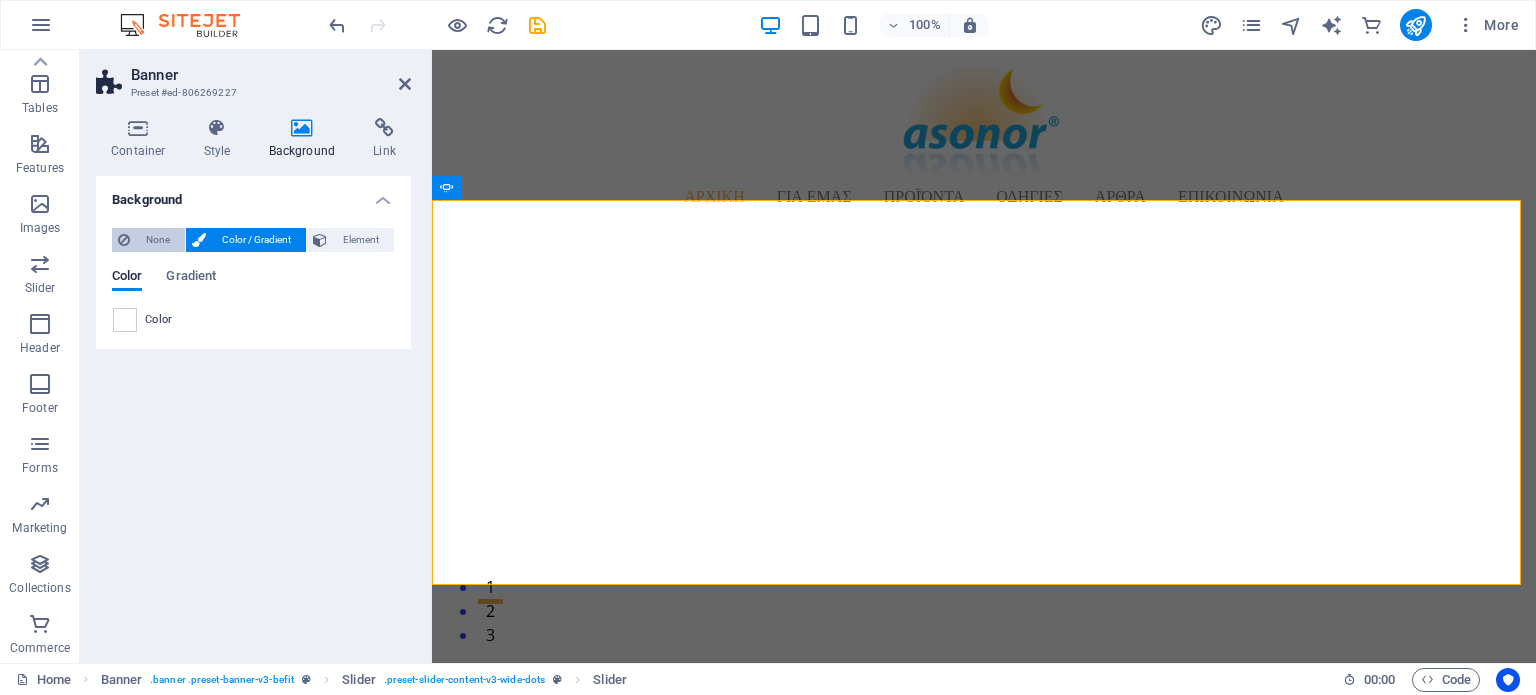 click on "None" at bounding box center (157, 240) 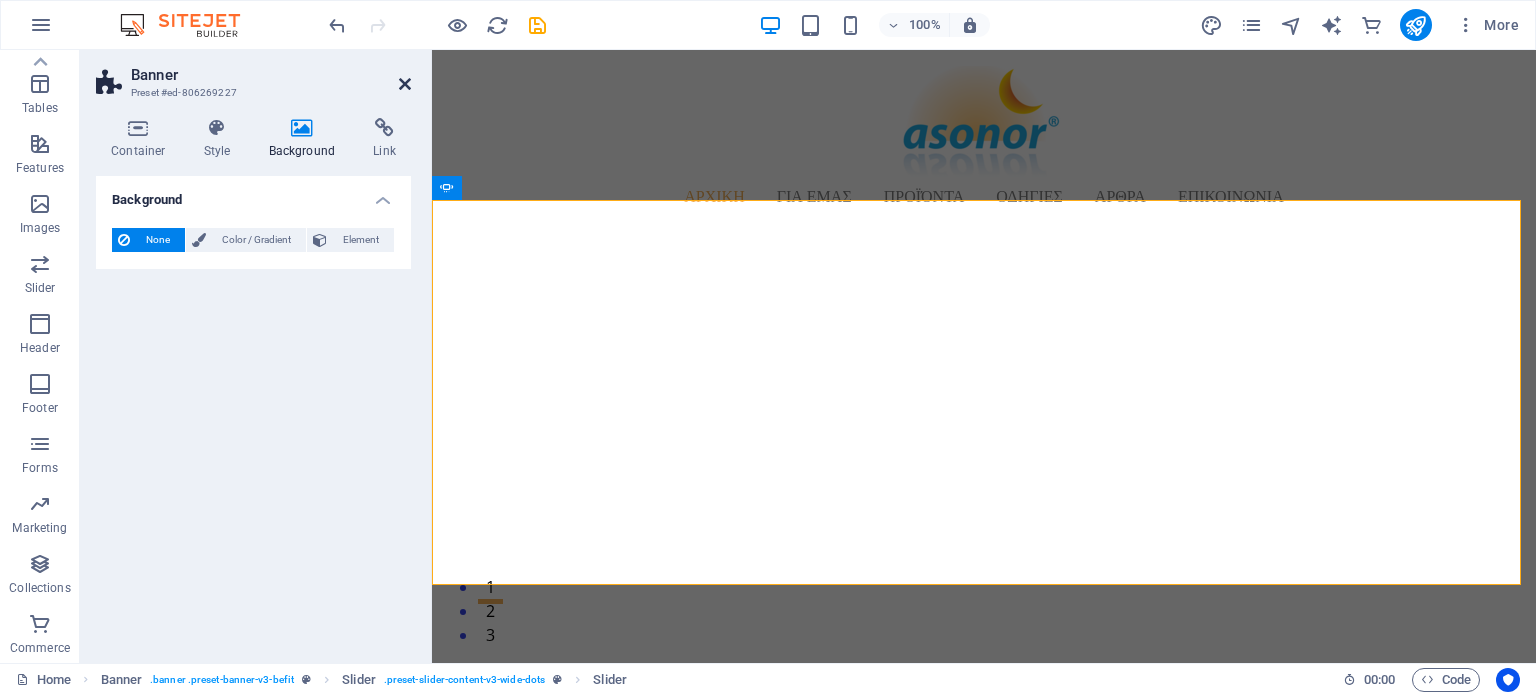 click at bounding box center (405, 84) 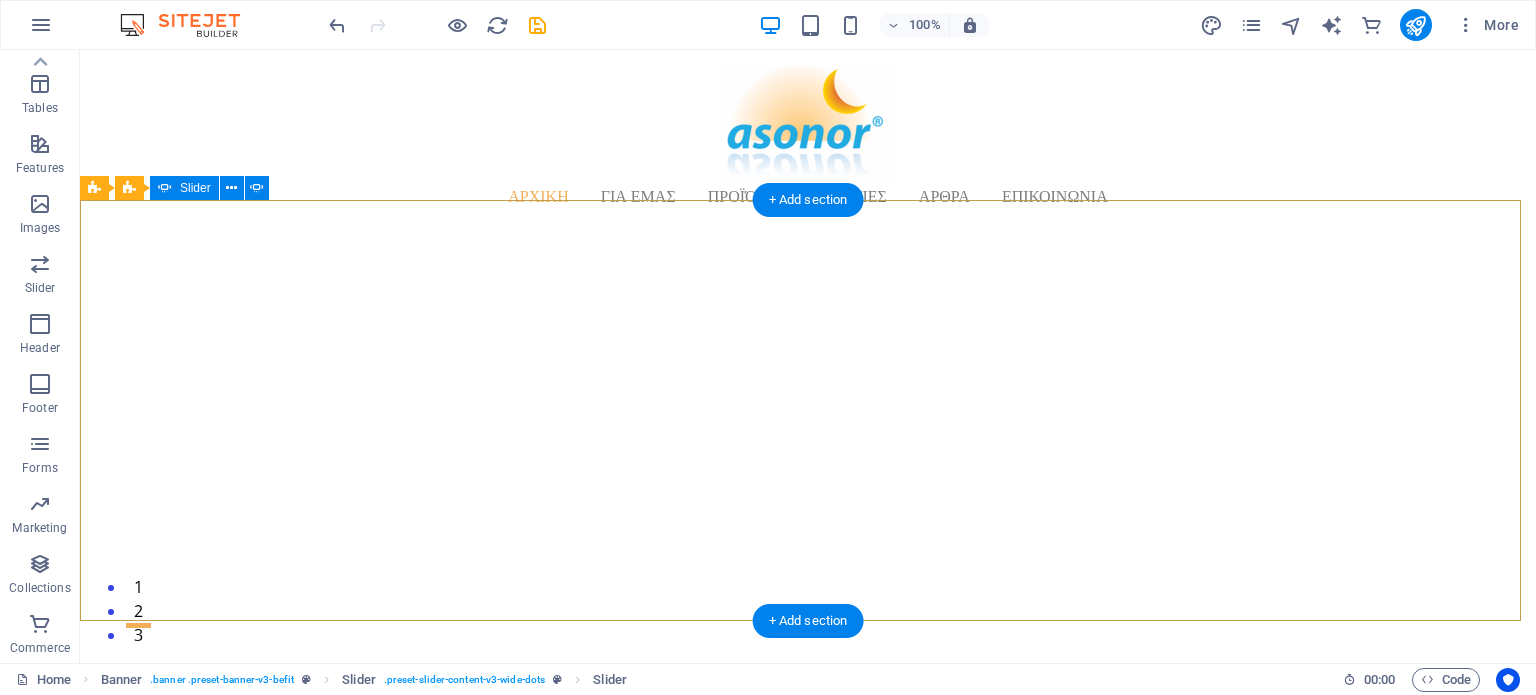 click on "2" at bounding box center [138, 601] 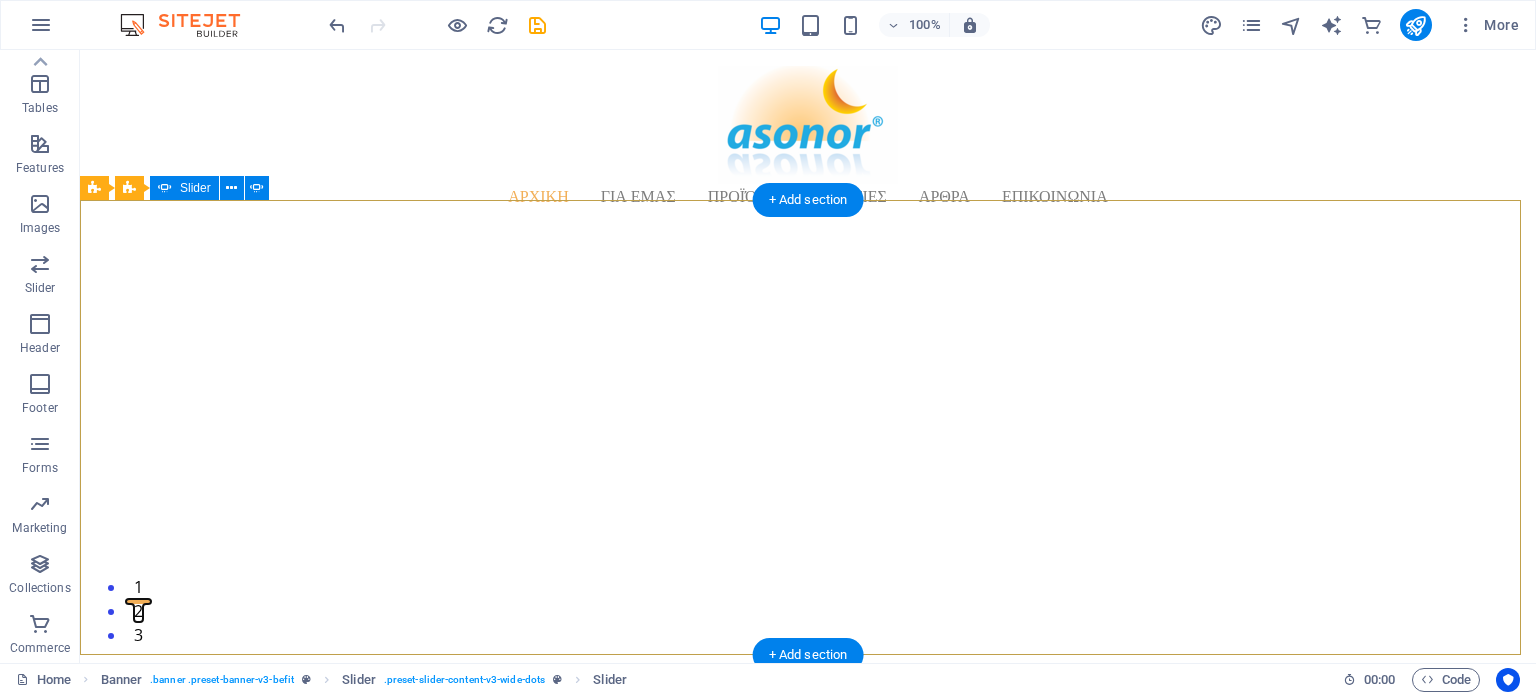 click on "1" at bounding box center (138, 577) 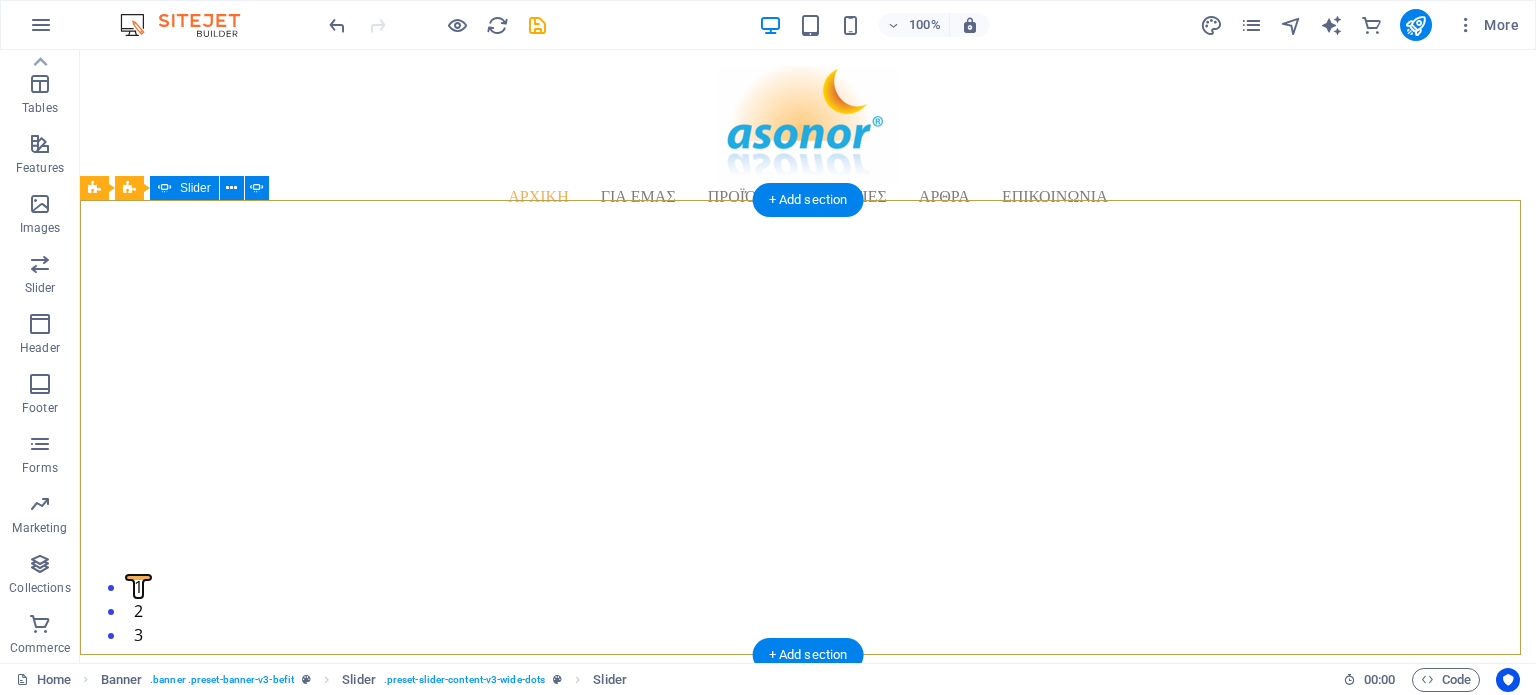 click on "3" at bounding box center [138, 625] 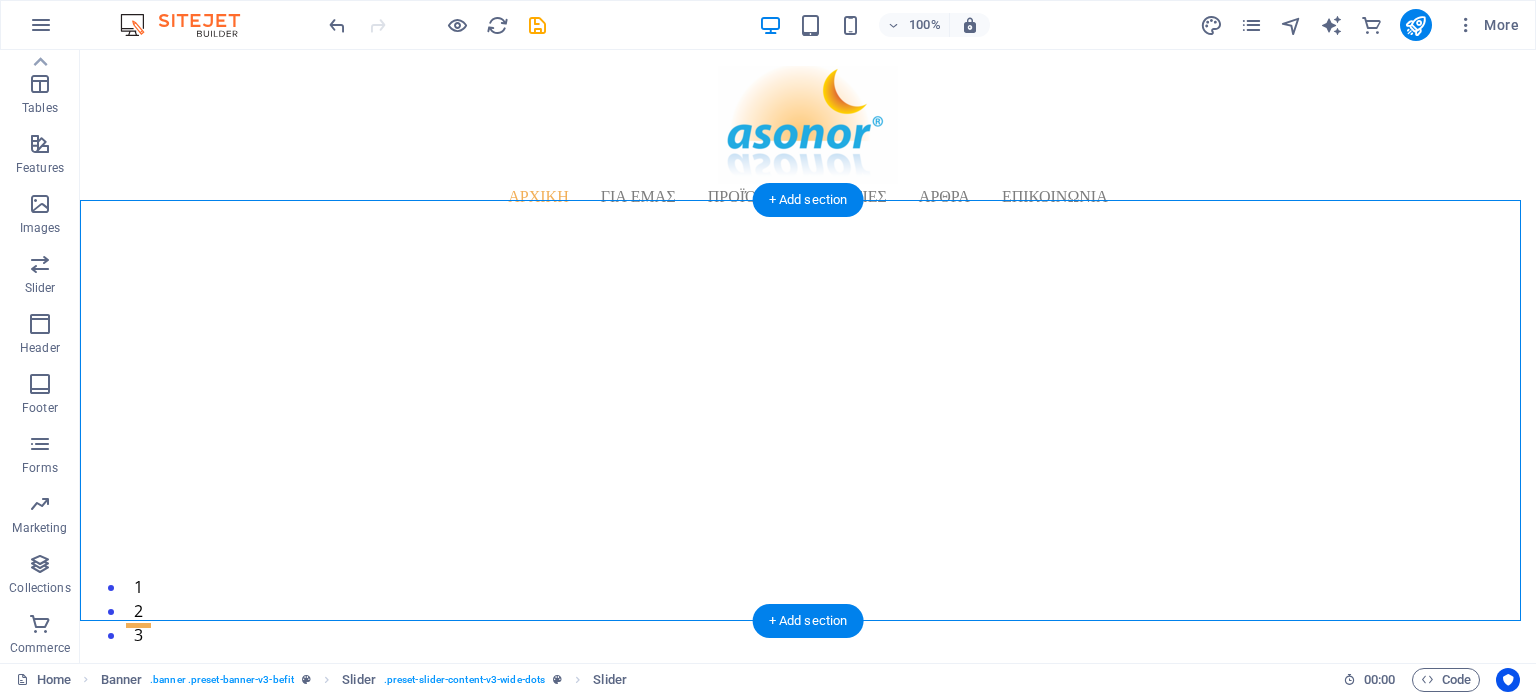 click at bounding box center [-3523, 2818] 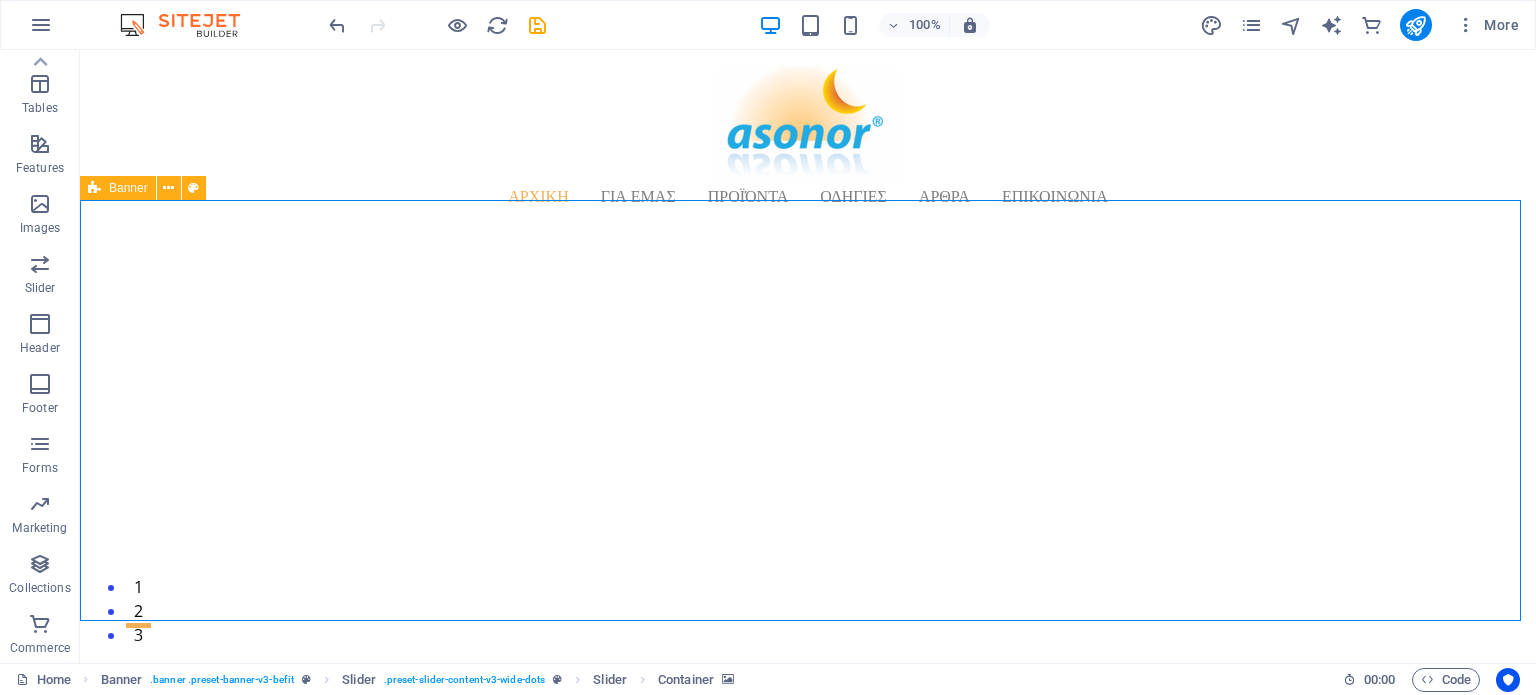 click on "Banner" at bounding box center [118, 188] 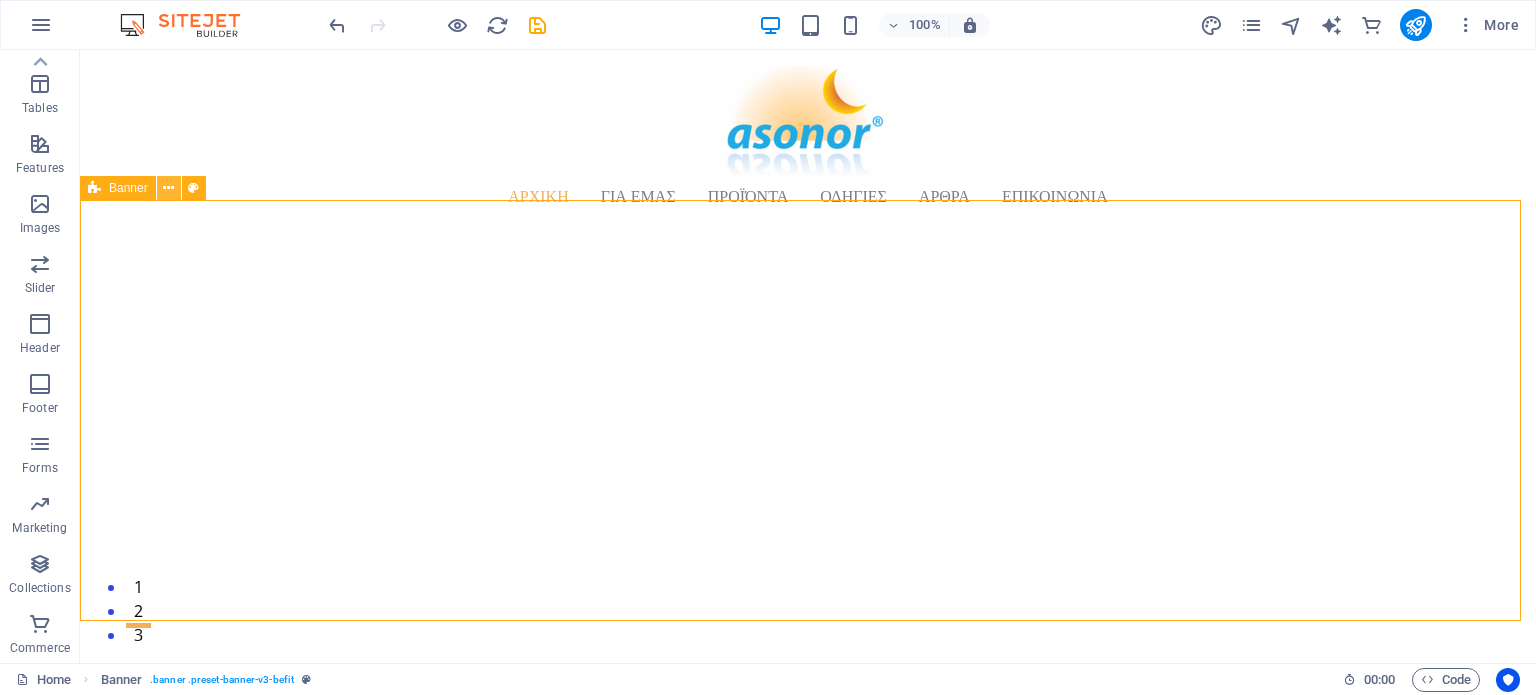 click at bounding box center [168, 188] 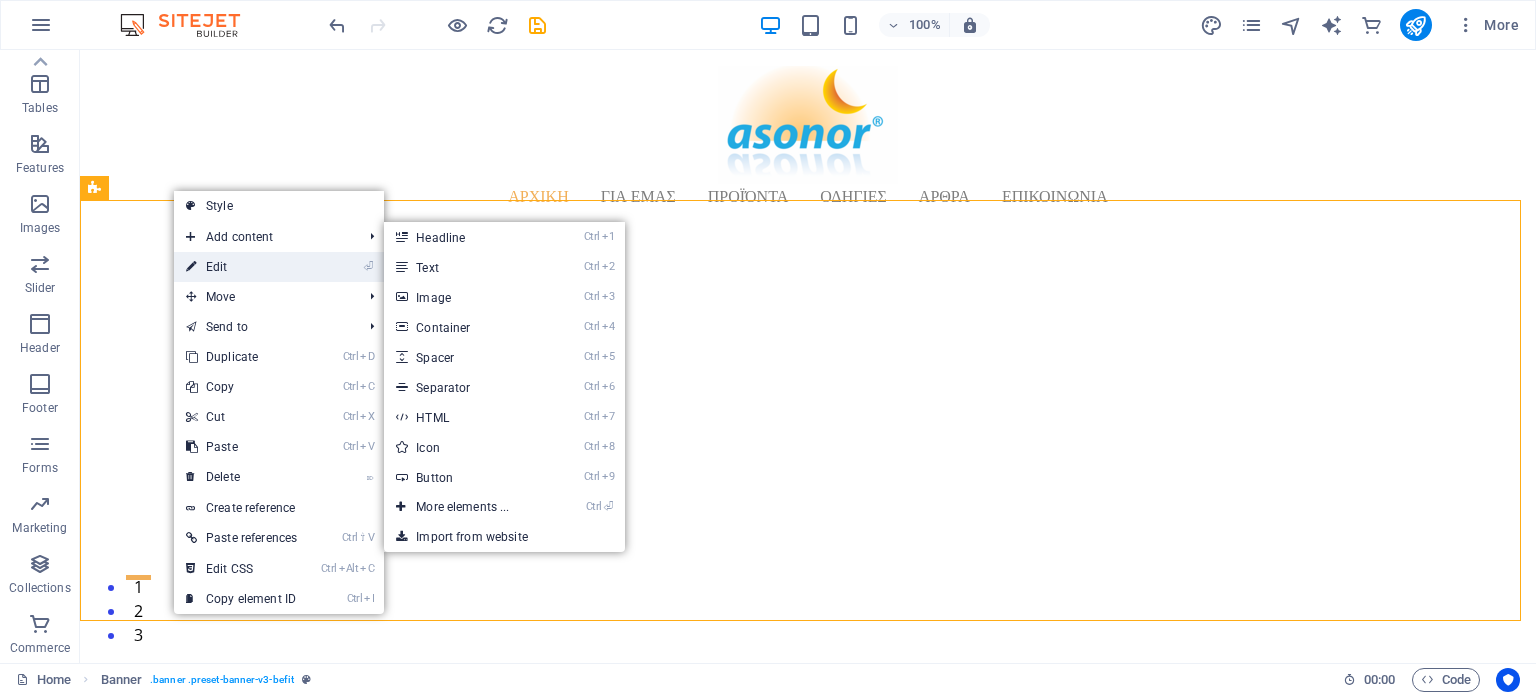 click on "⏎  Edit" at bounding box center [241, 267] 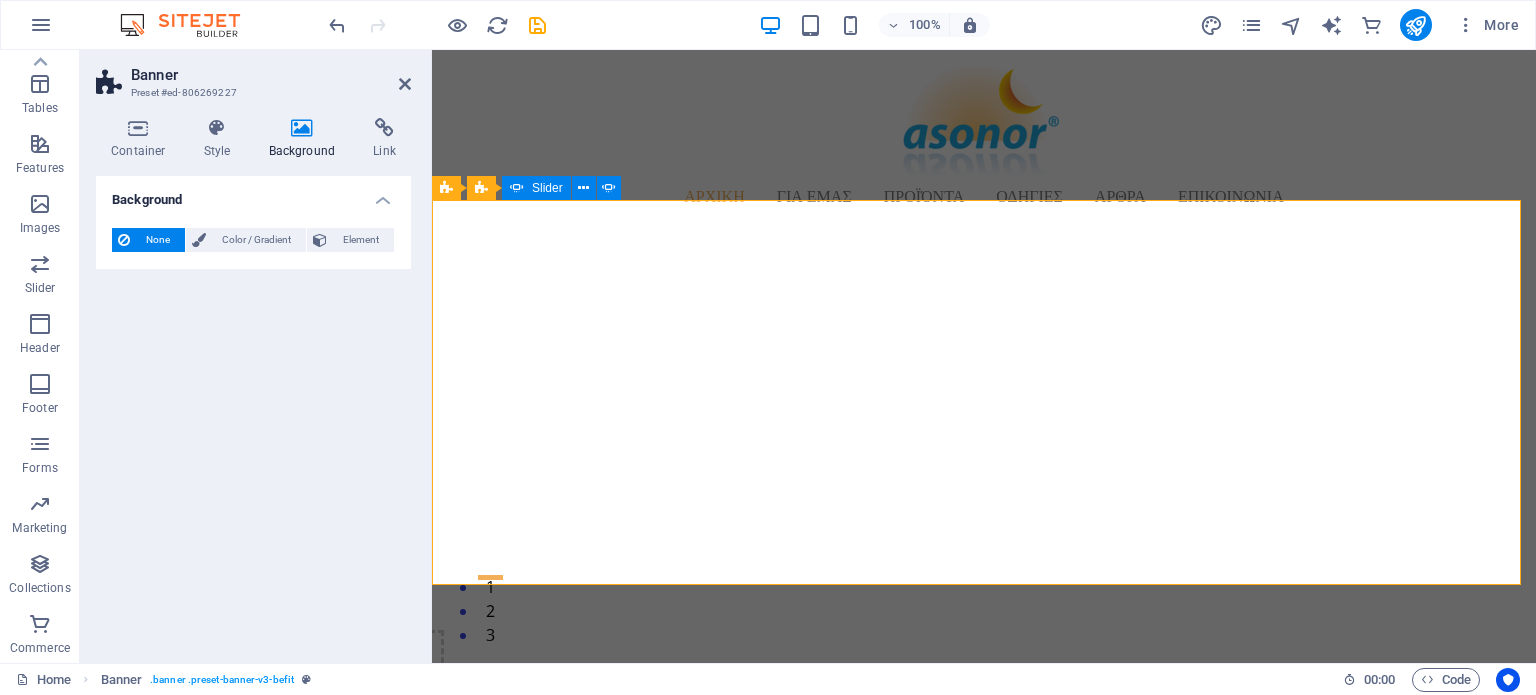 click on "2" at bounding box center (490, 601) 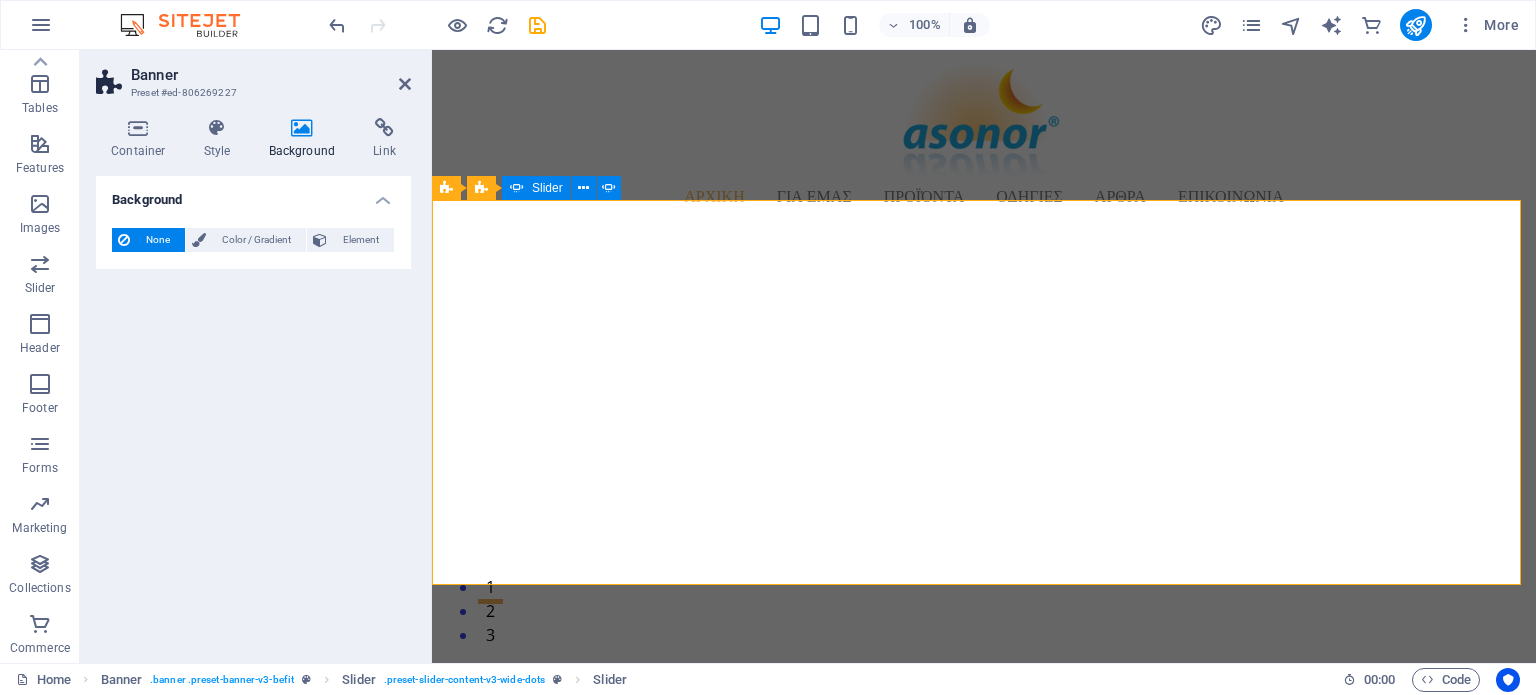 click on "3" at bounding box center (490, 625) 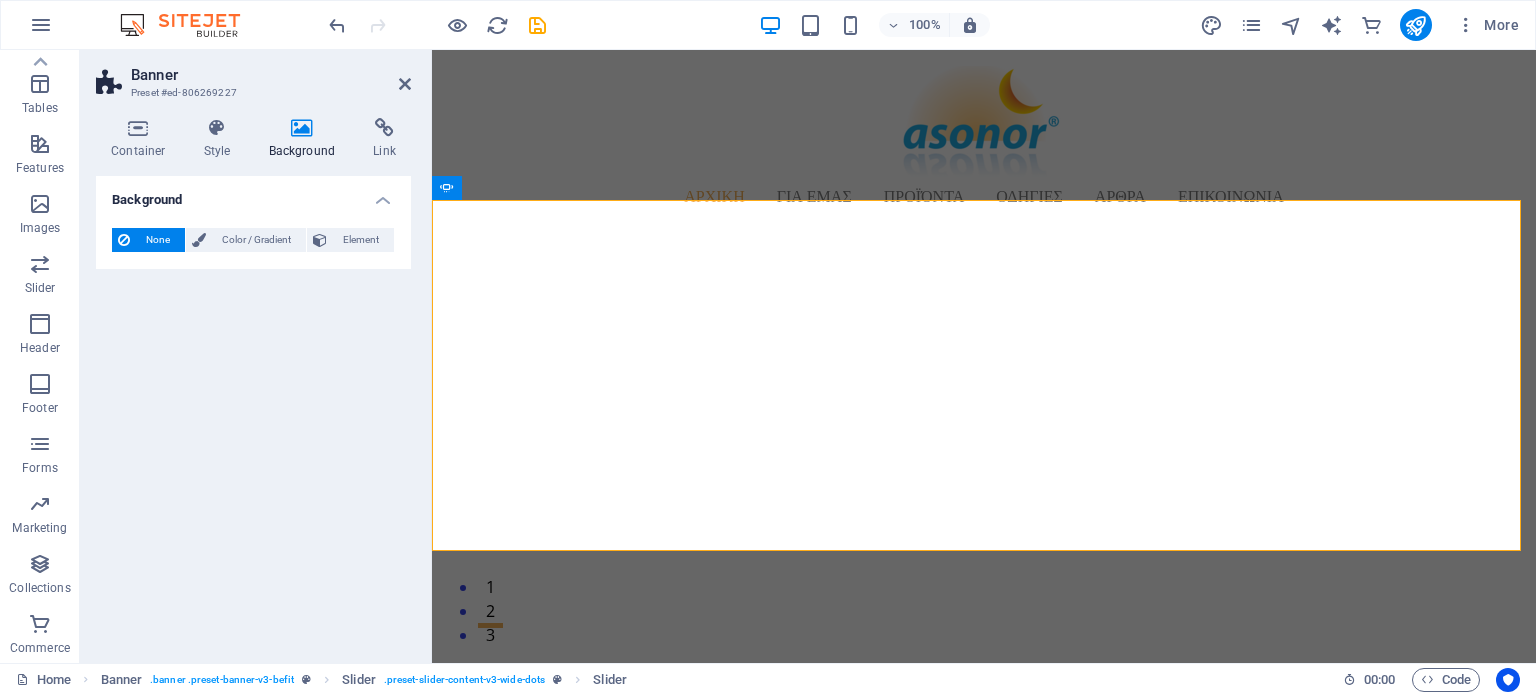 click at bounding box center [-2291, 2606] 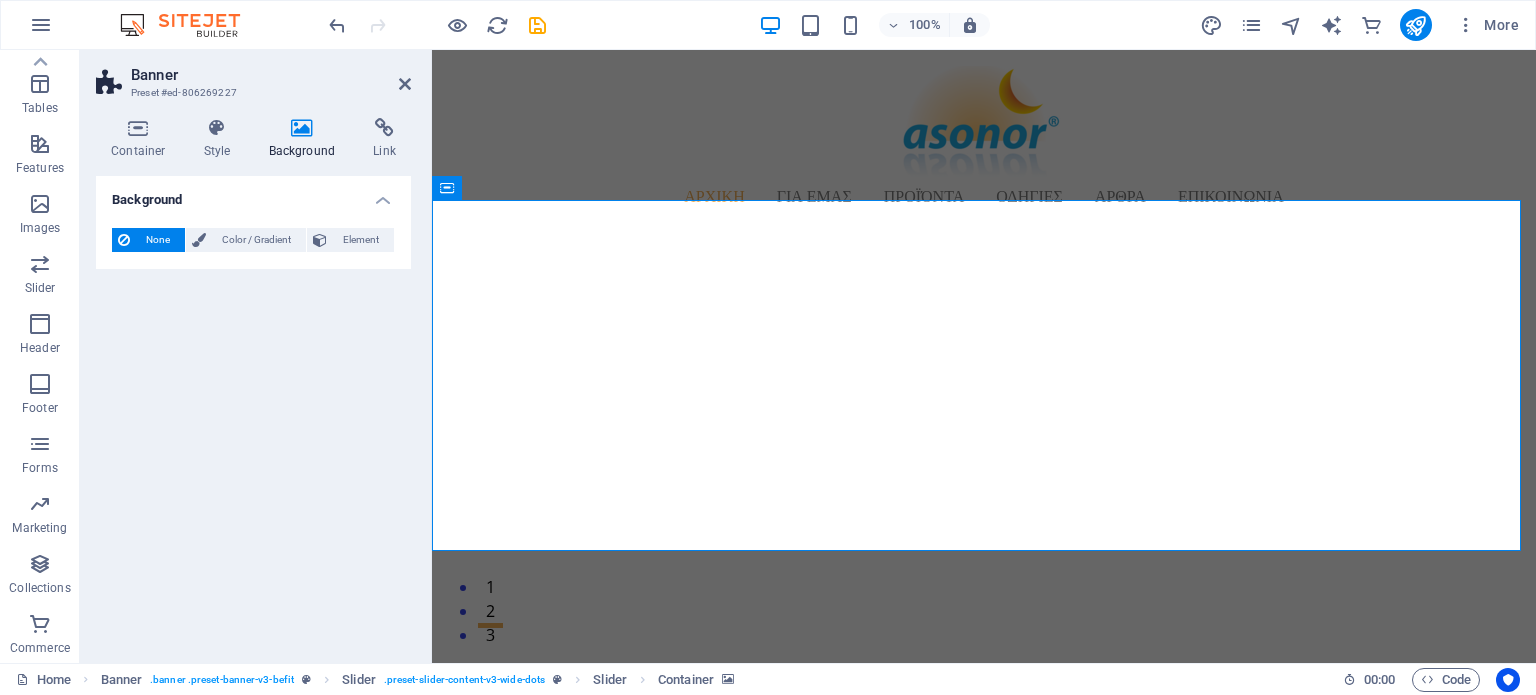 click at bounding box center [-2291, 2606] 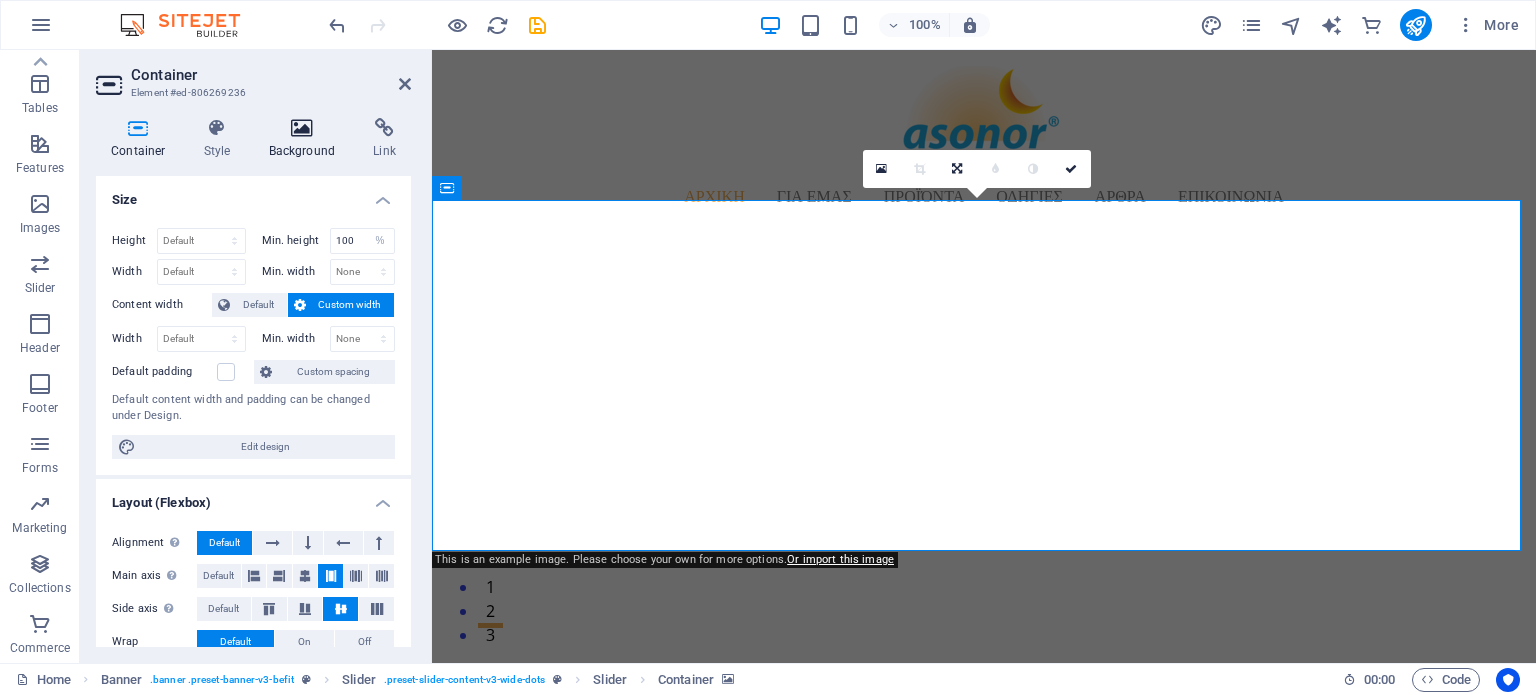 click on "Background" at bounding box center [306, 139] 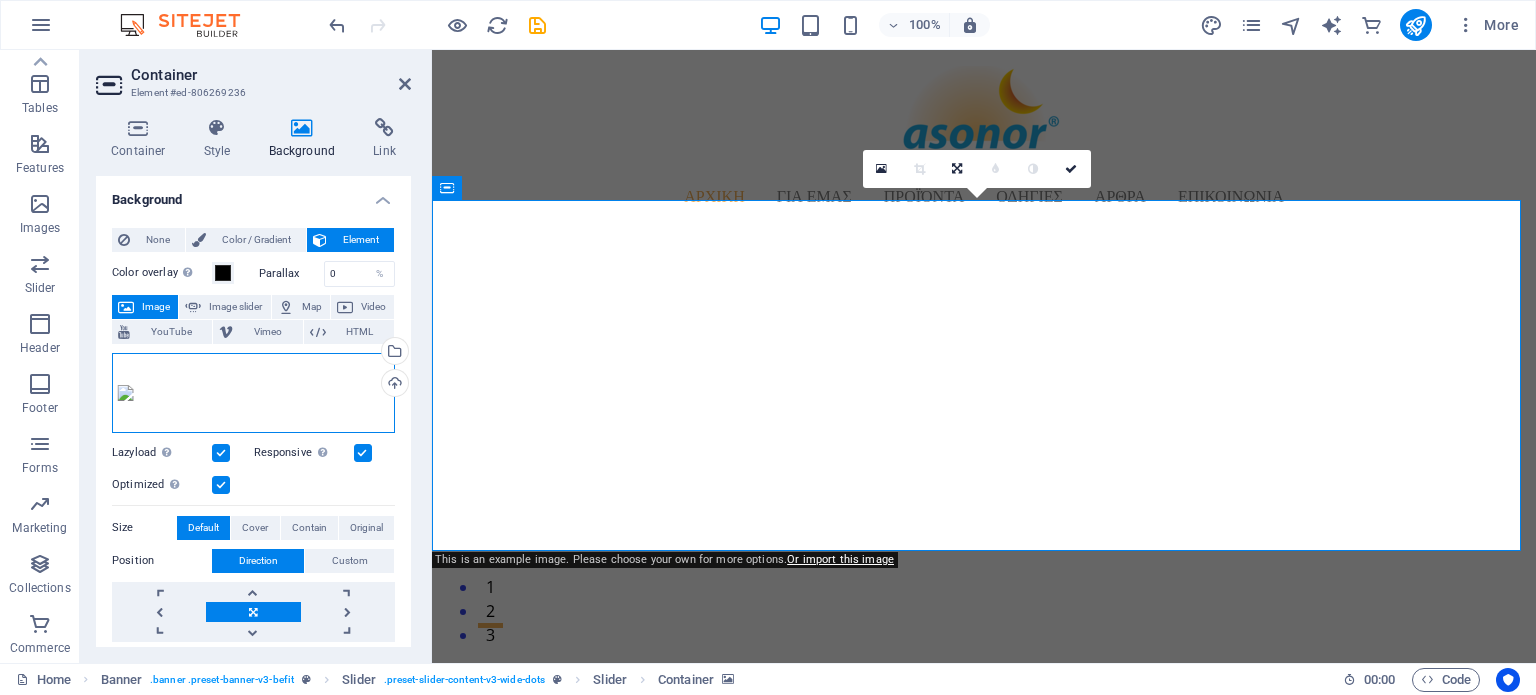 click on "Drag files here, click to choose files or select files from Files or our free stock photos & videos" at bounding box center (253, 393) 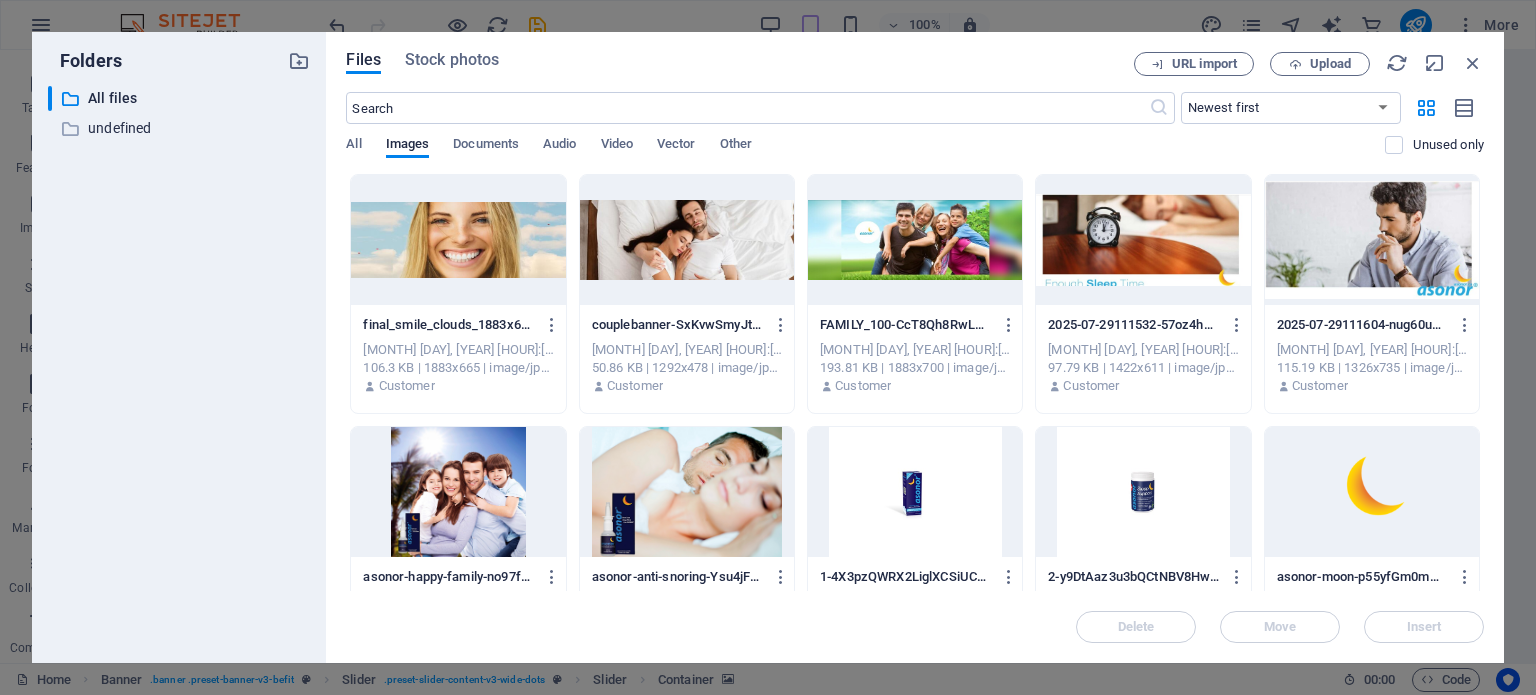 click at bounding box center (458, 240) 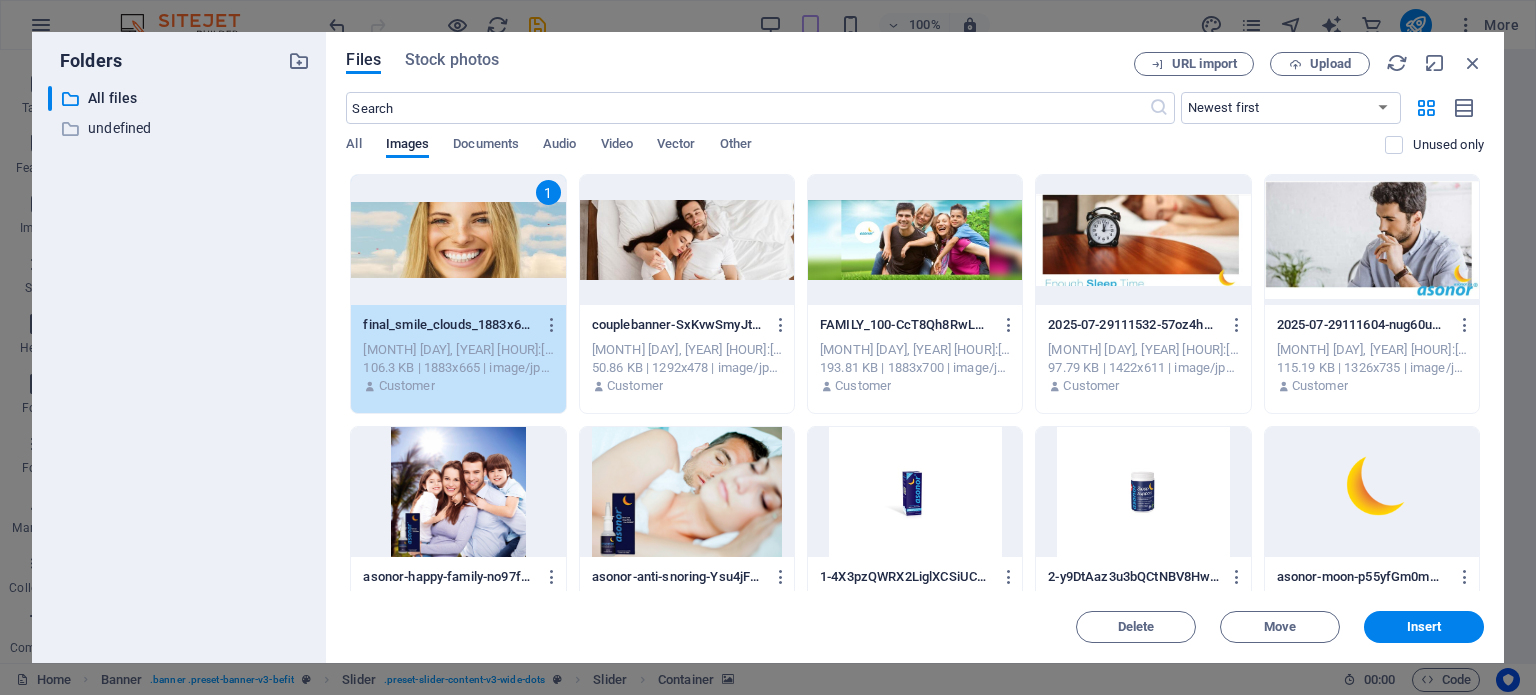 click on "1" at bounding box center (458, 240) 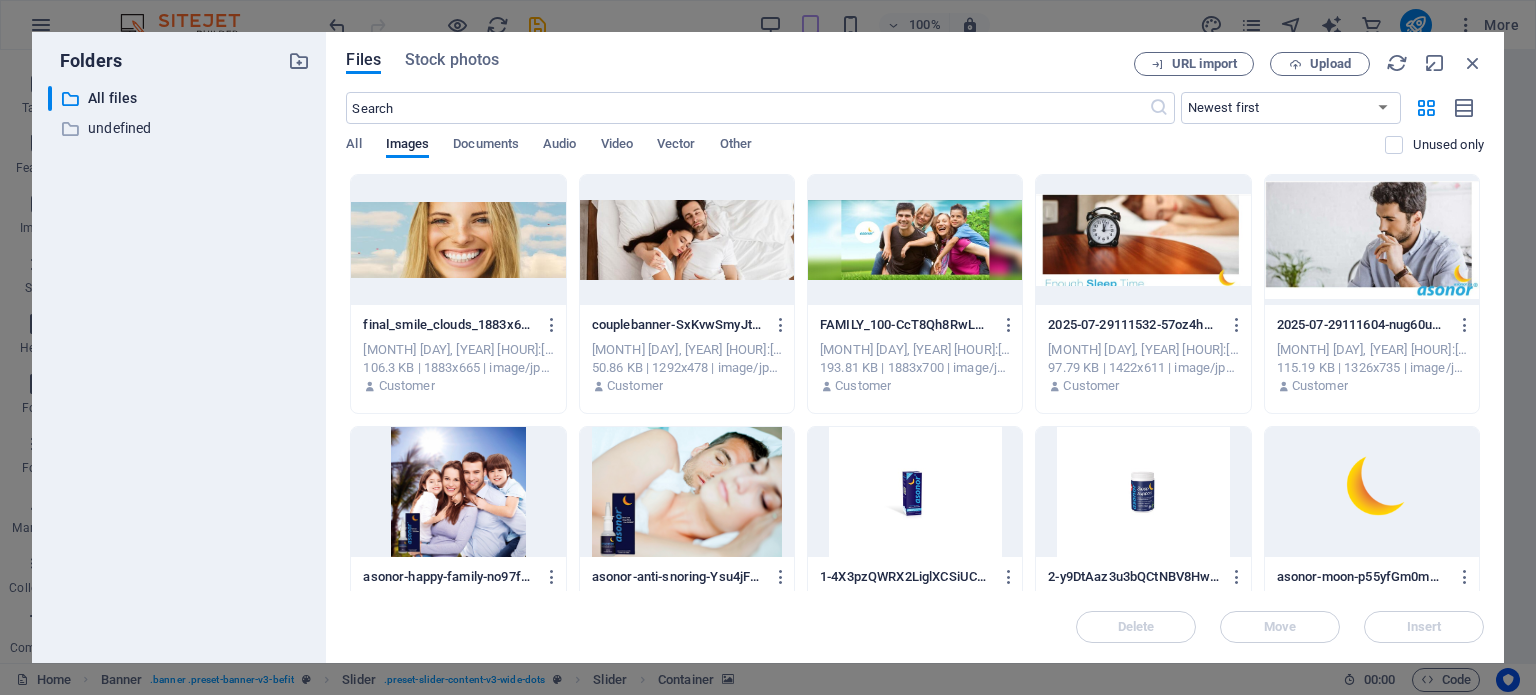 click at bounding box center (458, 240) 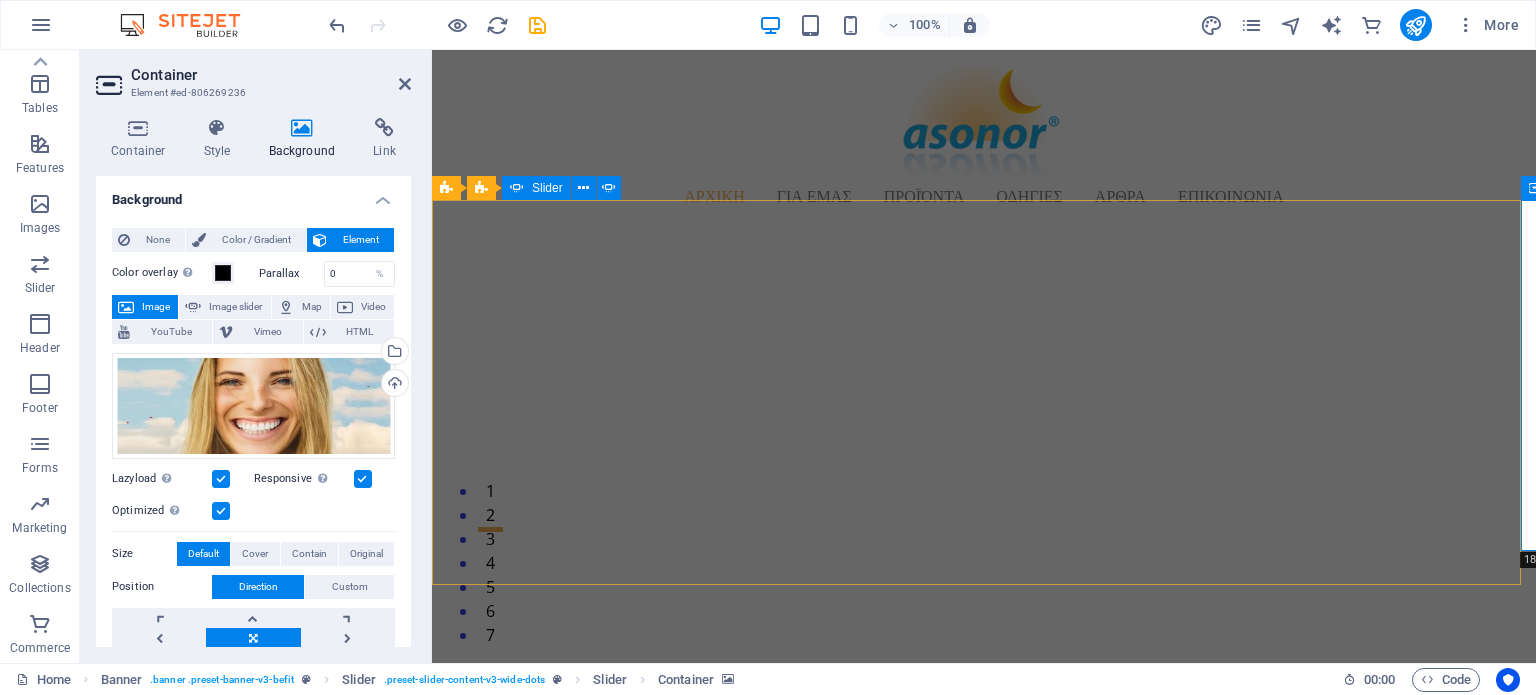 click on "2" at bounding box center (490, 505) 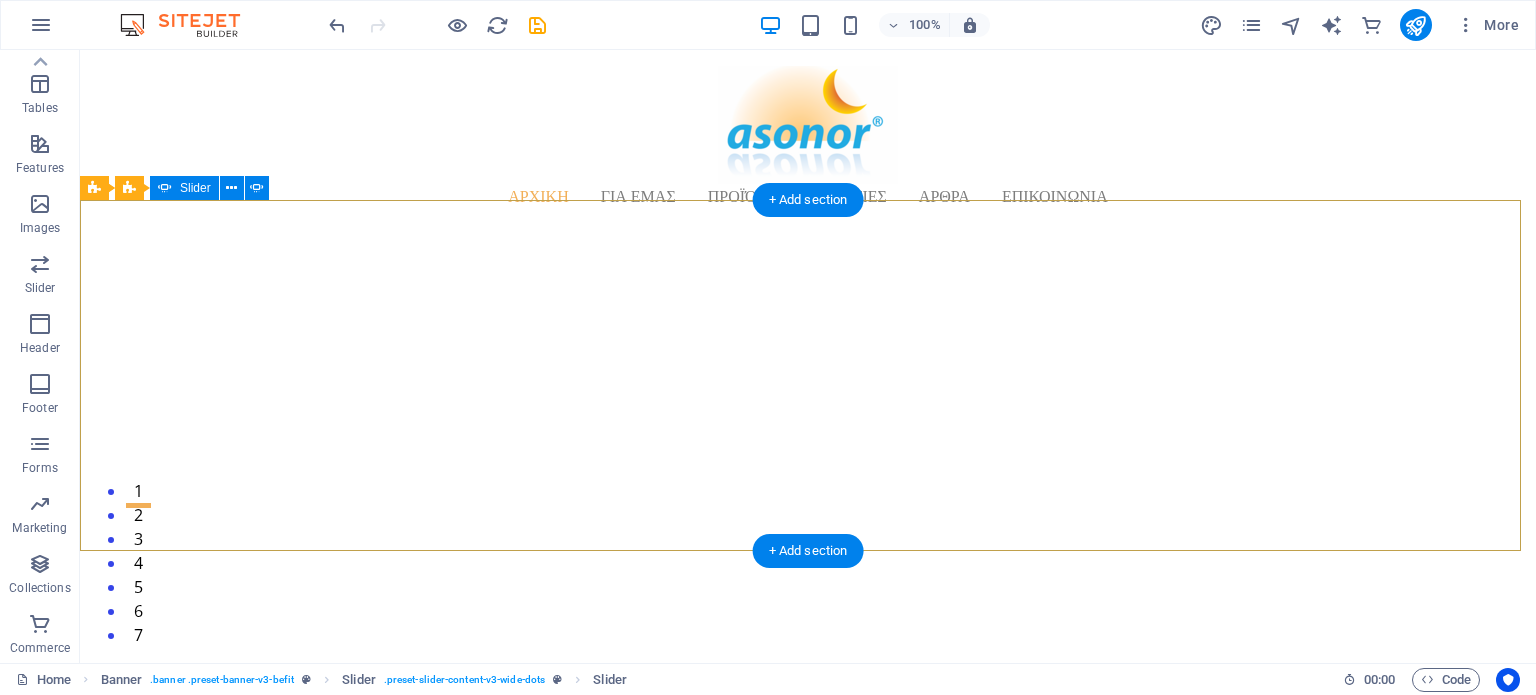 click on "1" at bounding box center [138, 481] 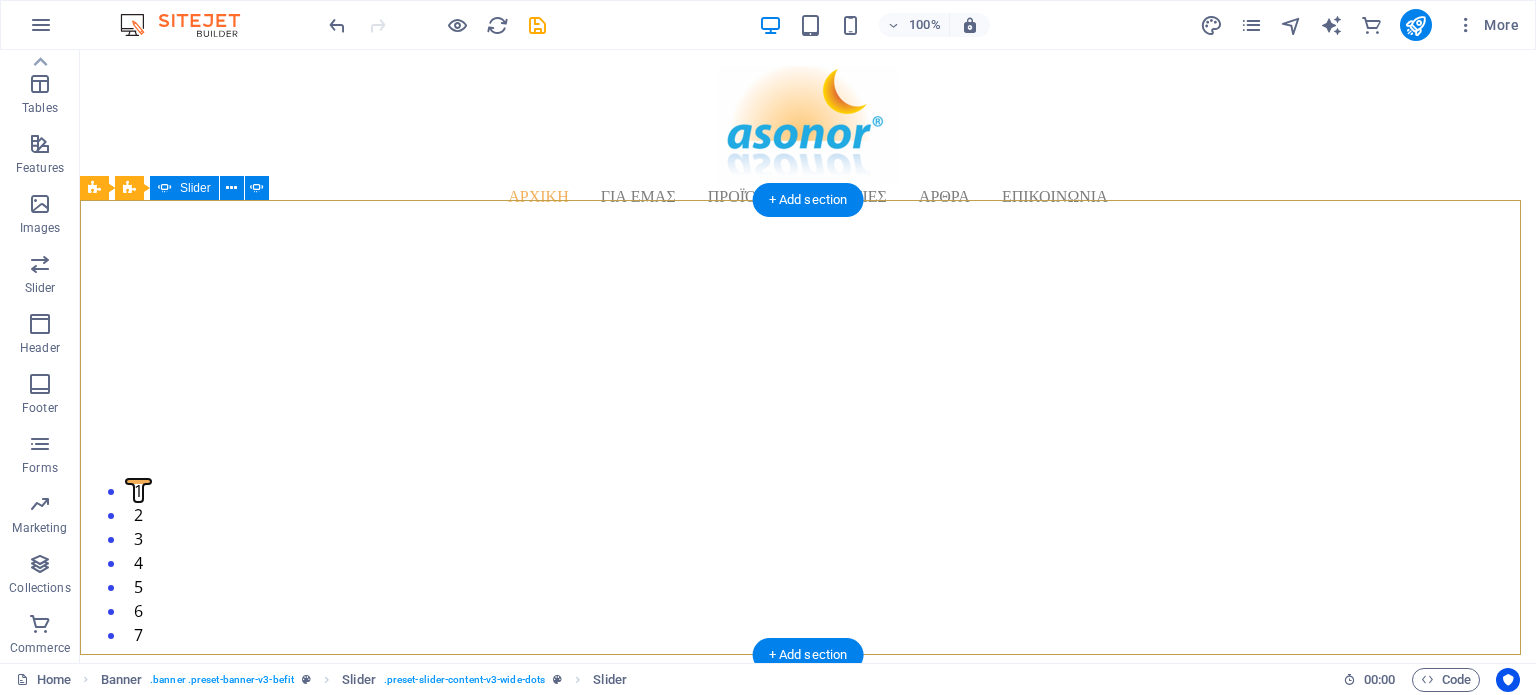 click on "2" at bounding box center [138, 505] 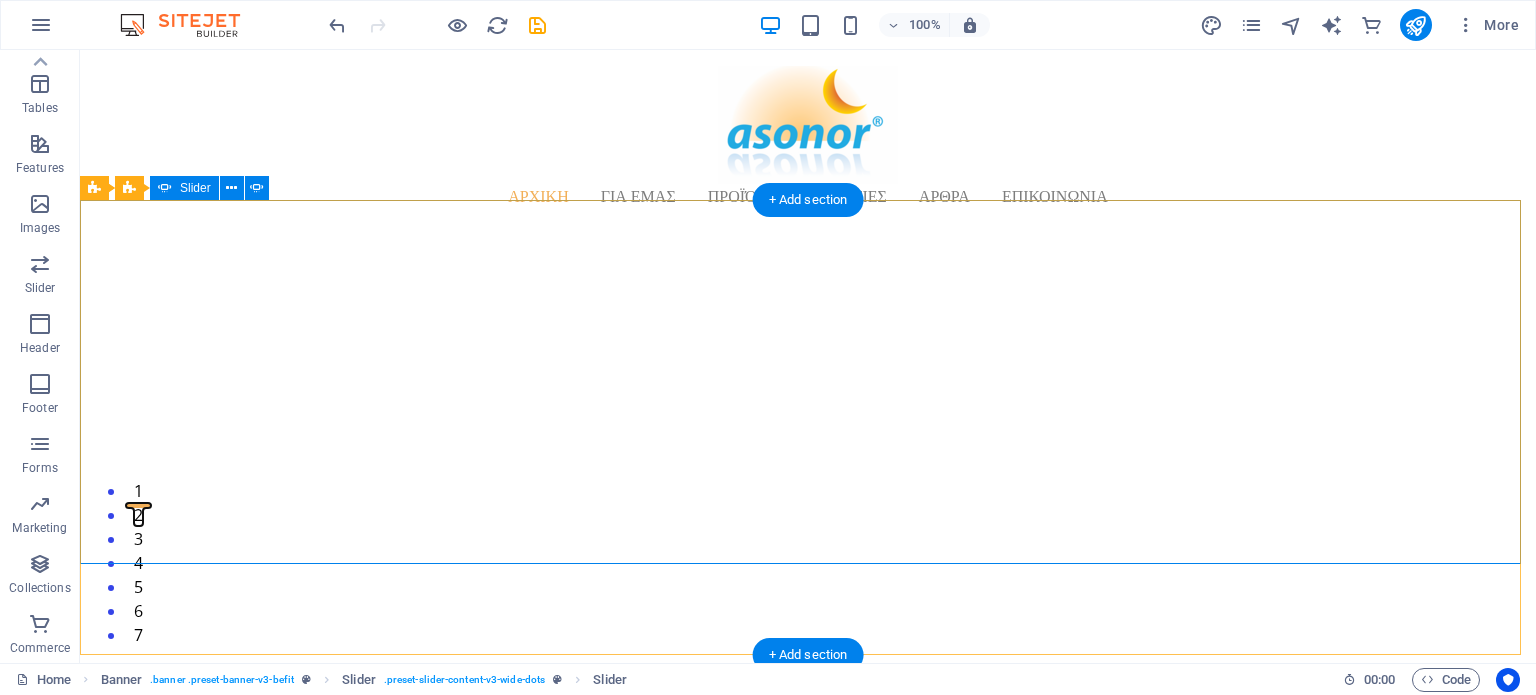 click on "3" at bounding box center (138, 529) 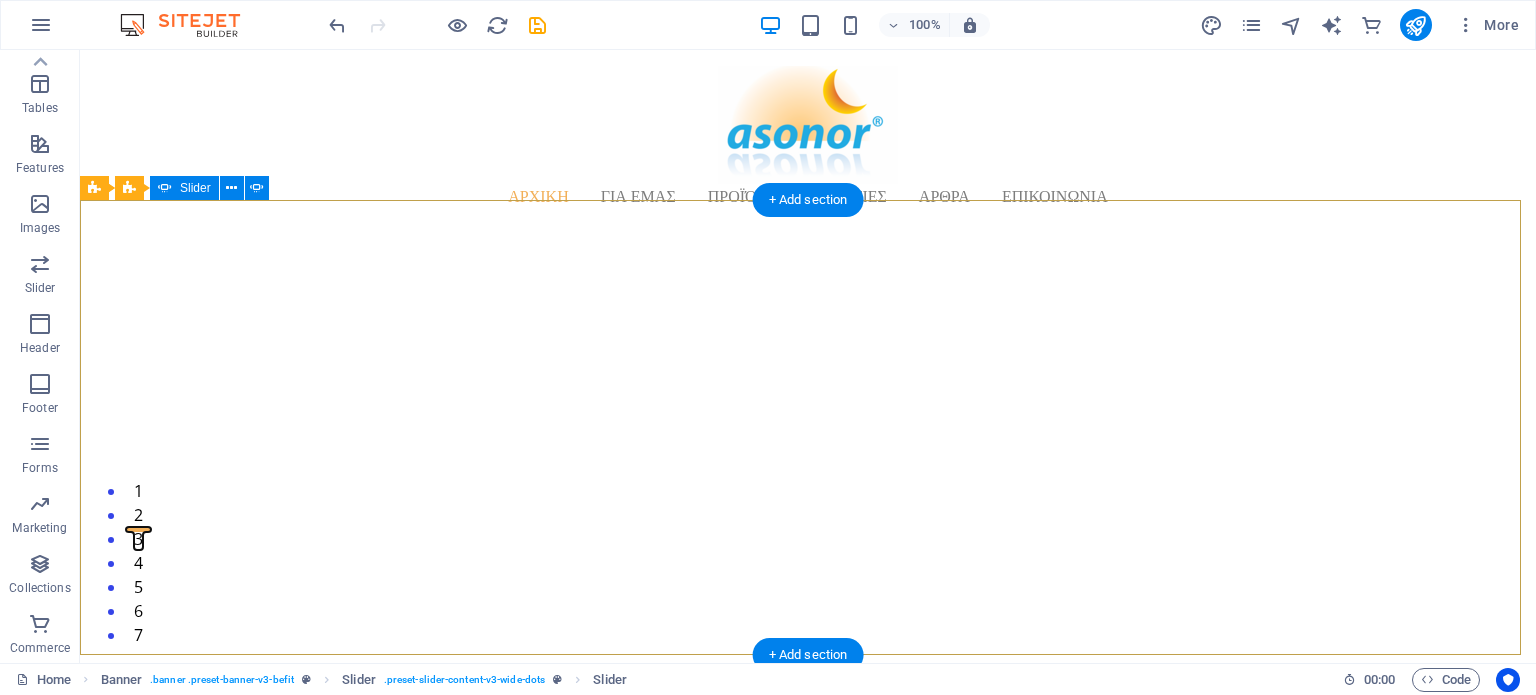 click on "4" at bounding box center [138, 553] 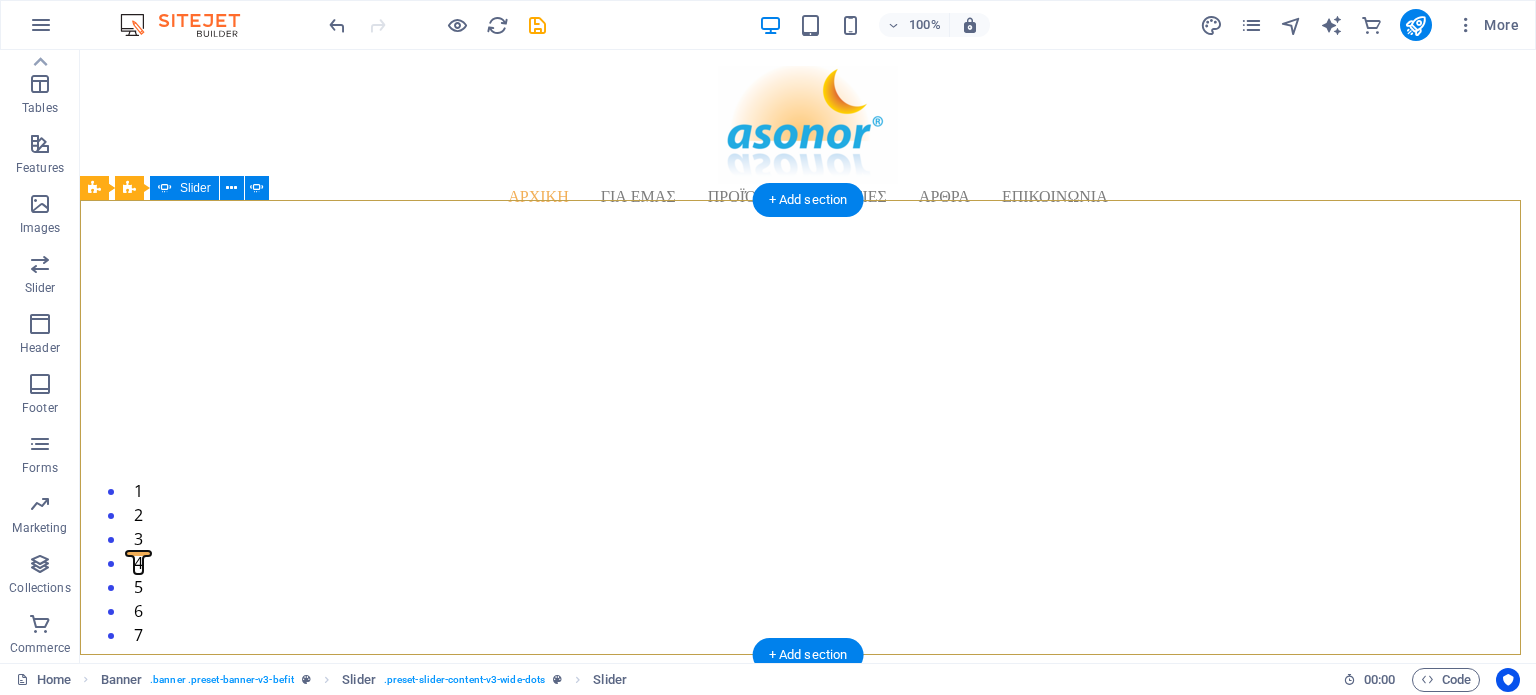 click on "5" at bounding box center (138, 577) 